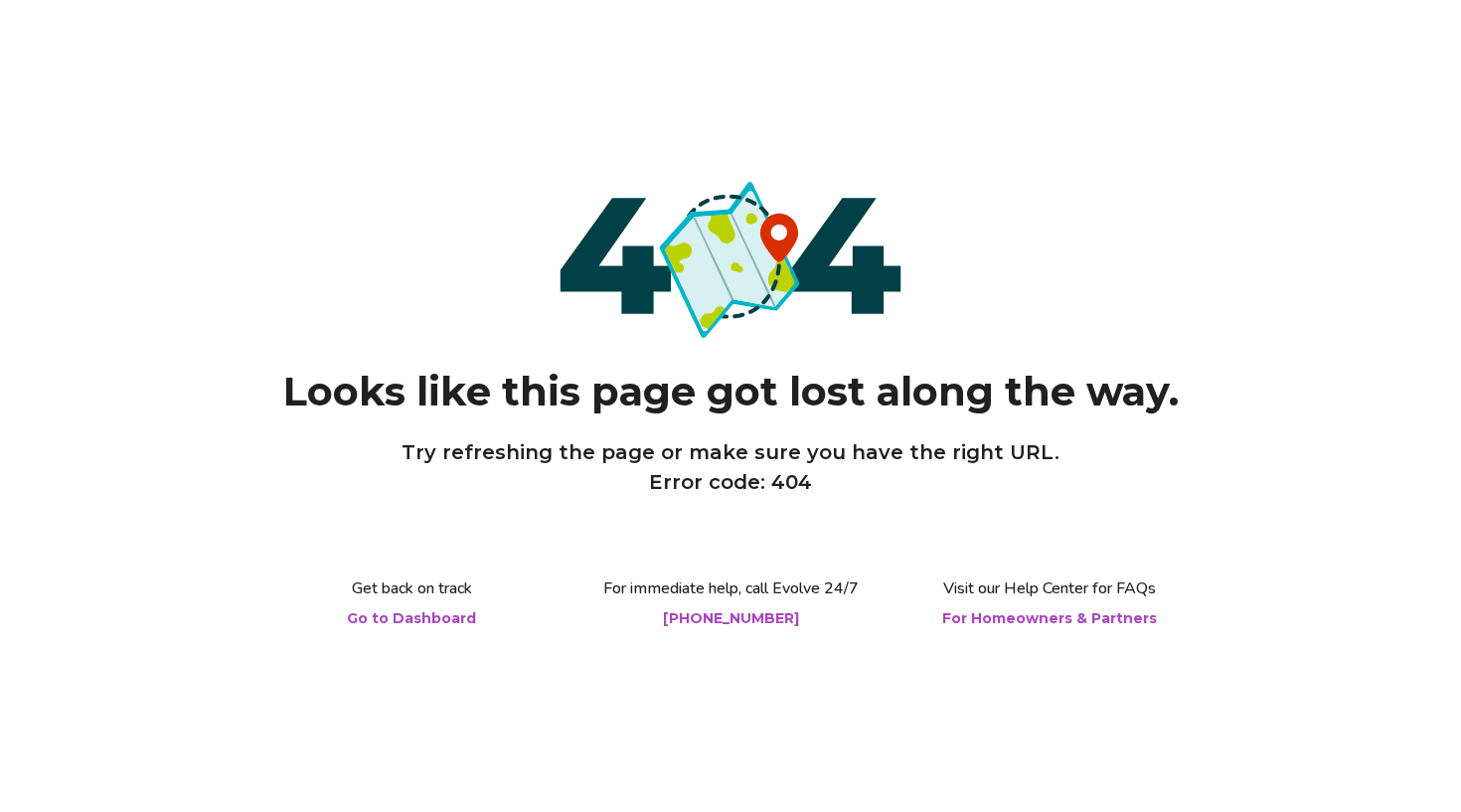 scroll, scrollTop: 0, scrollLeft: 0, axis: both 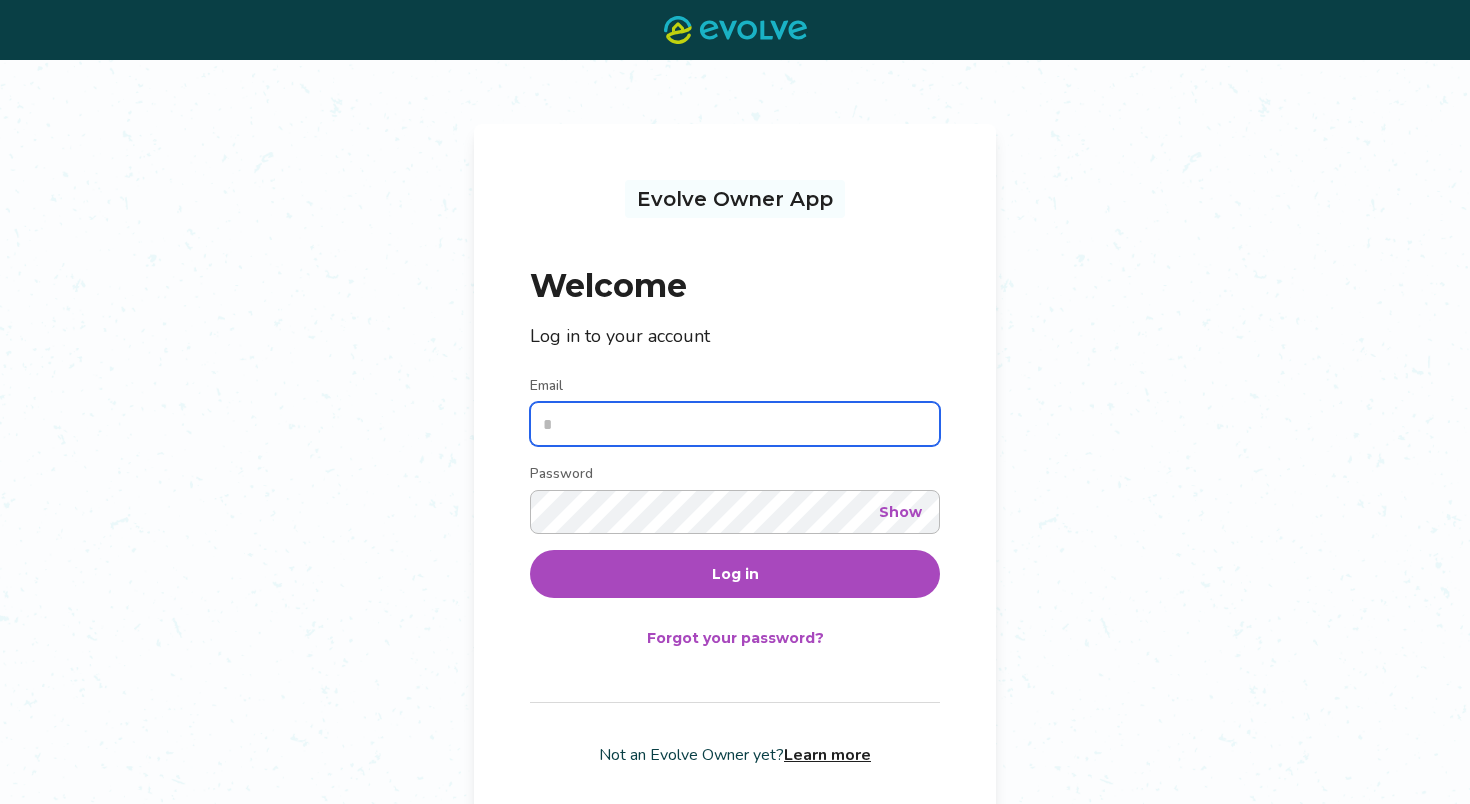 type on "**********" 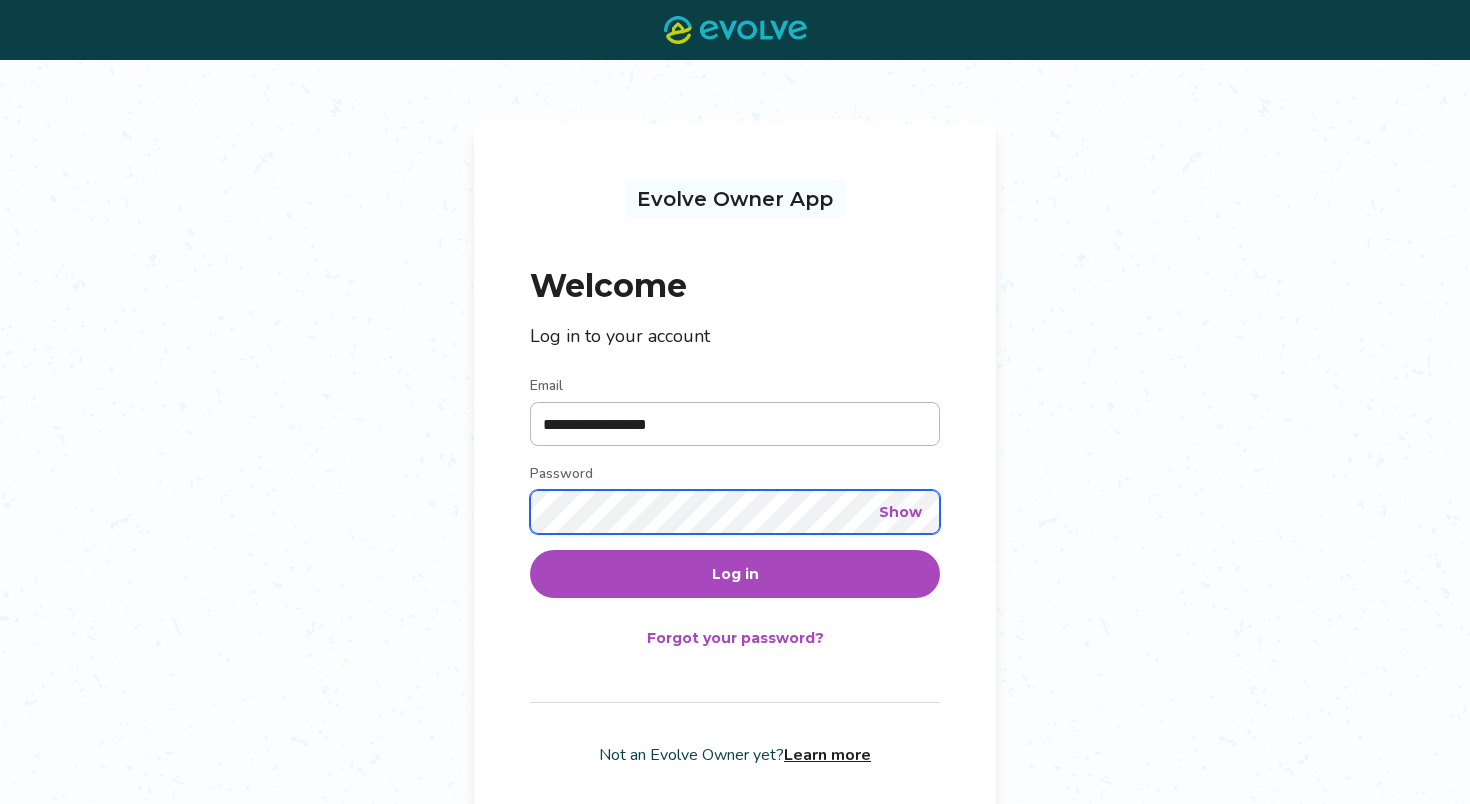 click on "Log in" at bounding box center [735, 574] 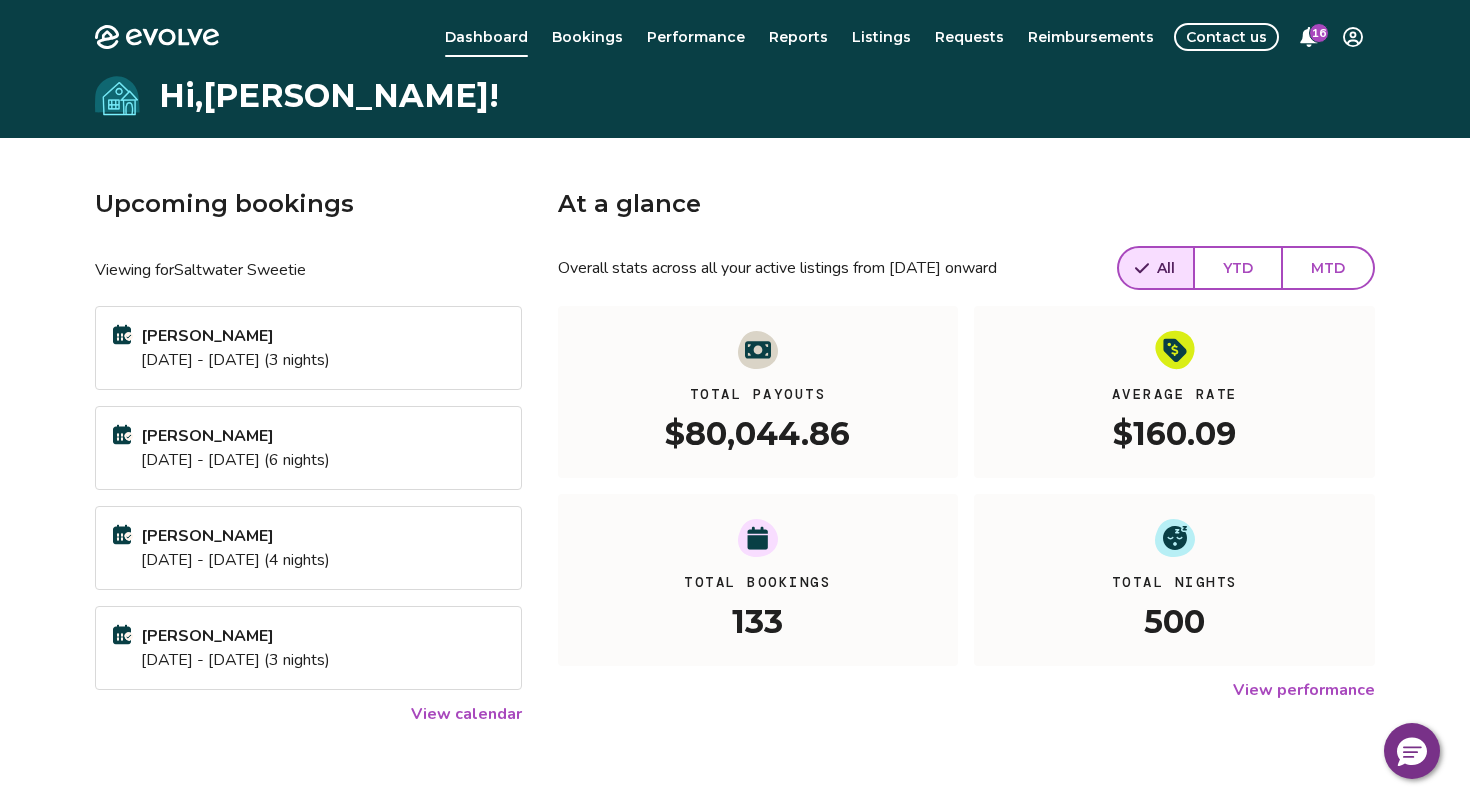click on "At a glance" at bounding box center [966, 204] 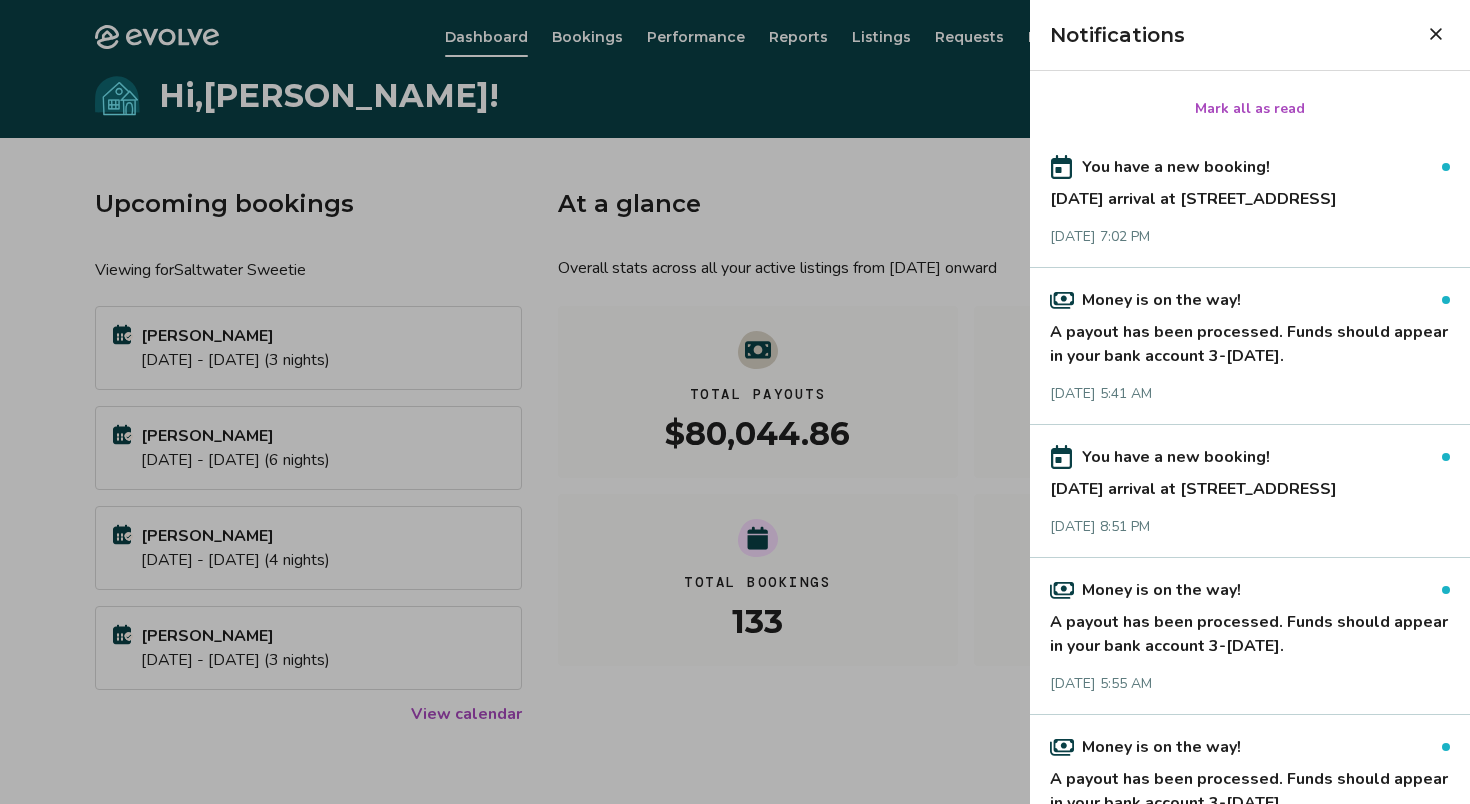 click 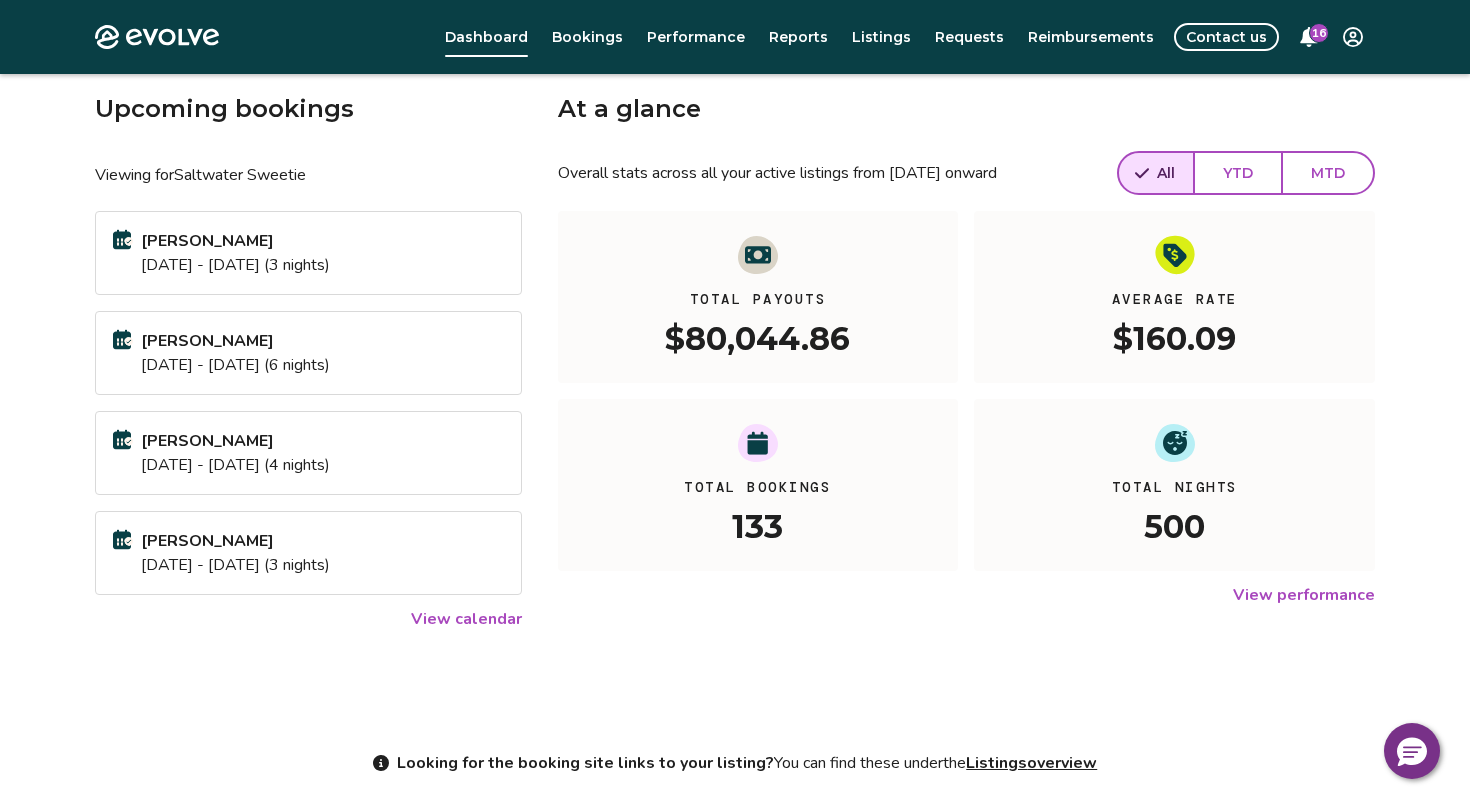 scroll, scrollTop: 0, scrollLeft: 0, axis: both 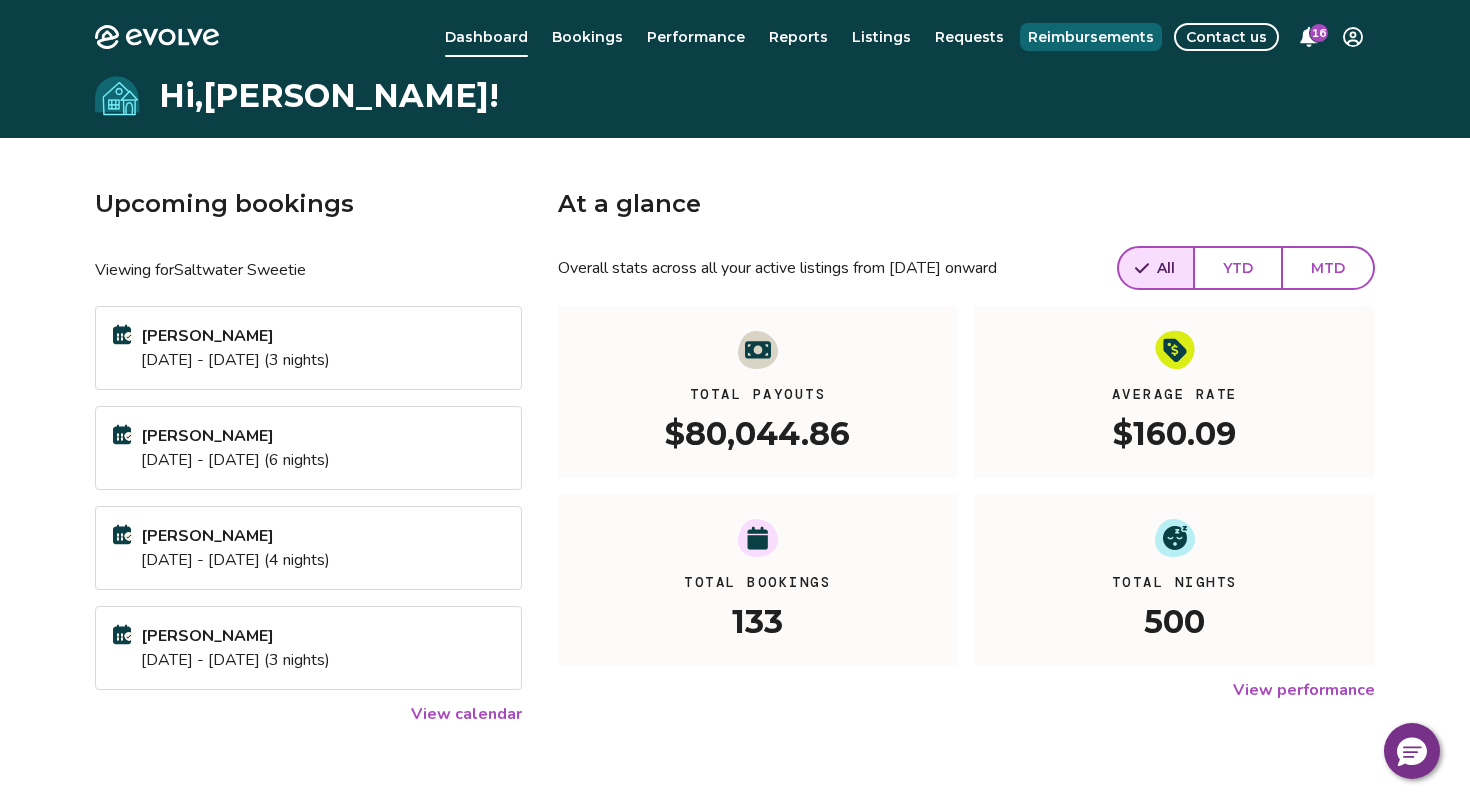 click on "Reimbursements" at bounding box center [1091, 37] 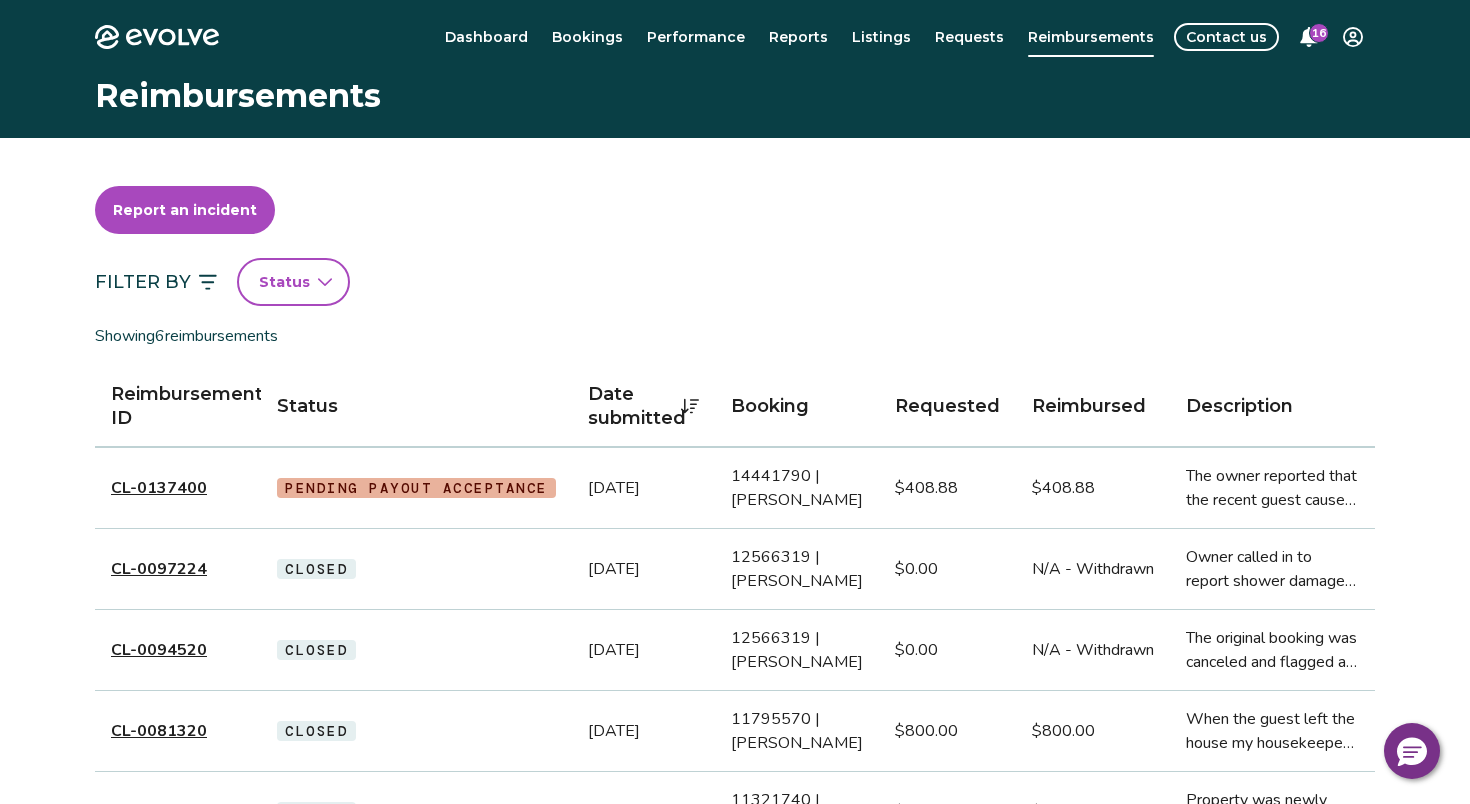 click on "CL-0137400" at bounding box center [159, 488] 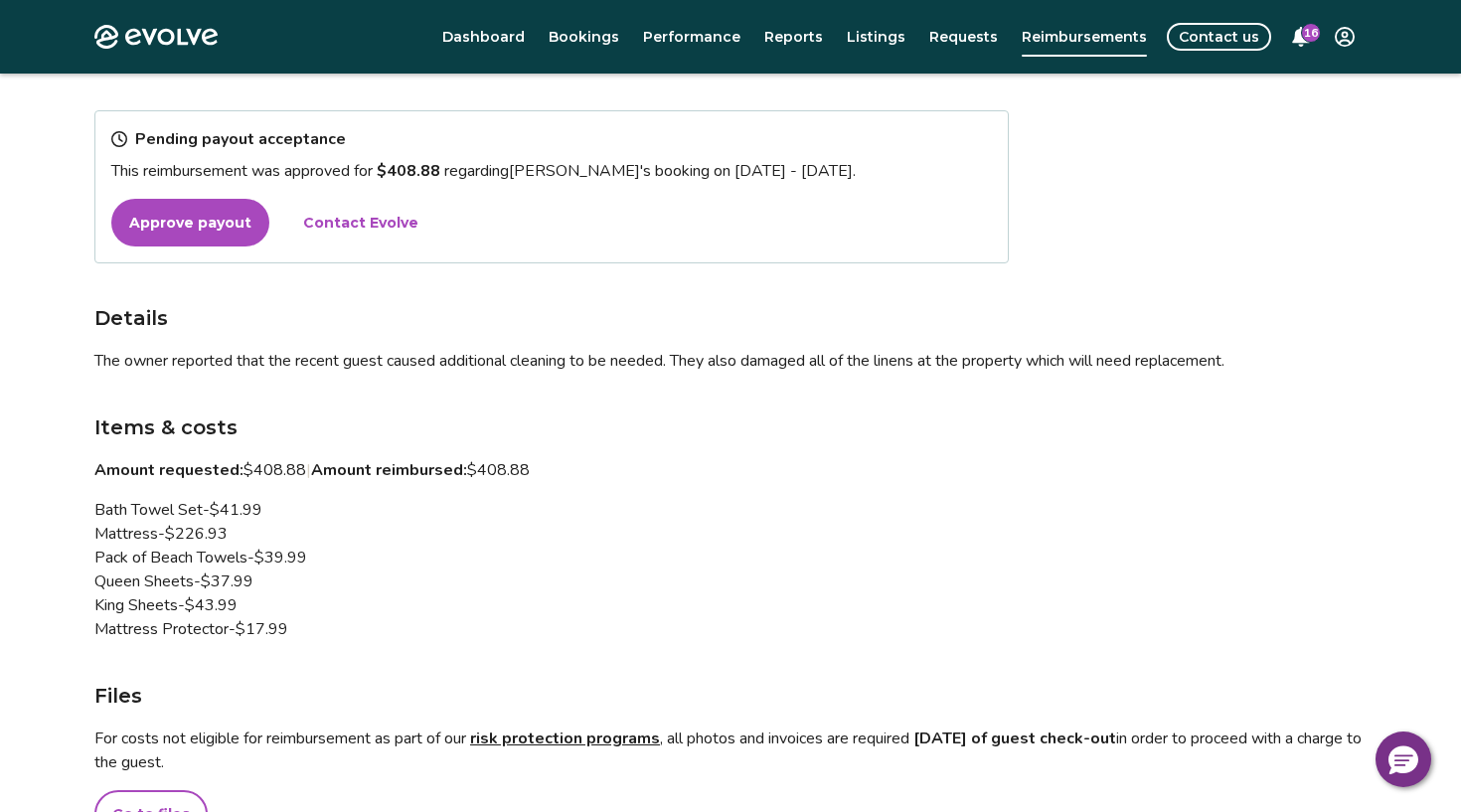 scroll, scrollTop: 0, scrollLeft: 0, axis: both 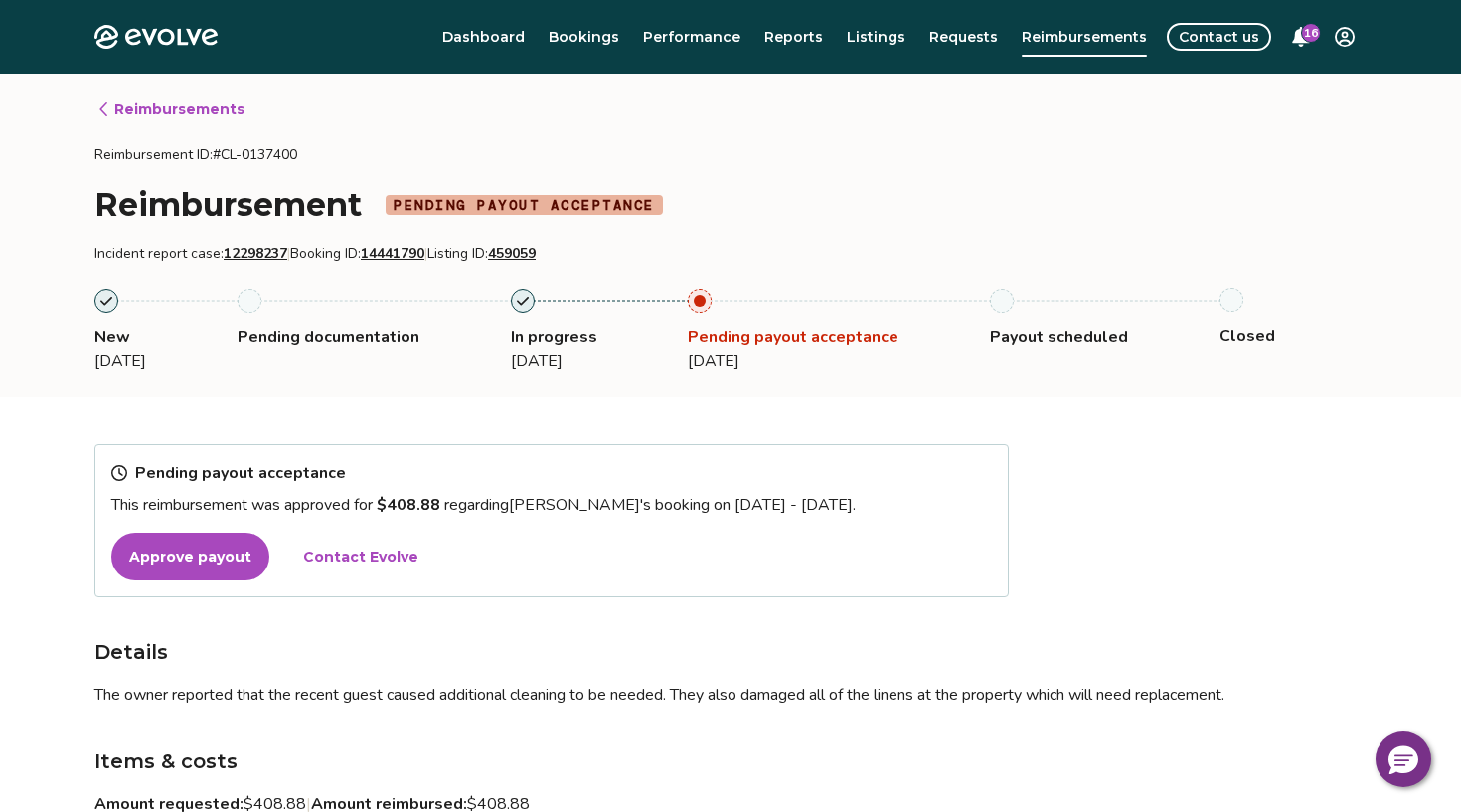 click on "Contact Evolve" at bounding box center [361, 557] 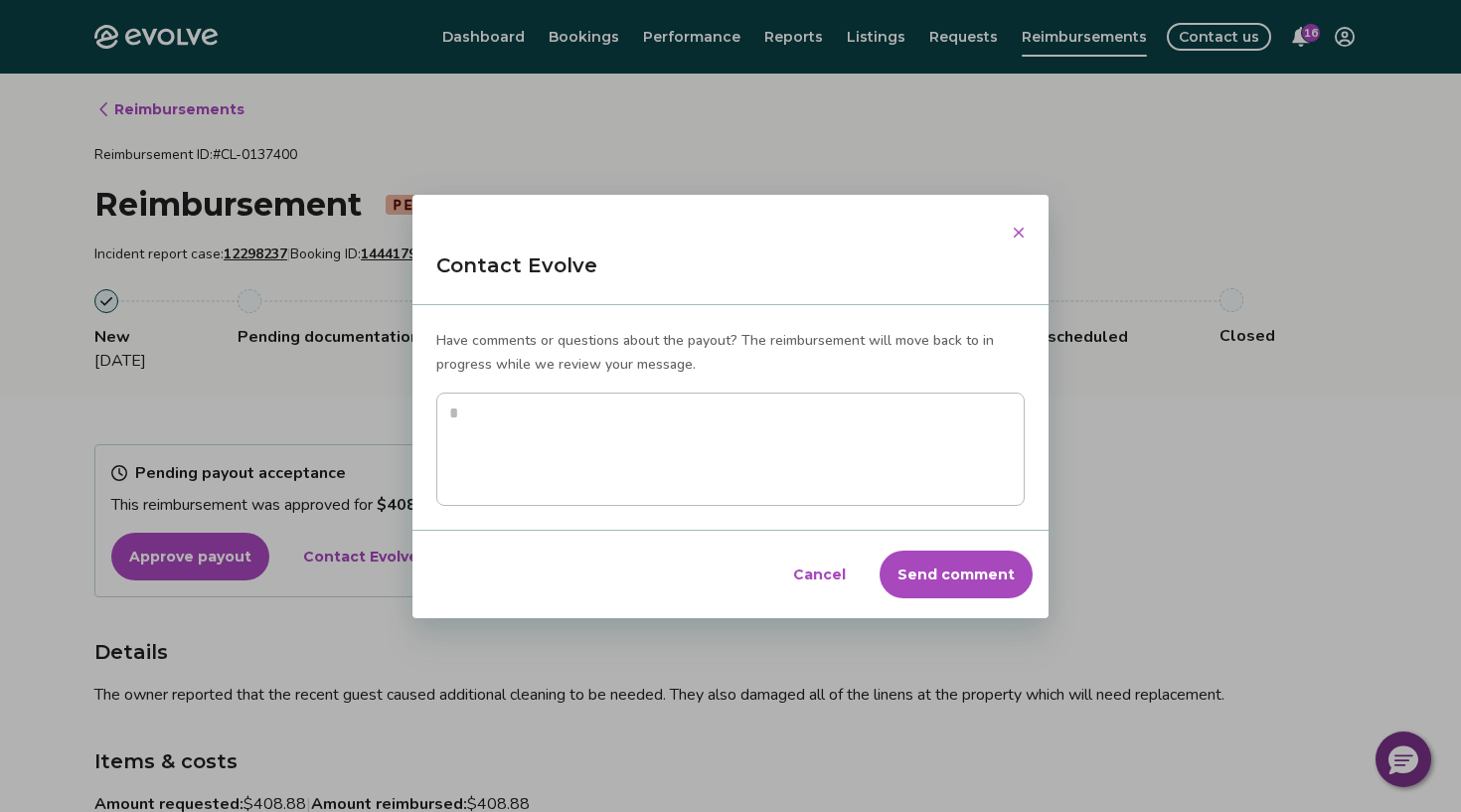 type on "*" 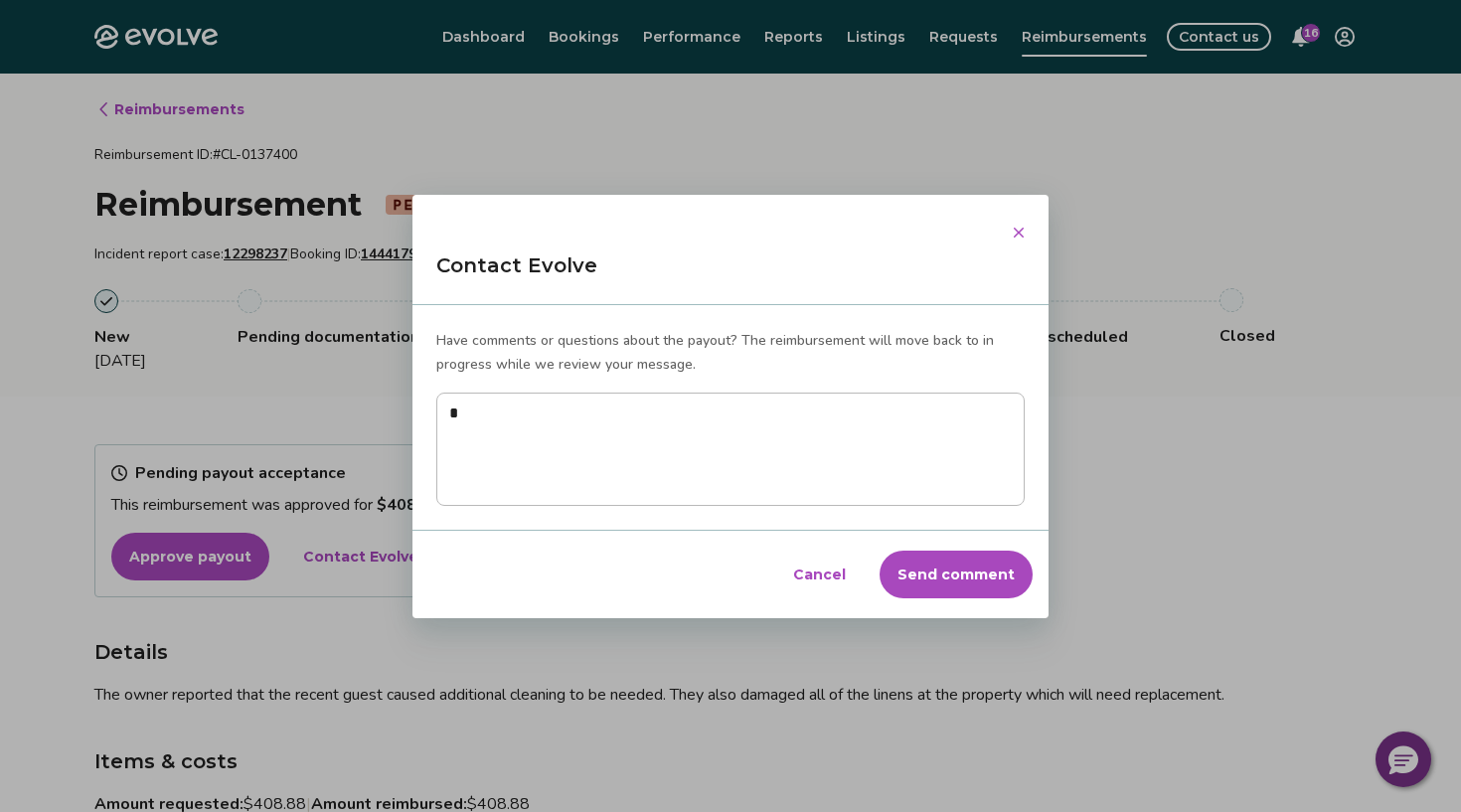 type on "**" 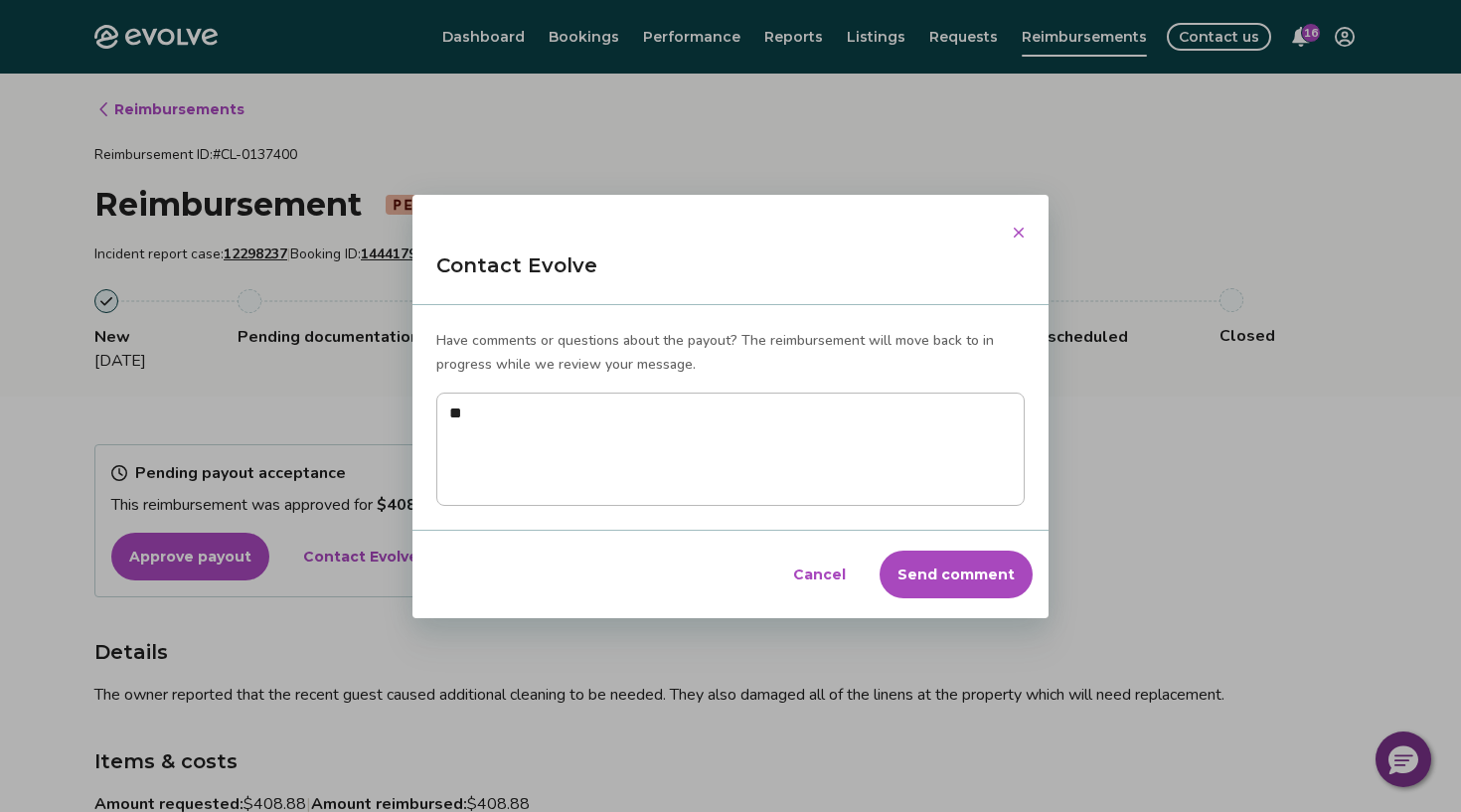 type on "***" 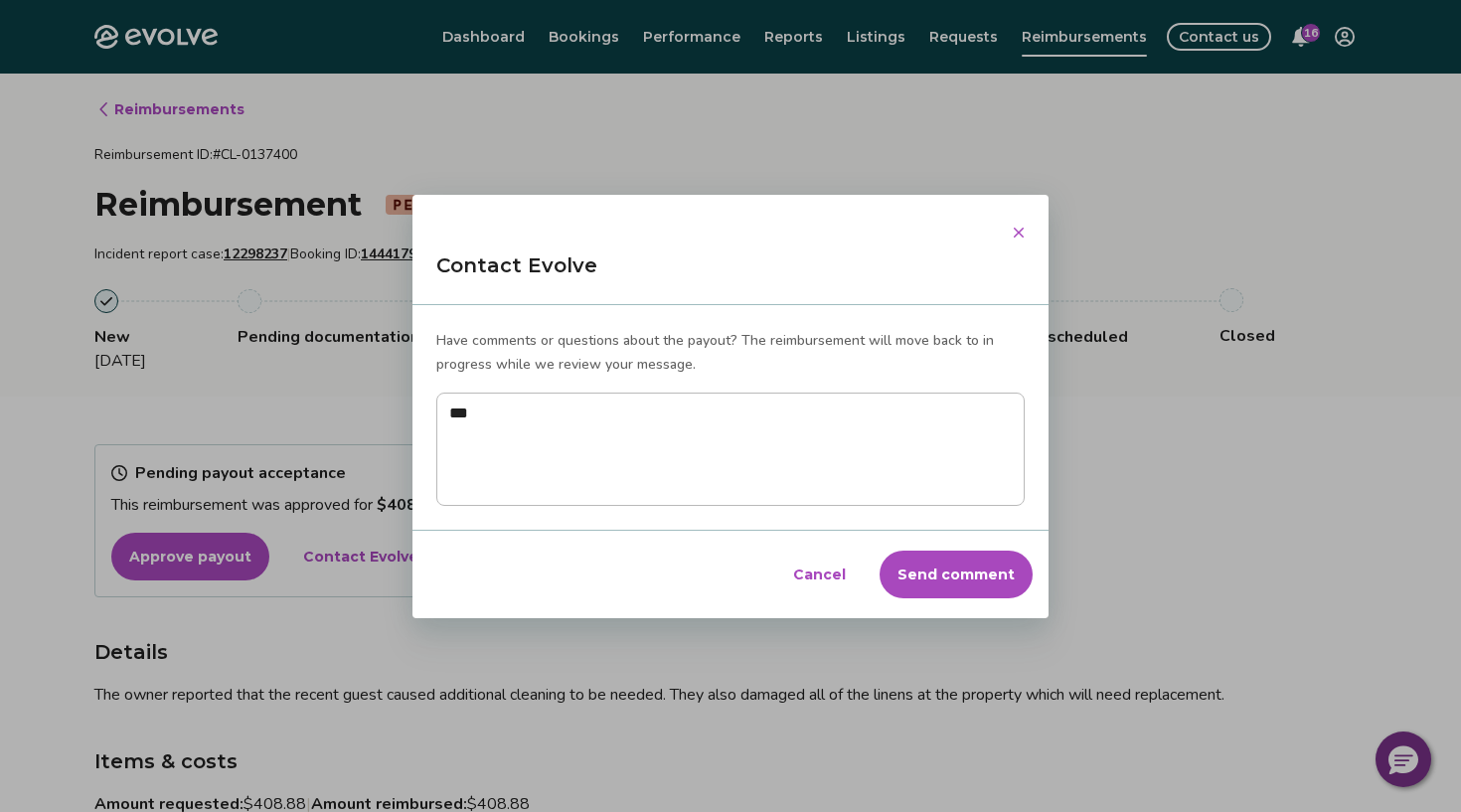 type on "****" 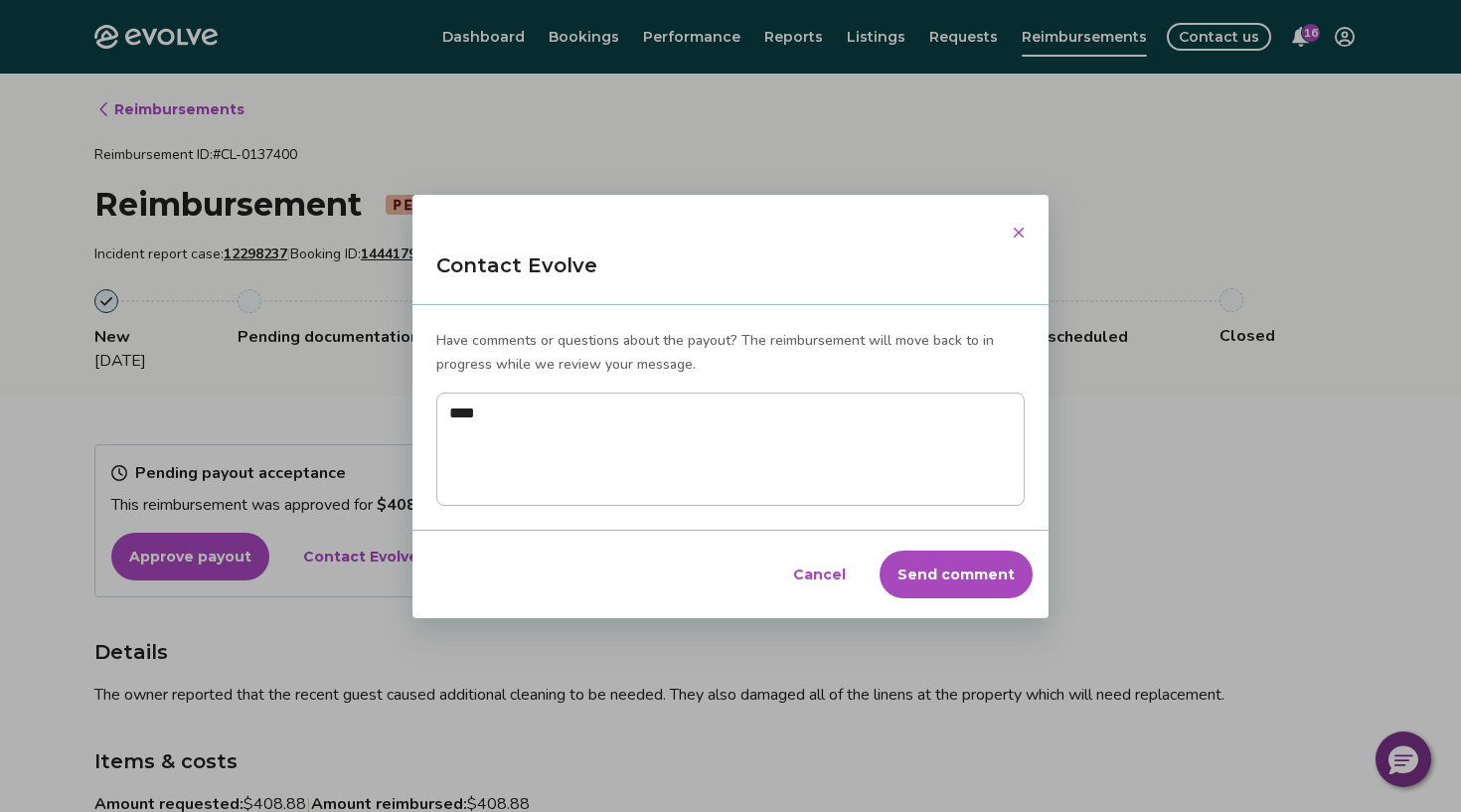 type on "*****" 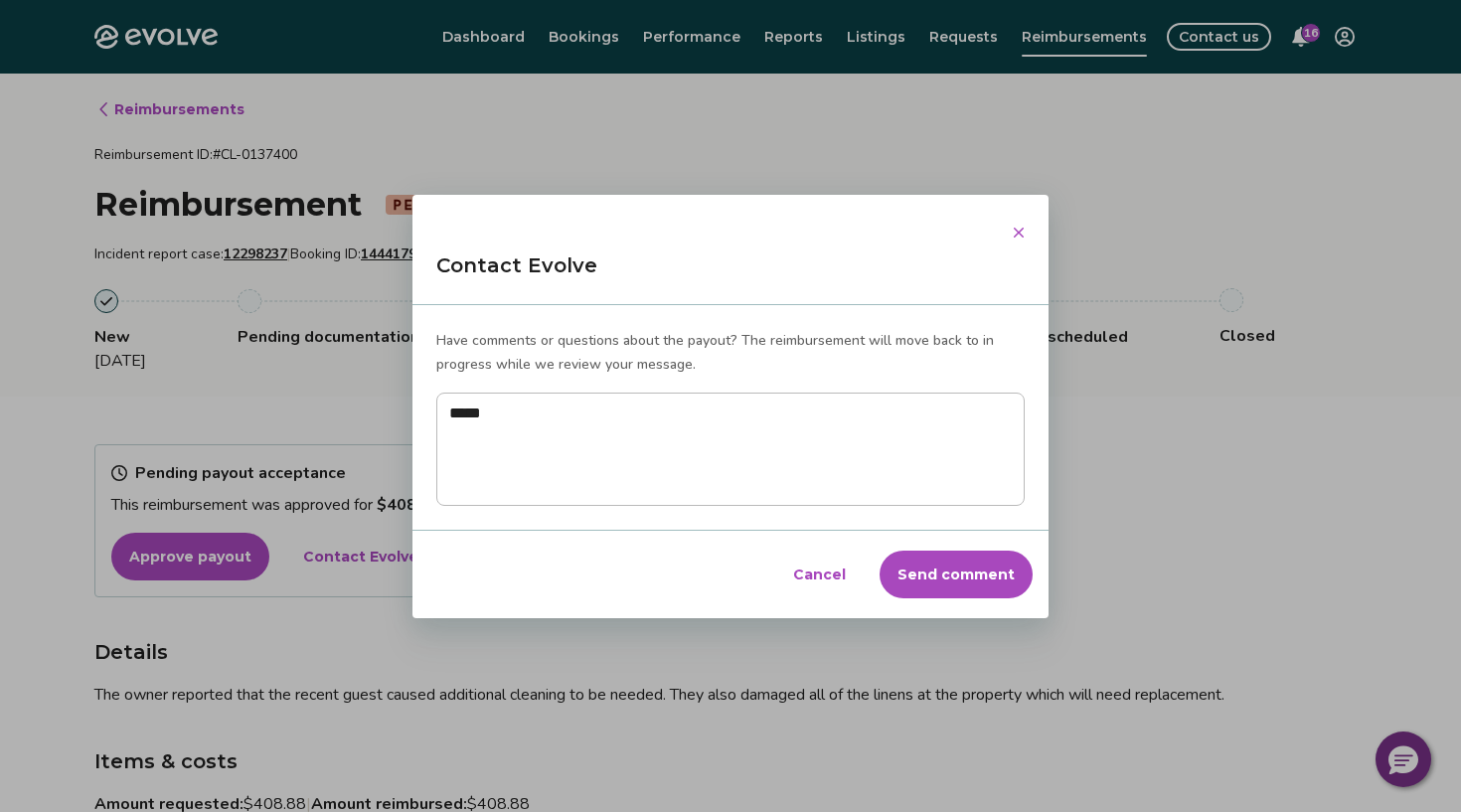 type on "*****" 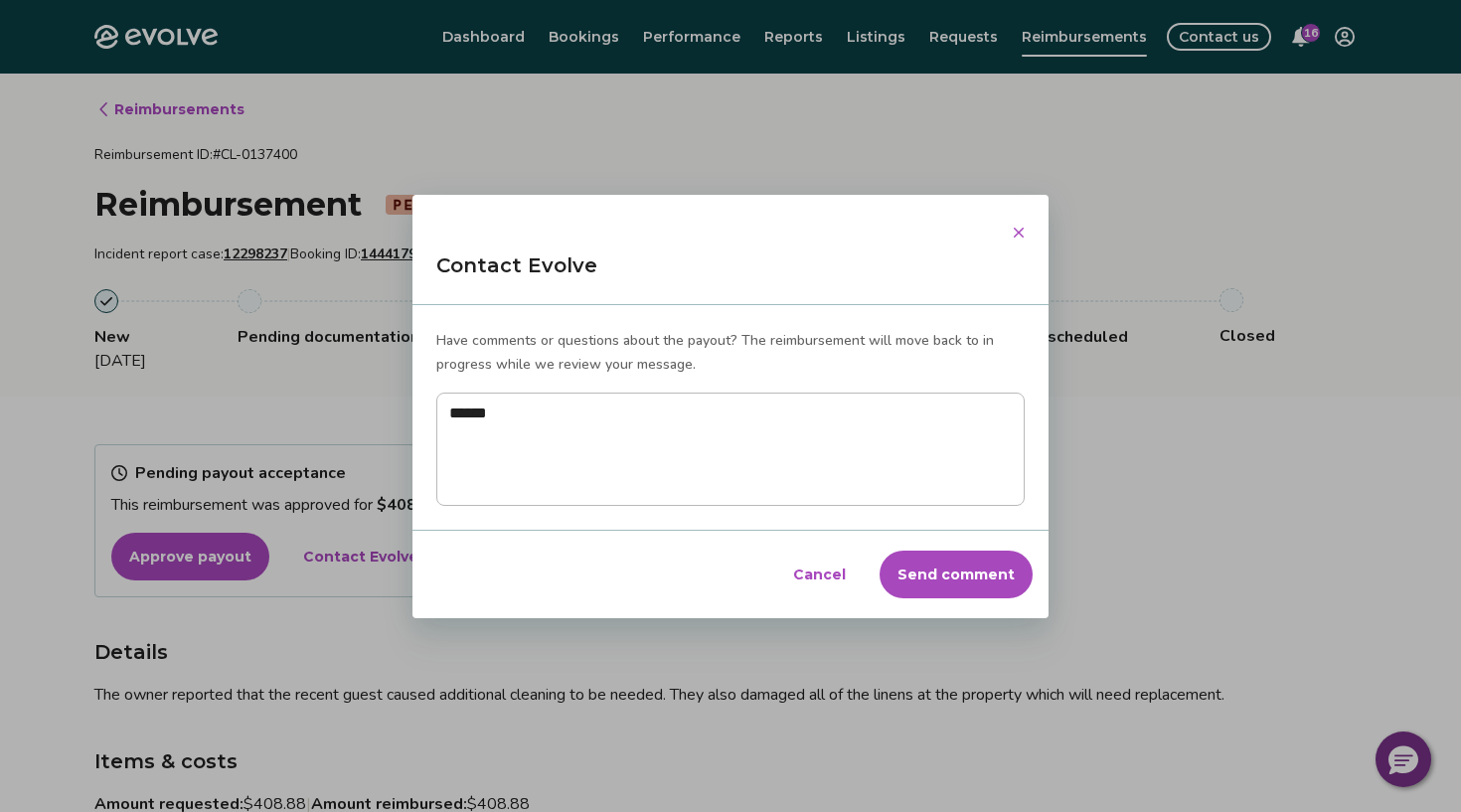 type on "*******" 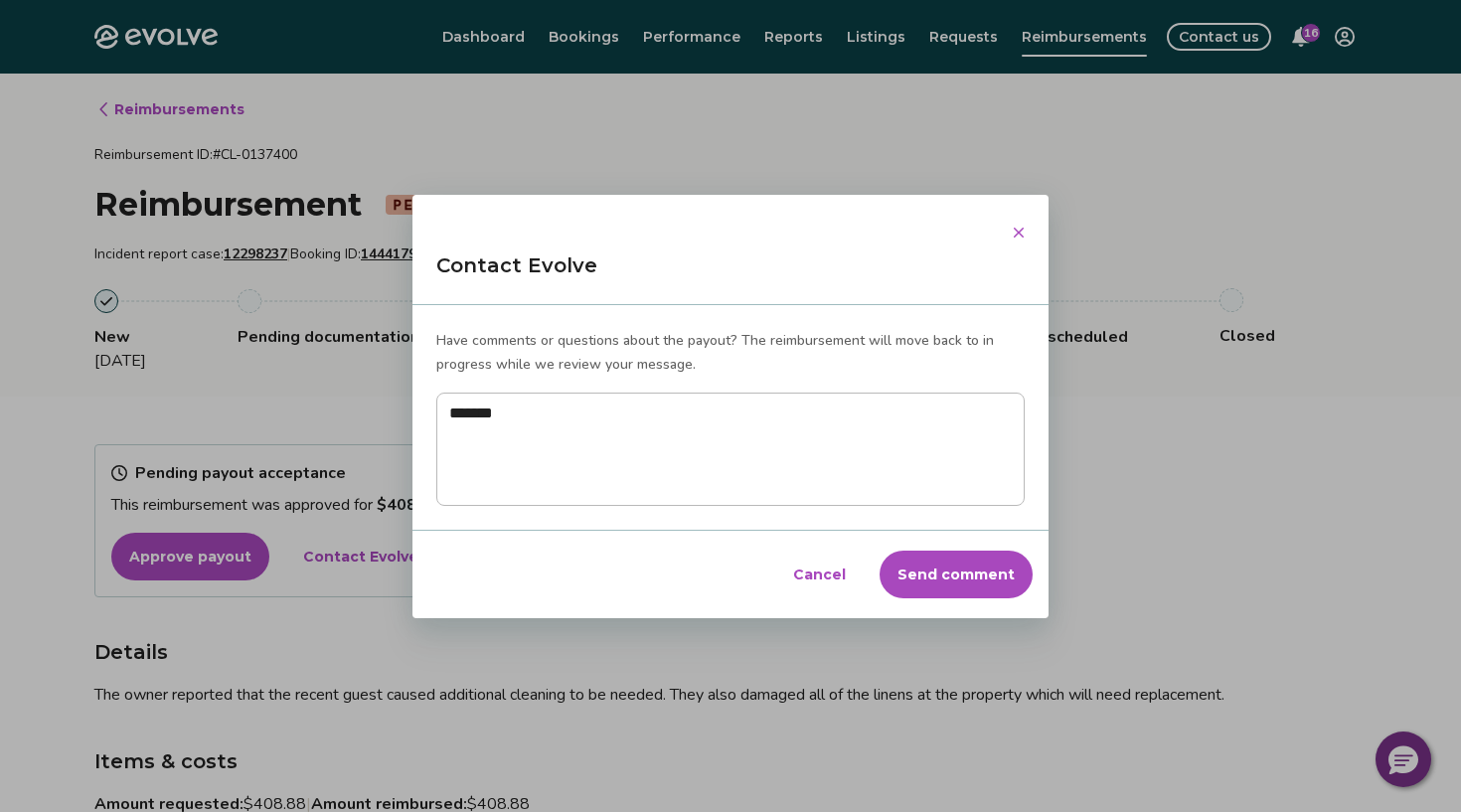 type on "*******" 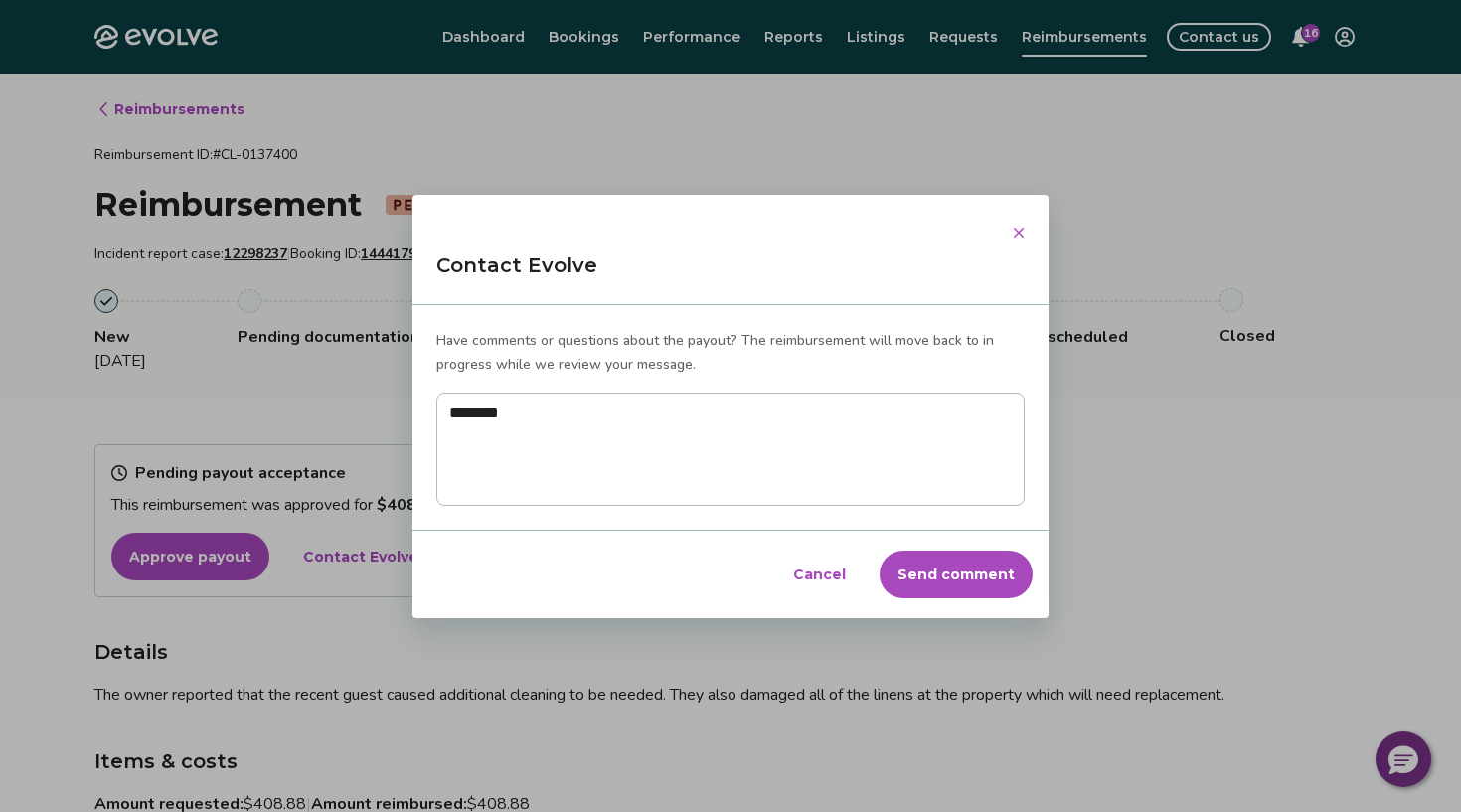 type on "*******" 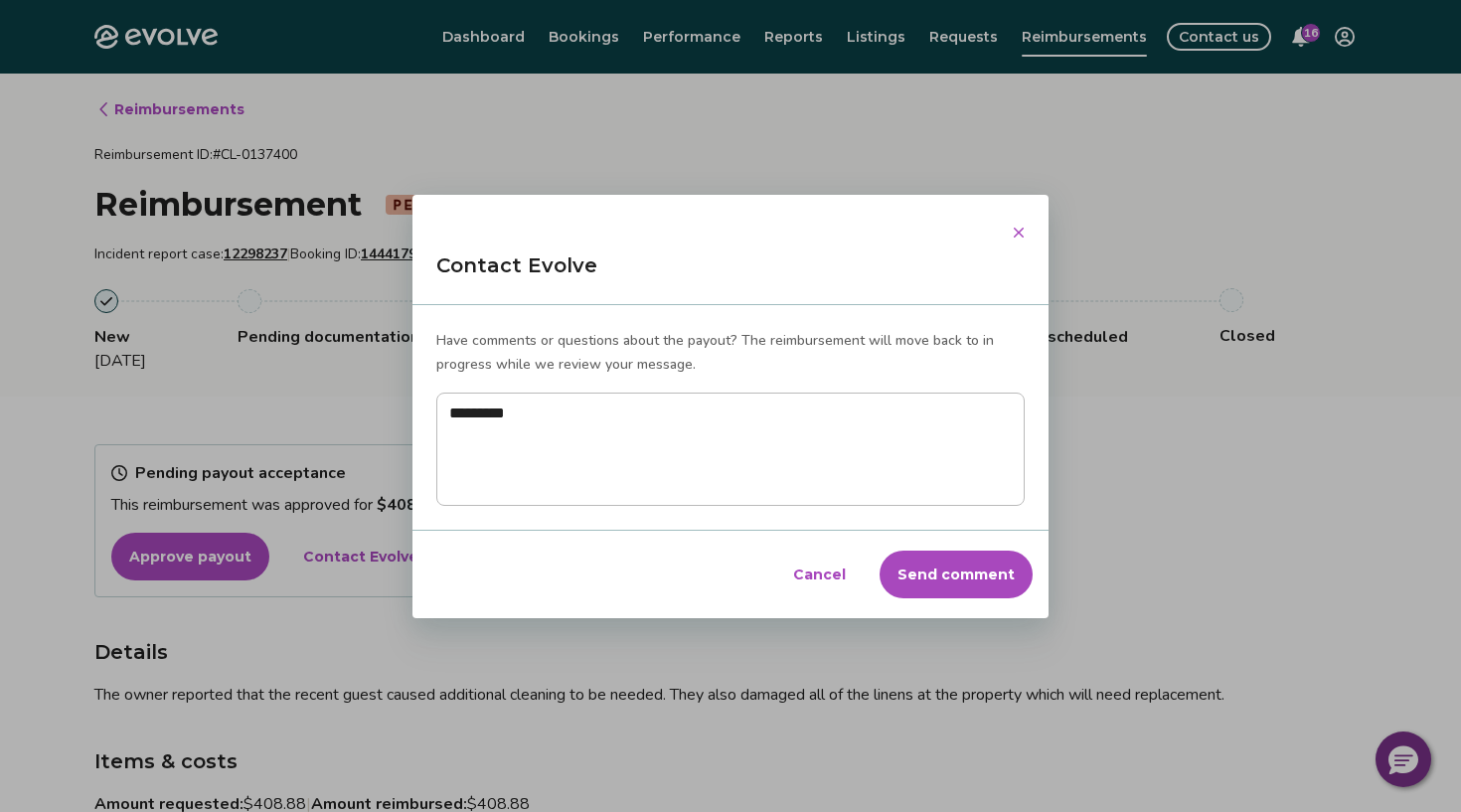 type on "*" 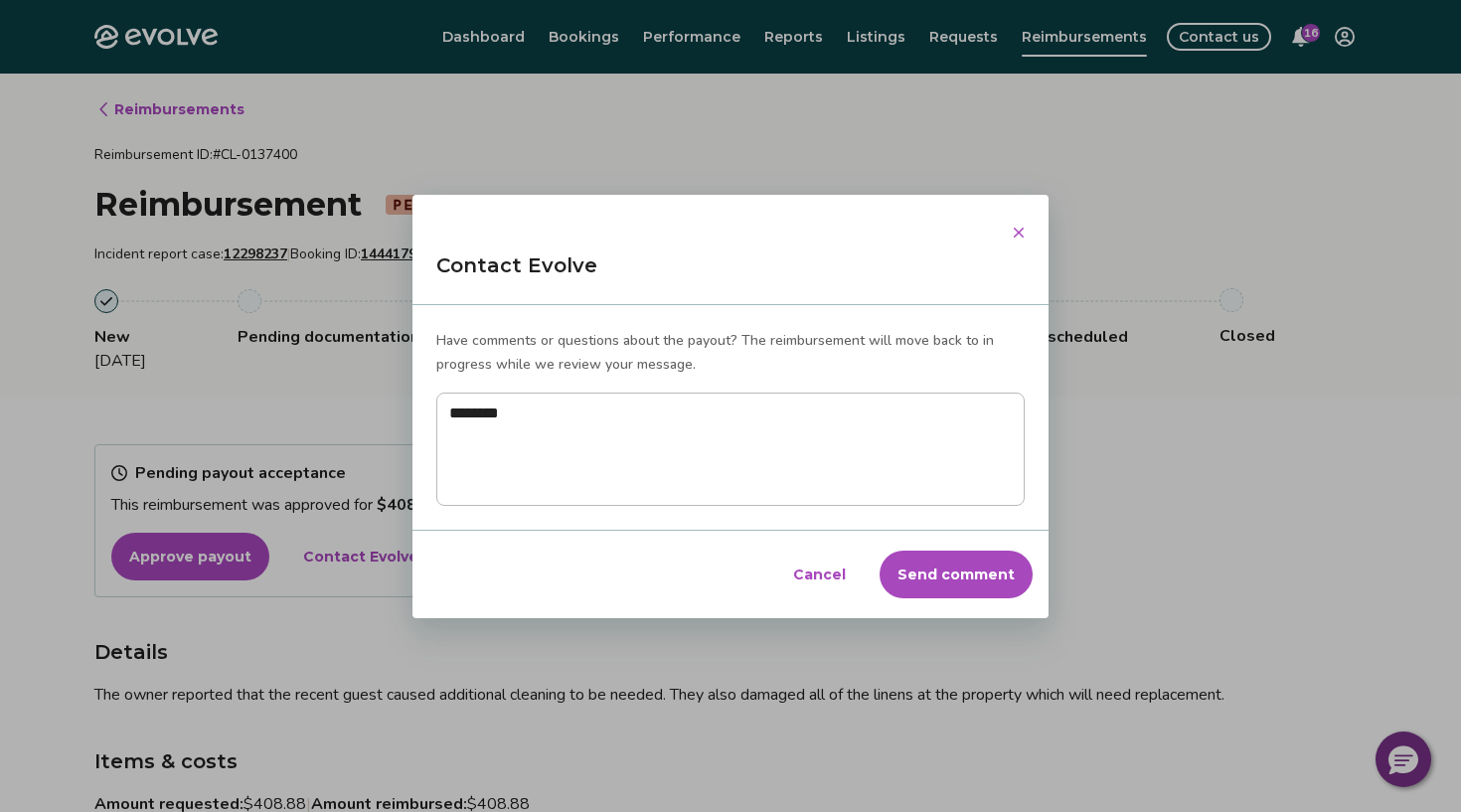 type on "*********" 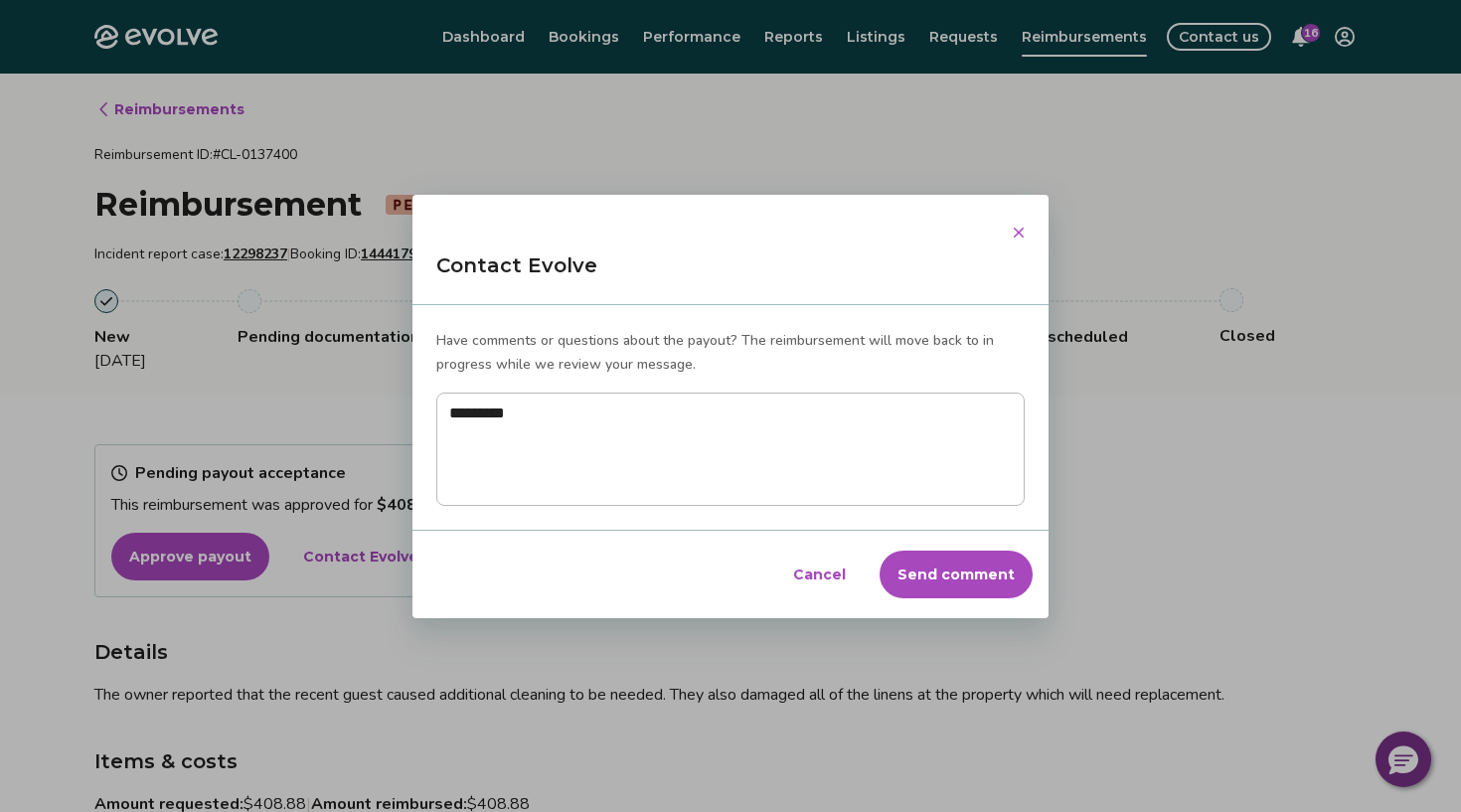 type on "**********" 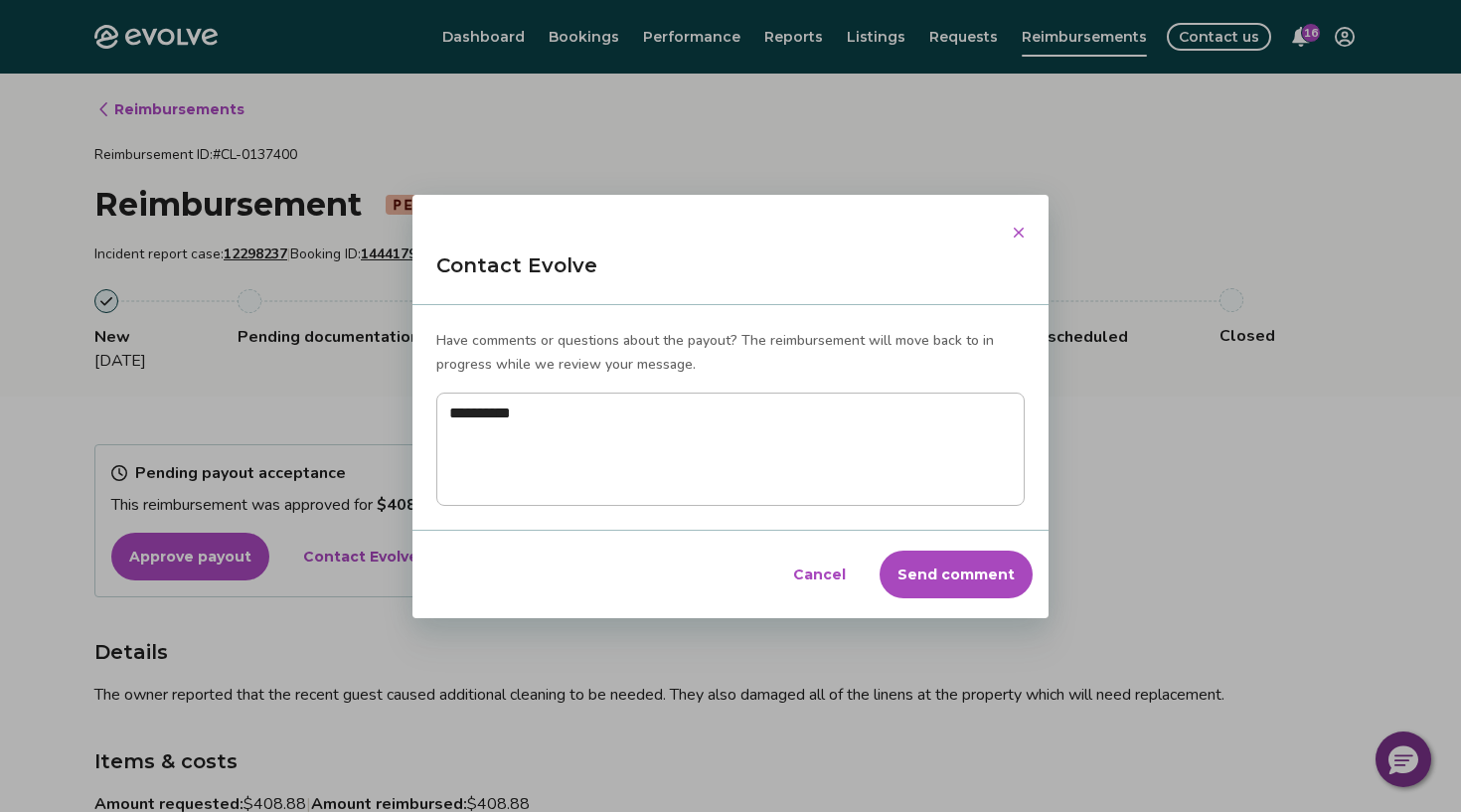 type on "**********" 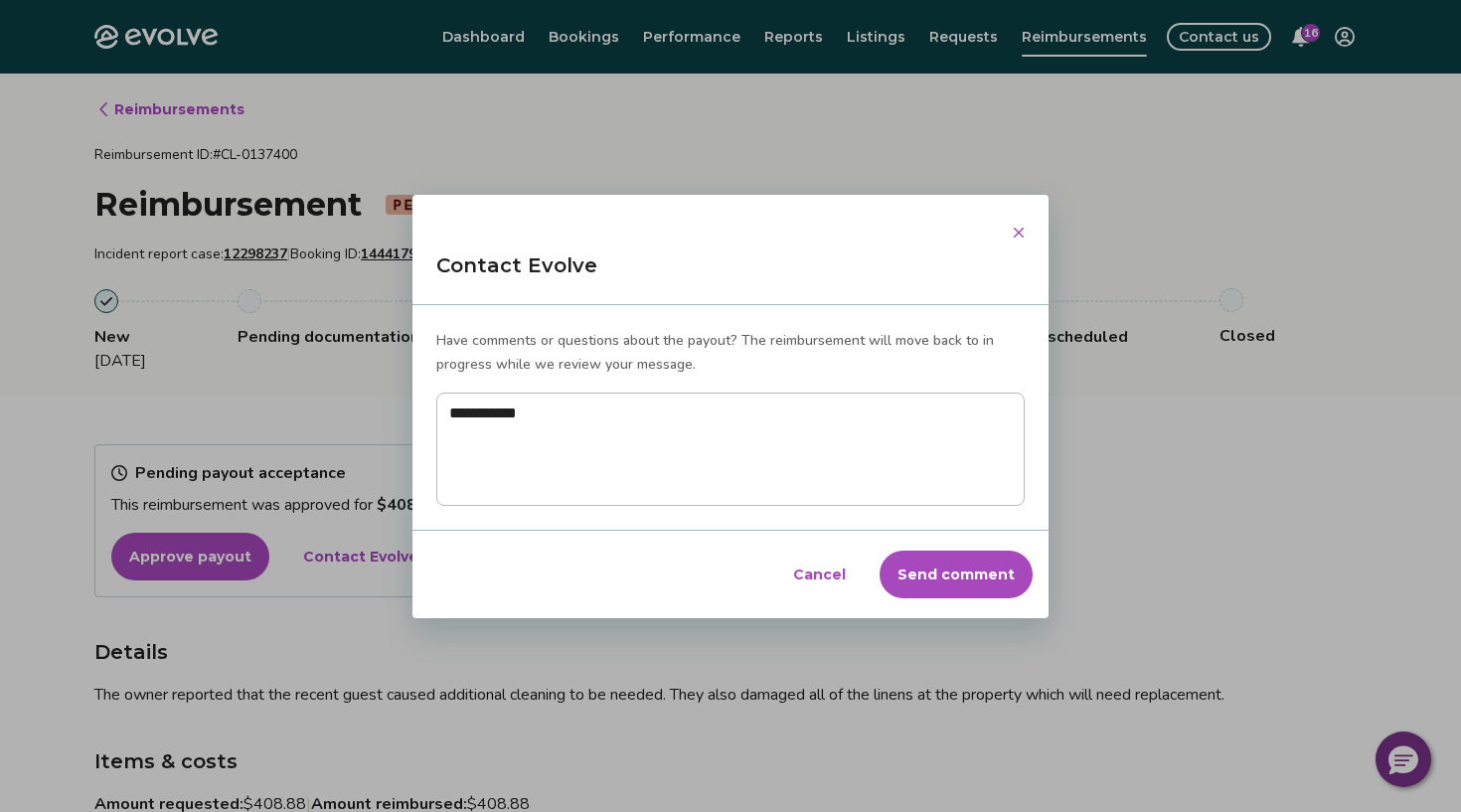 type on "**********" 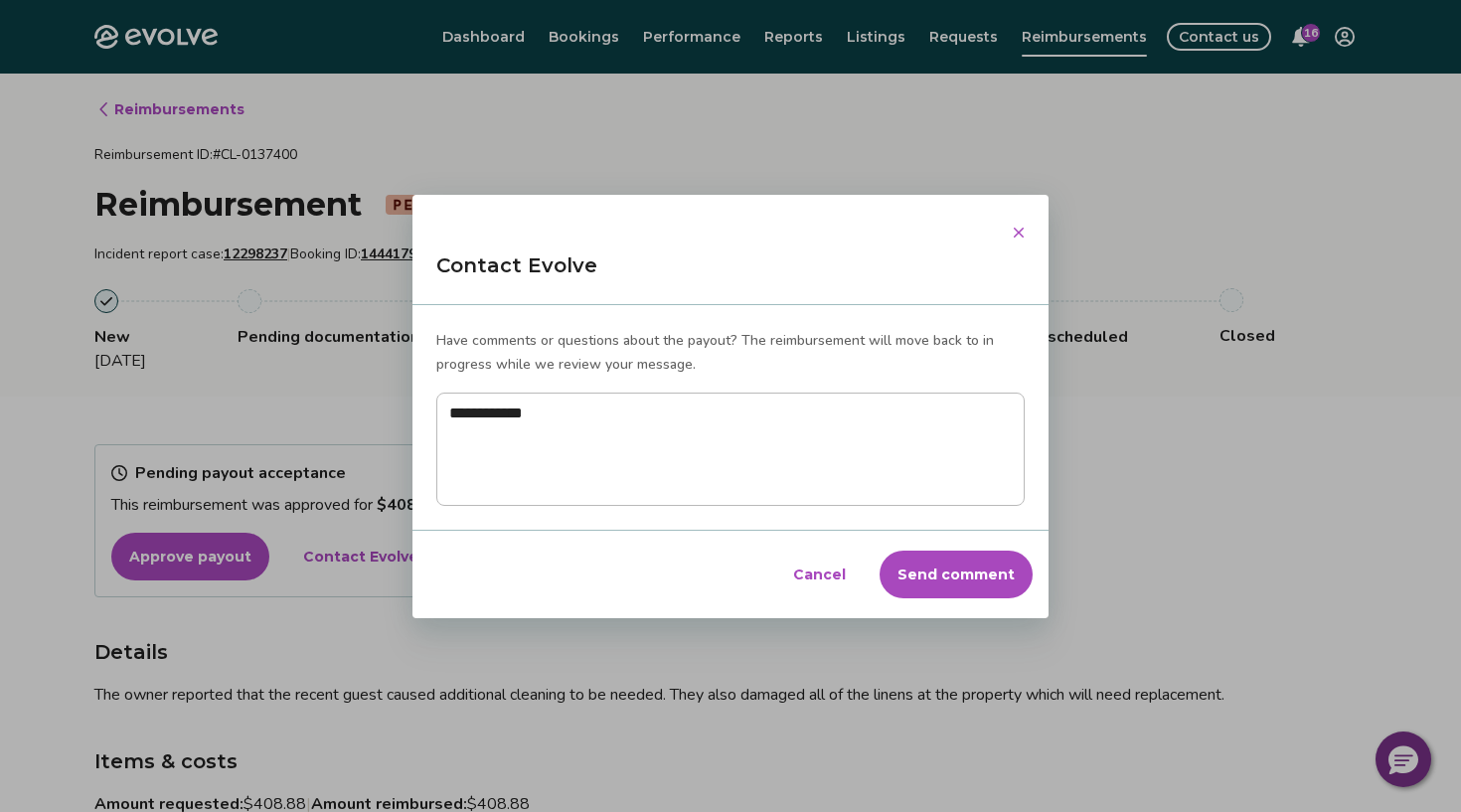 type on "**********" 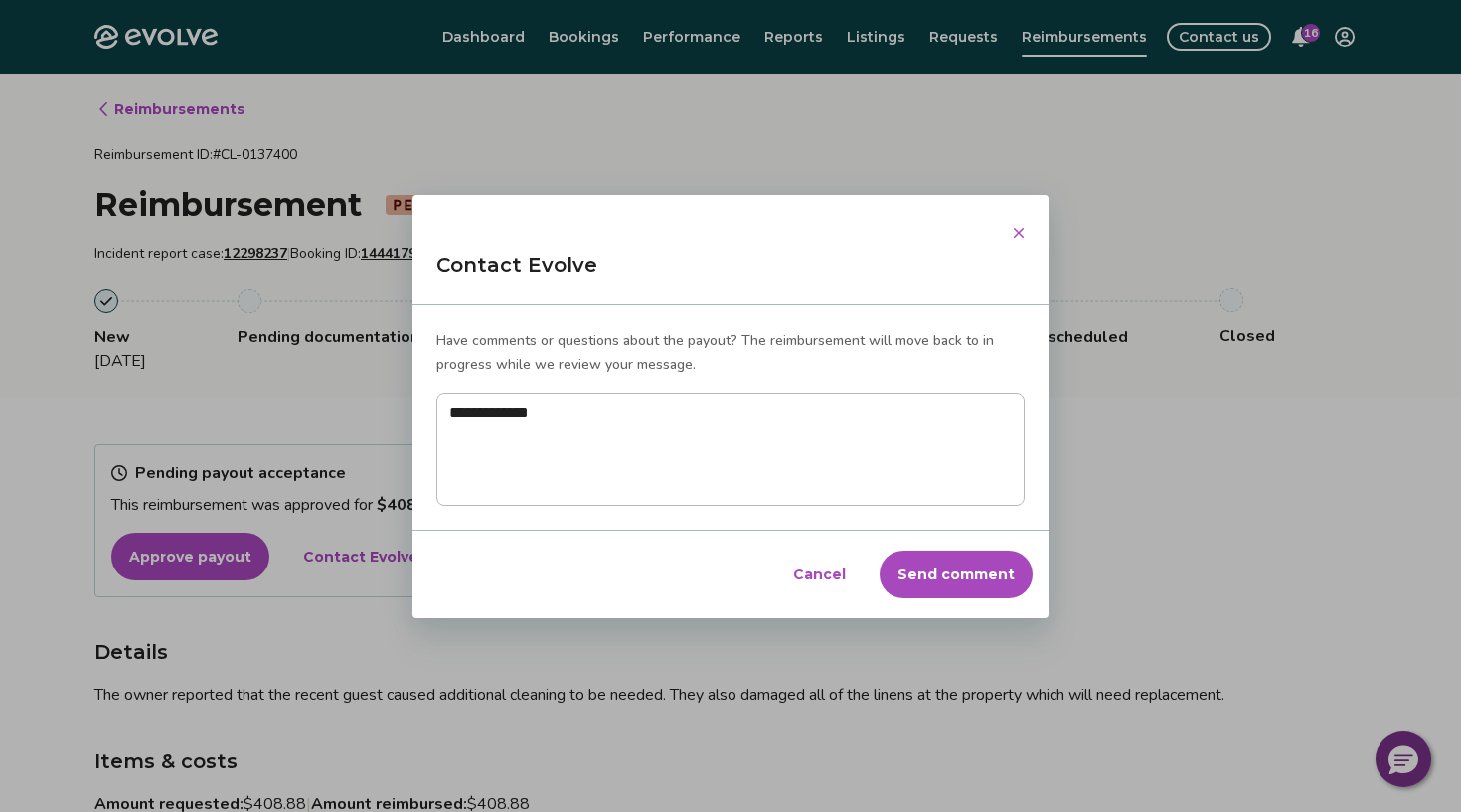 type on "**********" 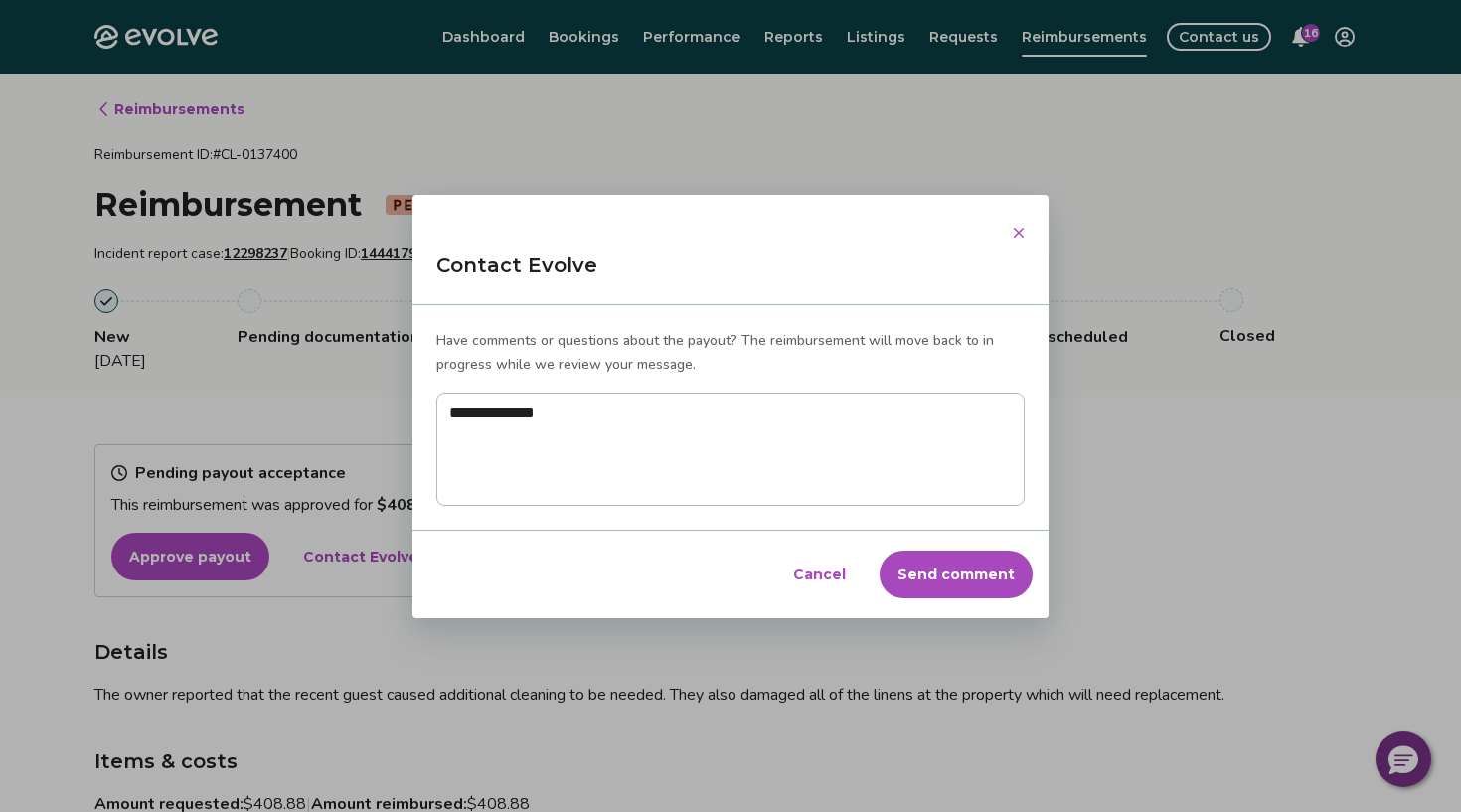 type on "**********" 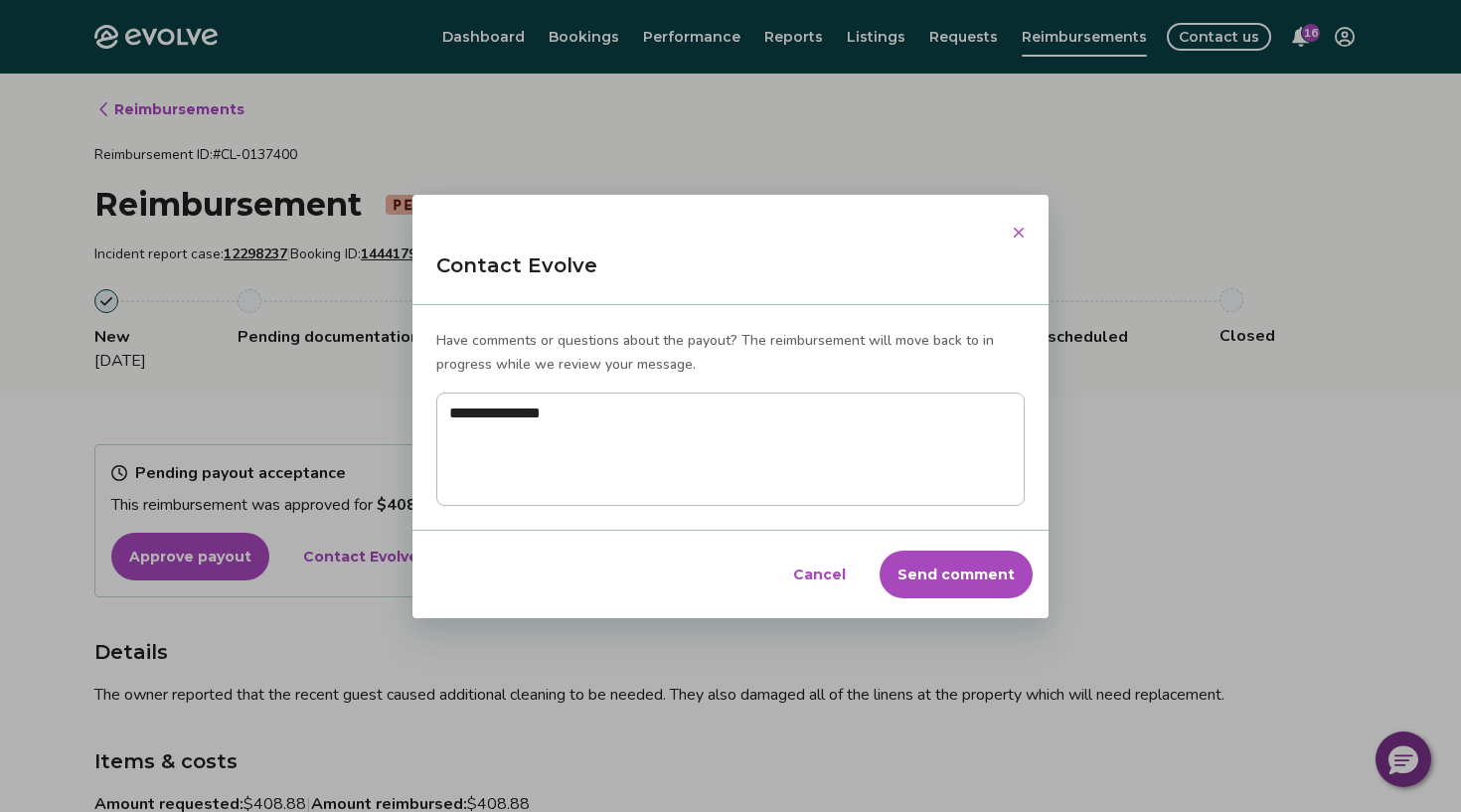type on "**********" 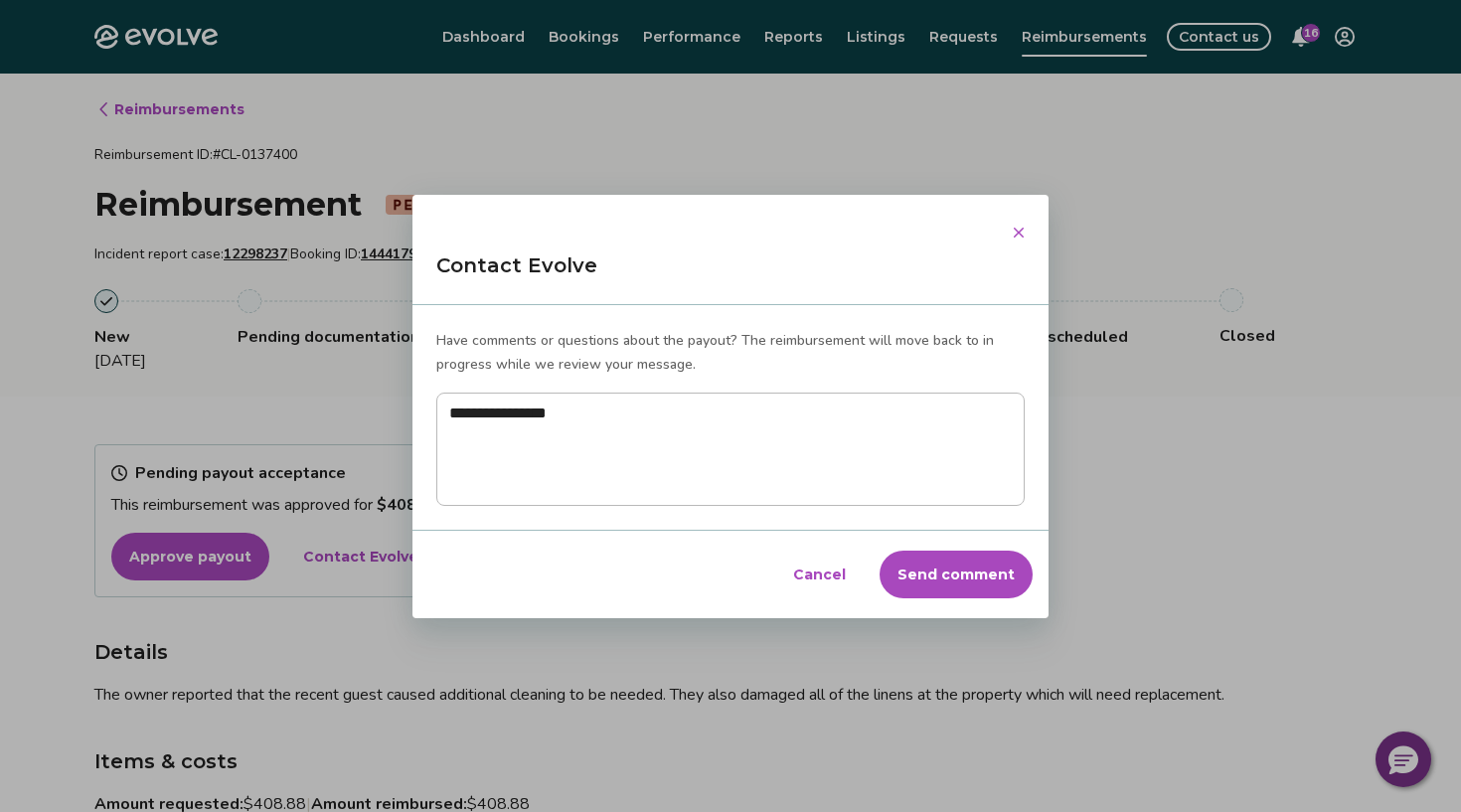 type on "**********" 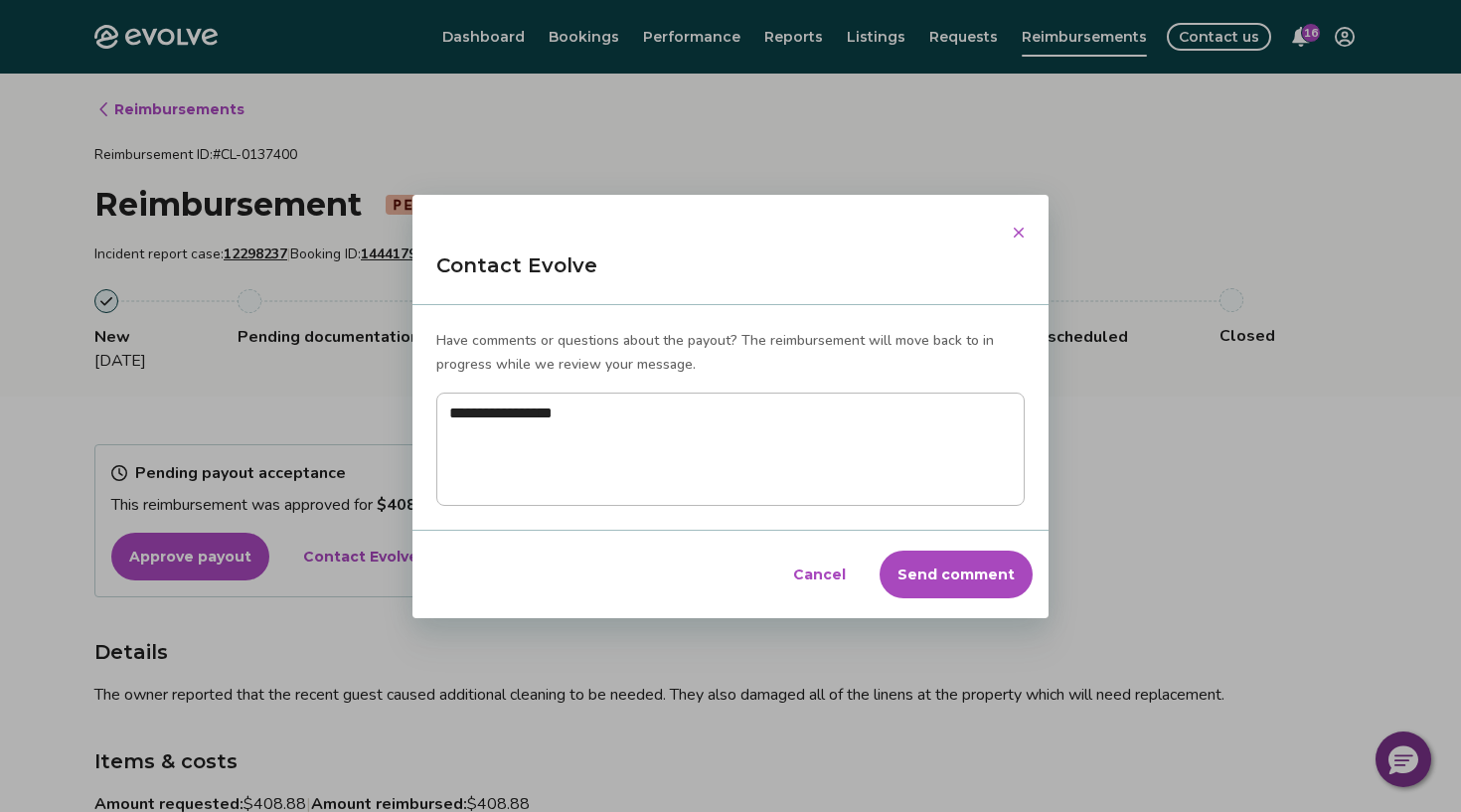 type on "**********" 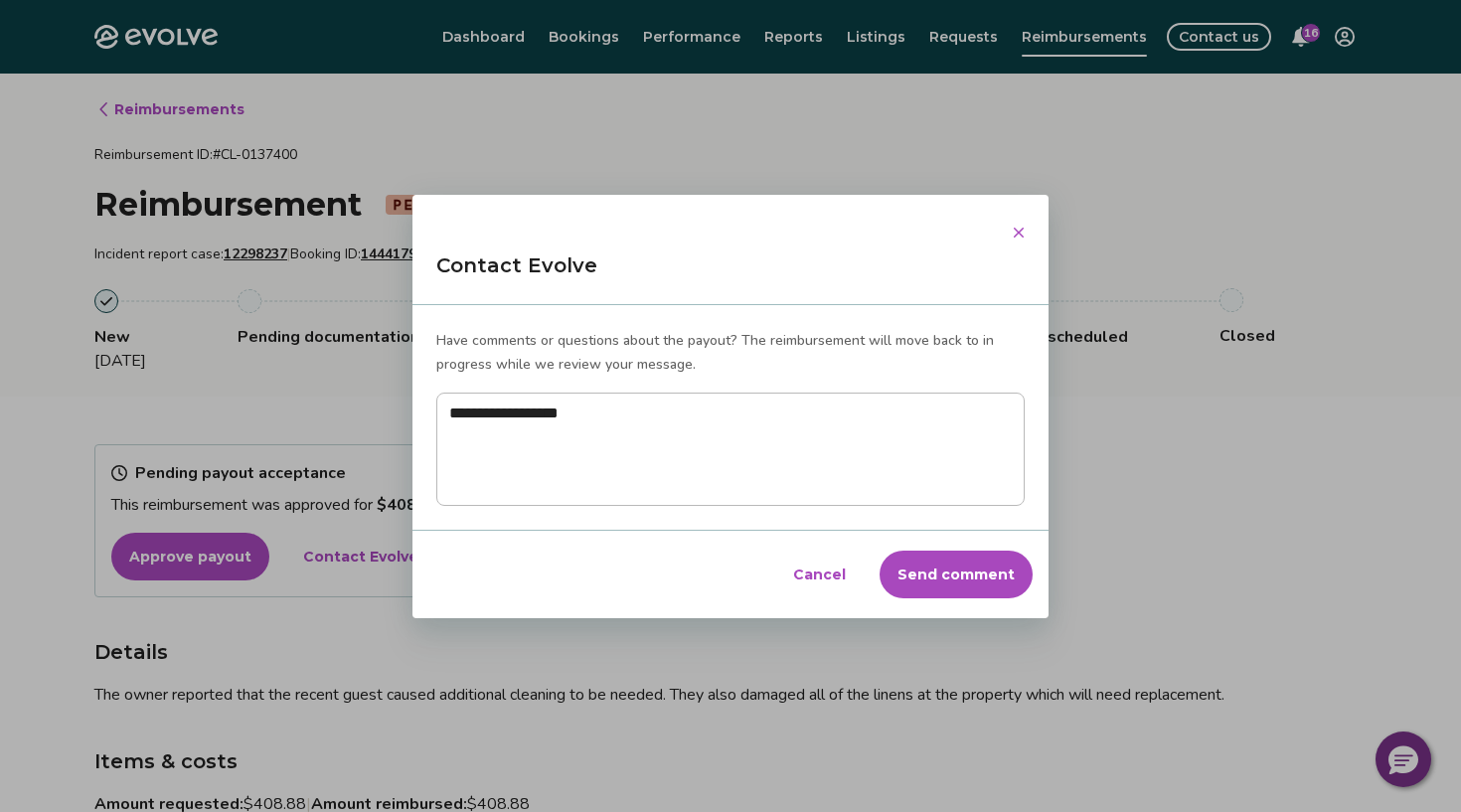 type on "**********" 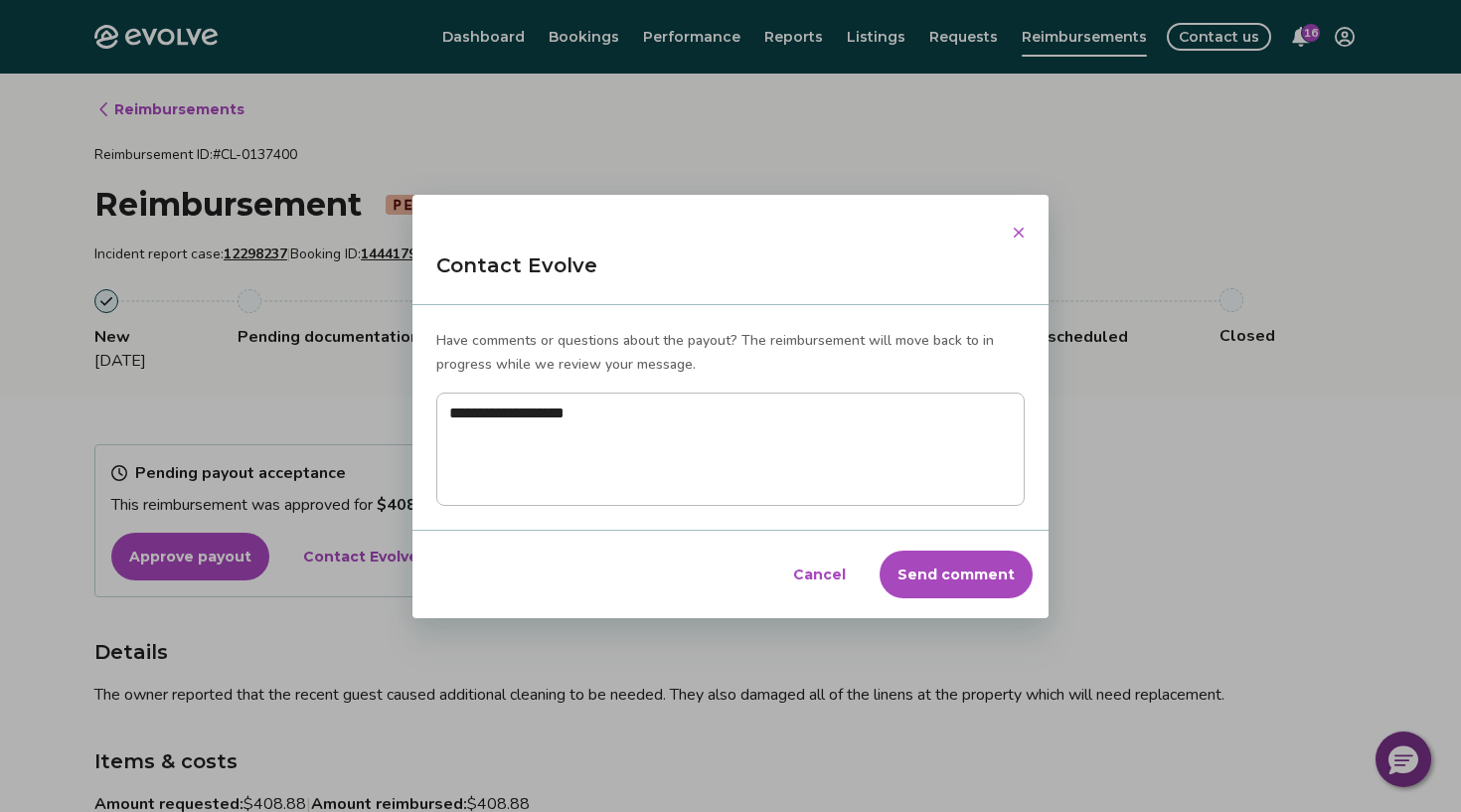 type on "**********" 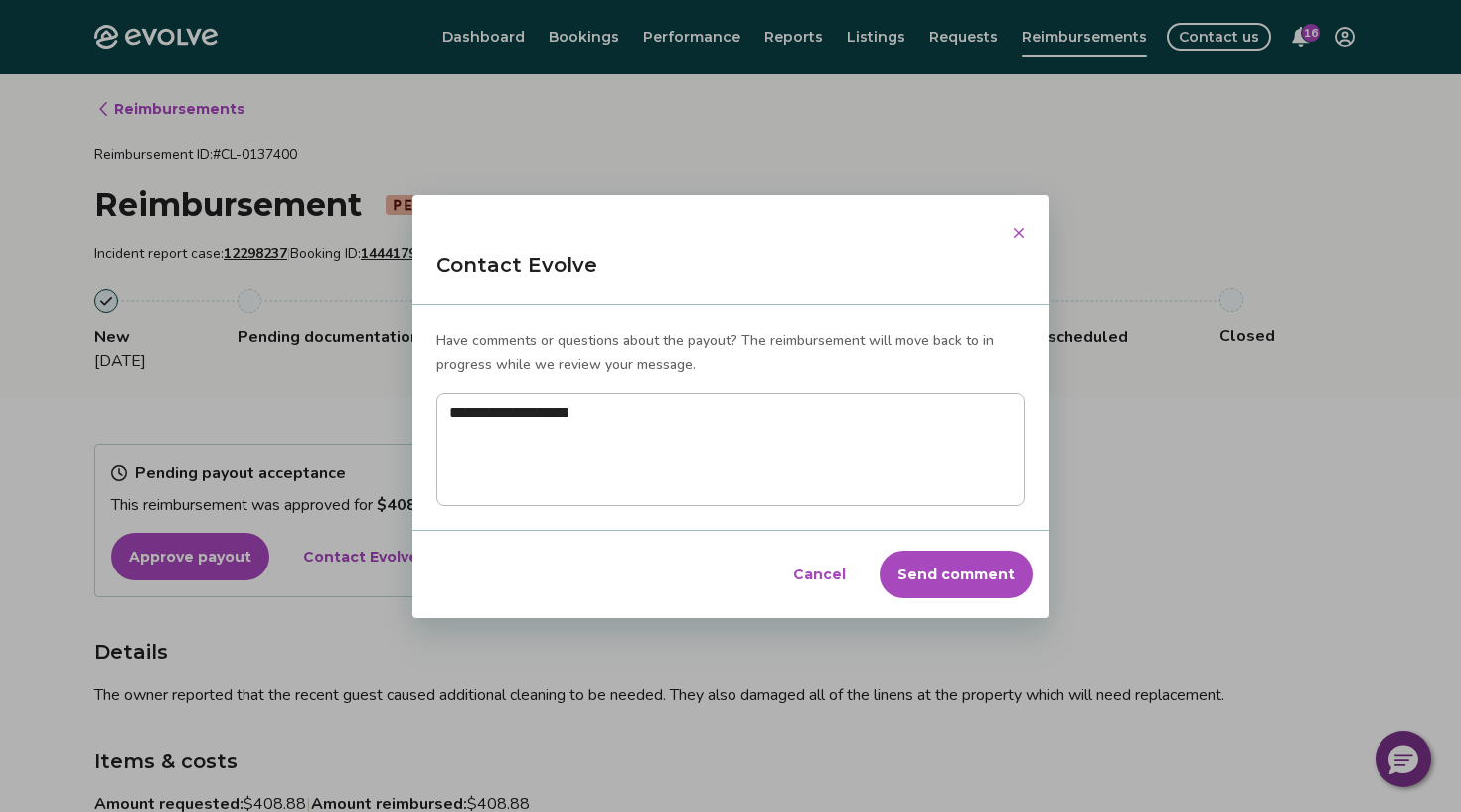 type on "*" 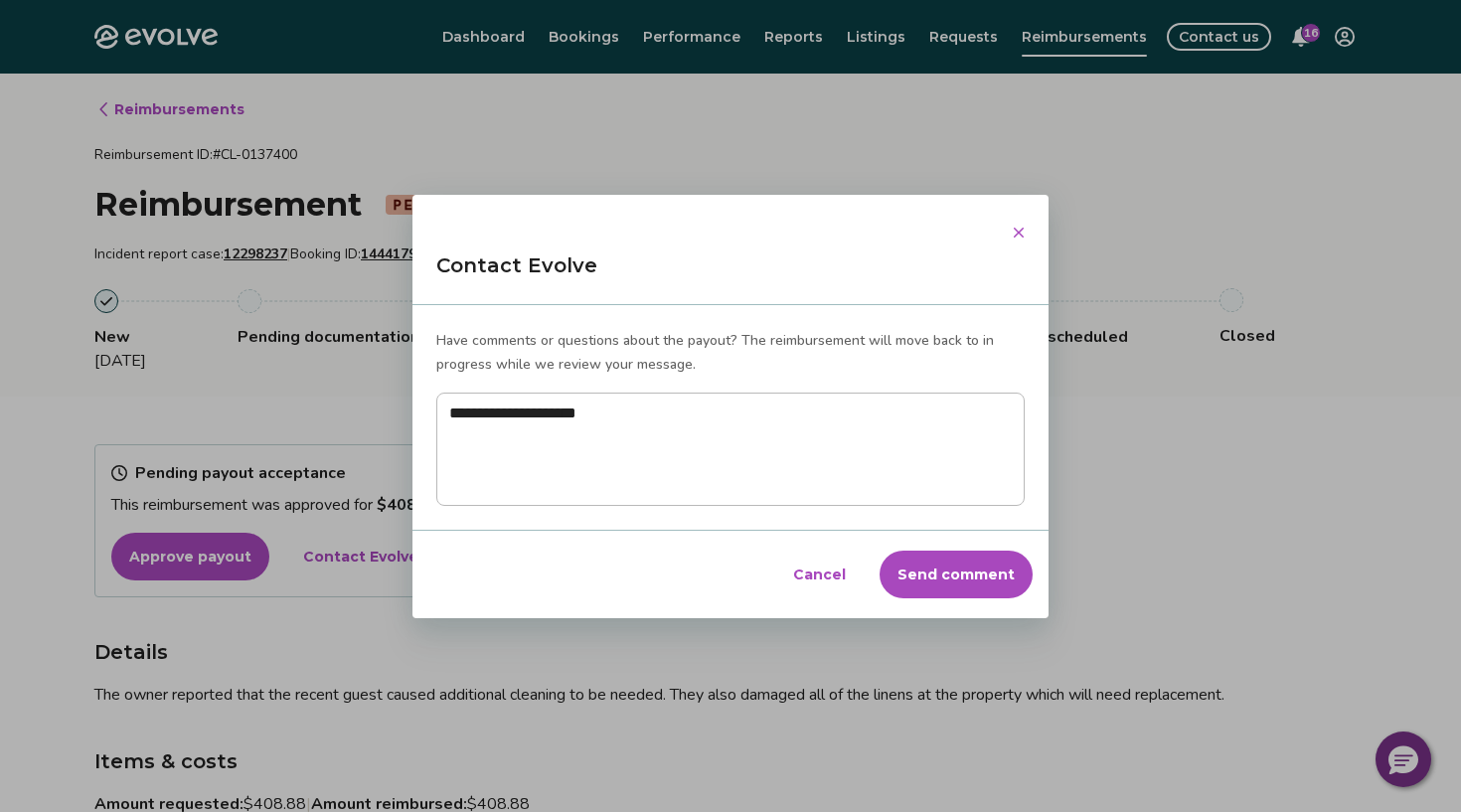 type on "**********" 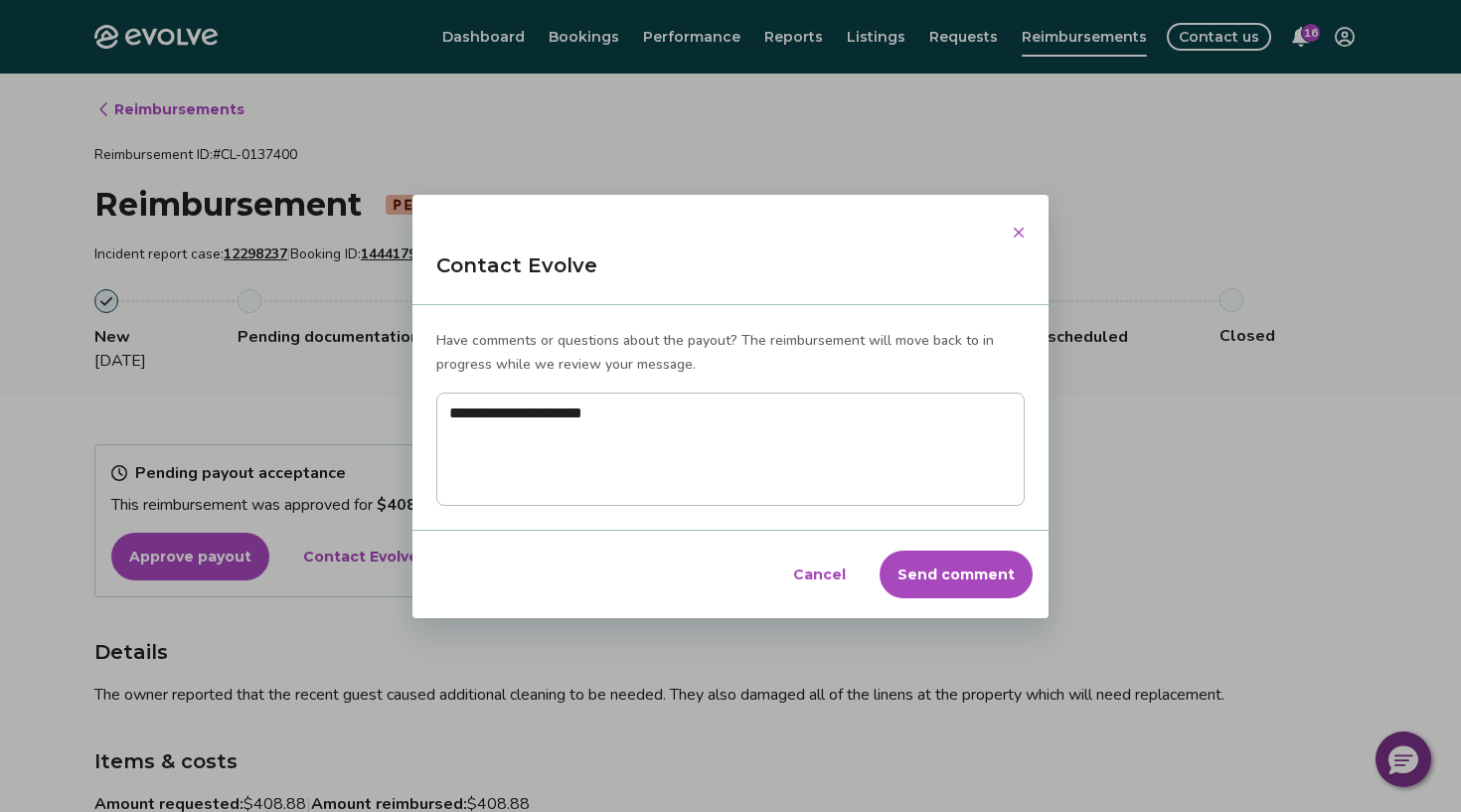 type on "**********" 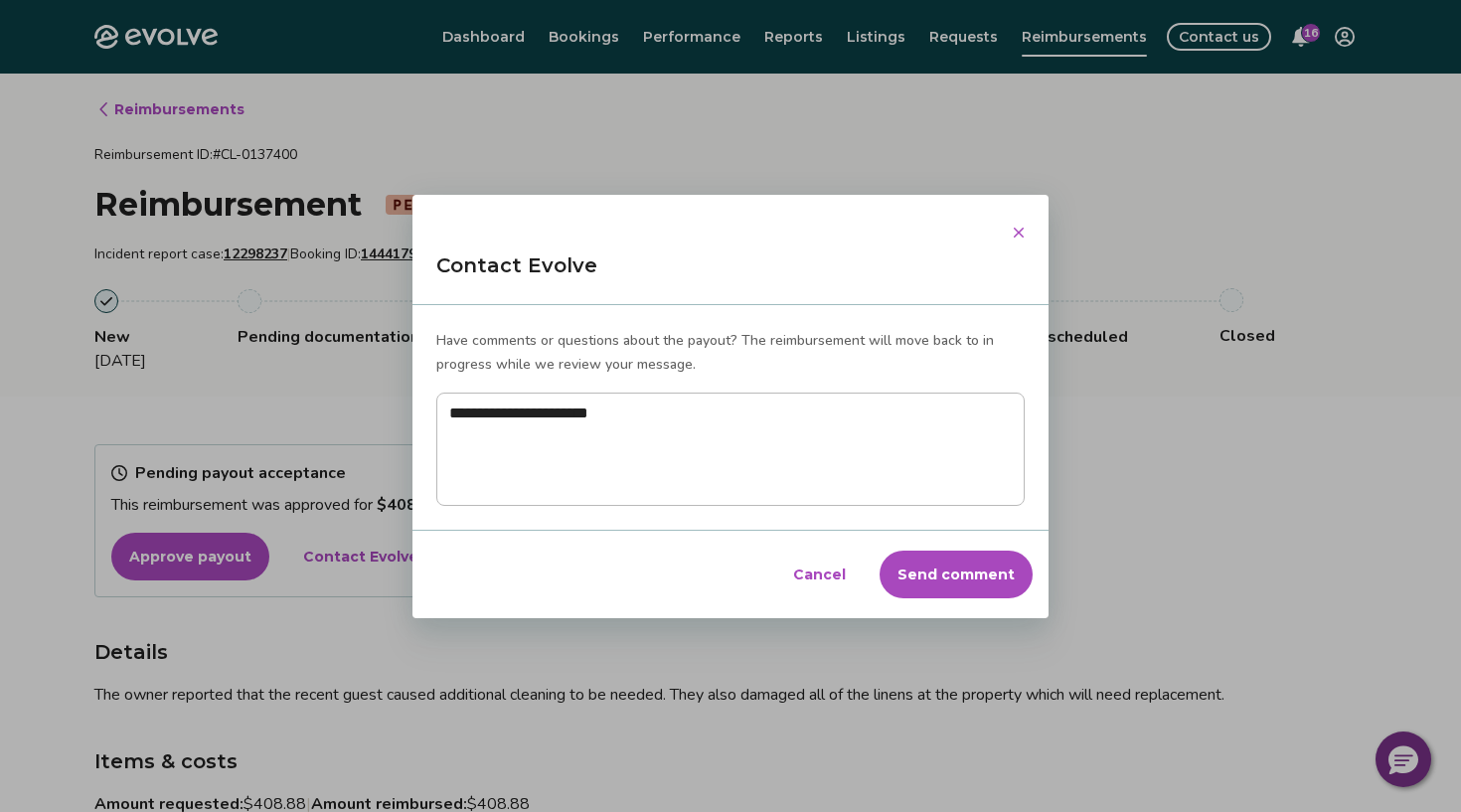 type on "**********" 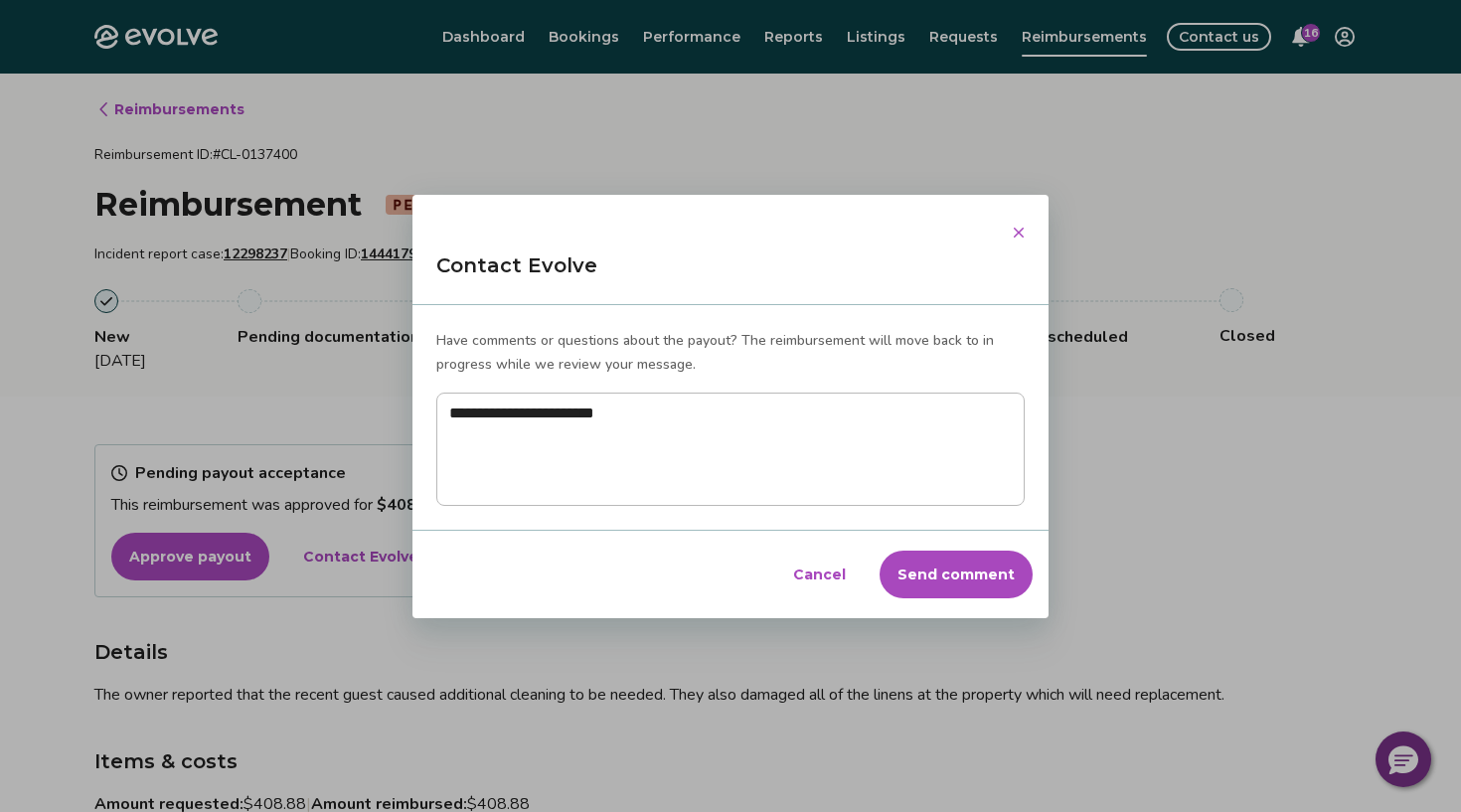 type on "**********" 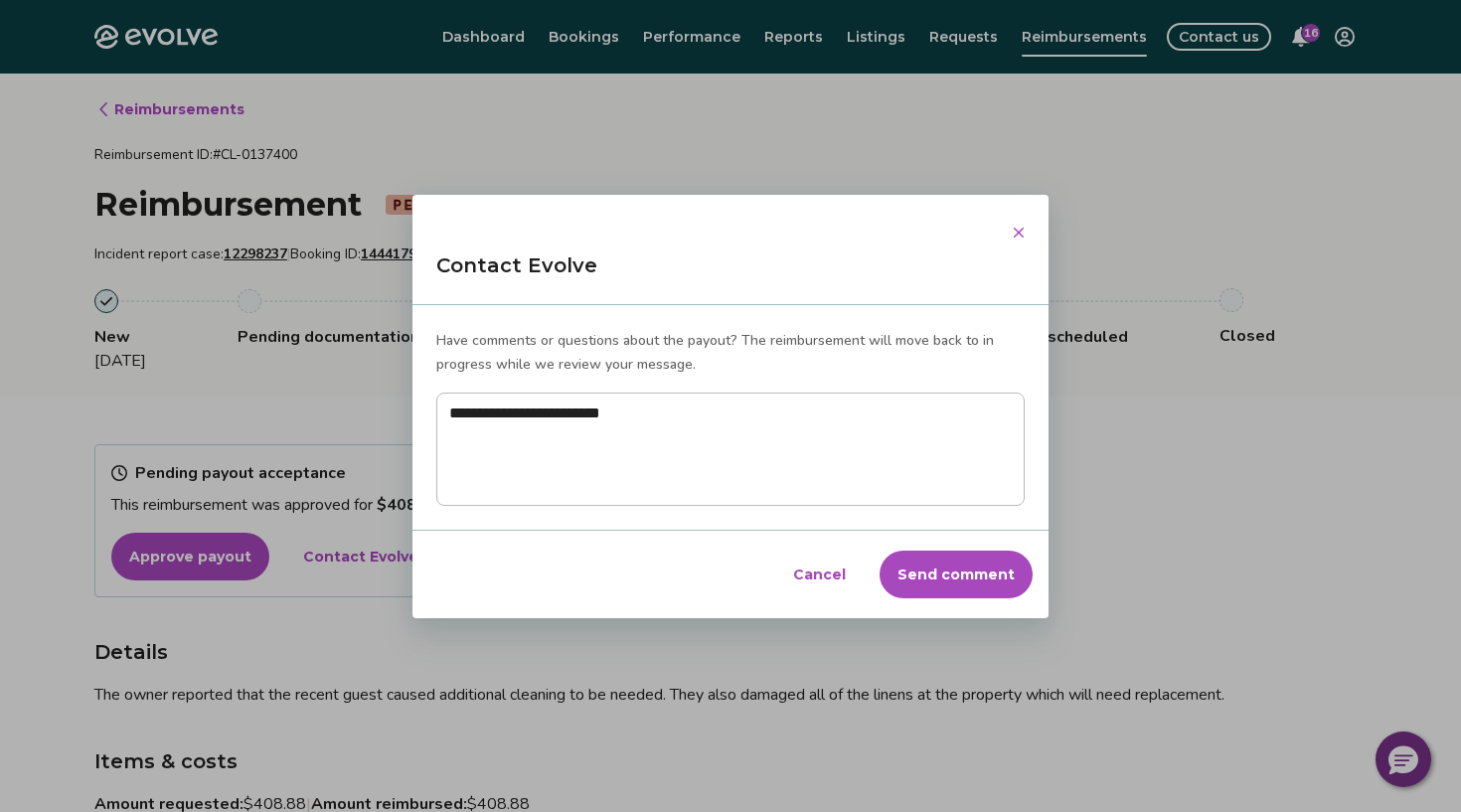 type on "**********" 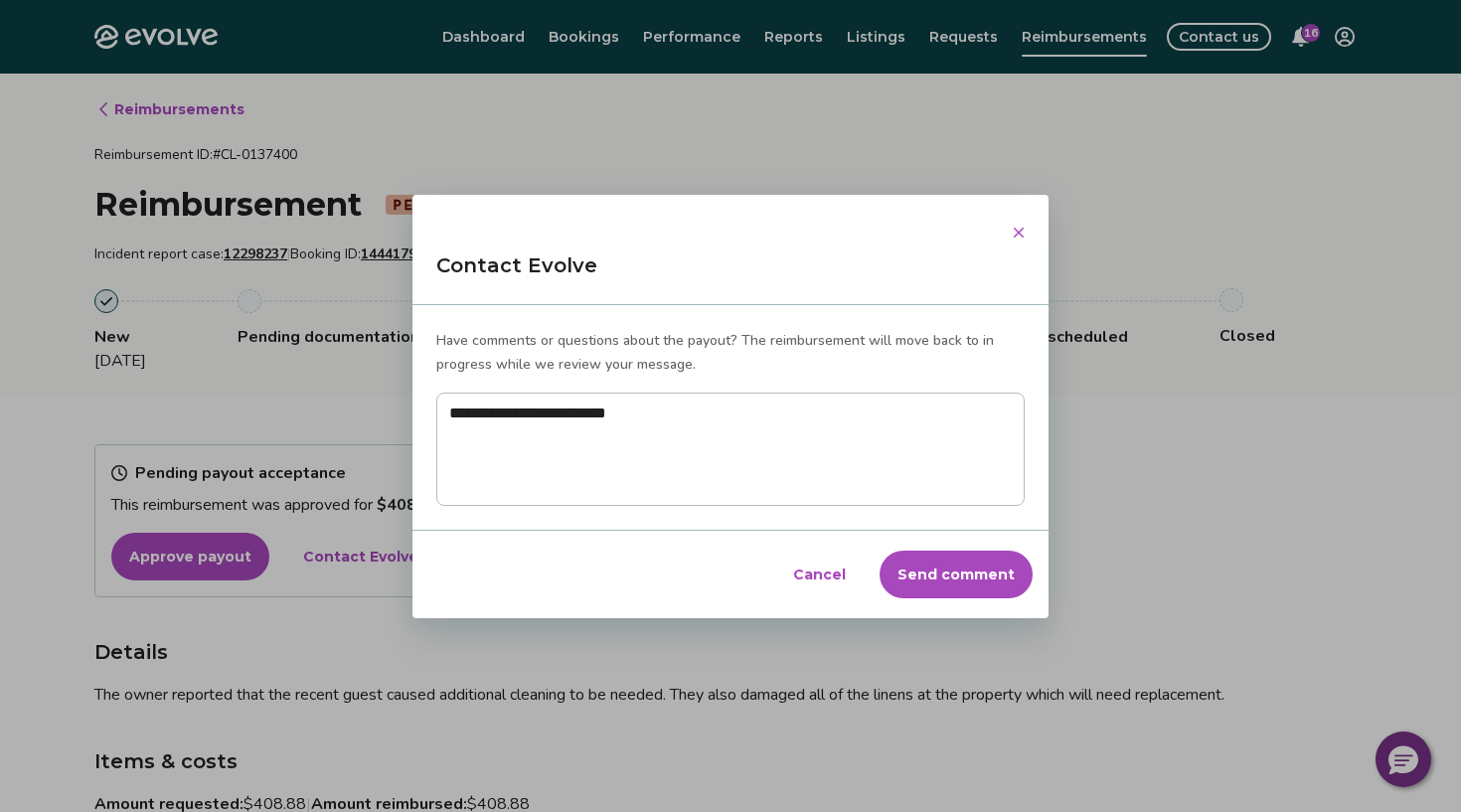 type on "**********" 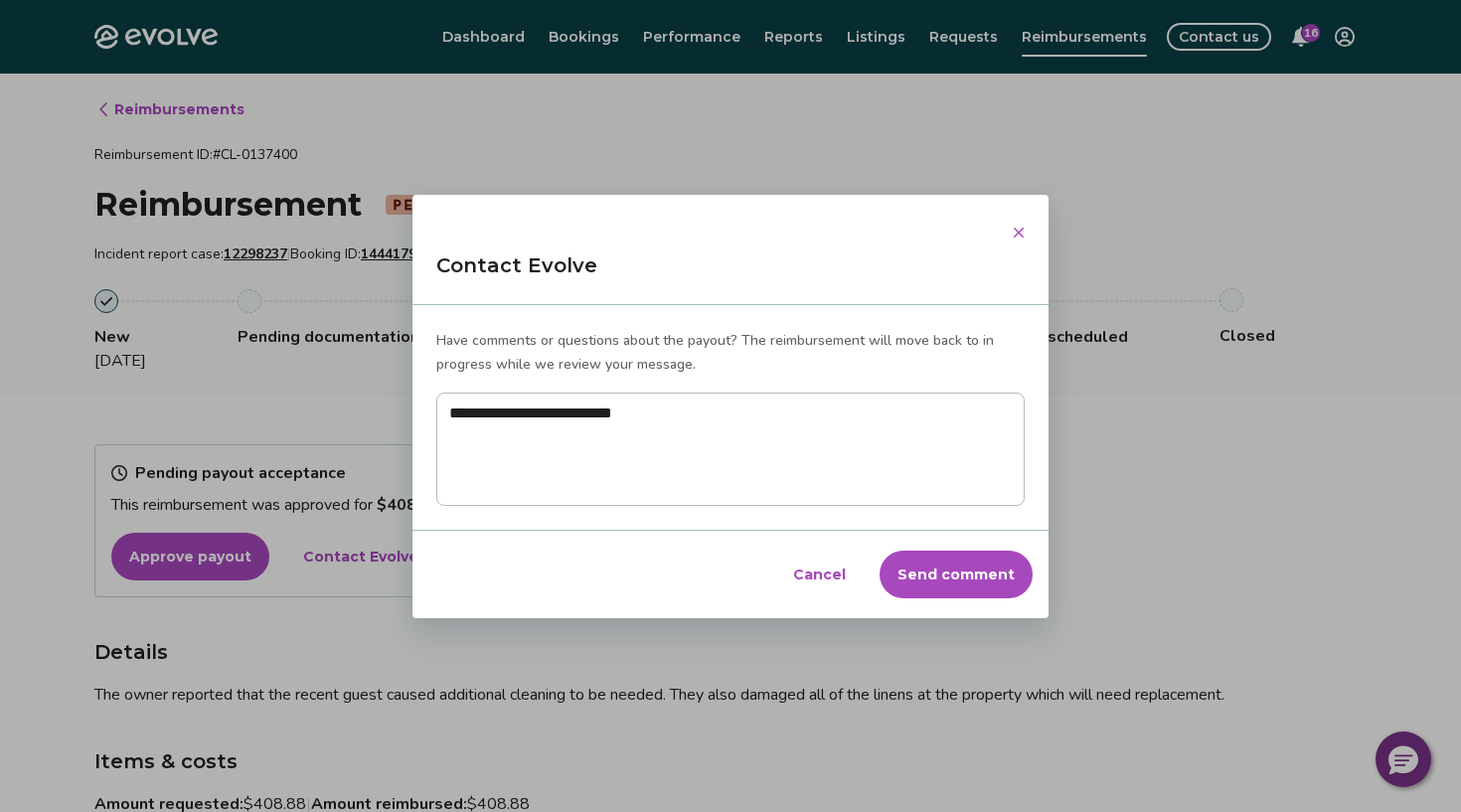 type on "**********" 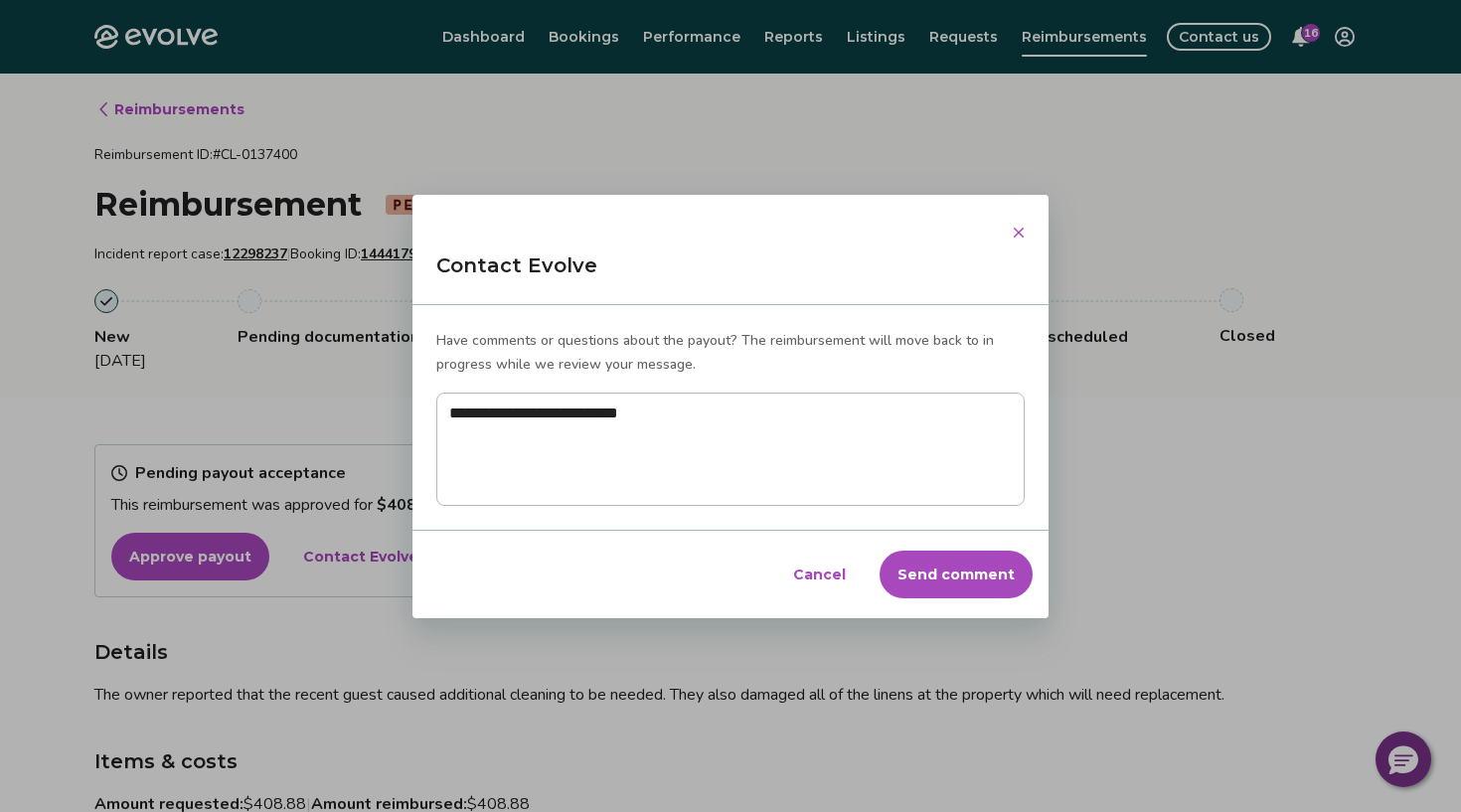 type on "**********" 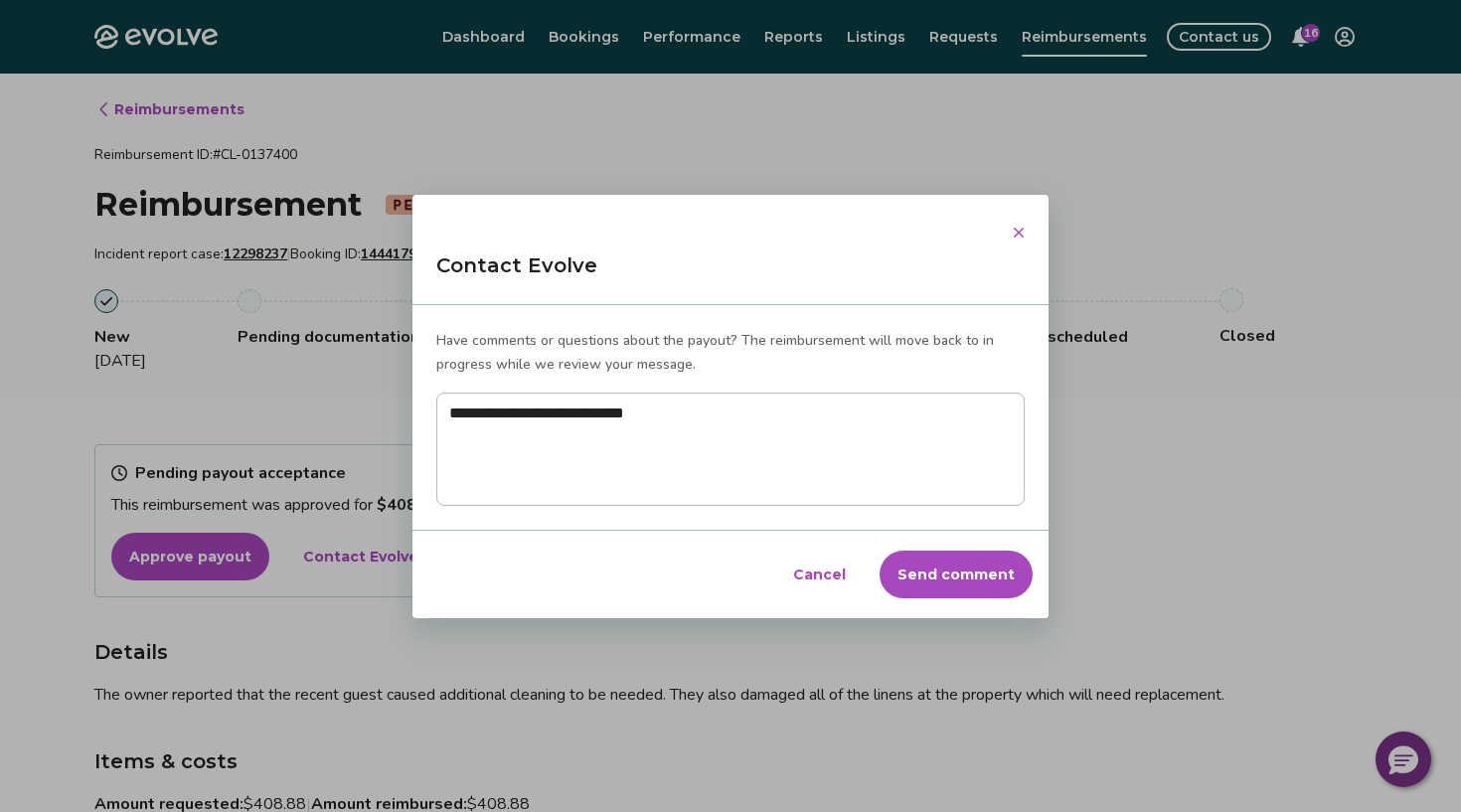 type on "**********" 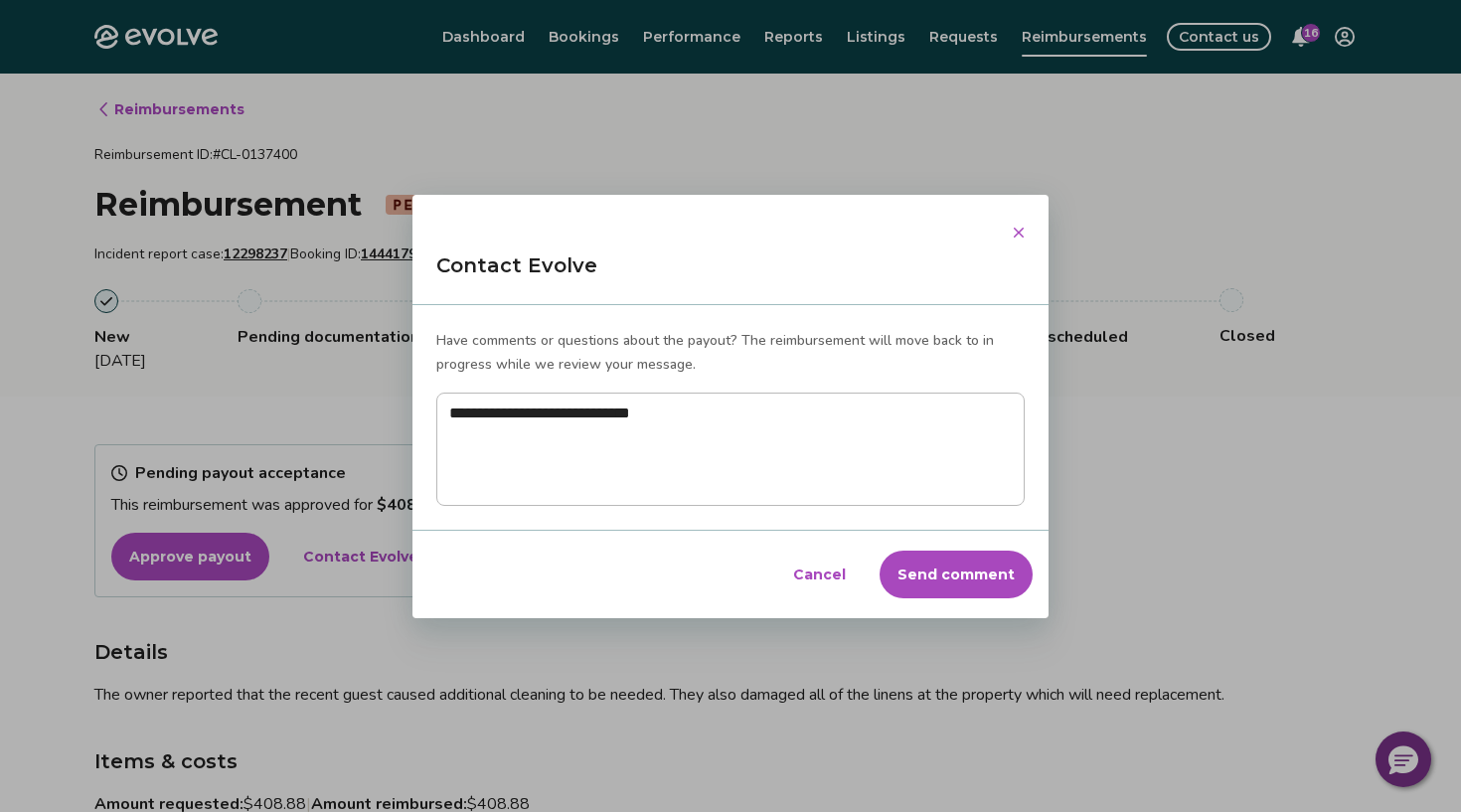 type on "**********" 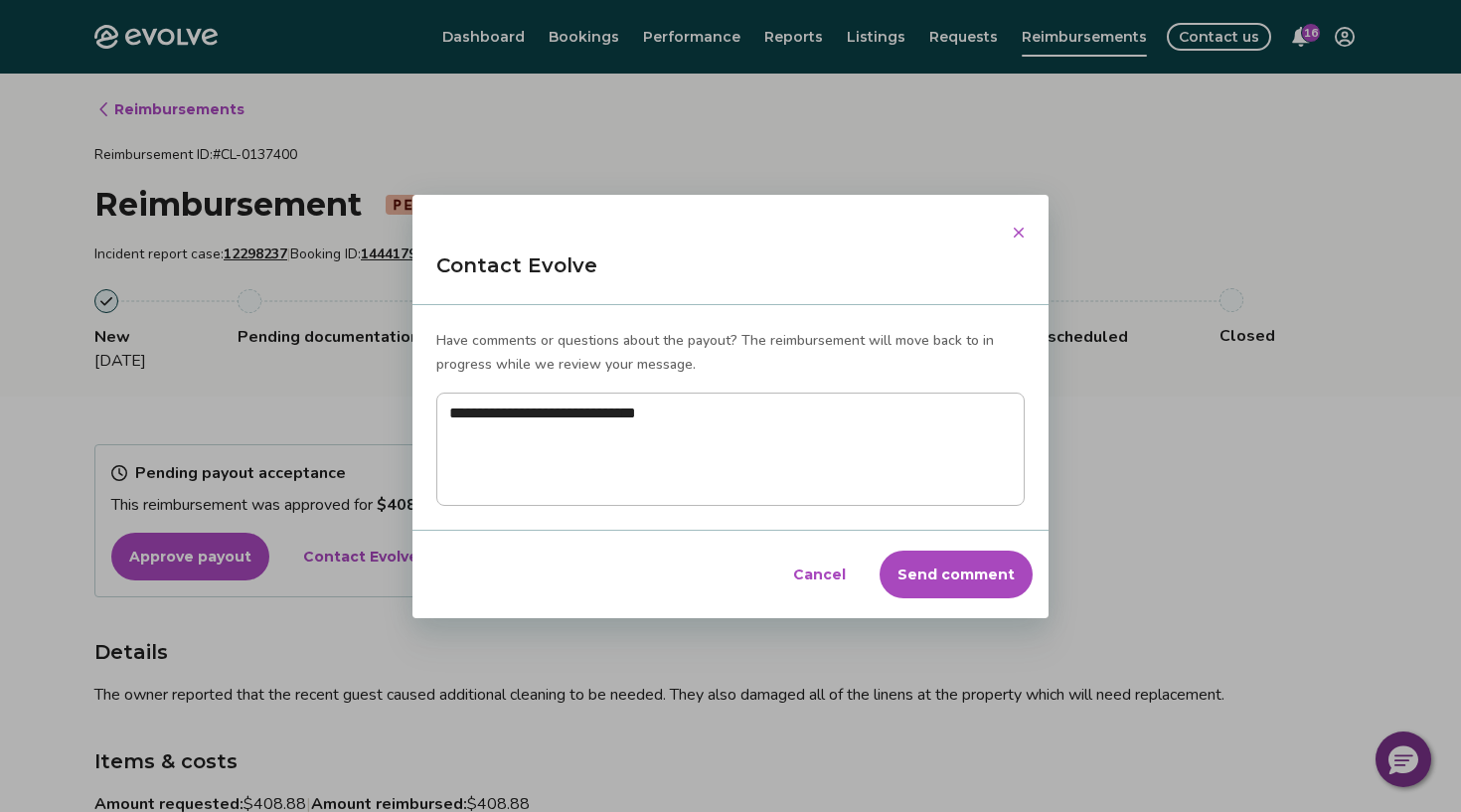 type on "**********" 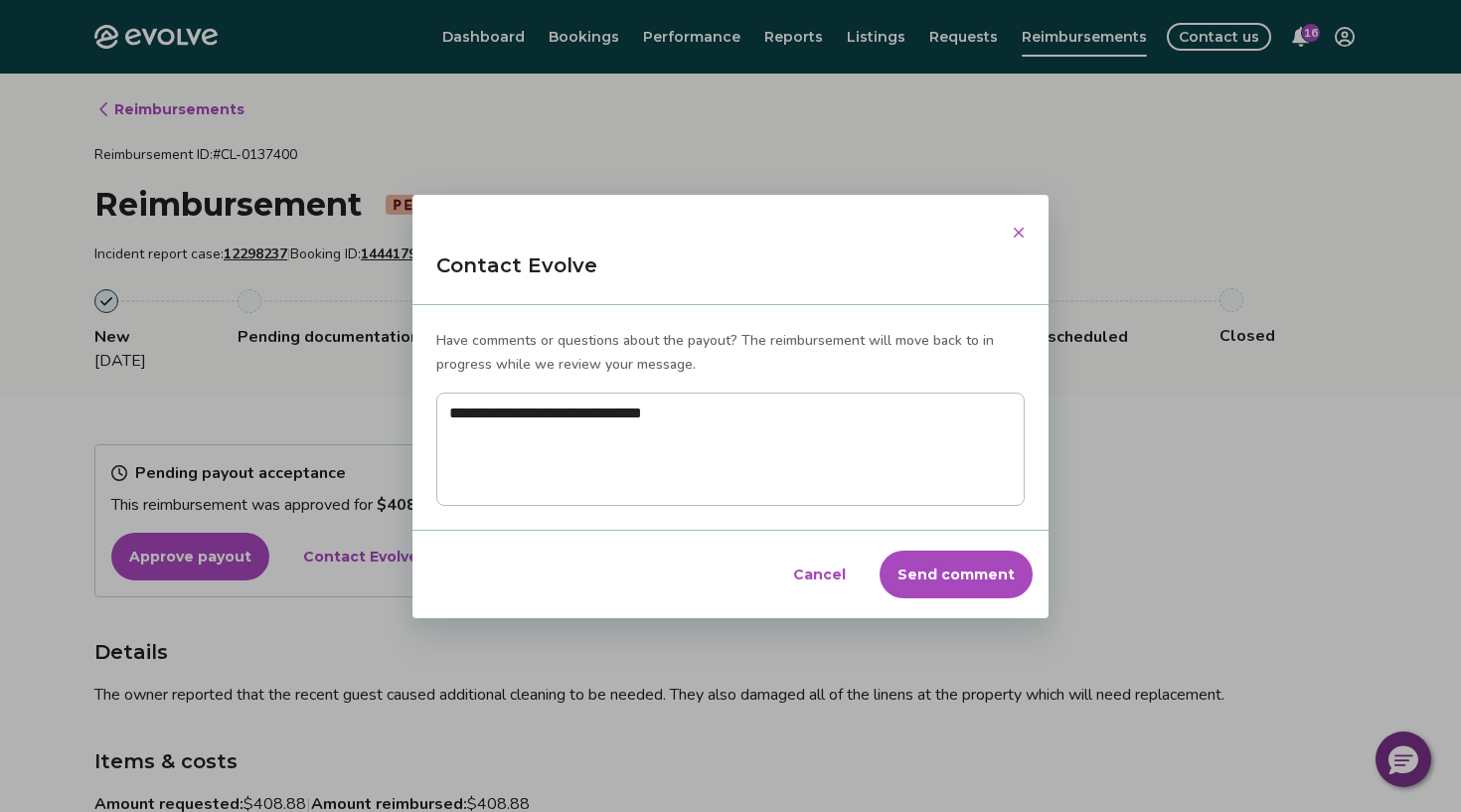 type on "**********" 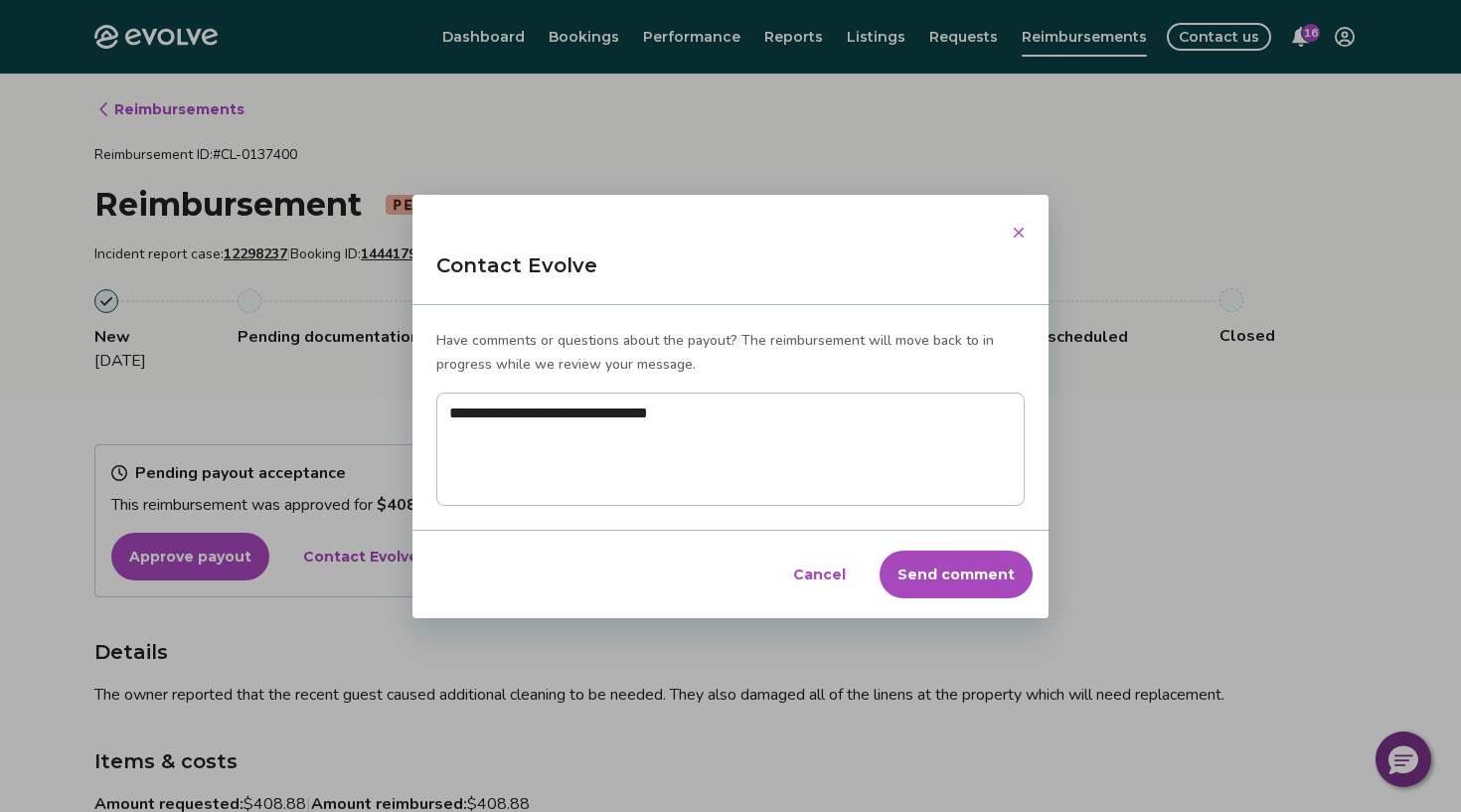 type on "**********" 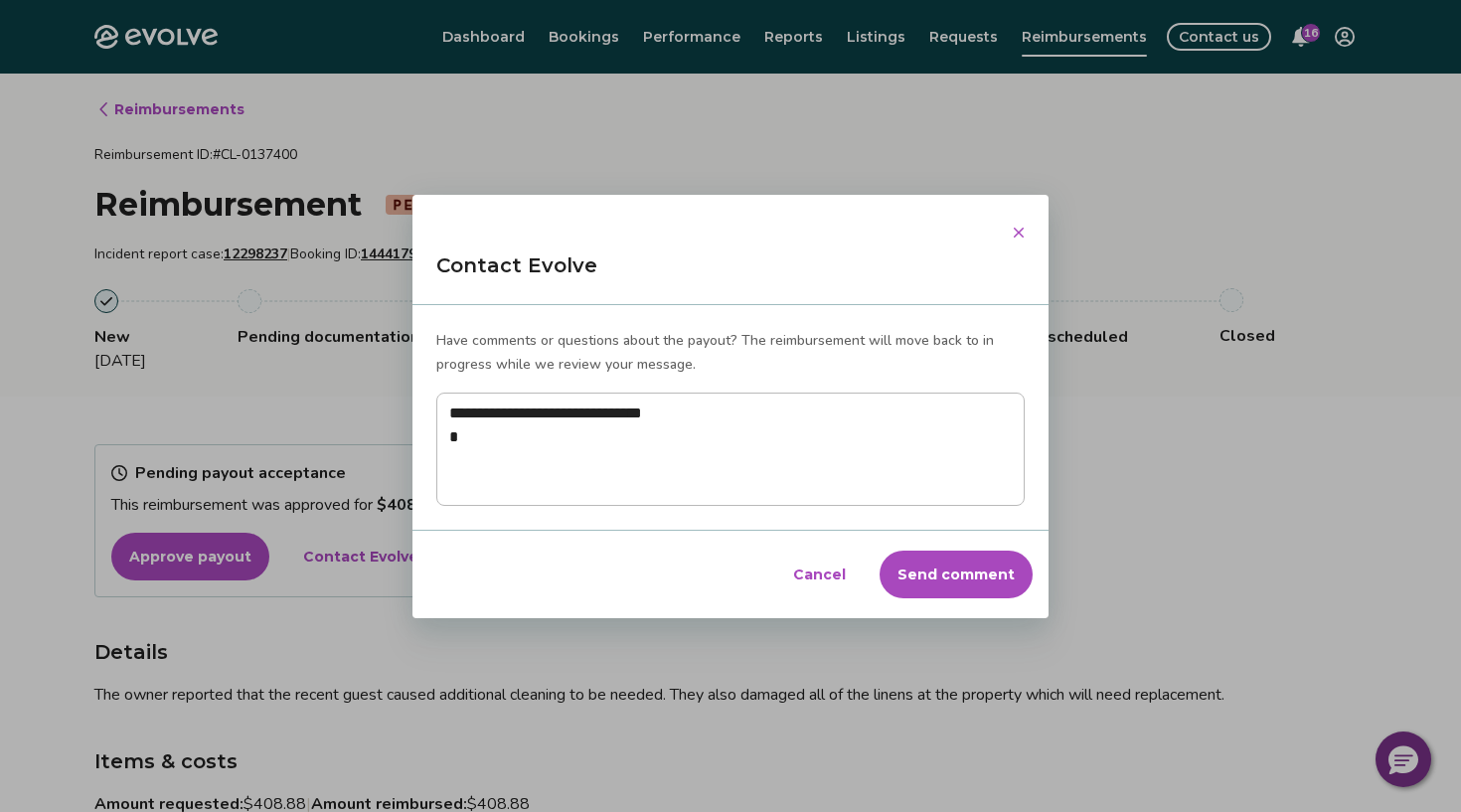 type on "**********" 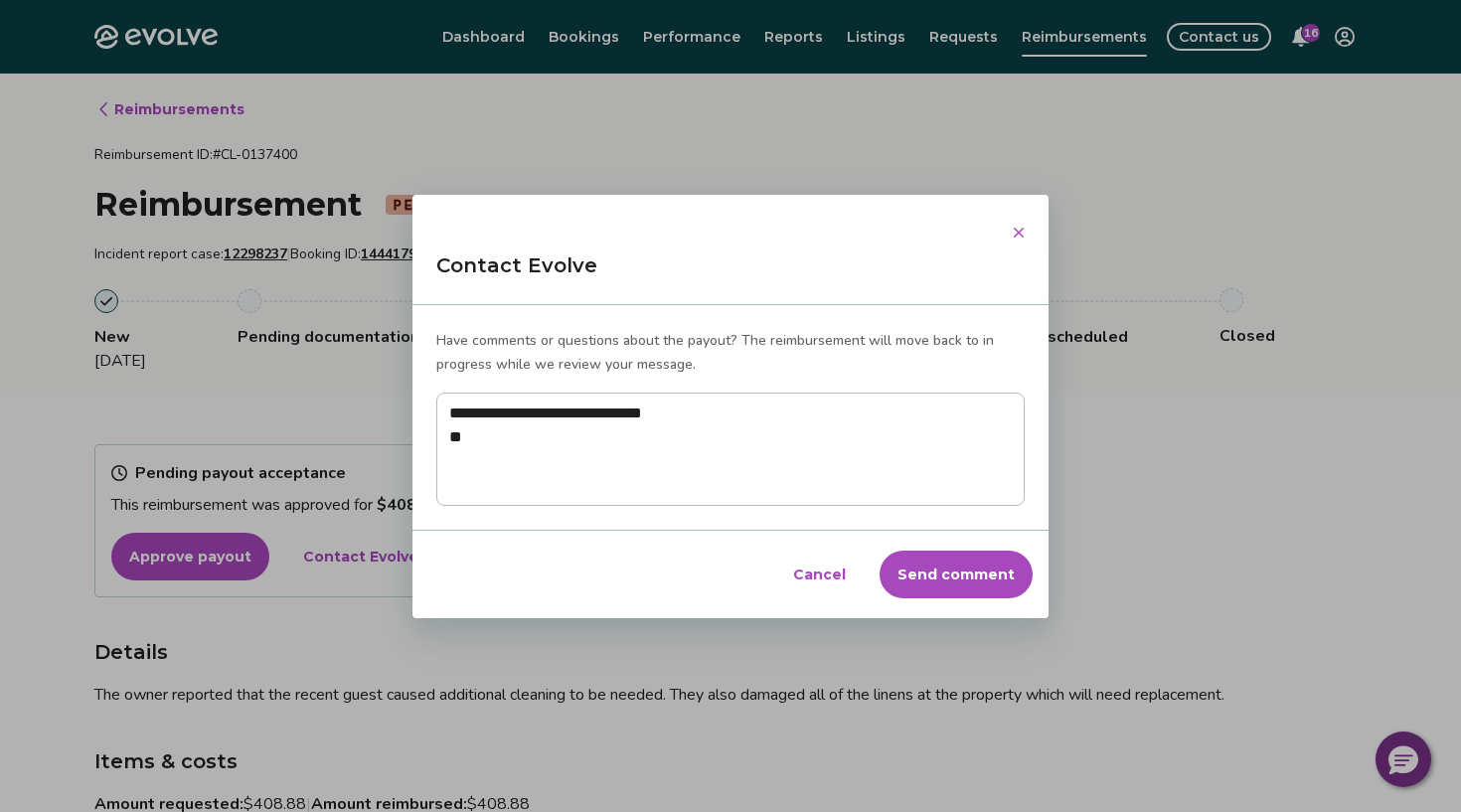 type on "**********" 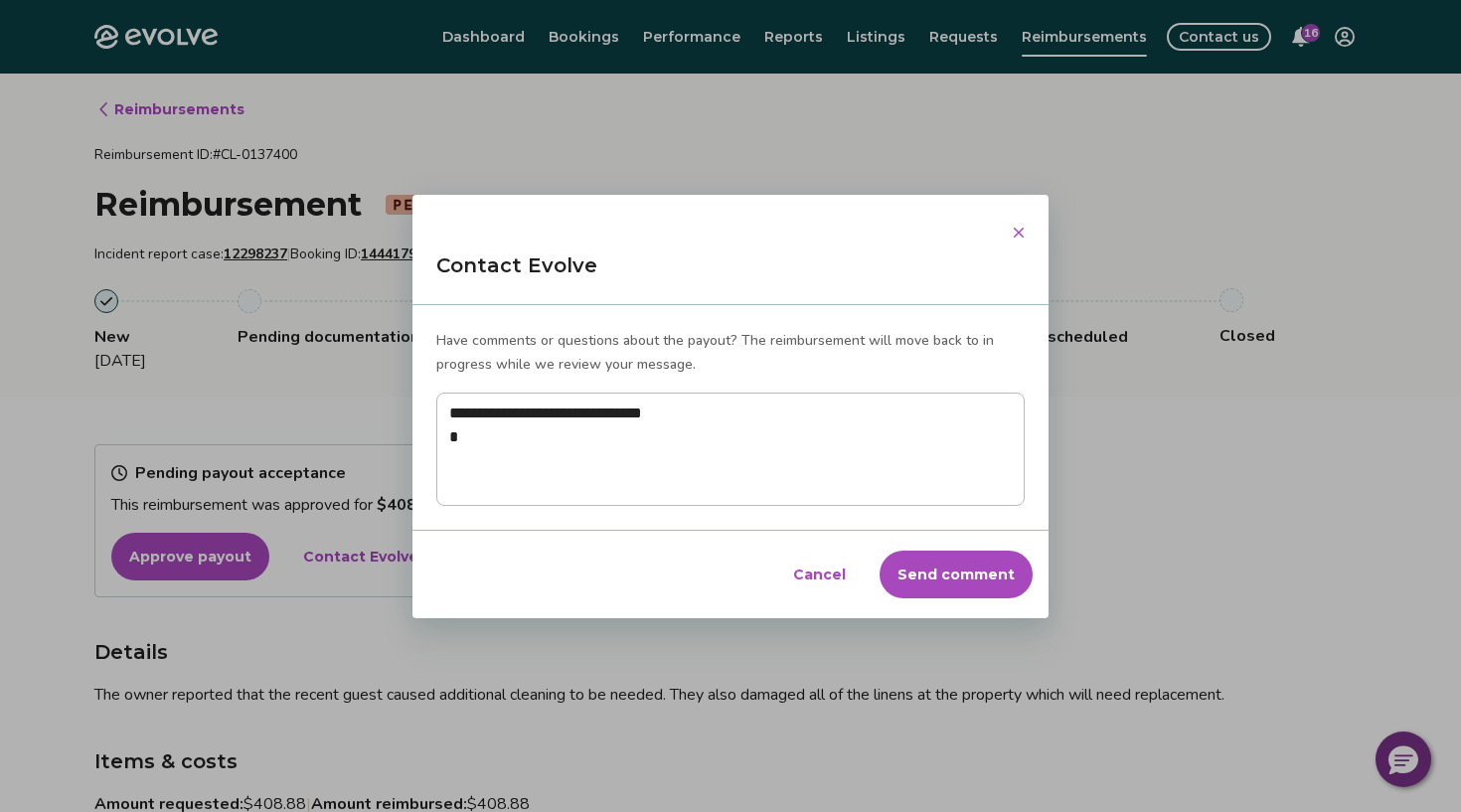 type on "**********" 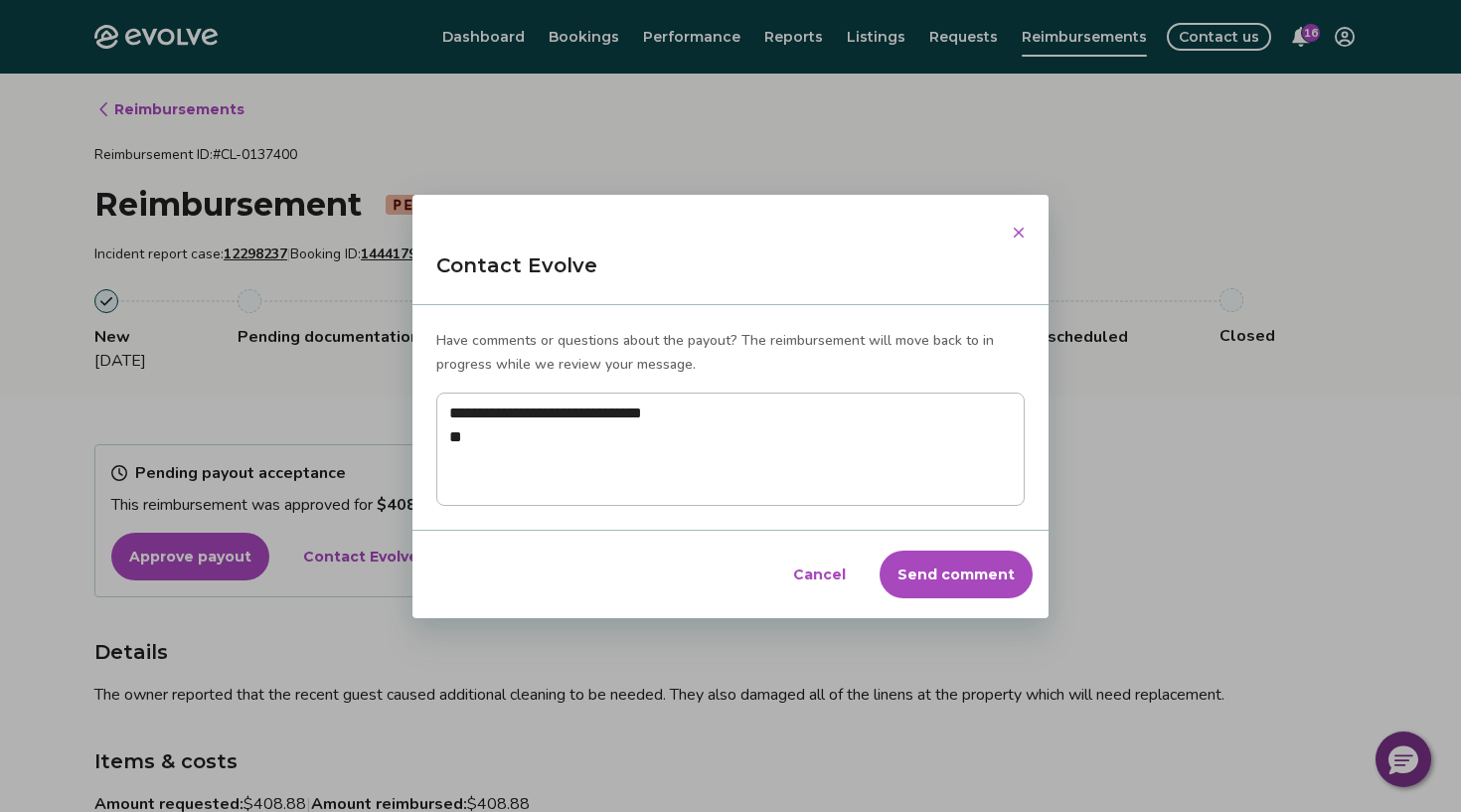 type on "**********" 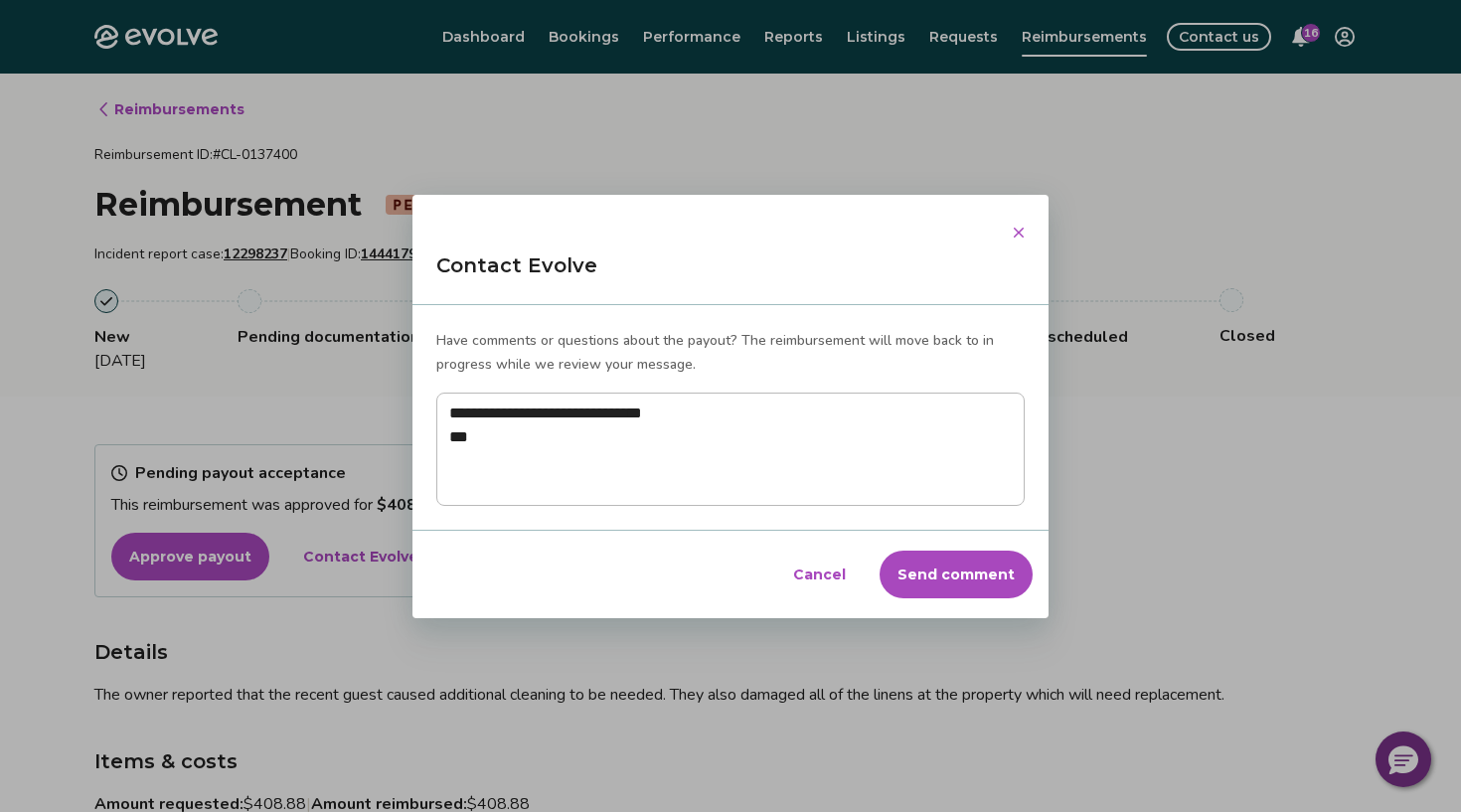 type on "**********" 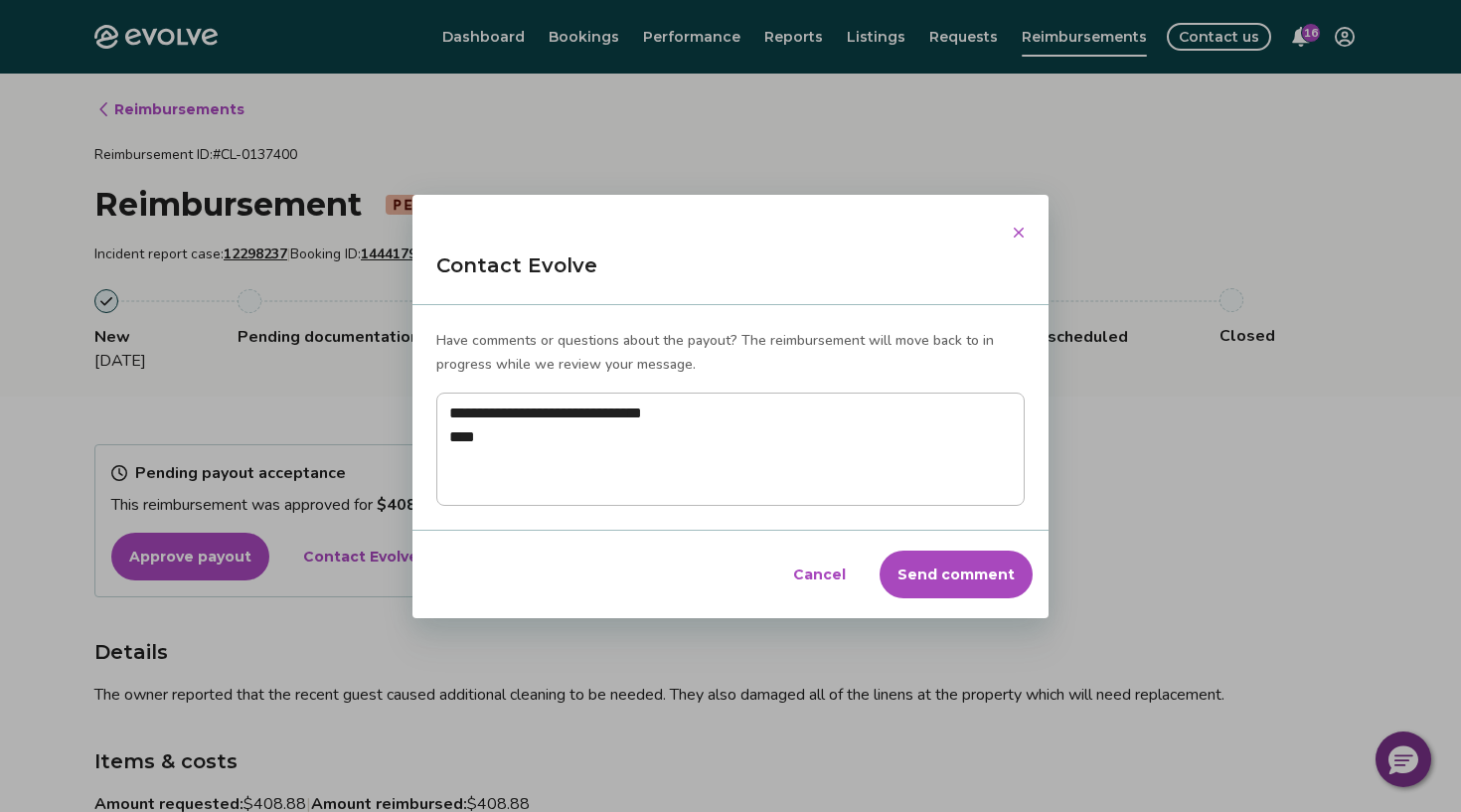 type on "**********" 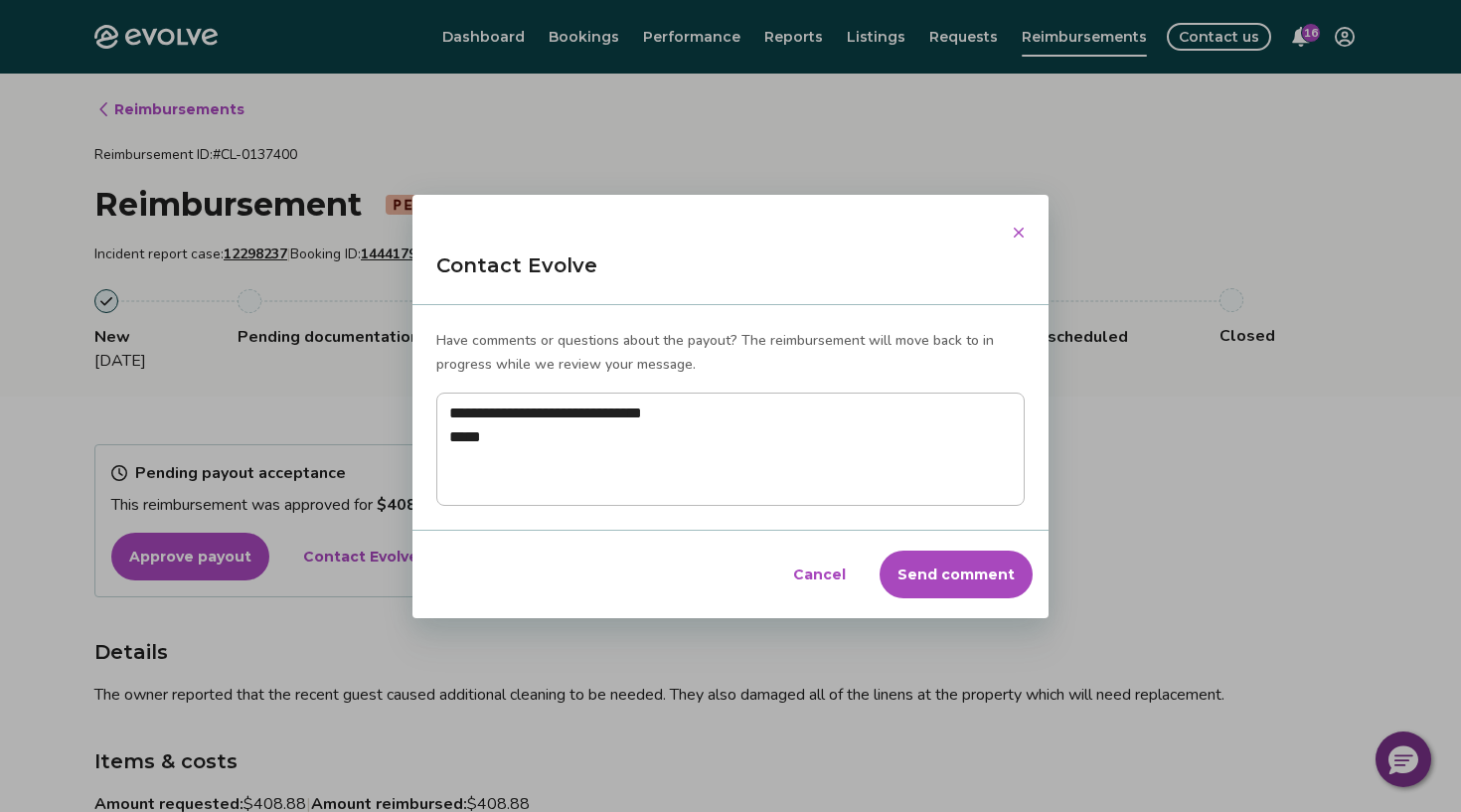 type on "**********" 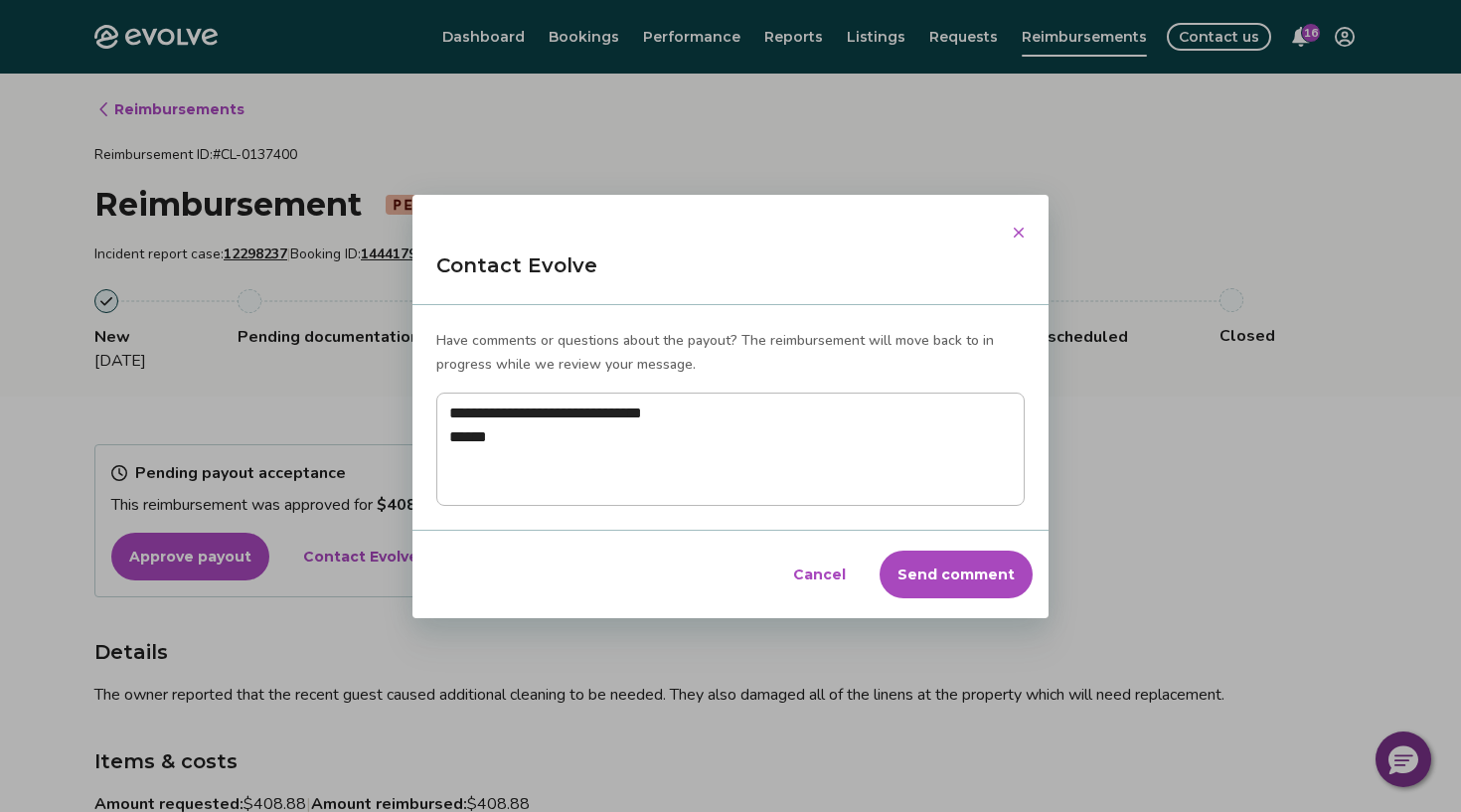 type on "**********" 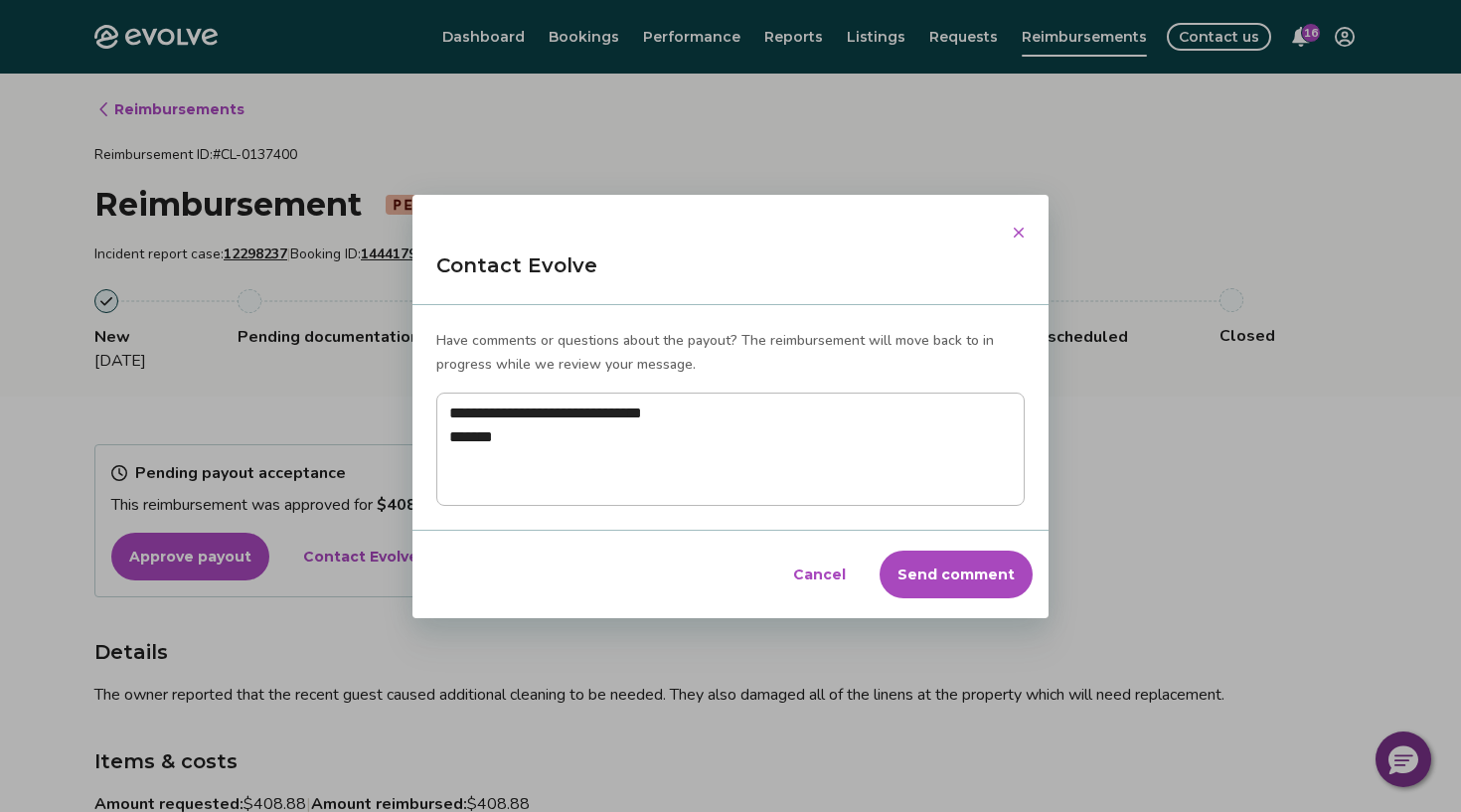 type on "**********" 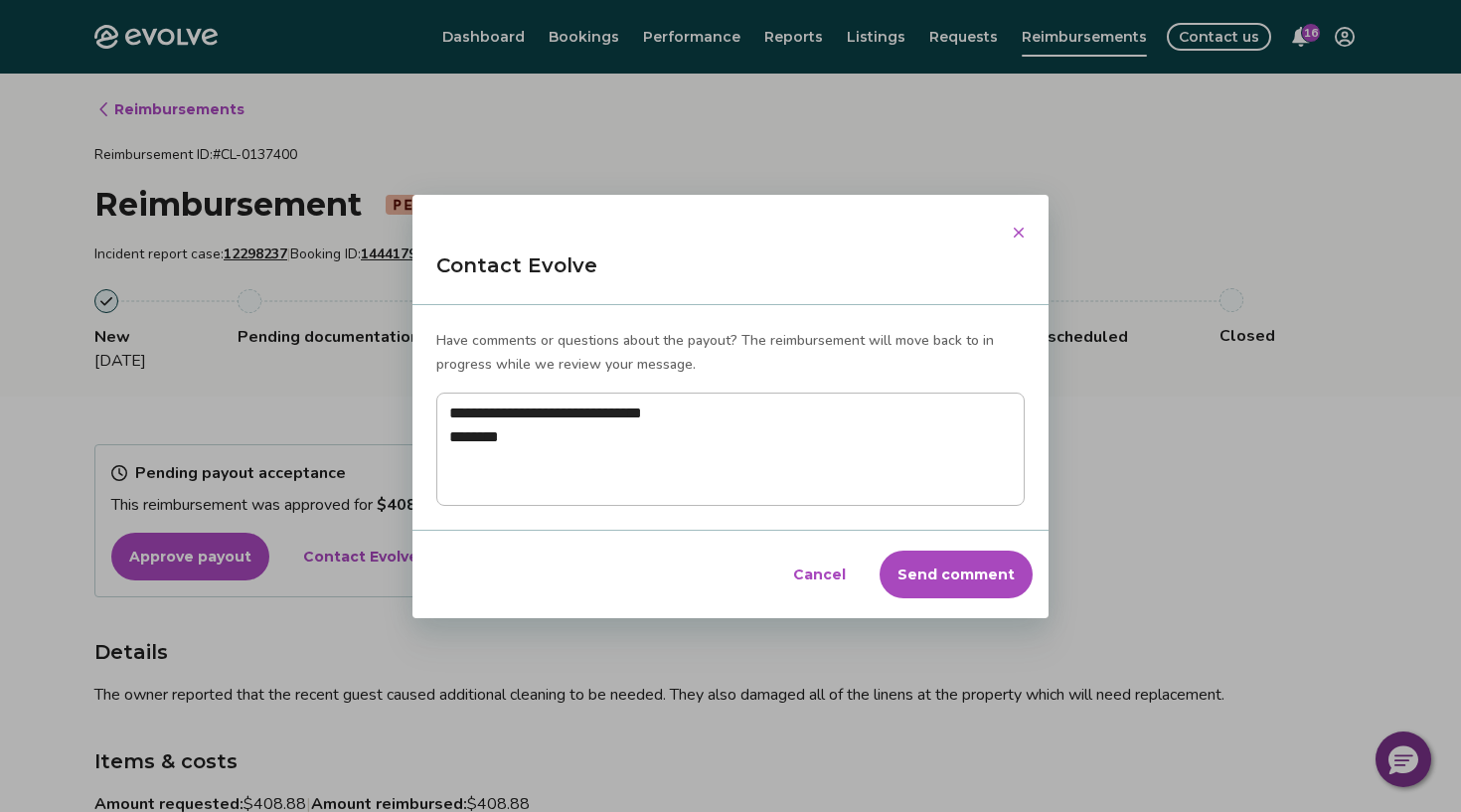 type on "**********" 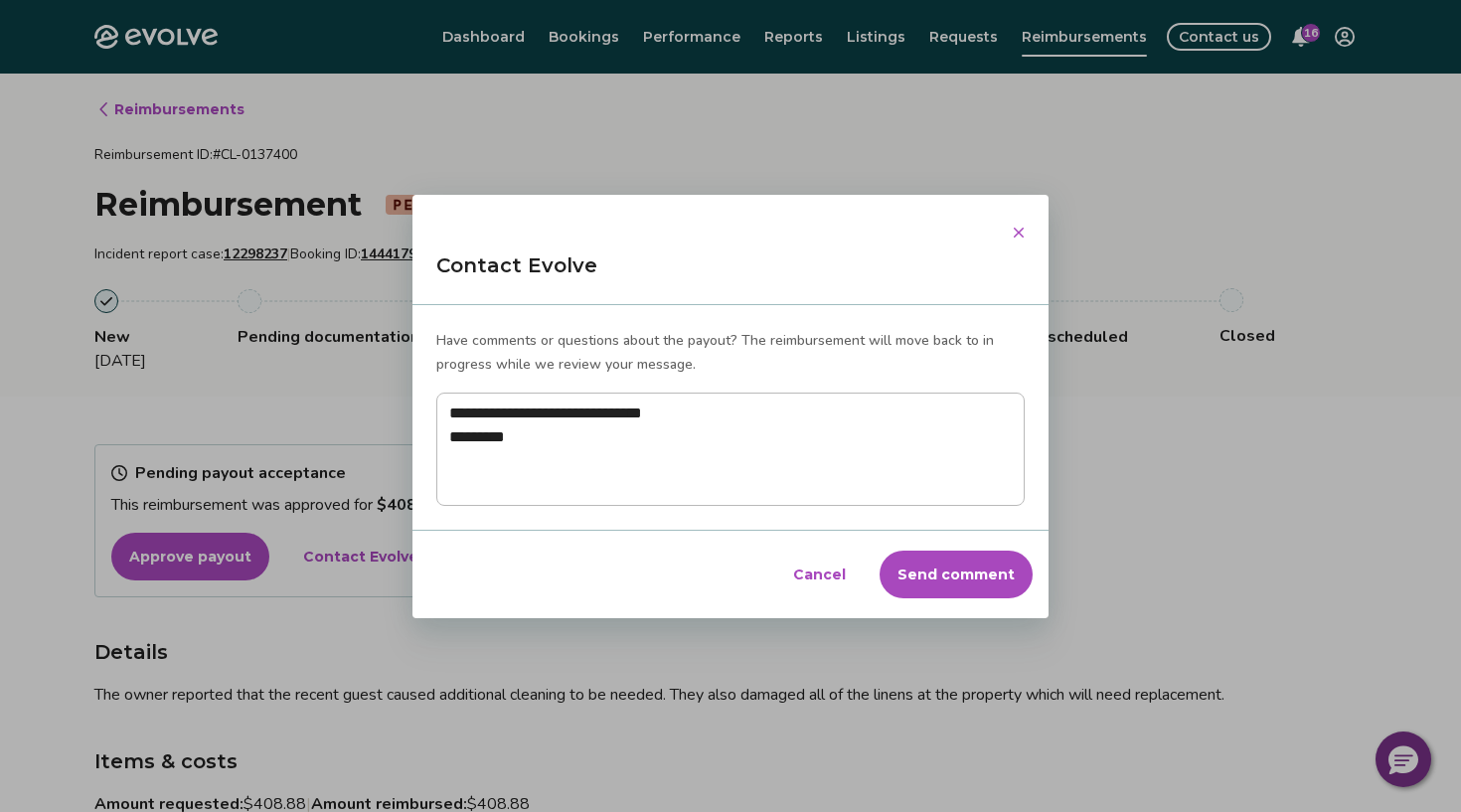 type on "**********" 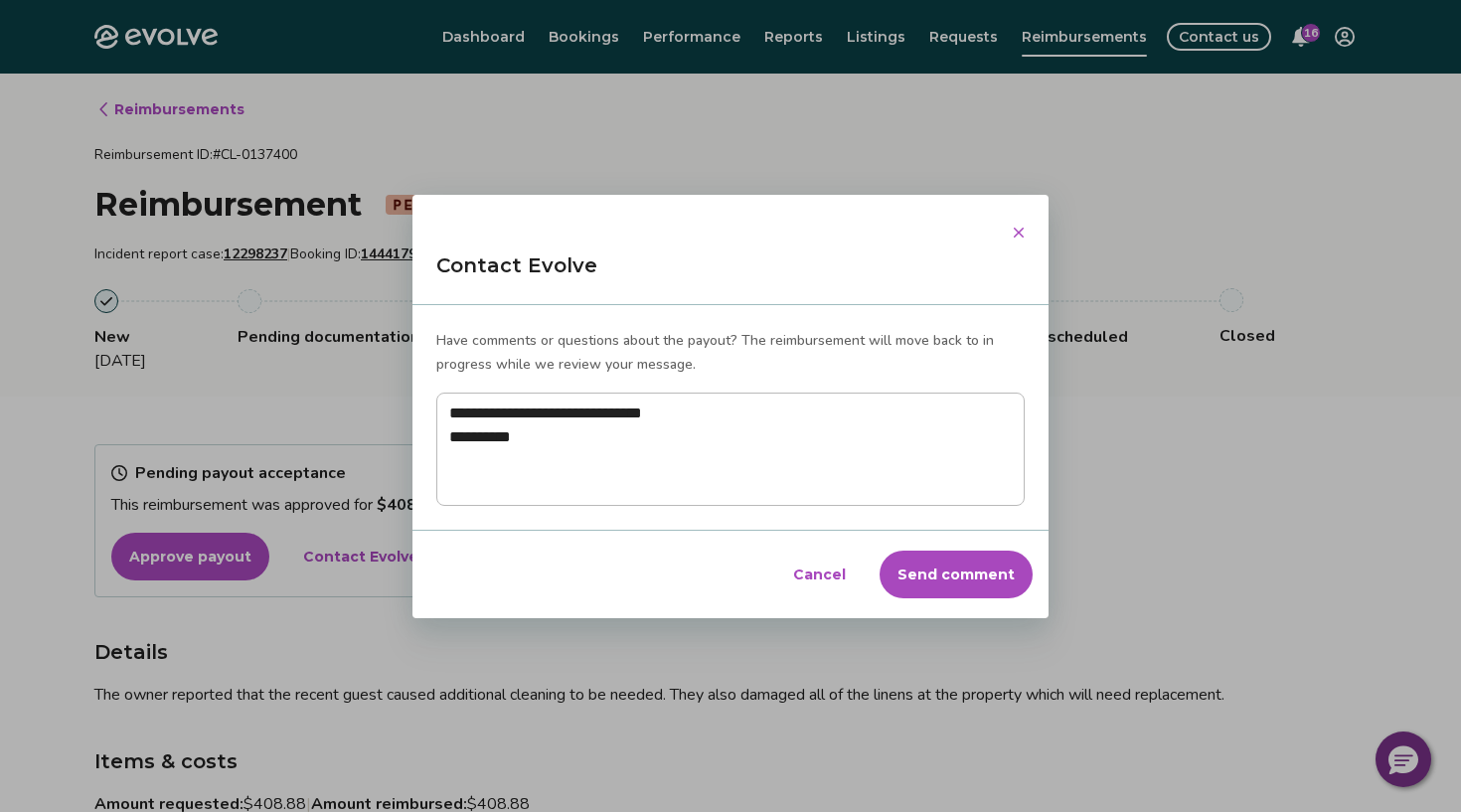 type on "**********" 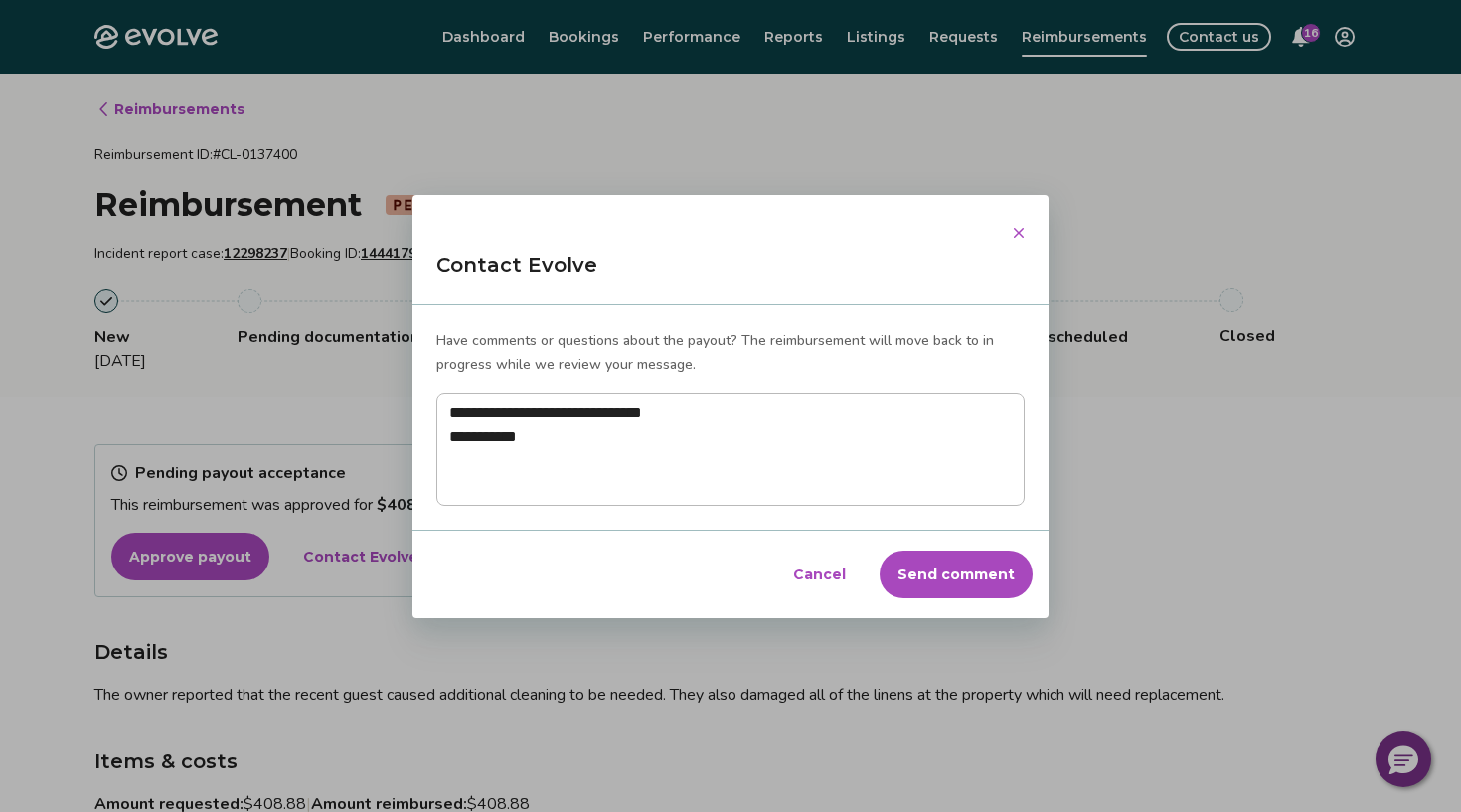 type on "**********" 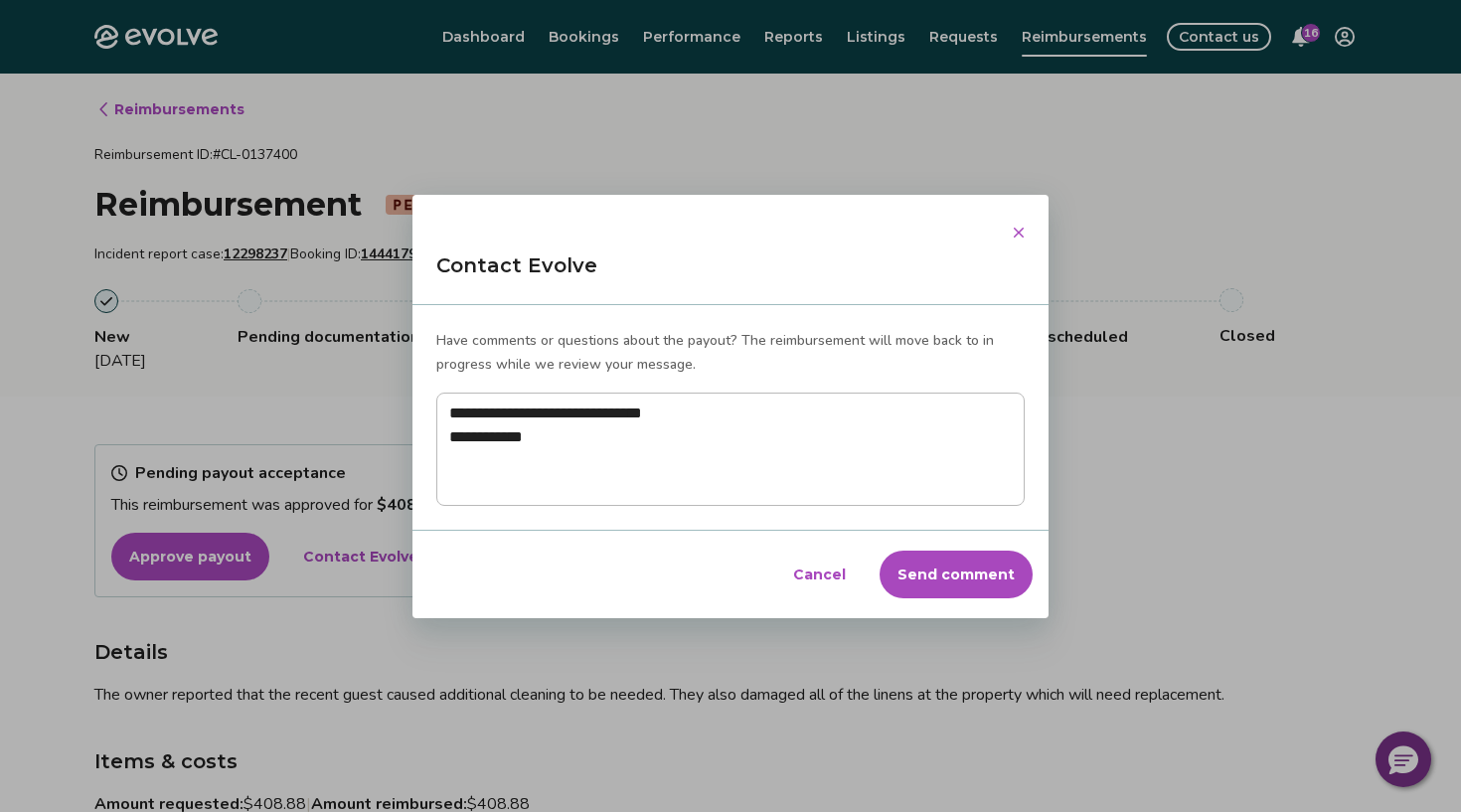 type on "**********" 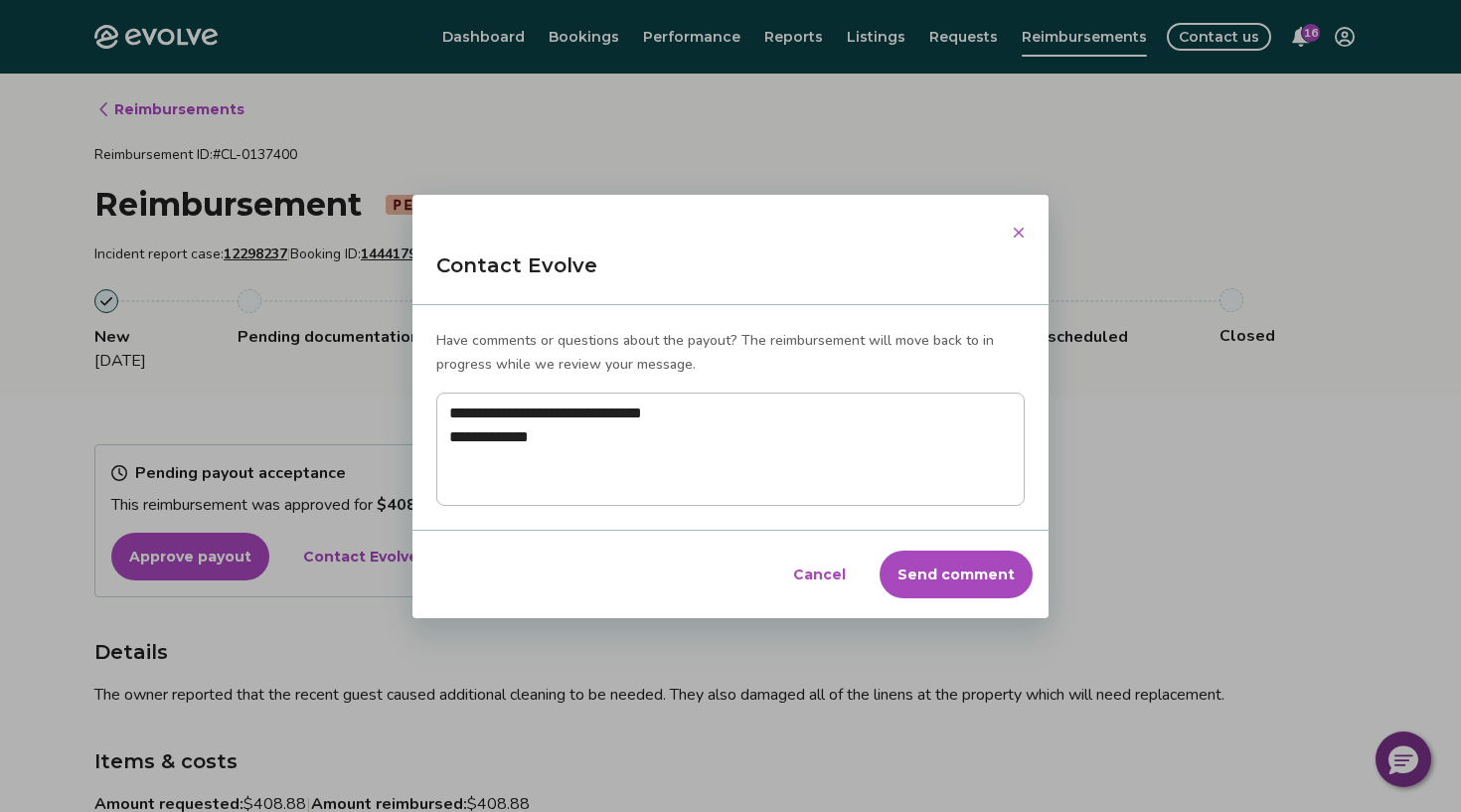 type on "**********" 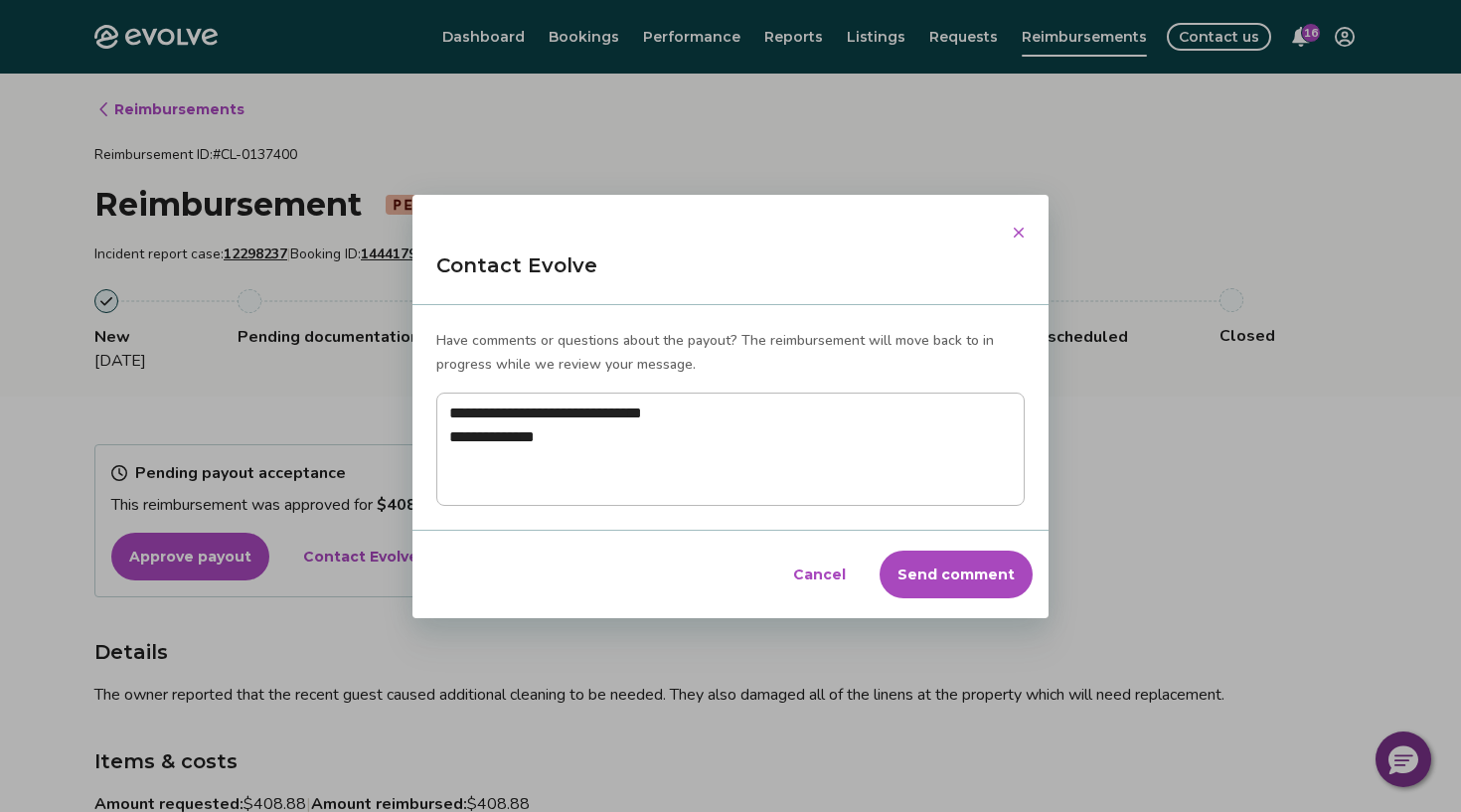 type on "**********" 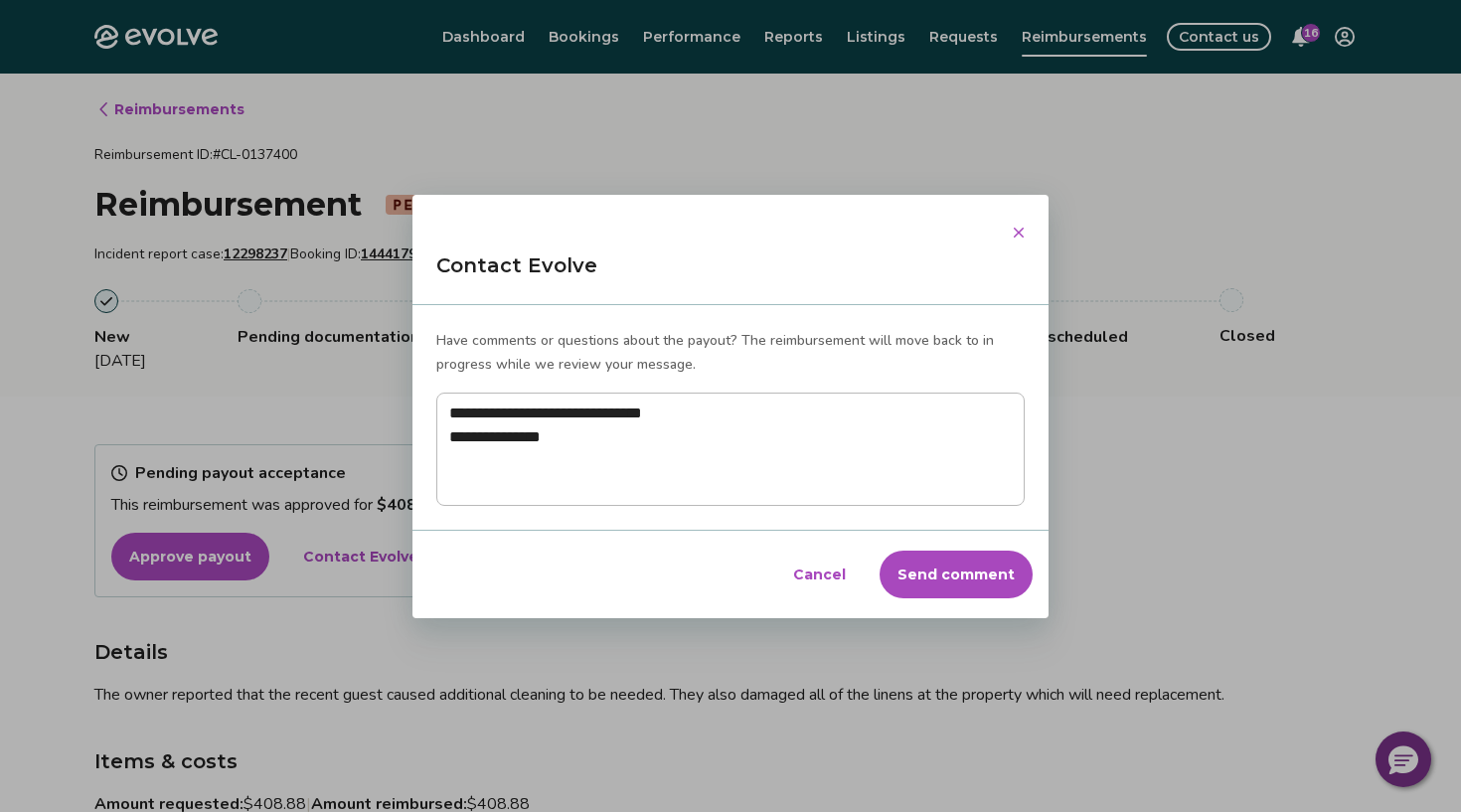 type on "**********" 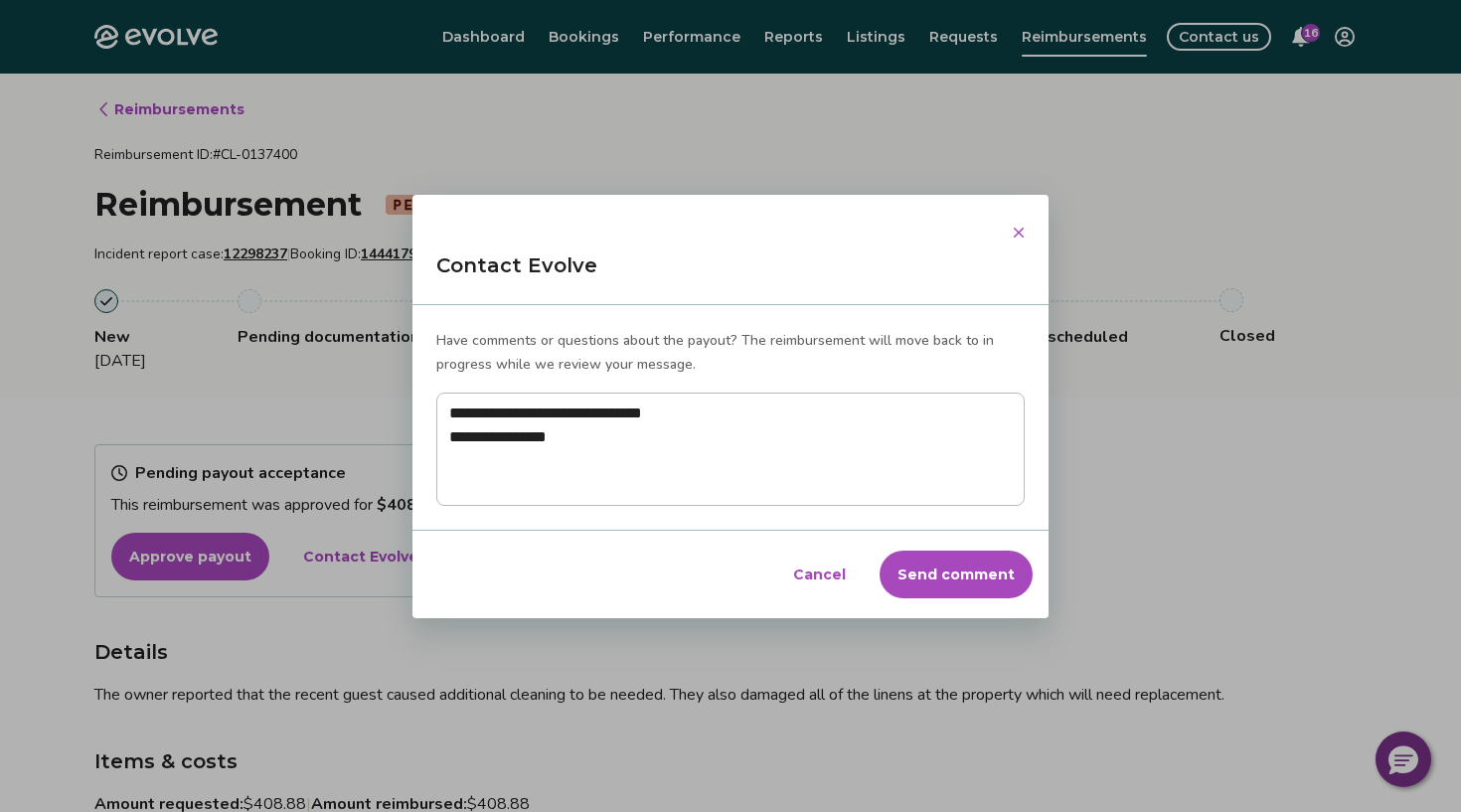 type on "**********" 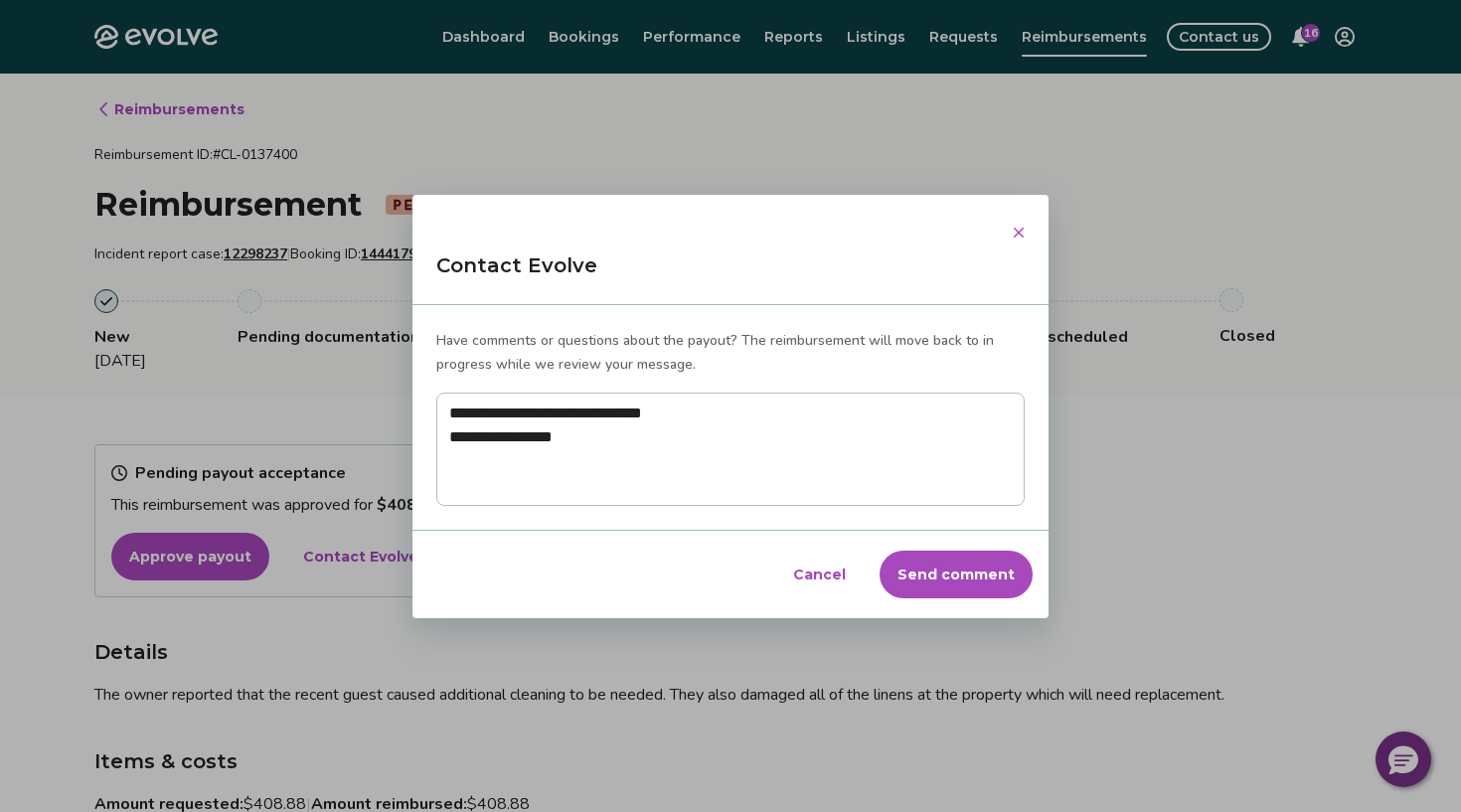 type on "**********" 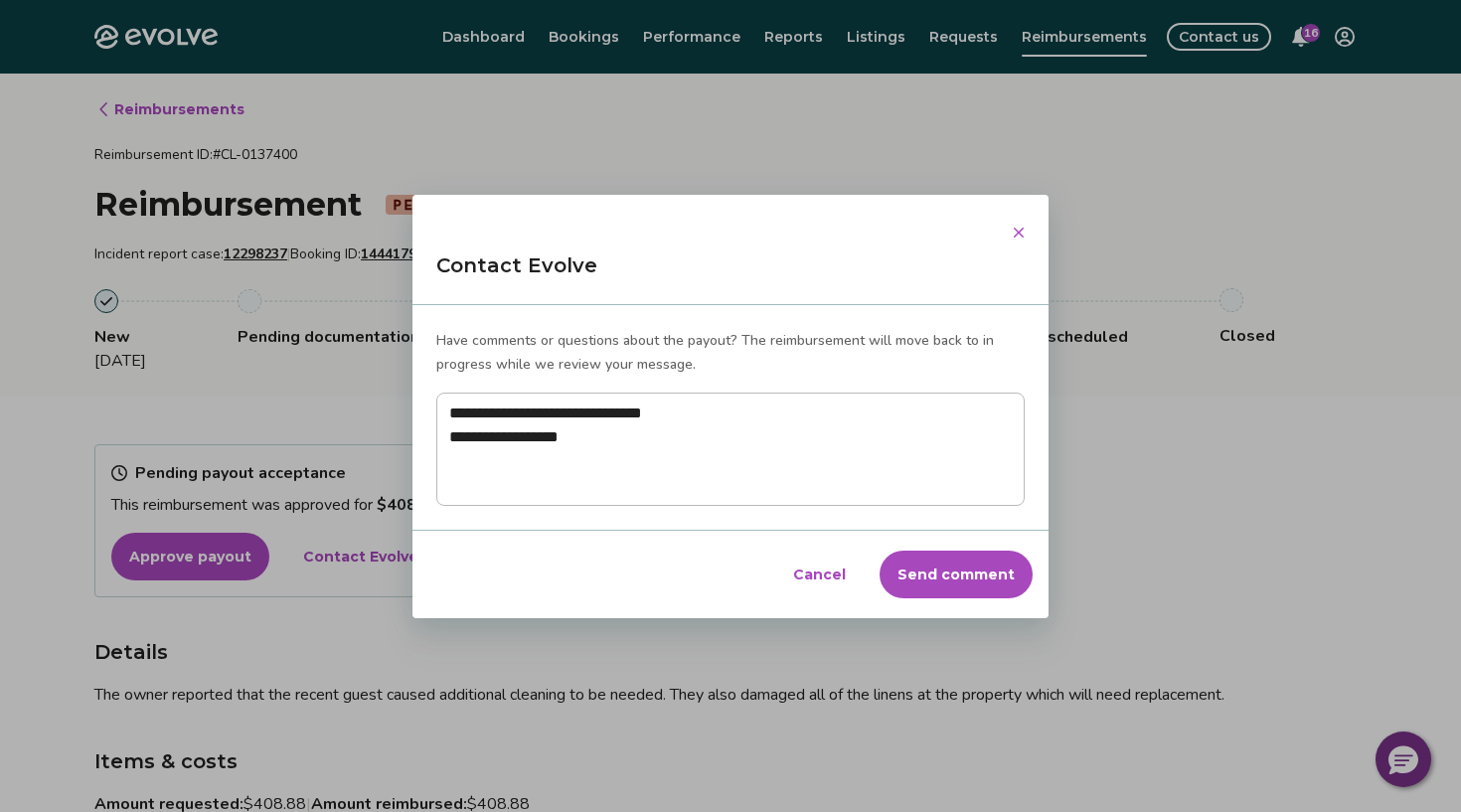type on "**********" 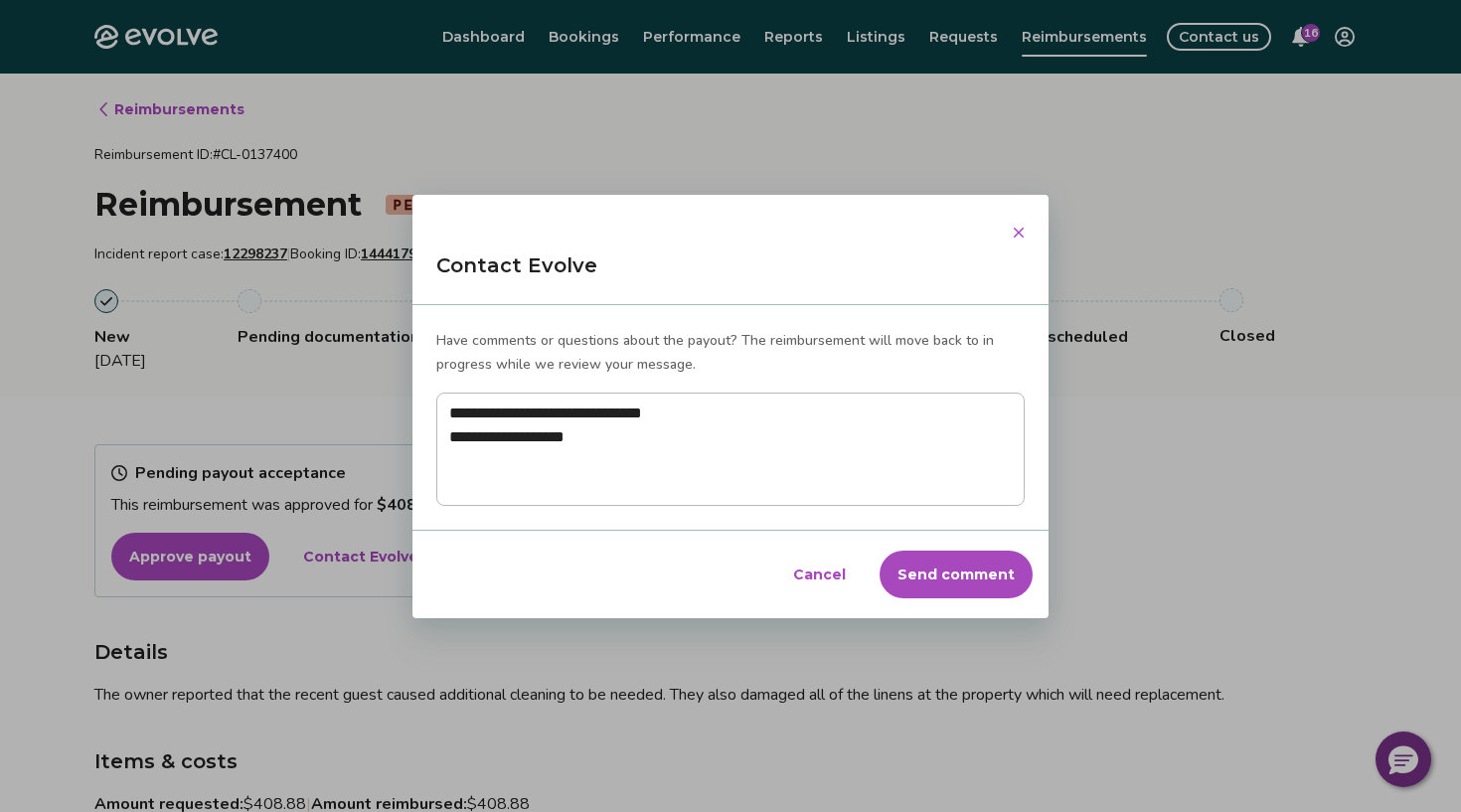 type on "**********" 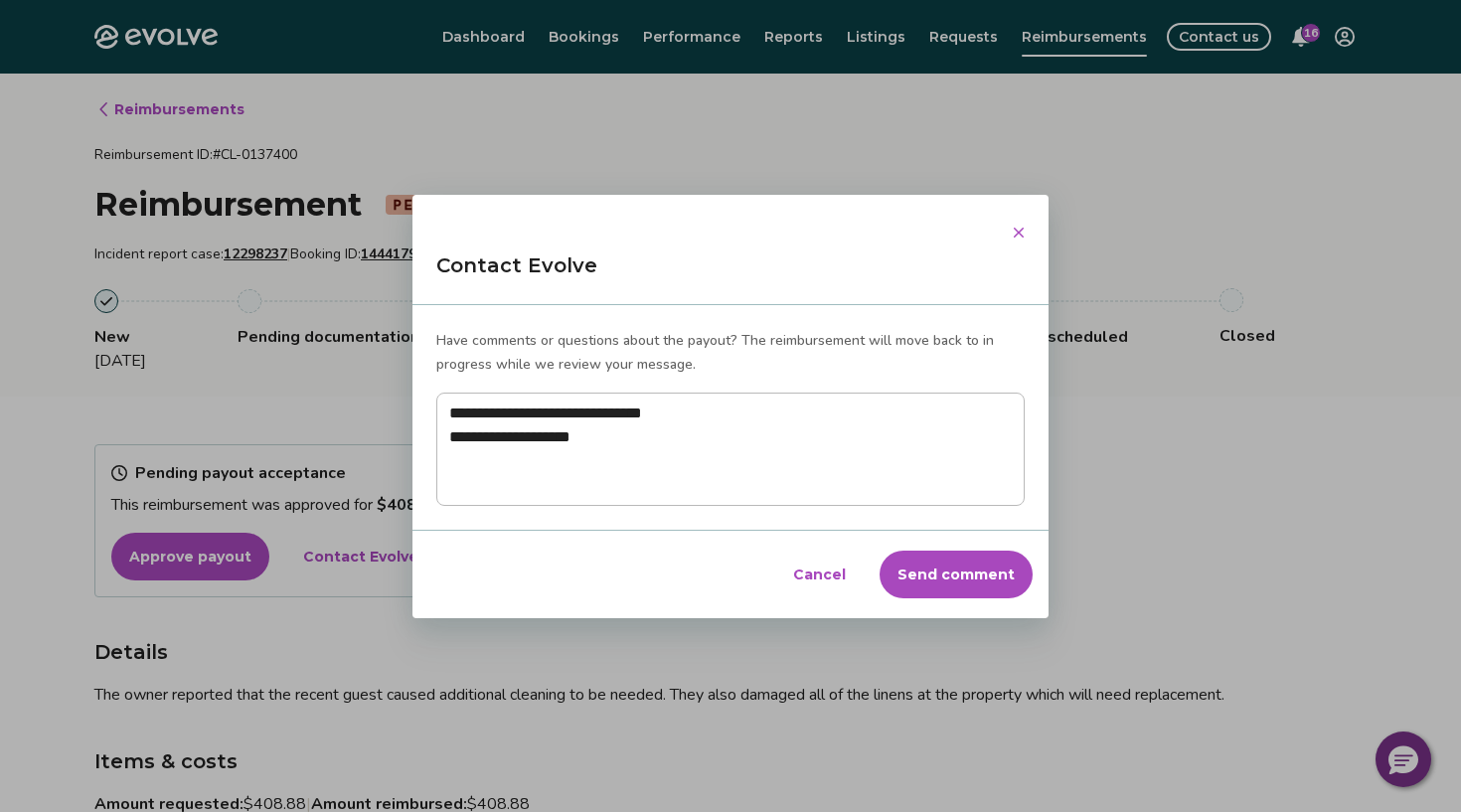 type on "**********" 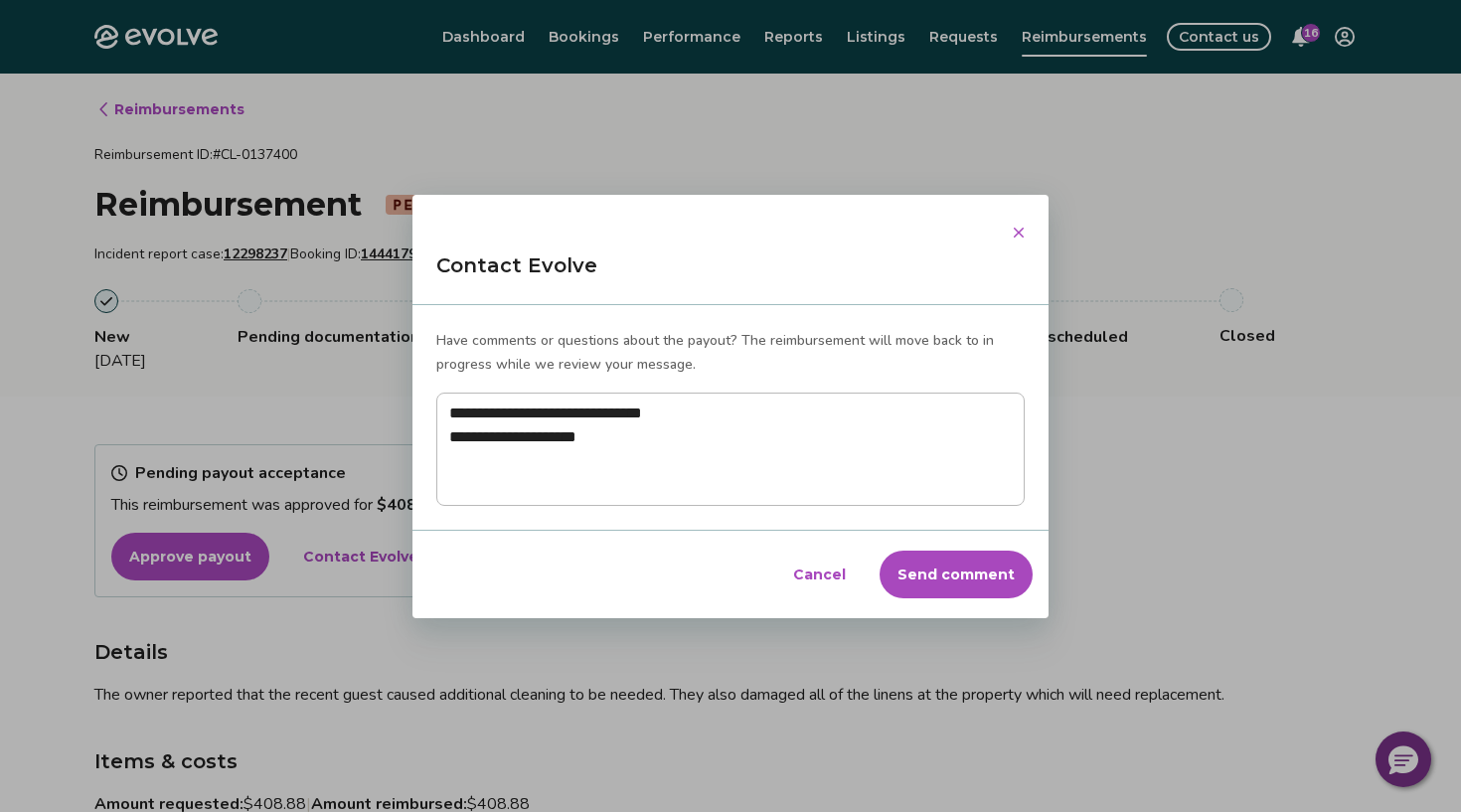 type on "**********" 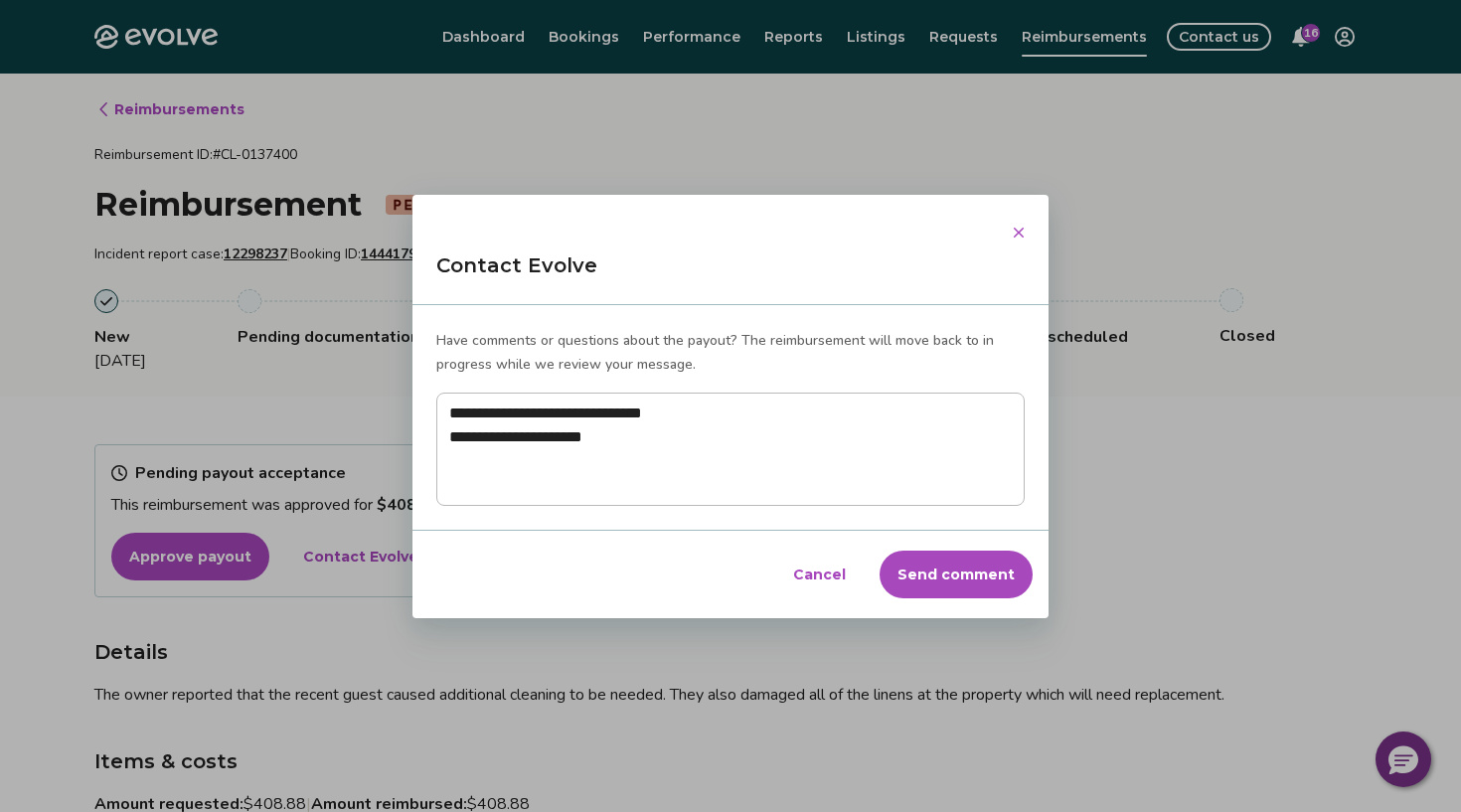 type on "**********" 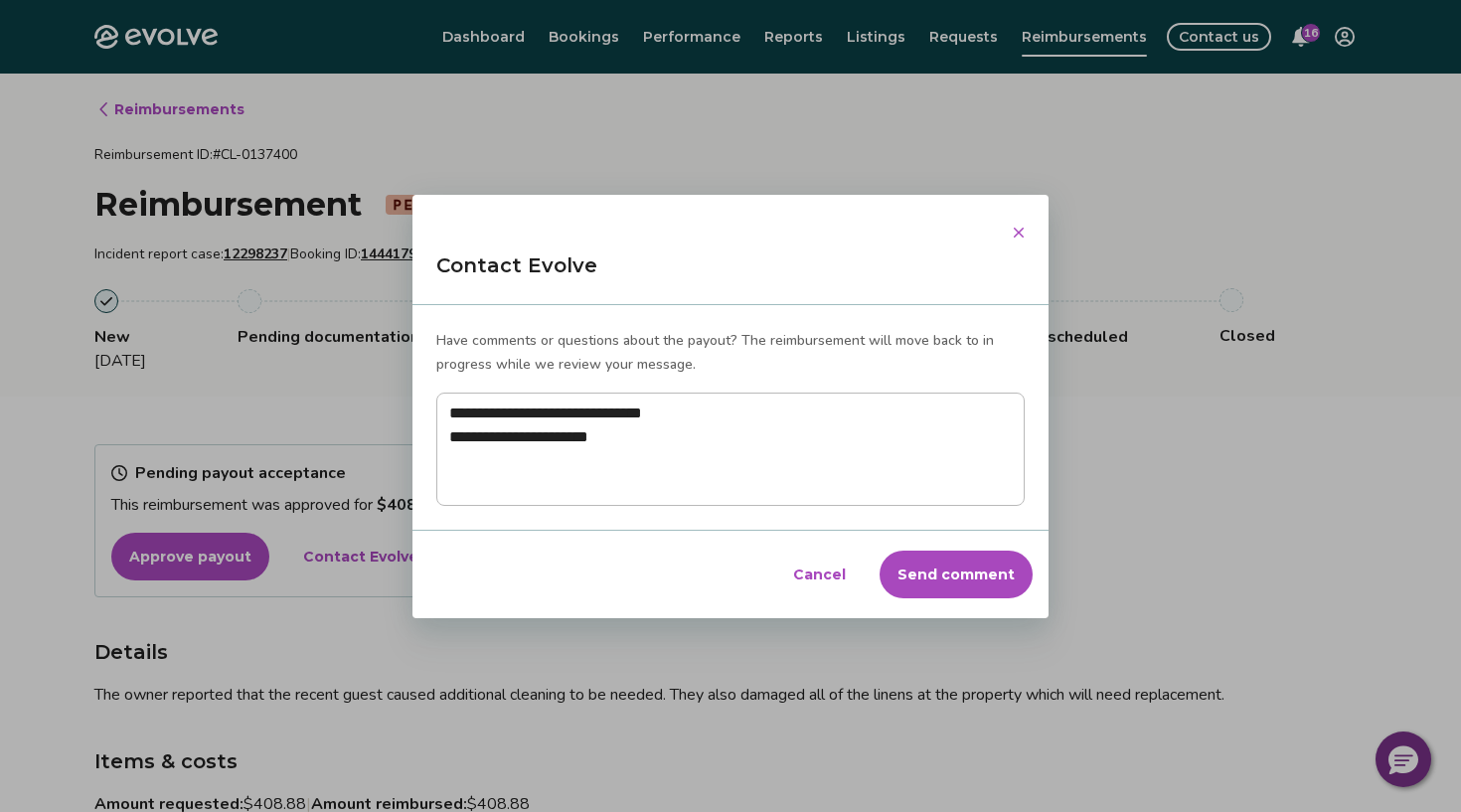 type on "**********" 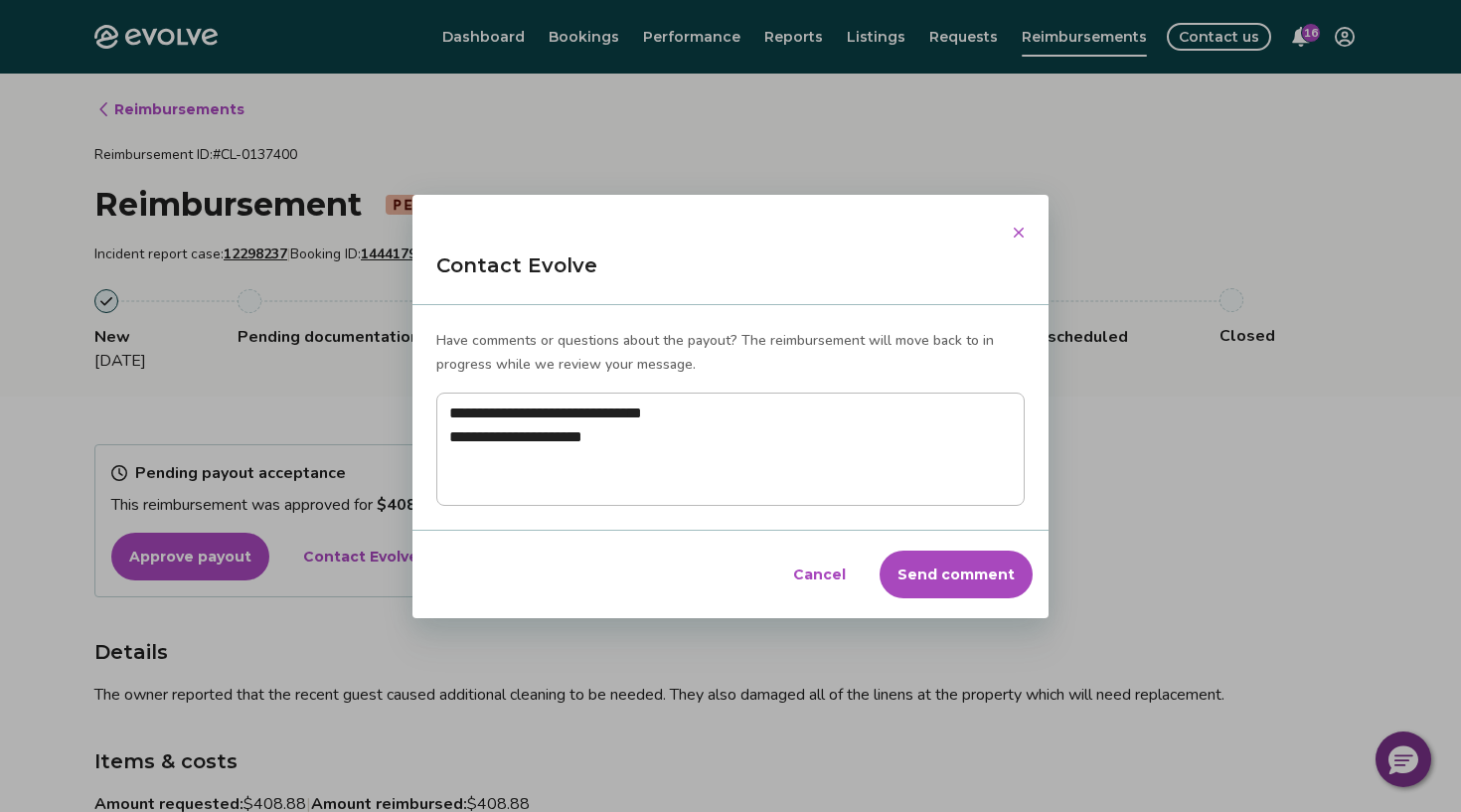 type on "**********" 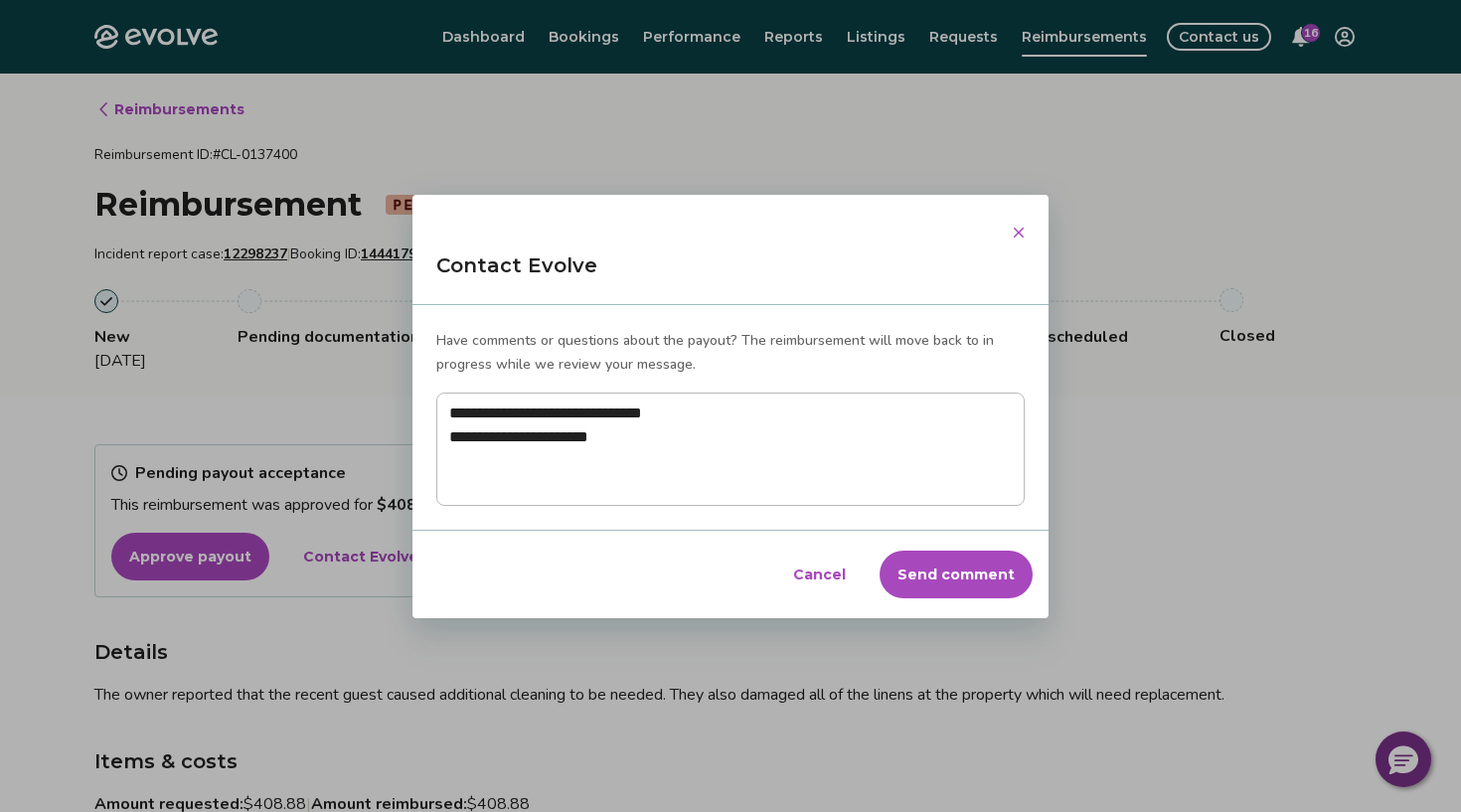 type on "**********" 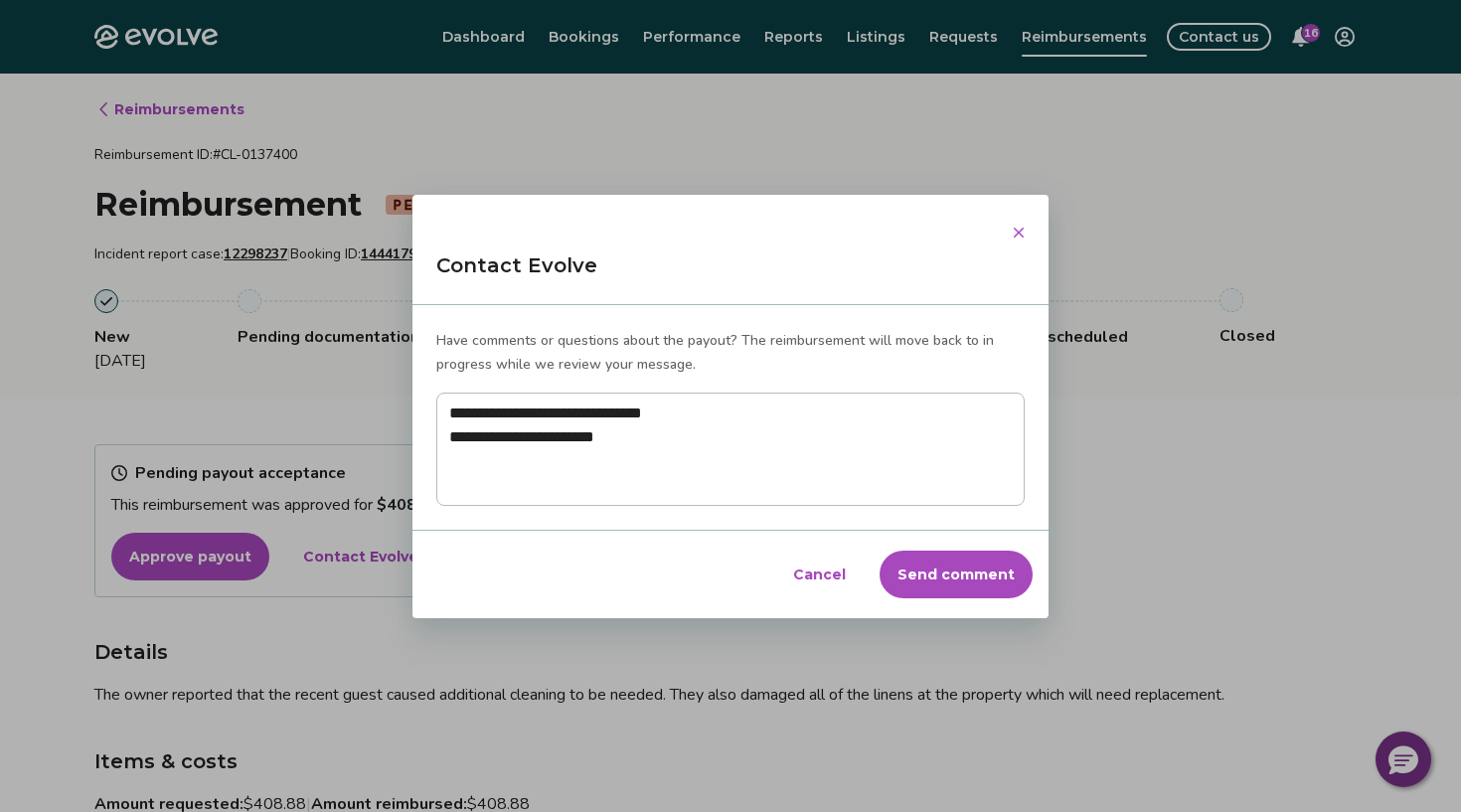 type on "**********" 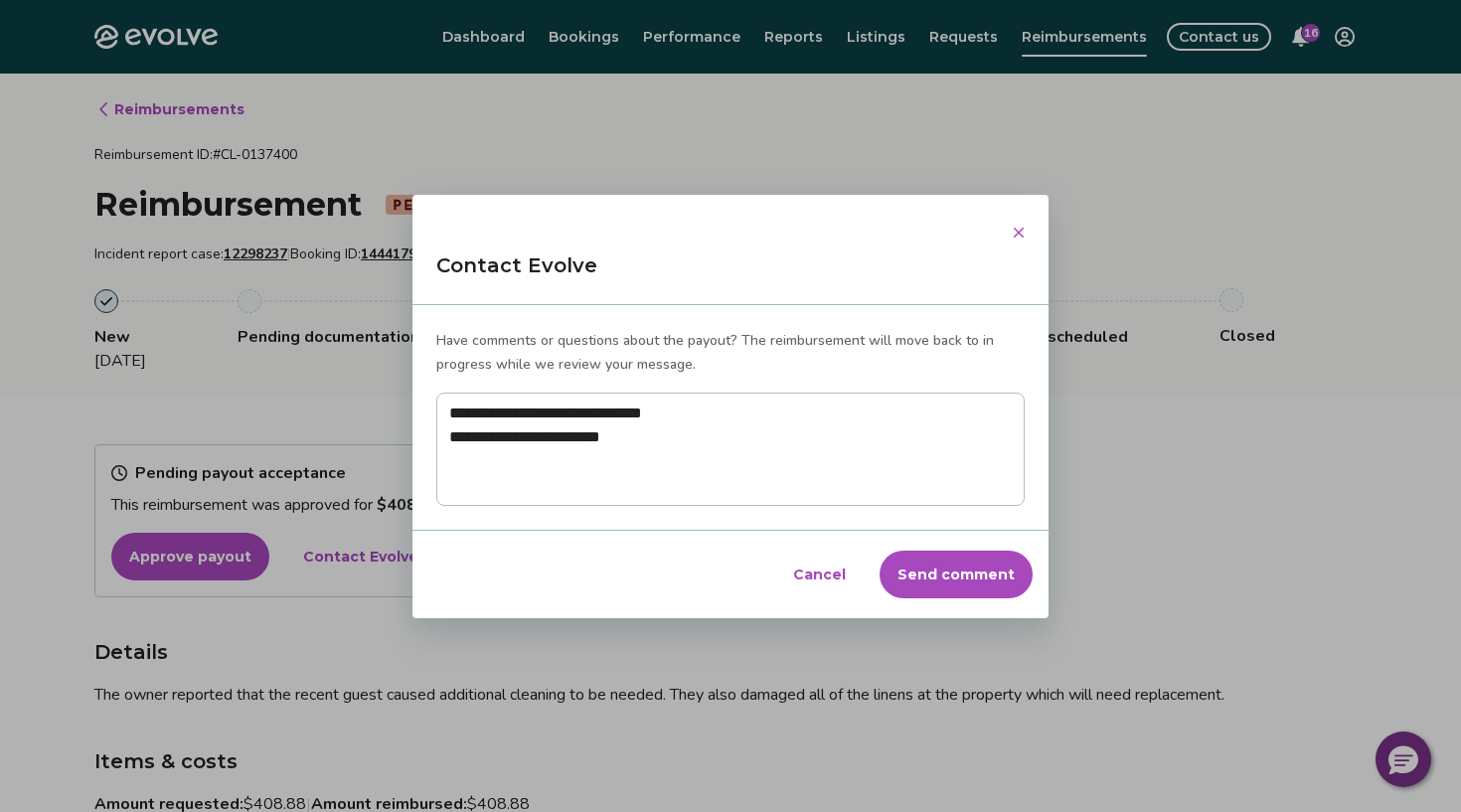type on "**********" 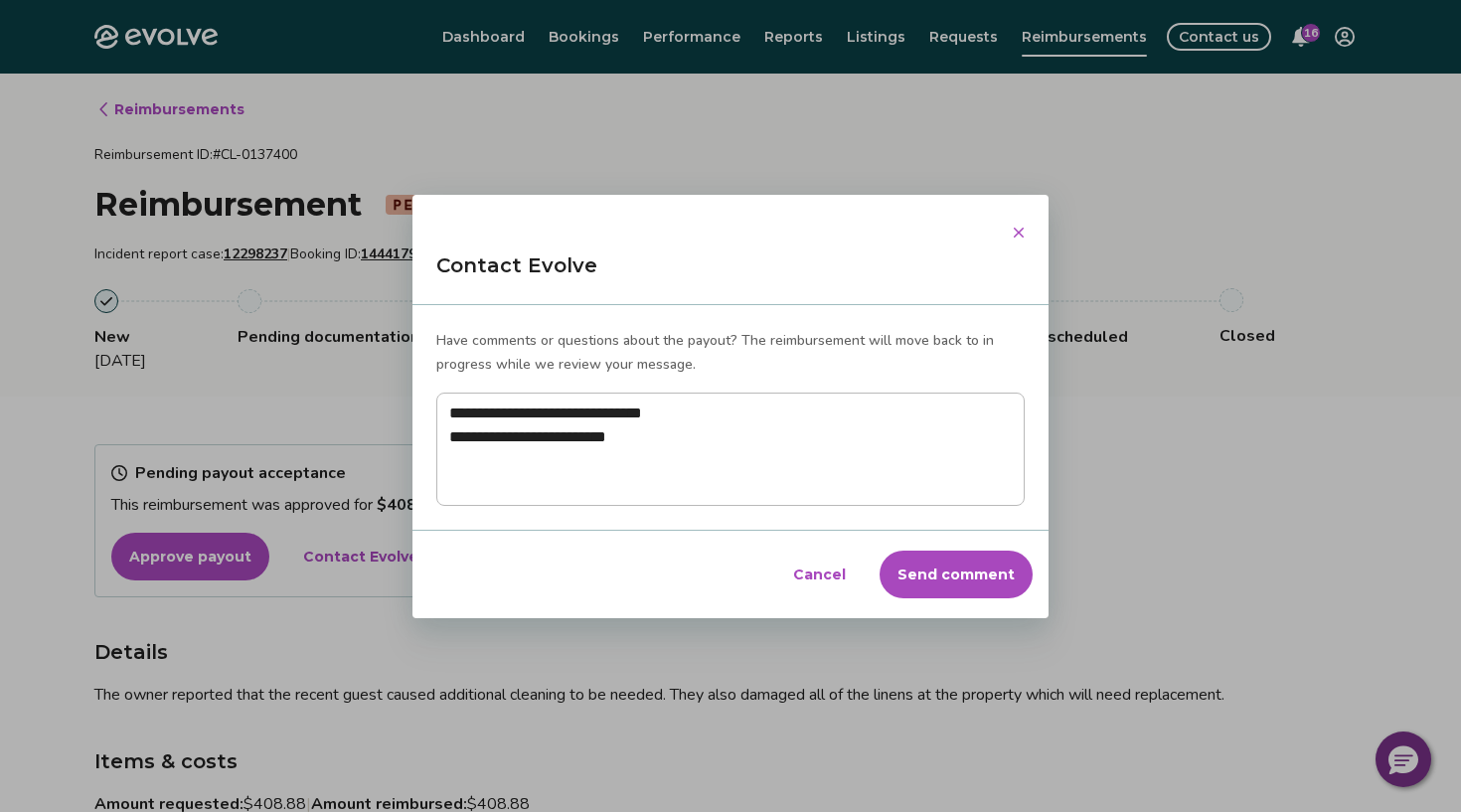 type on "**********" 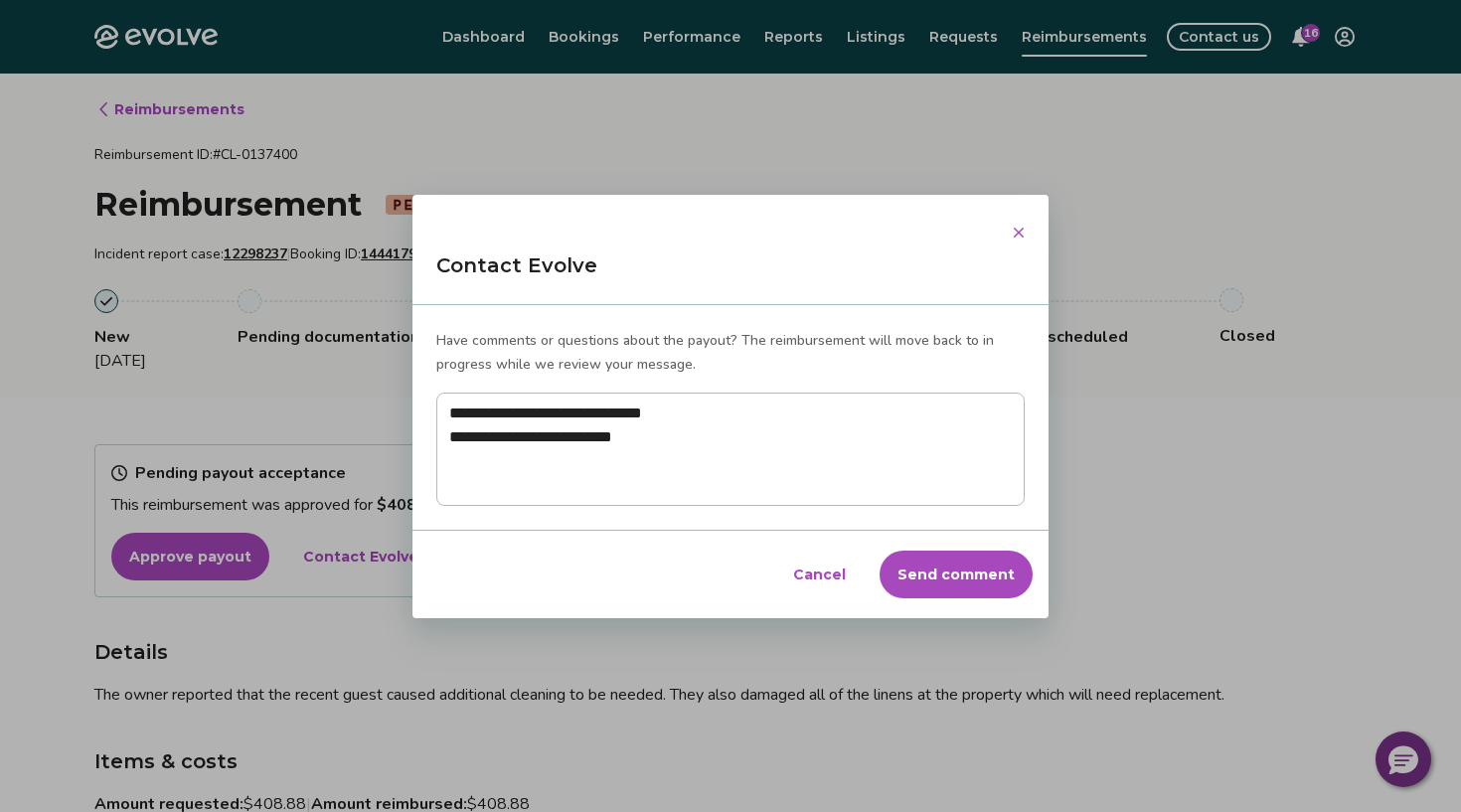 type on "**********" 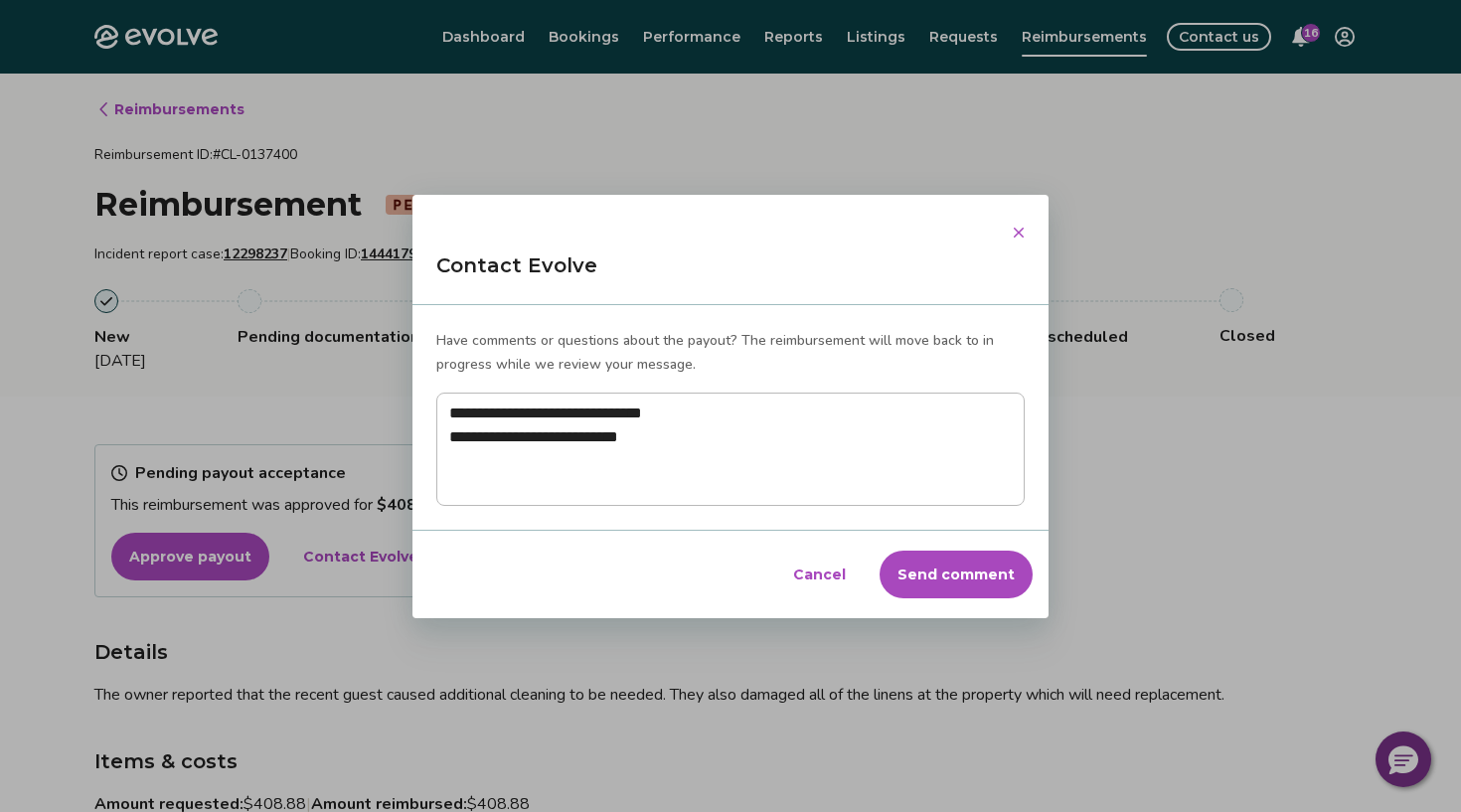 type on "**********" 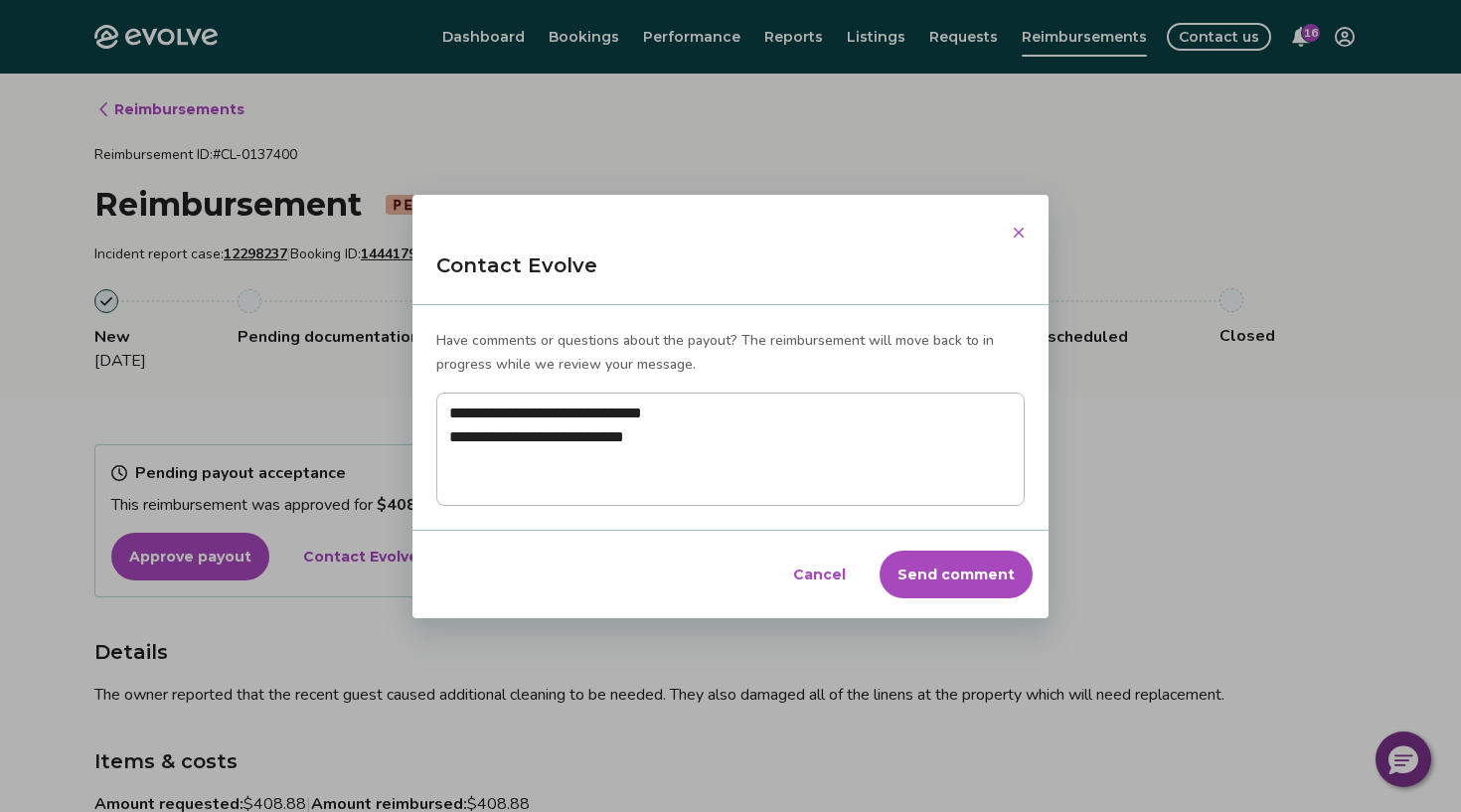 type on "**********" 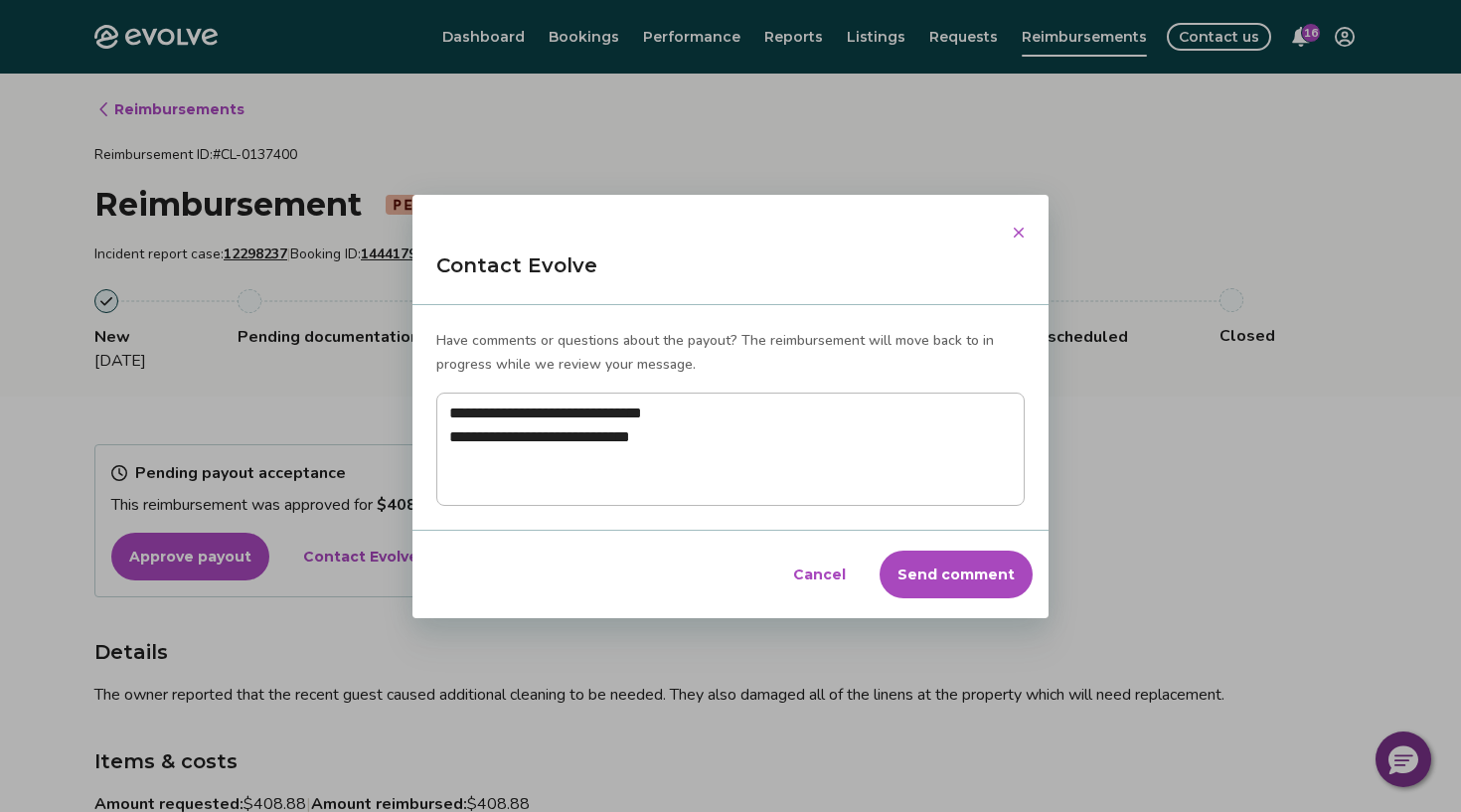 type on "**********" 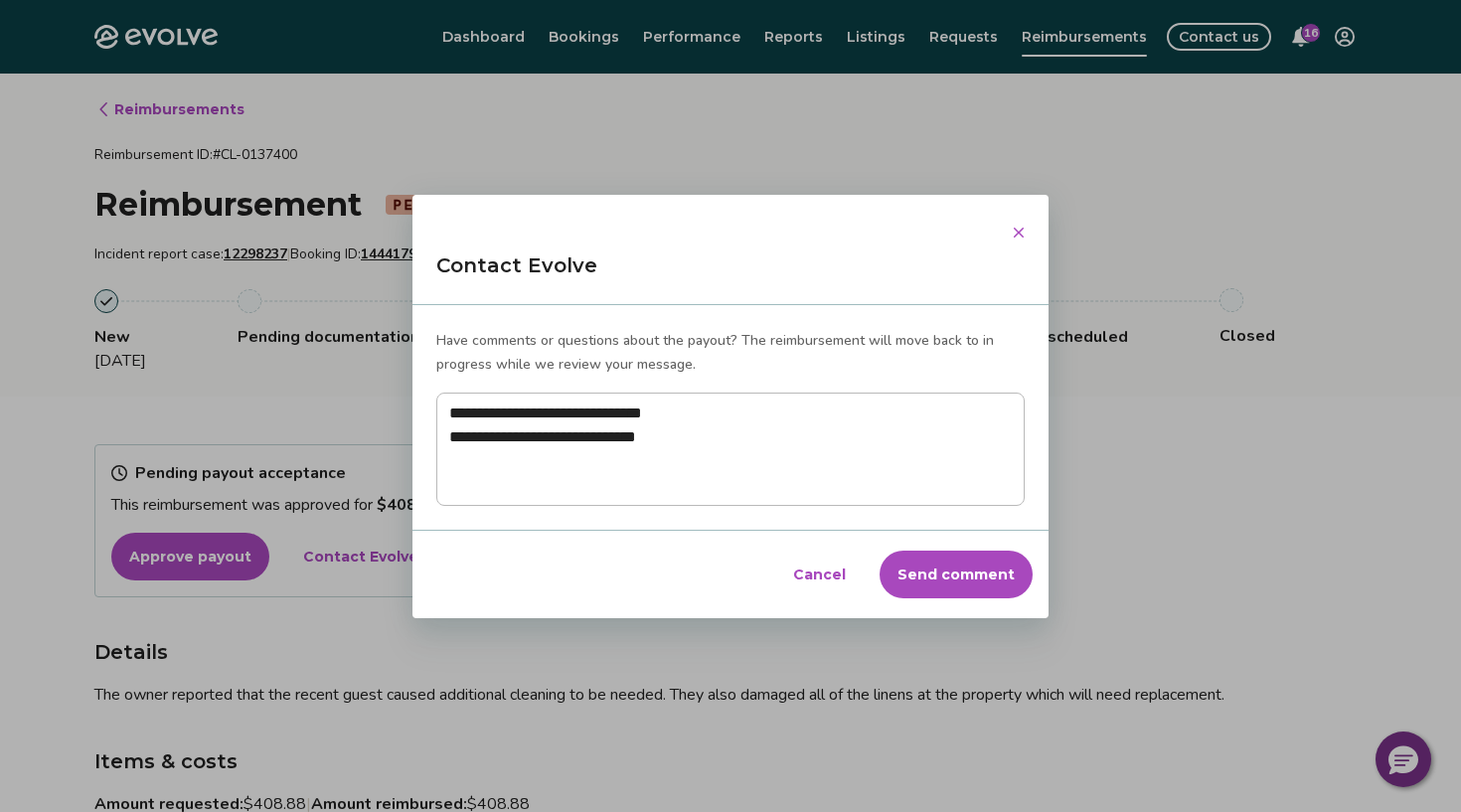 type on "**********" 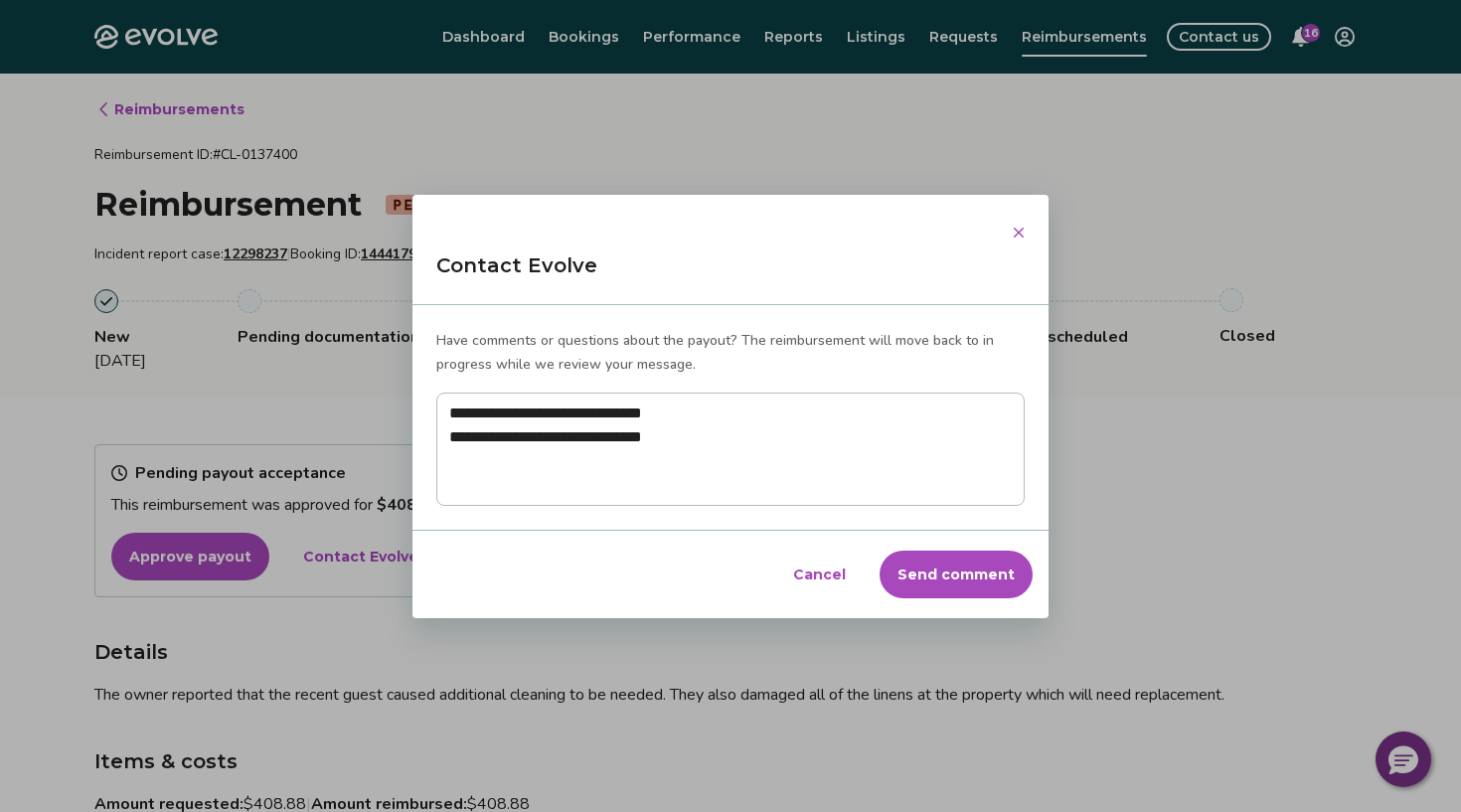 type on "**********" 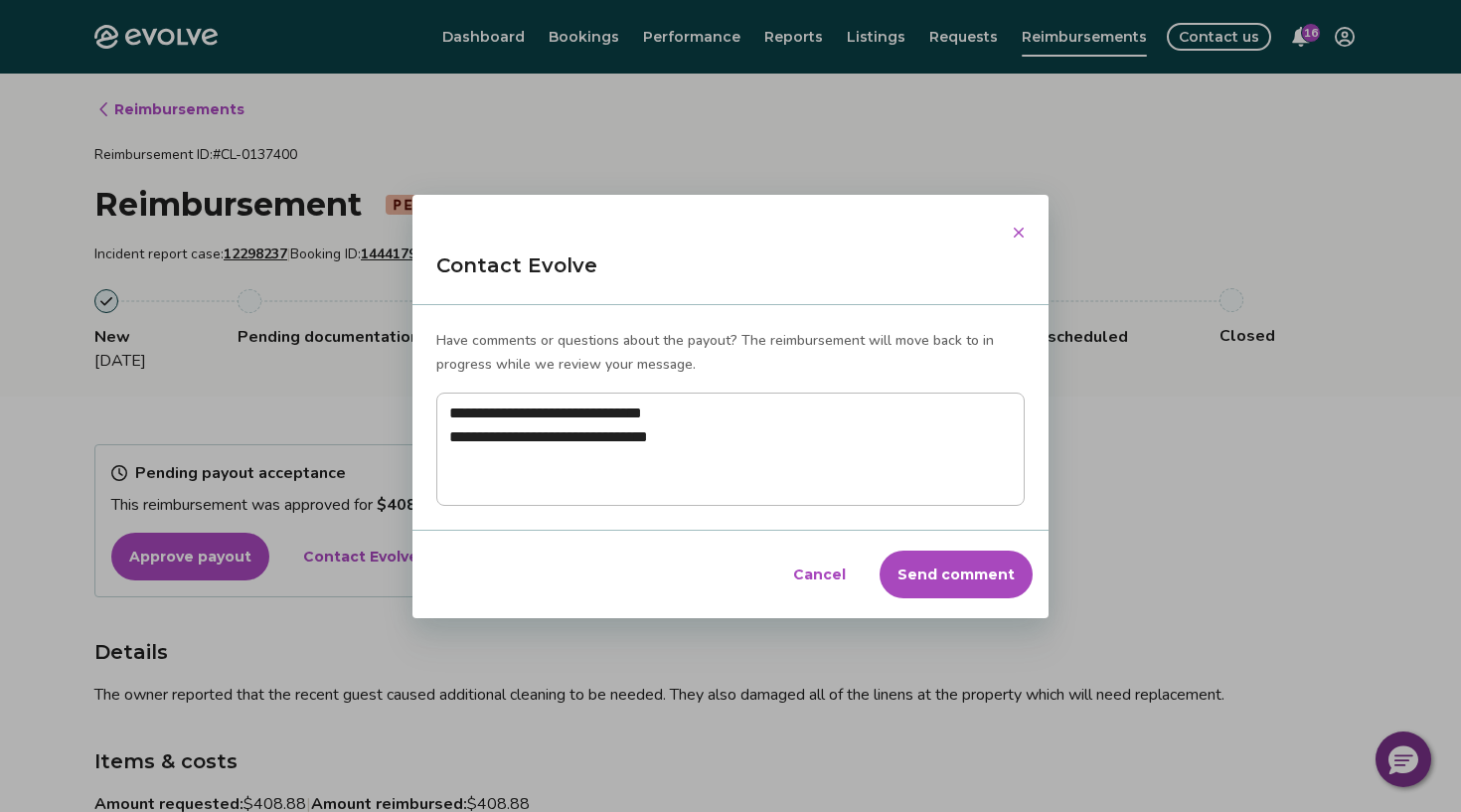 type on "**********" 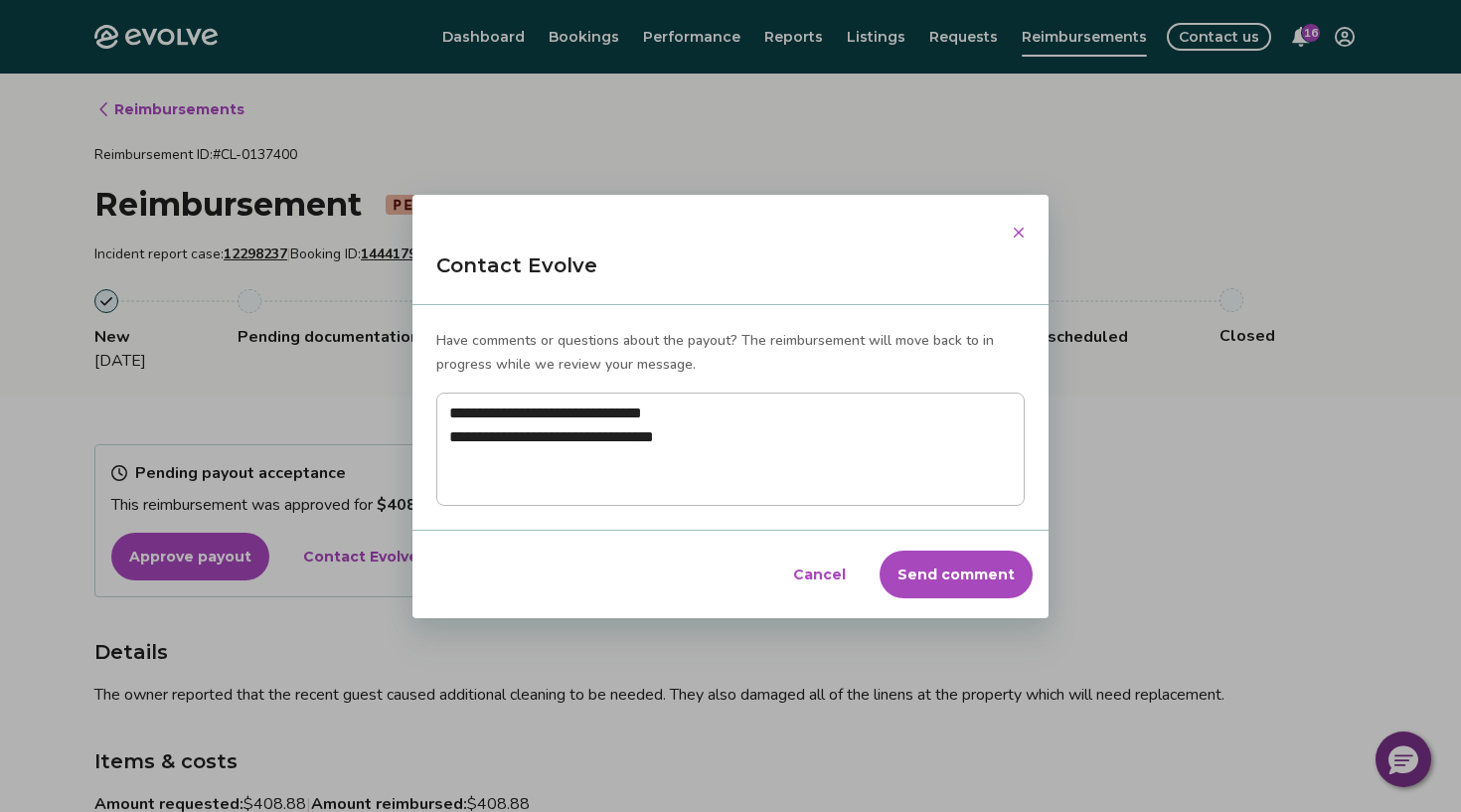 type on "**********" 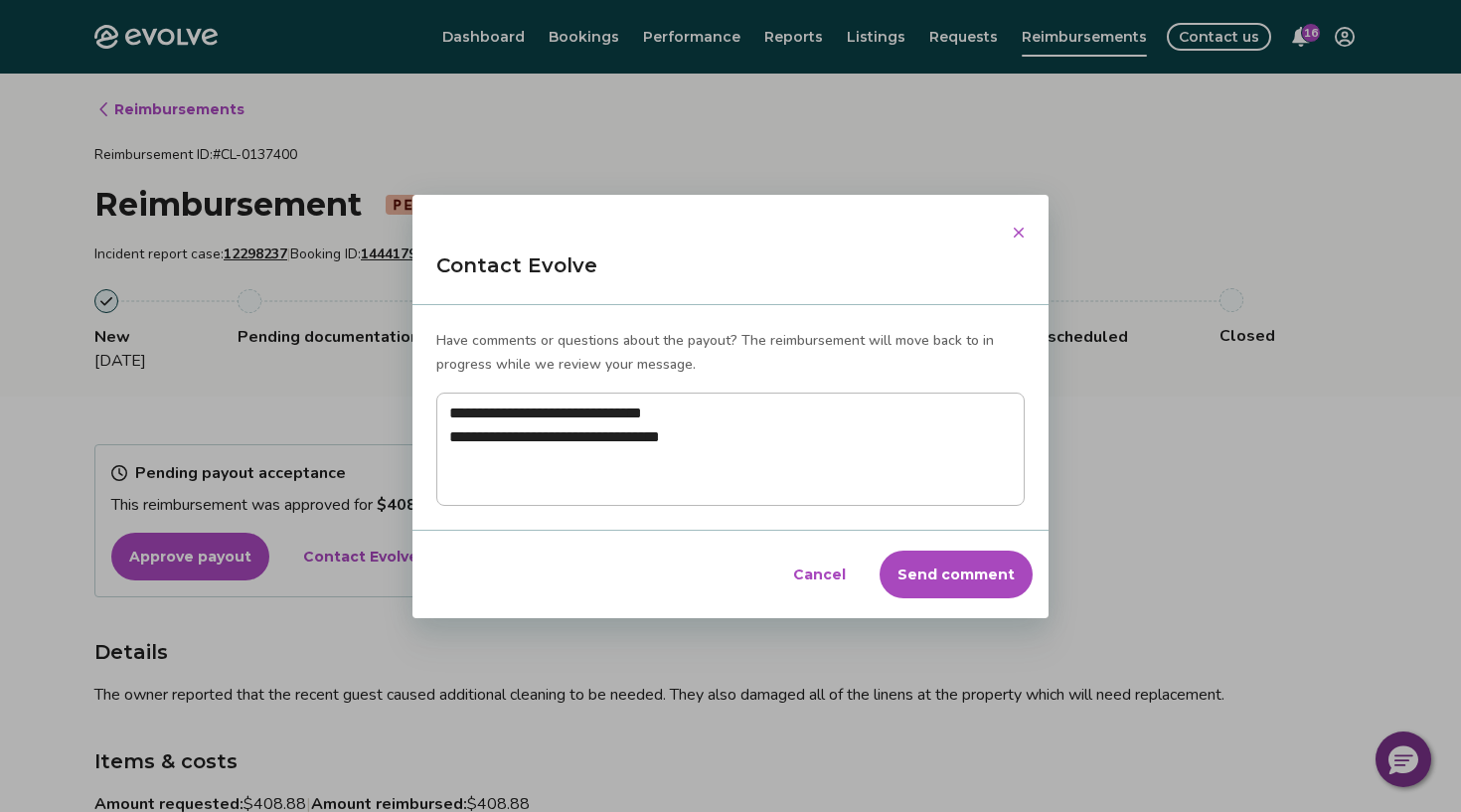 type on "**********" 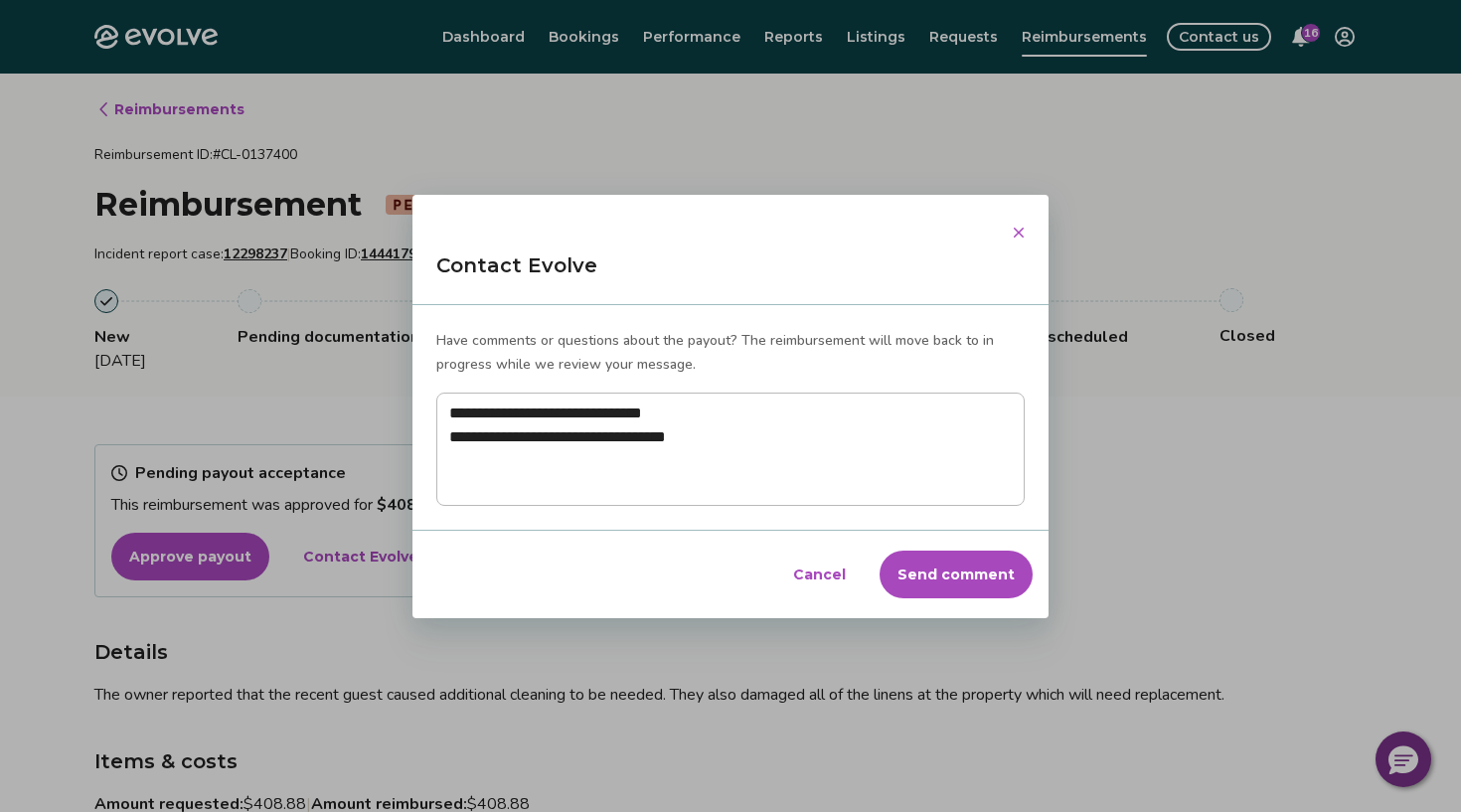type on "**********" 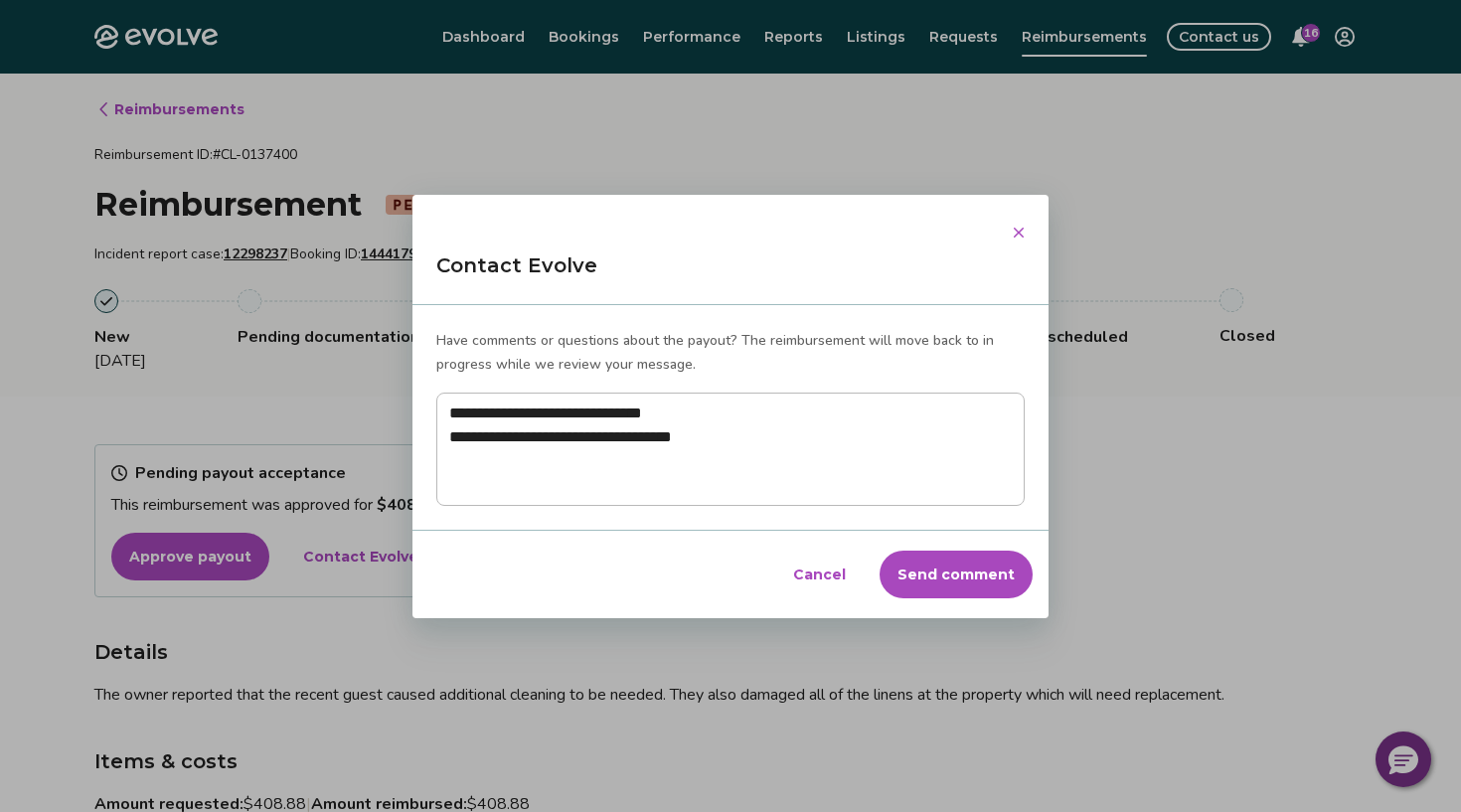 type on "**********" 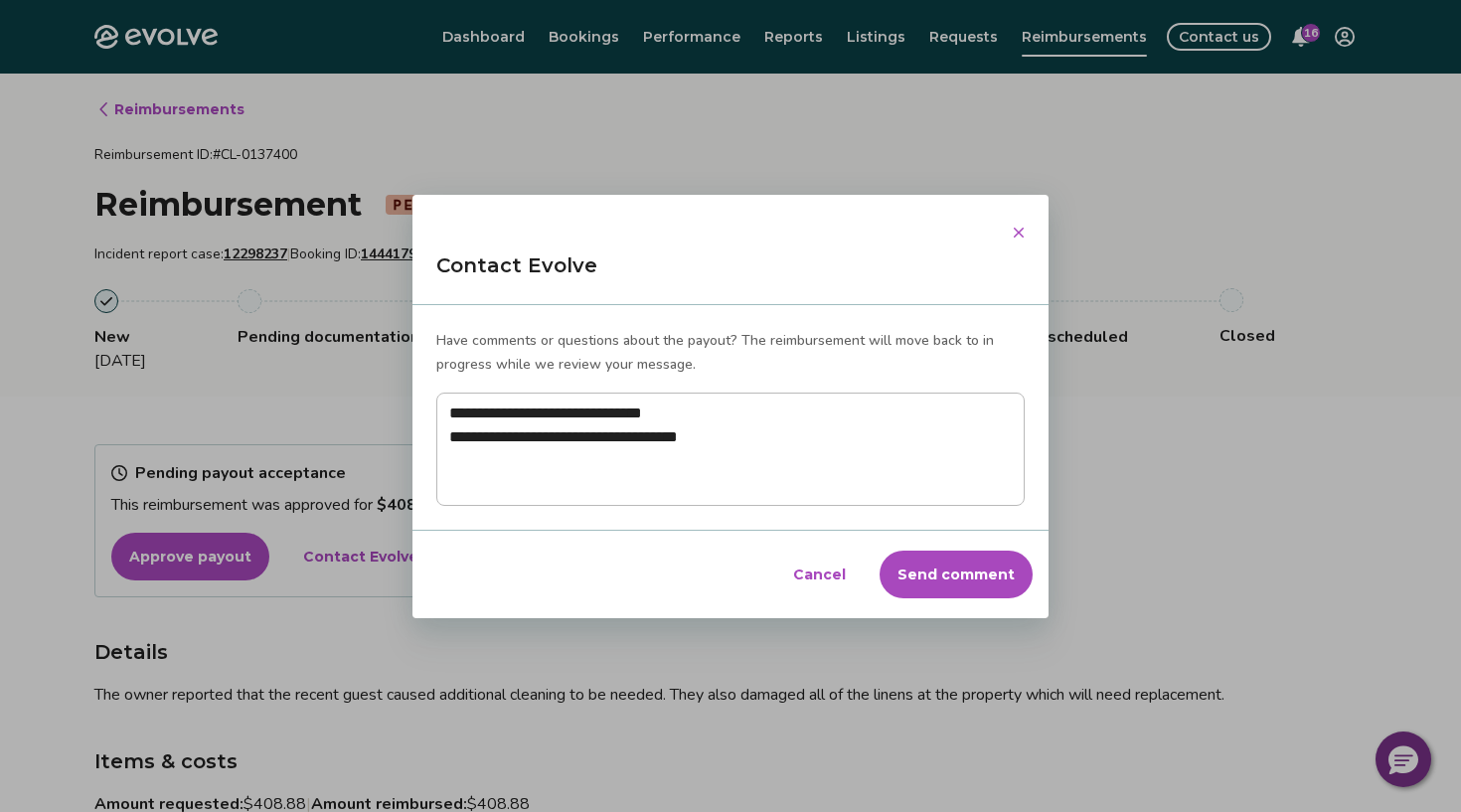 type on "**********" 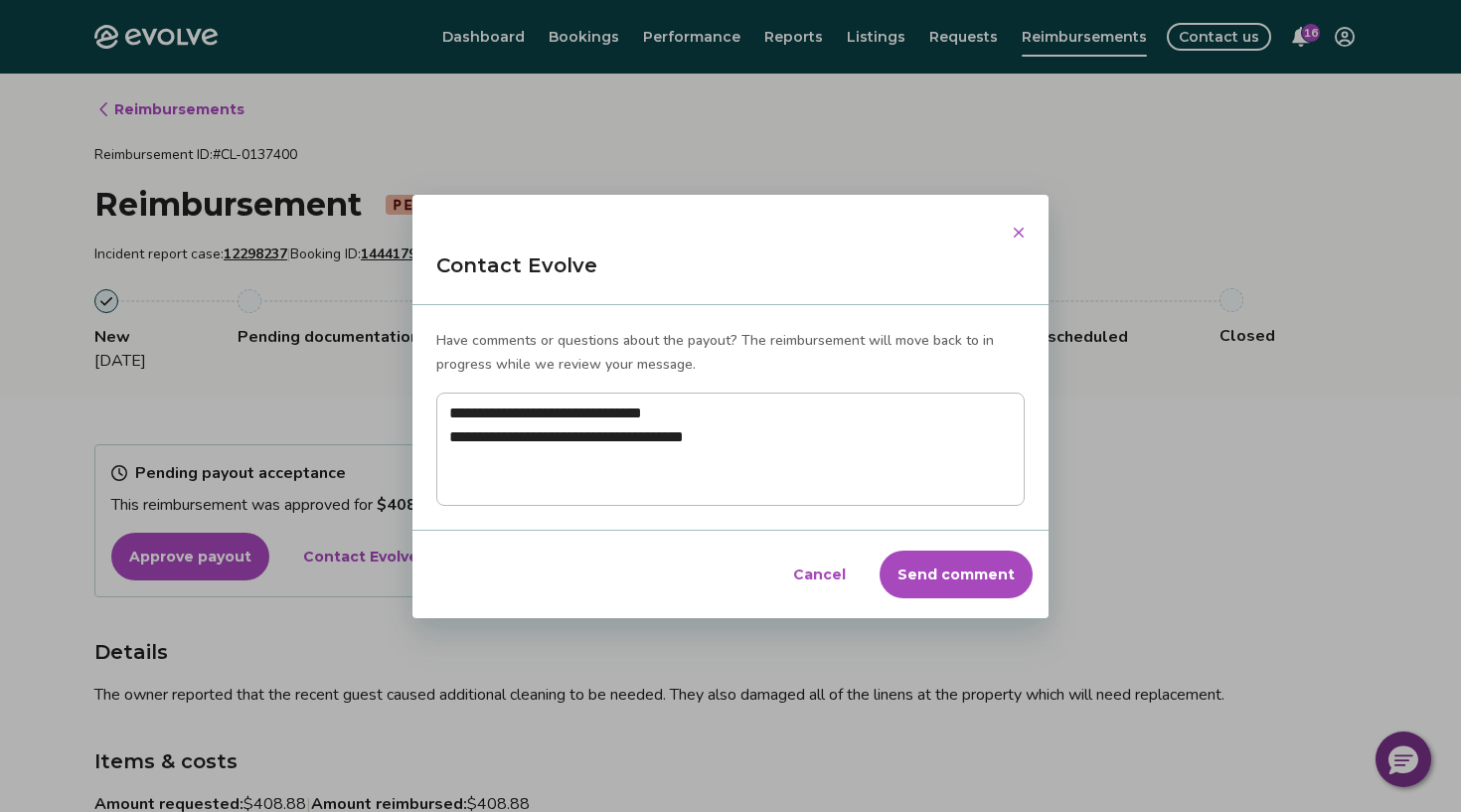 type on "**********" 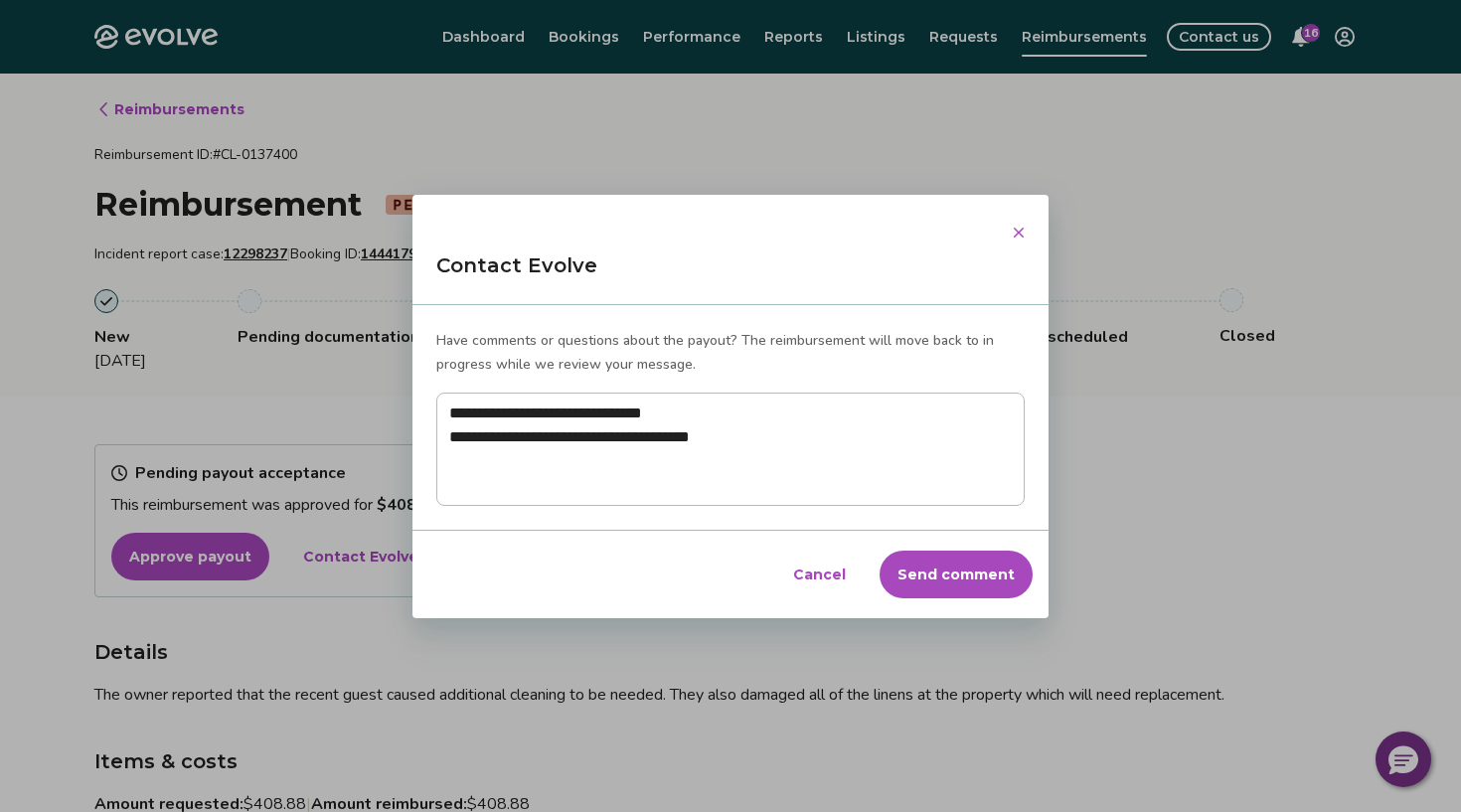 type on "**********" 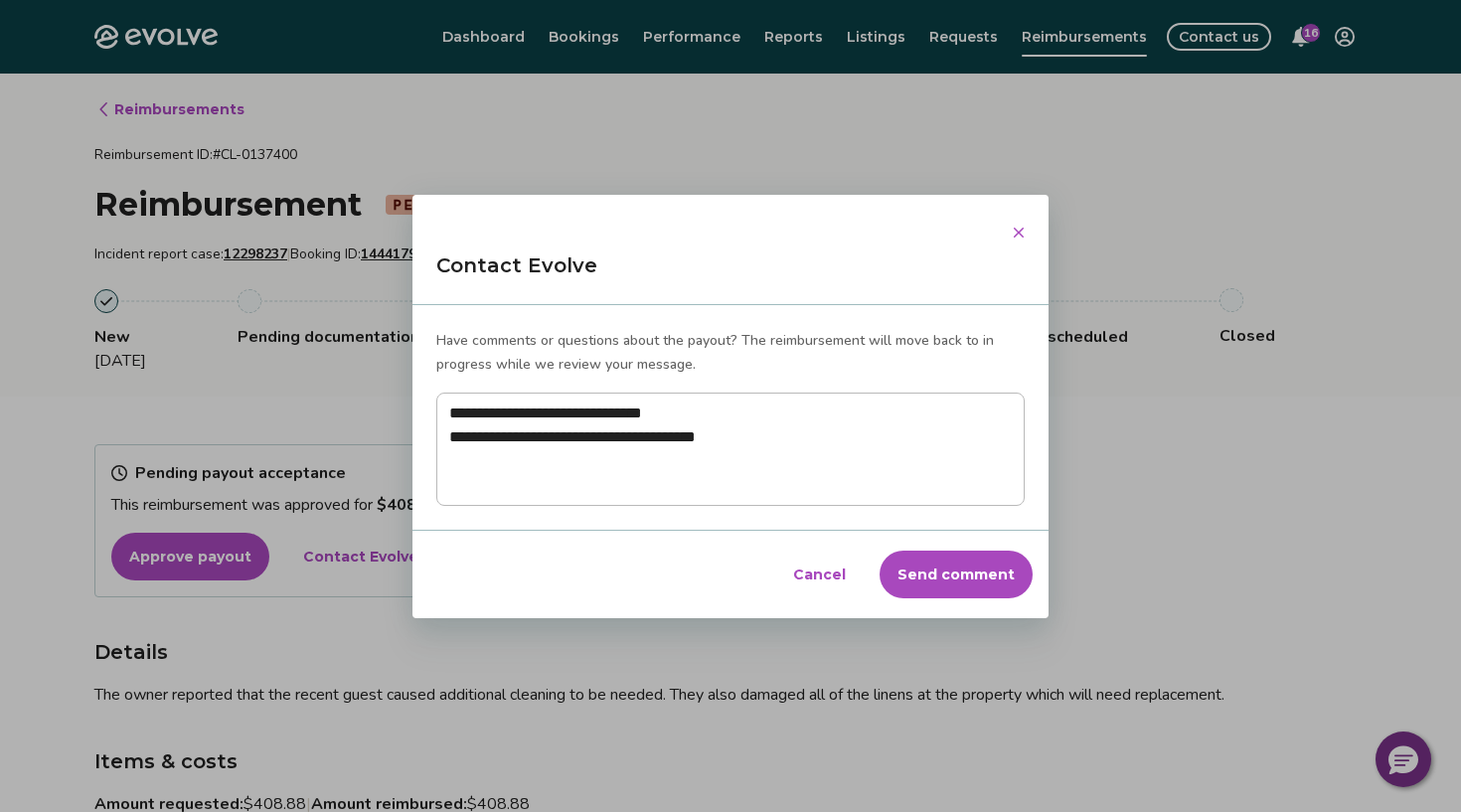 type on "**********" 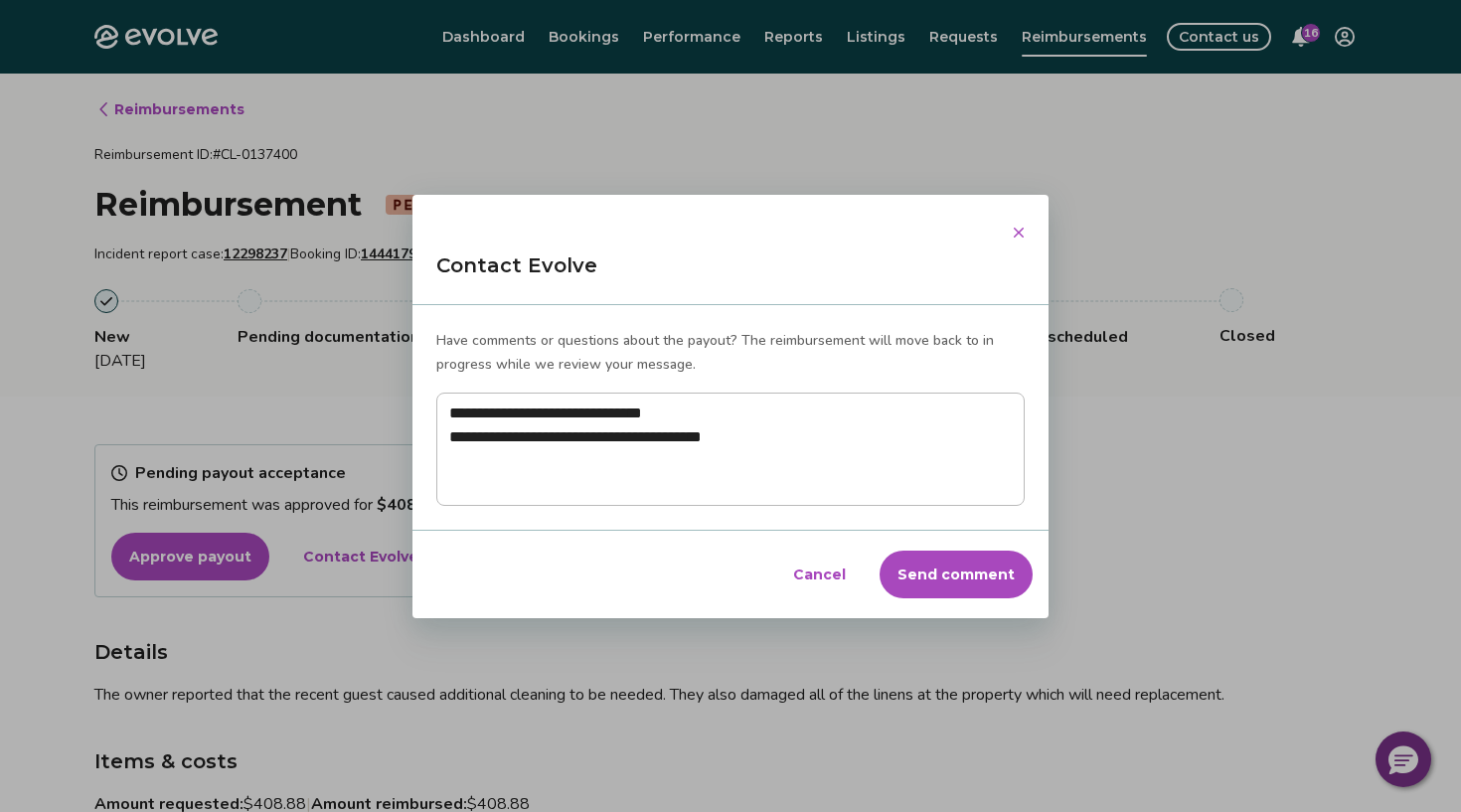 type on "**********" 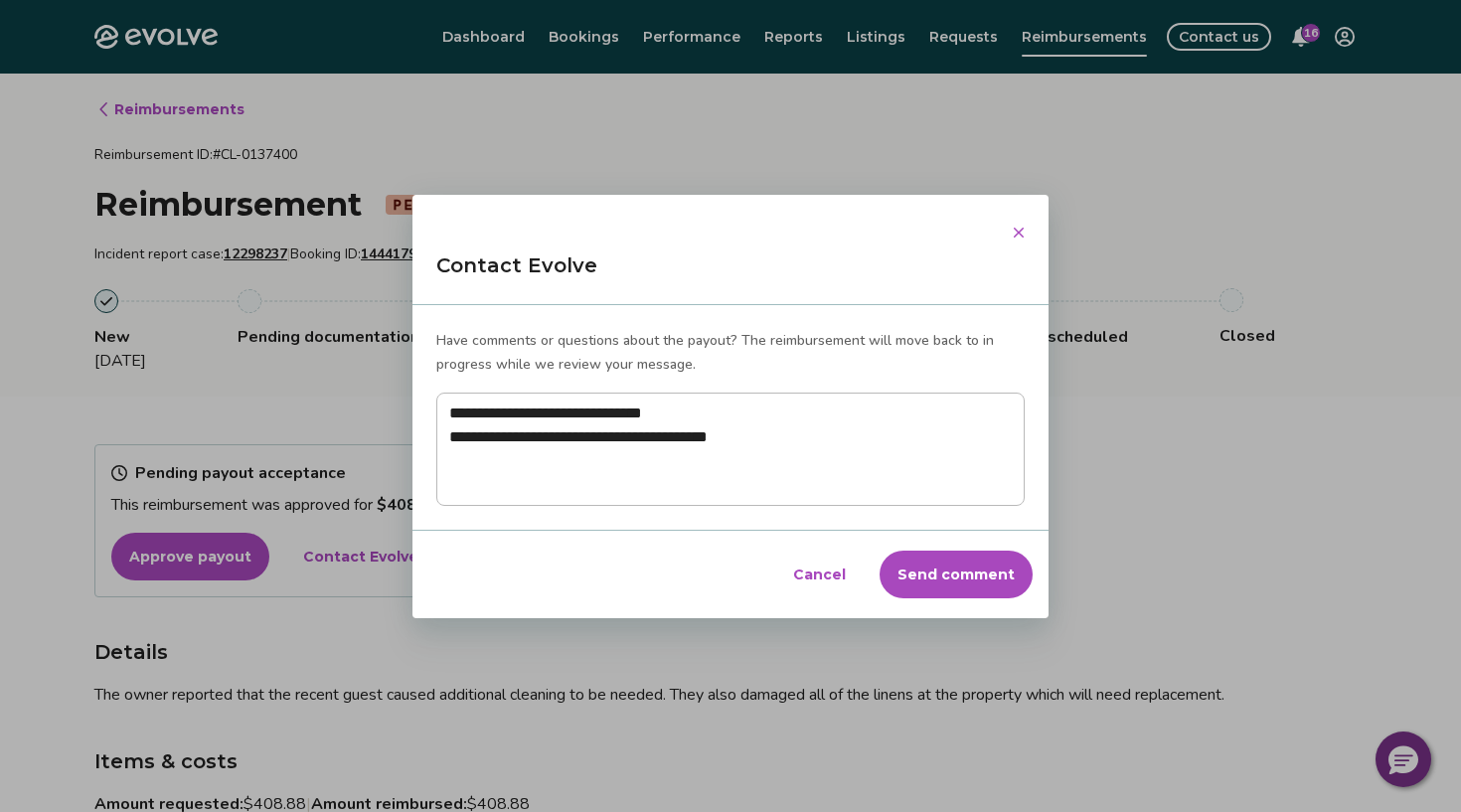 type on "**********" 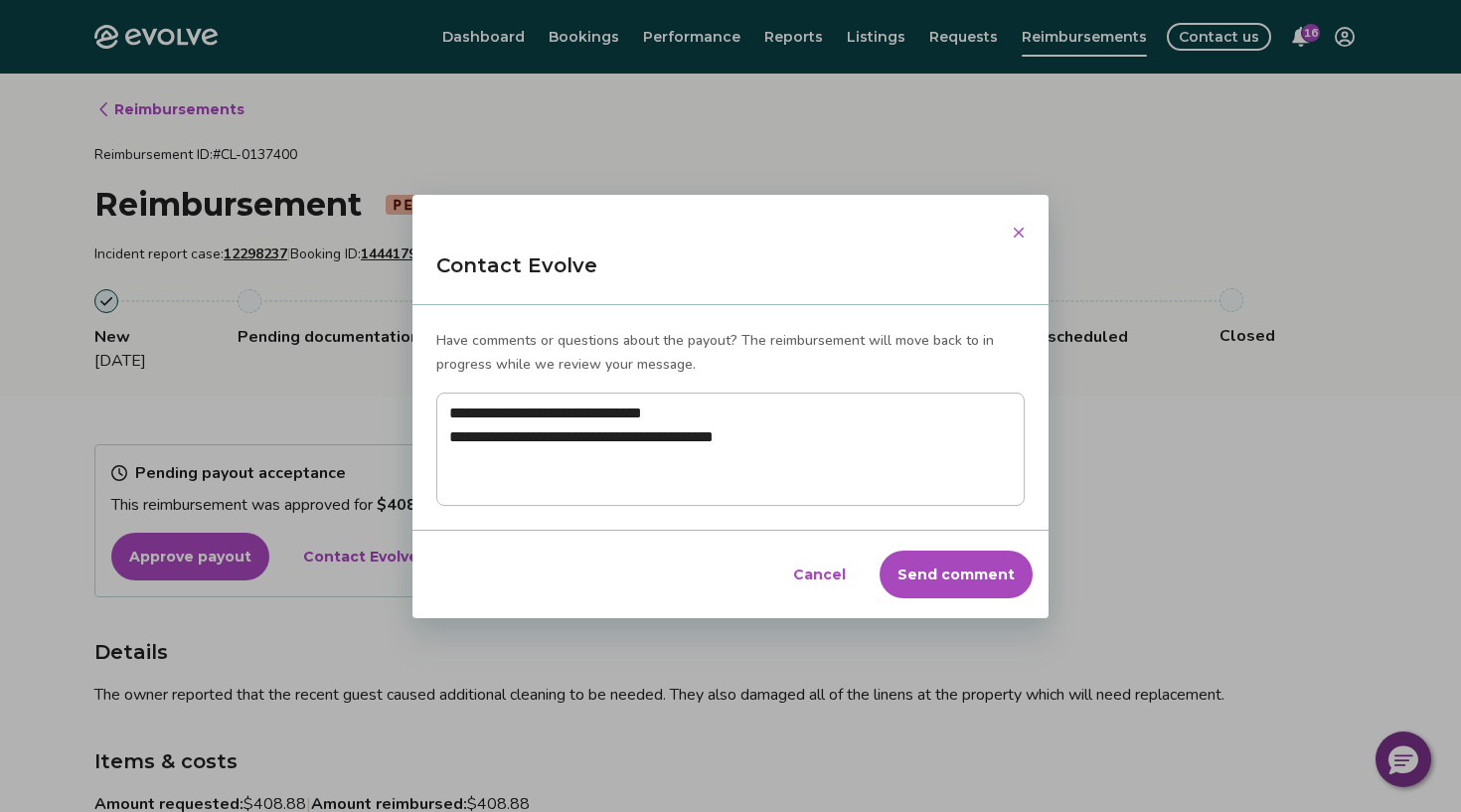 type on "**********" 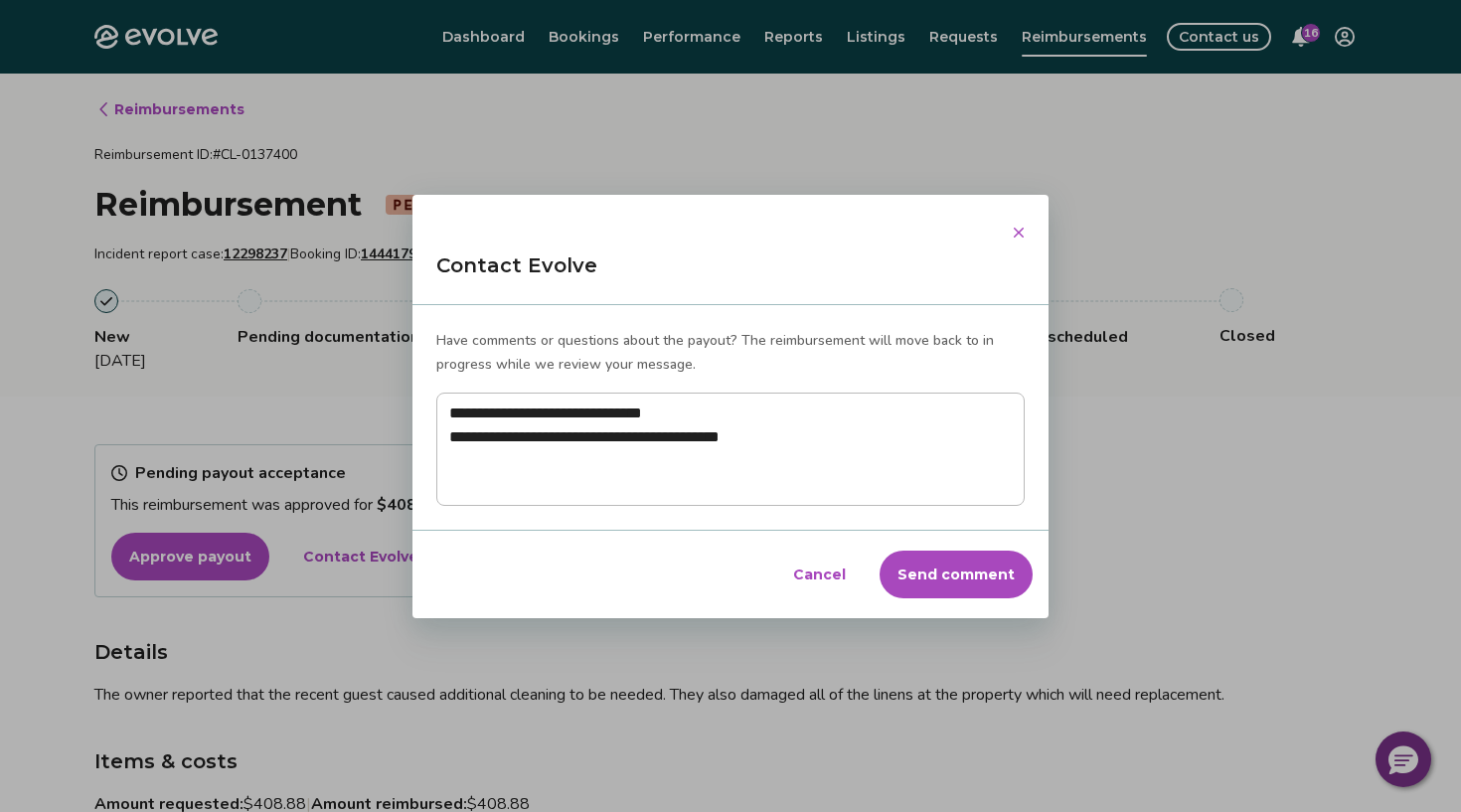 type on "**********" 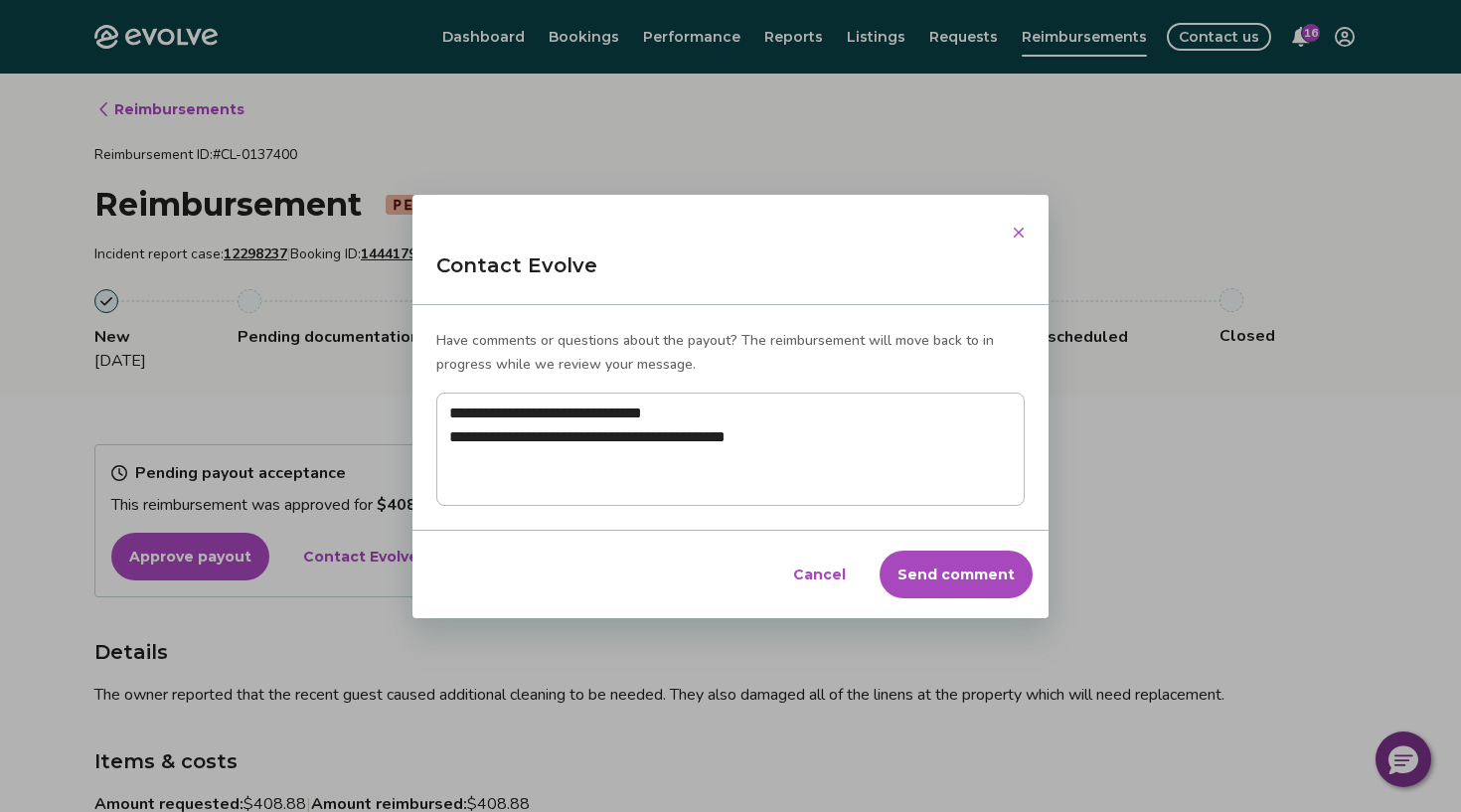 type on "**********" 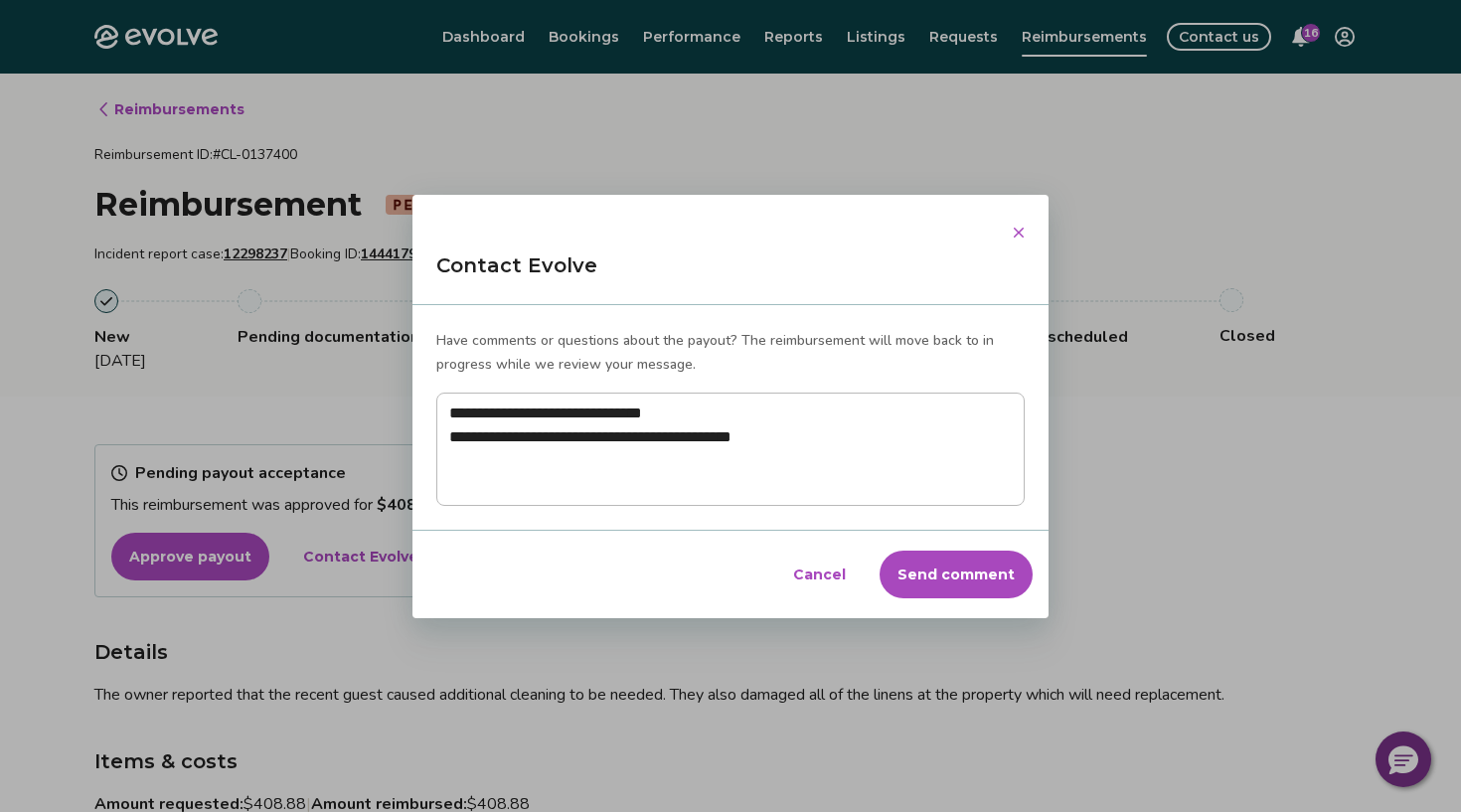 type on "**********" 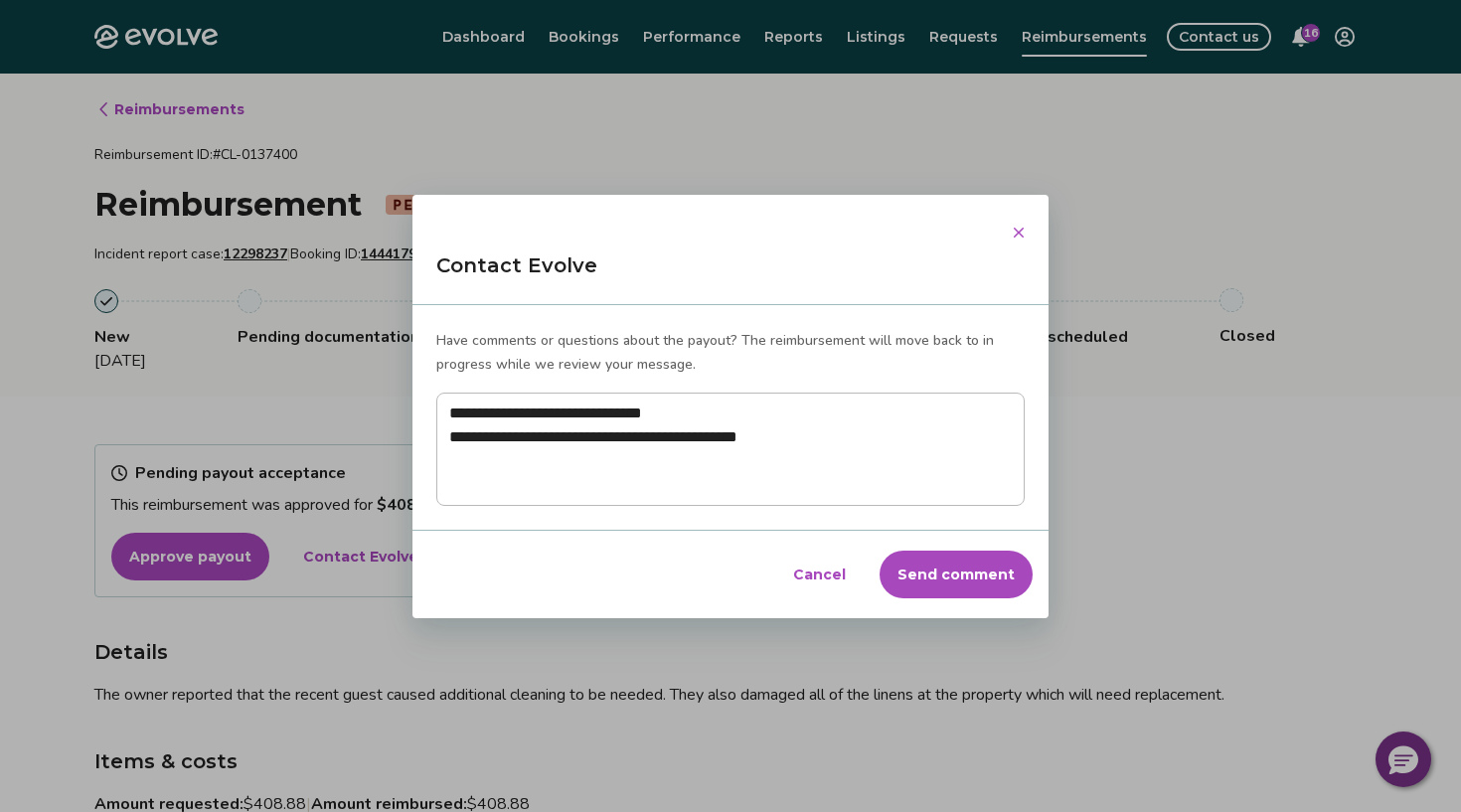 type on "**********" 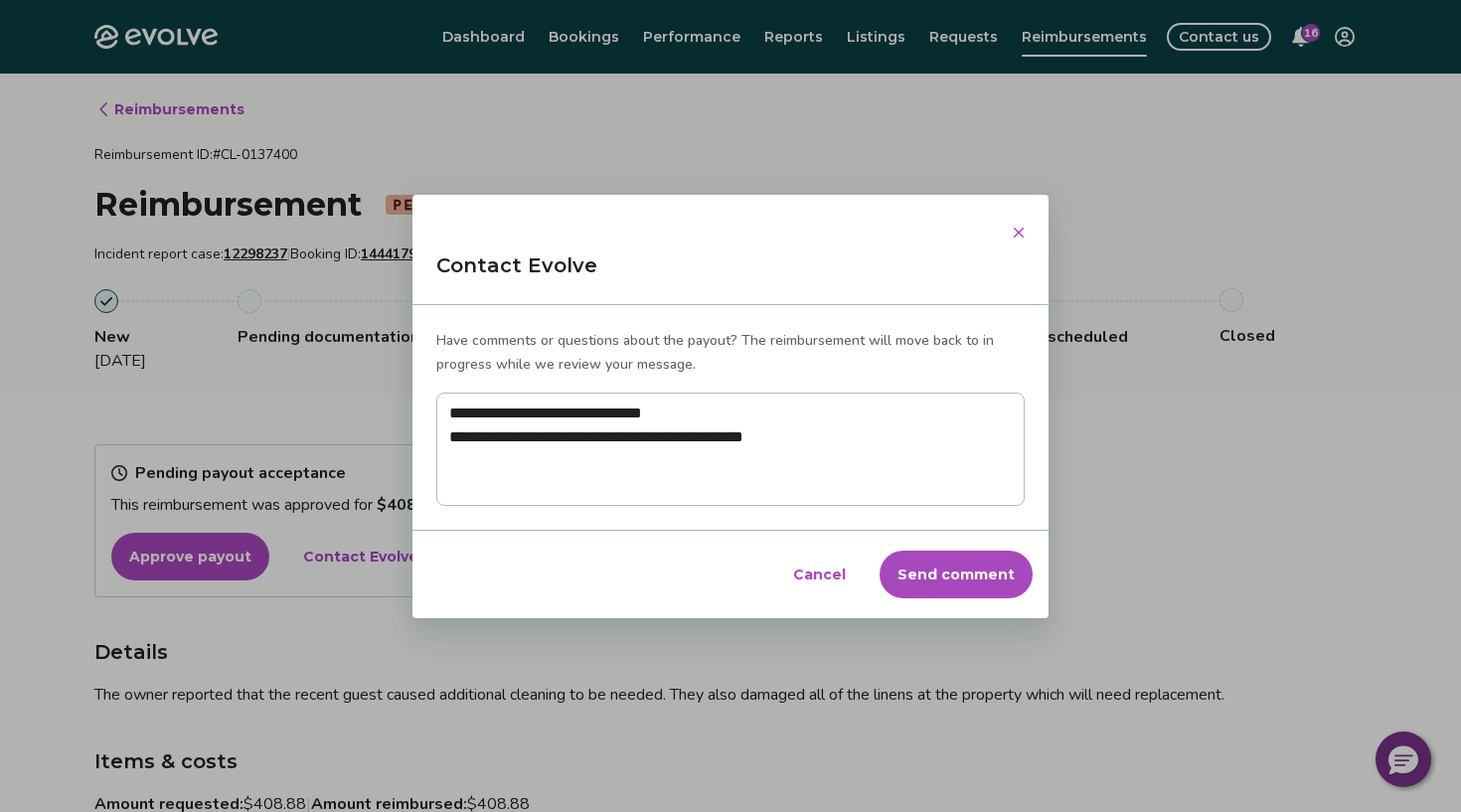 type on "**********" 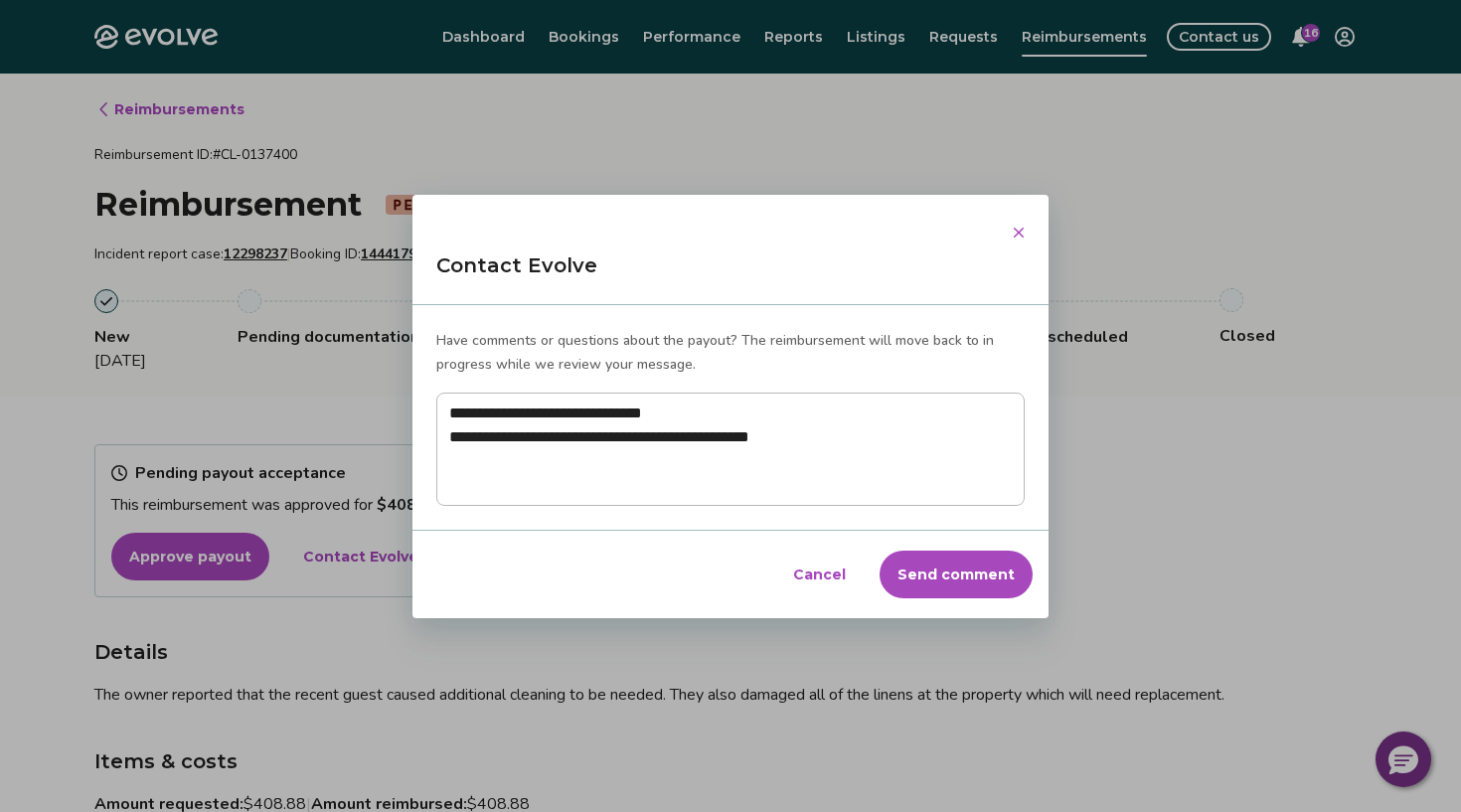 type on "**********" 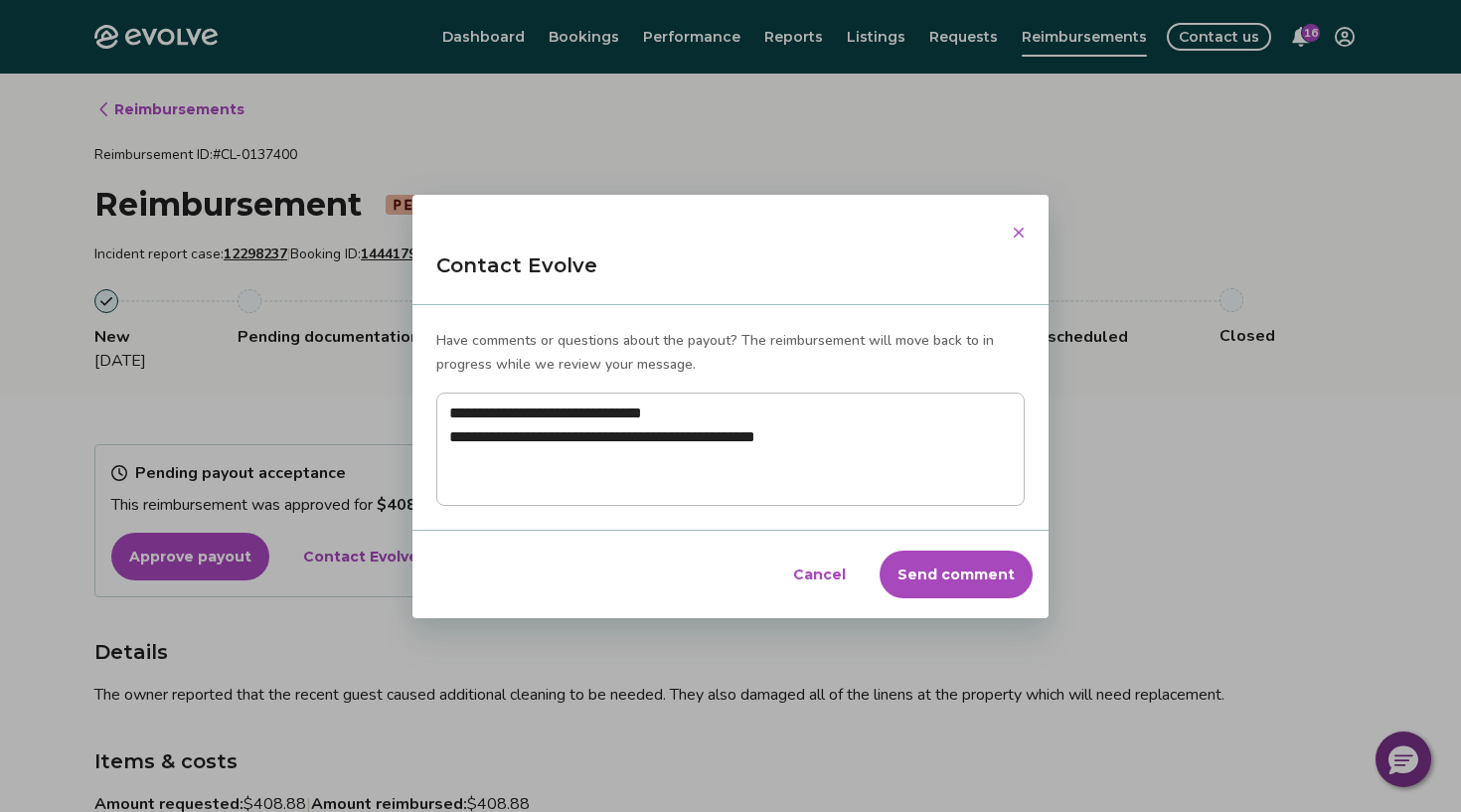 type on "**********" 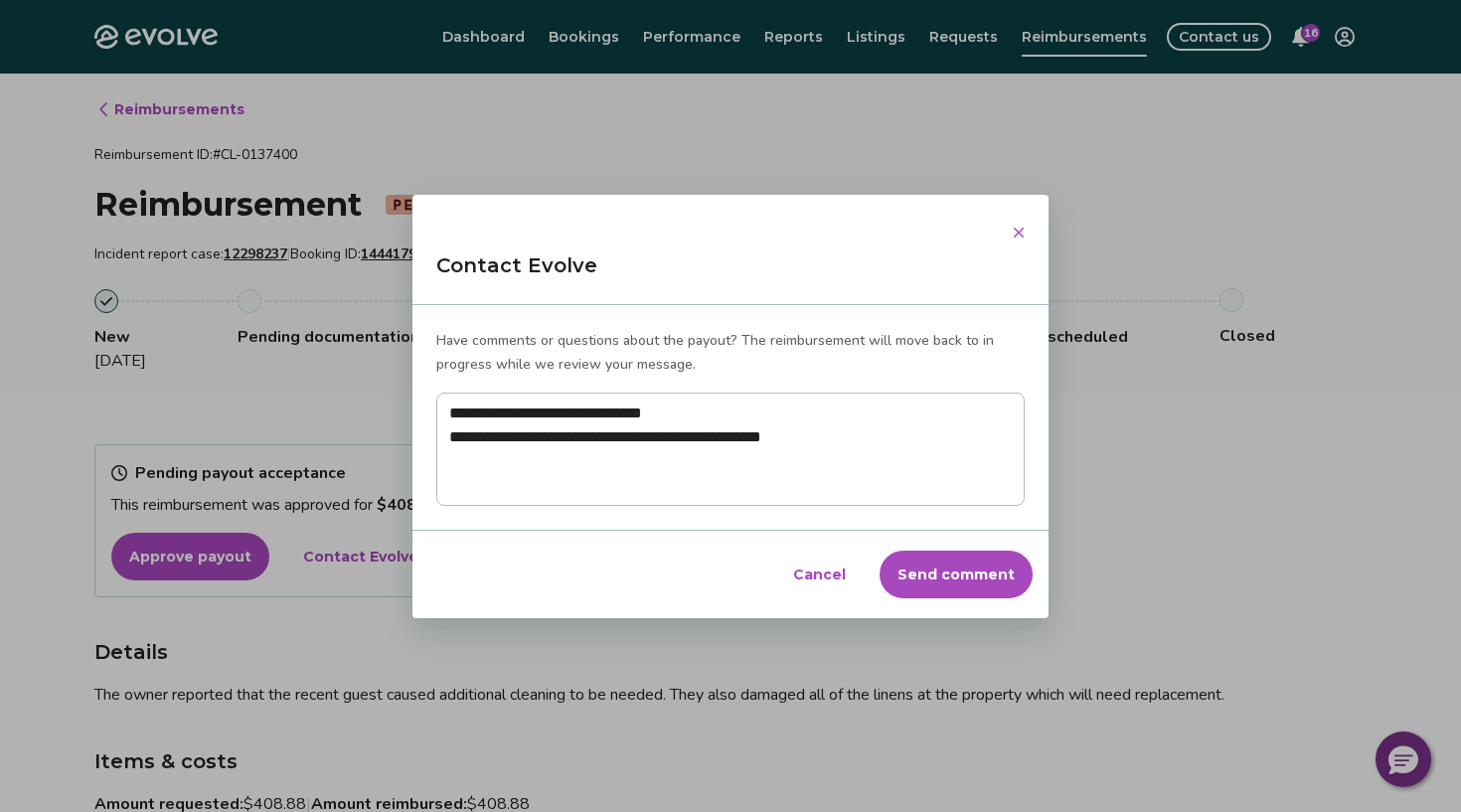 type on "**********" 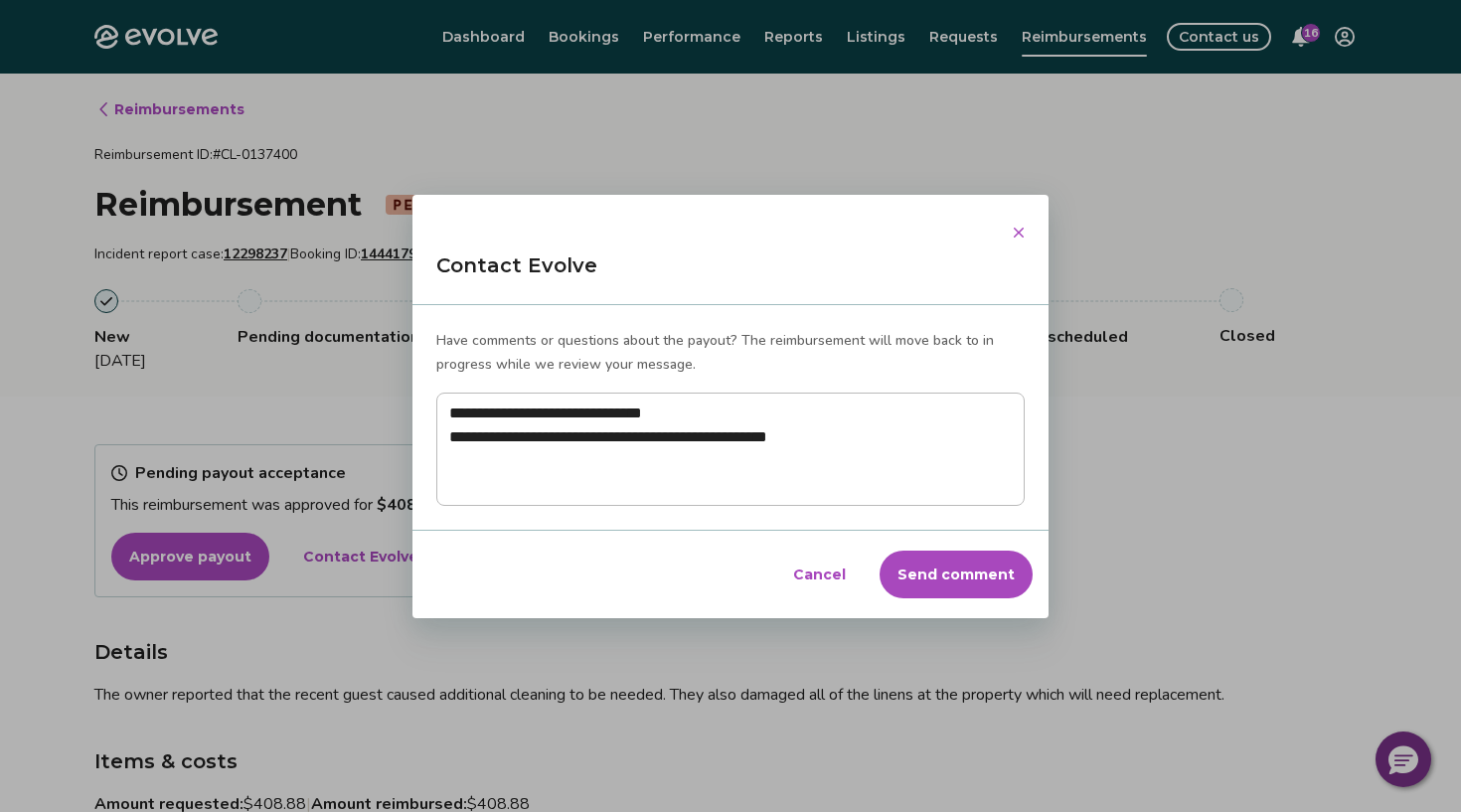 type on "**********" 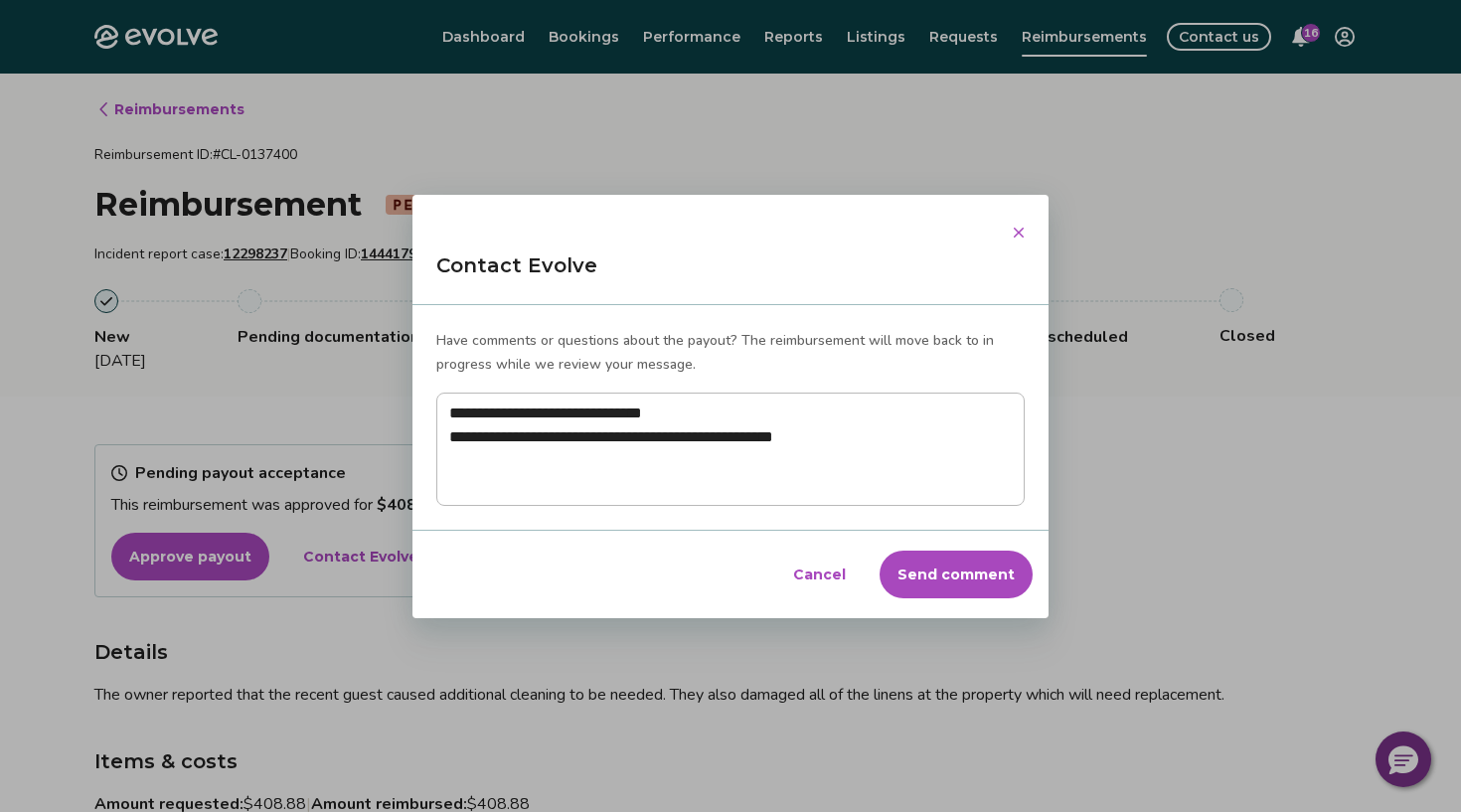type on "**********" 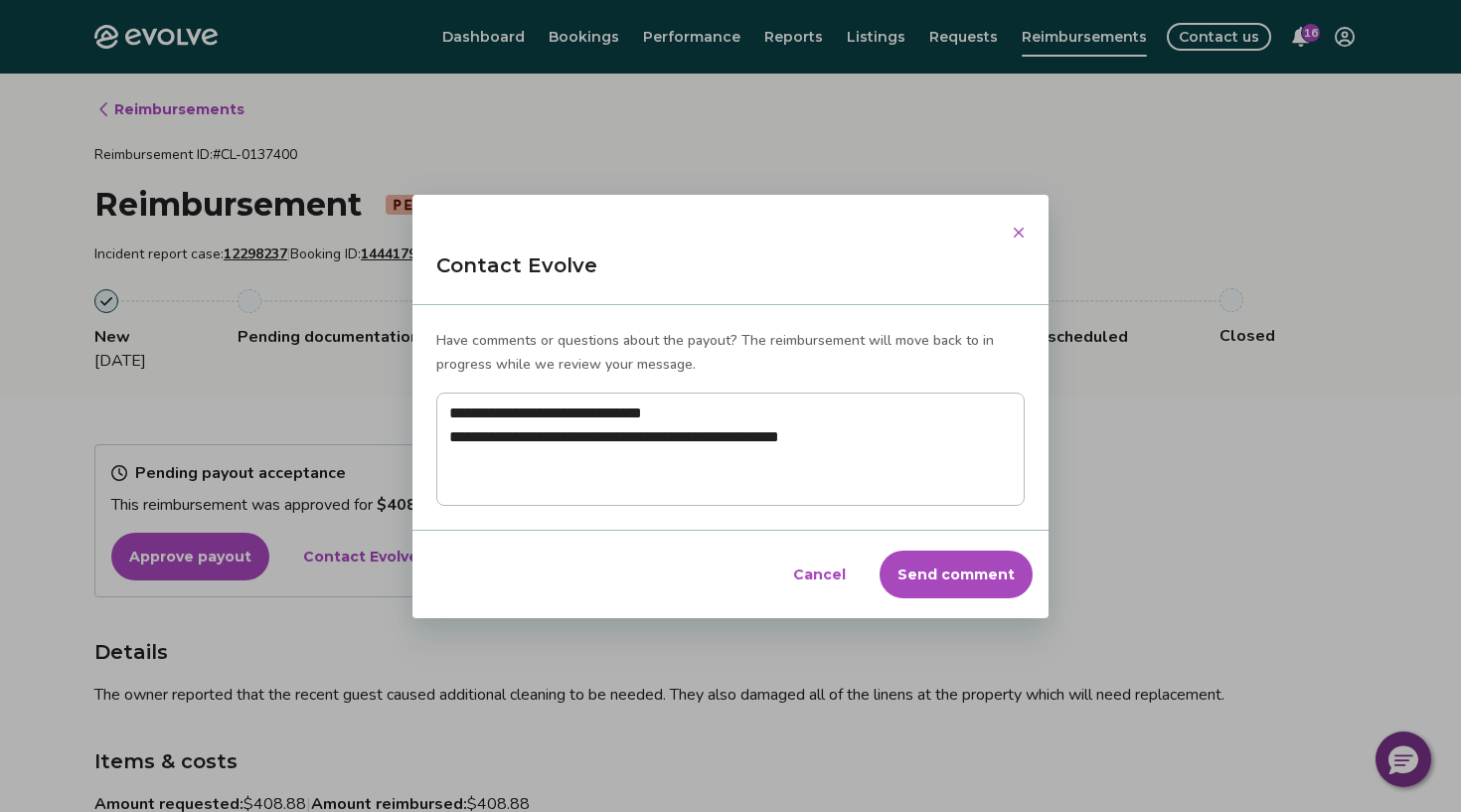 type on "**********" 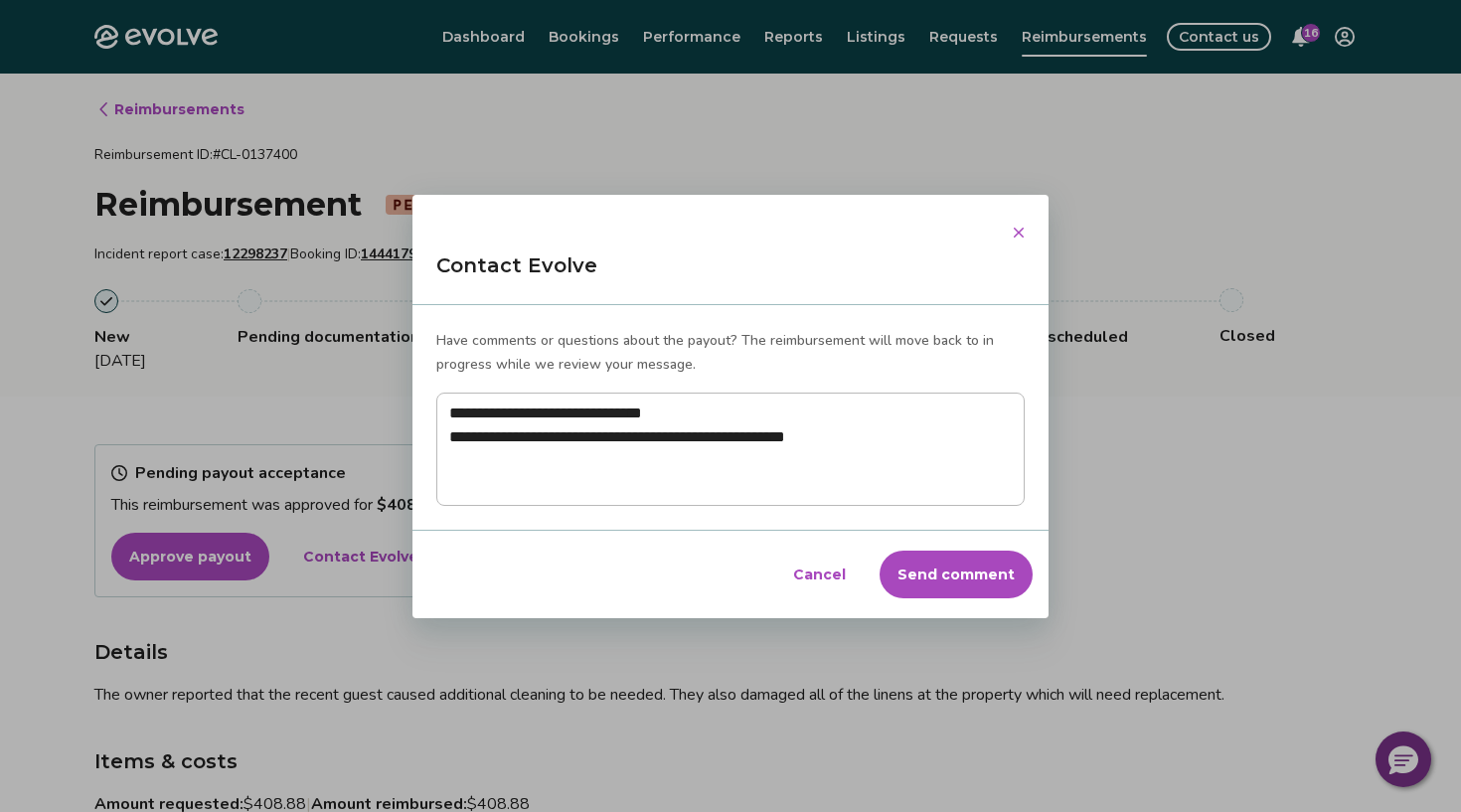 type on "**********" 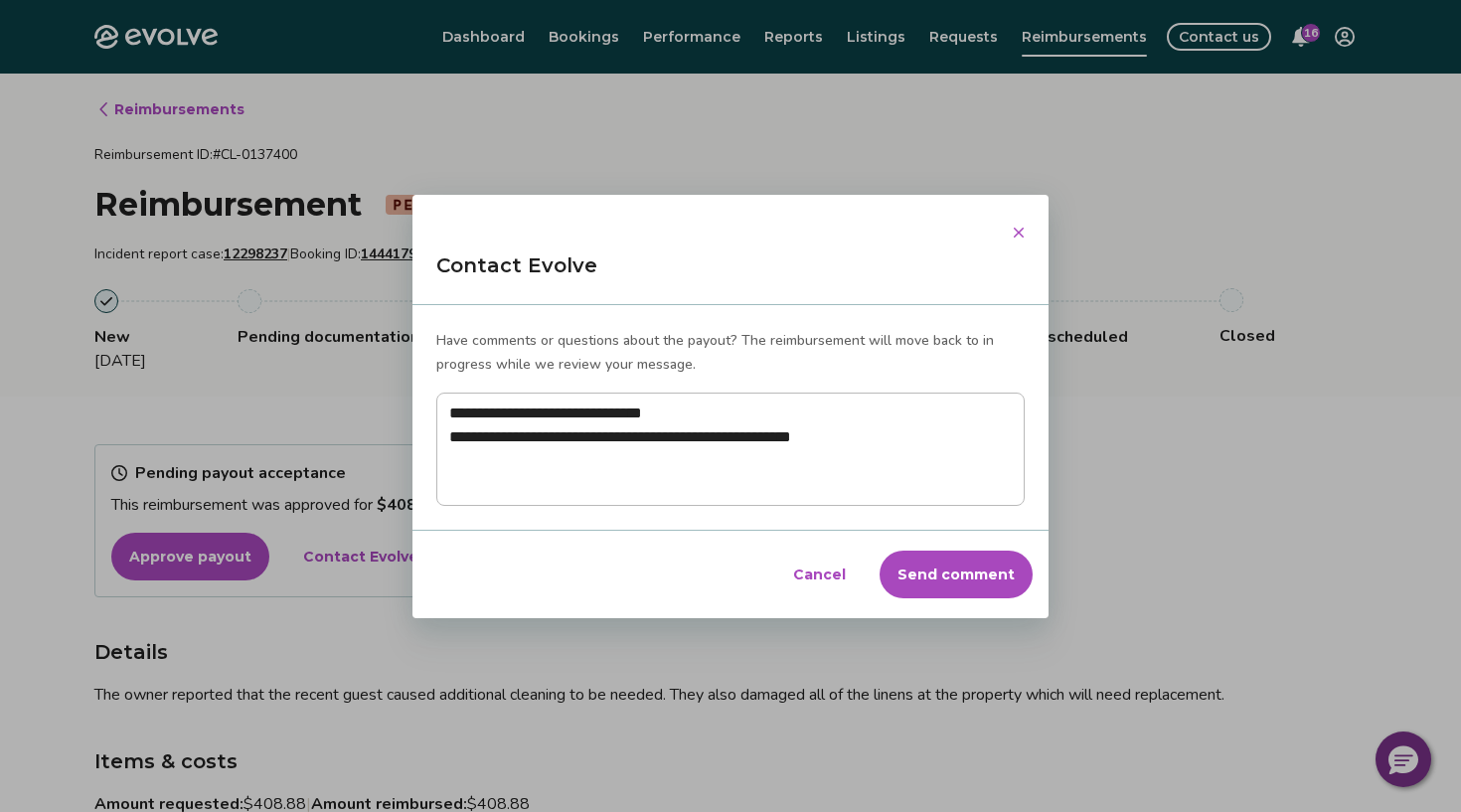 type on "**********" 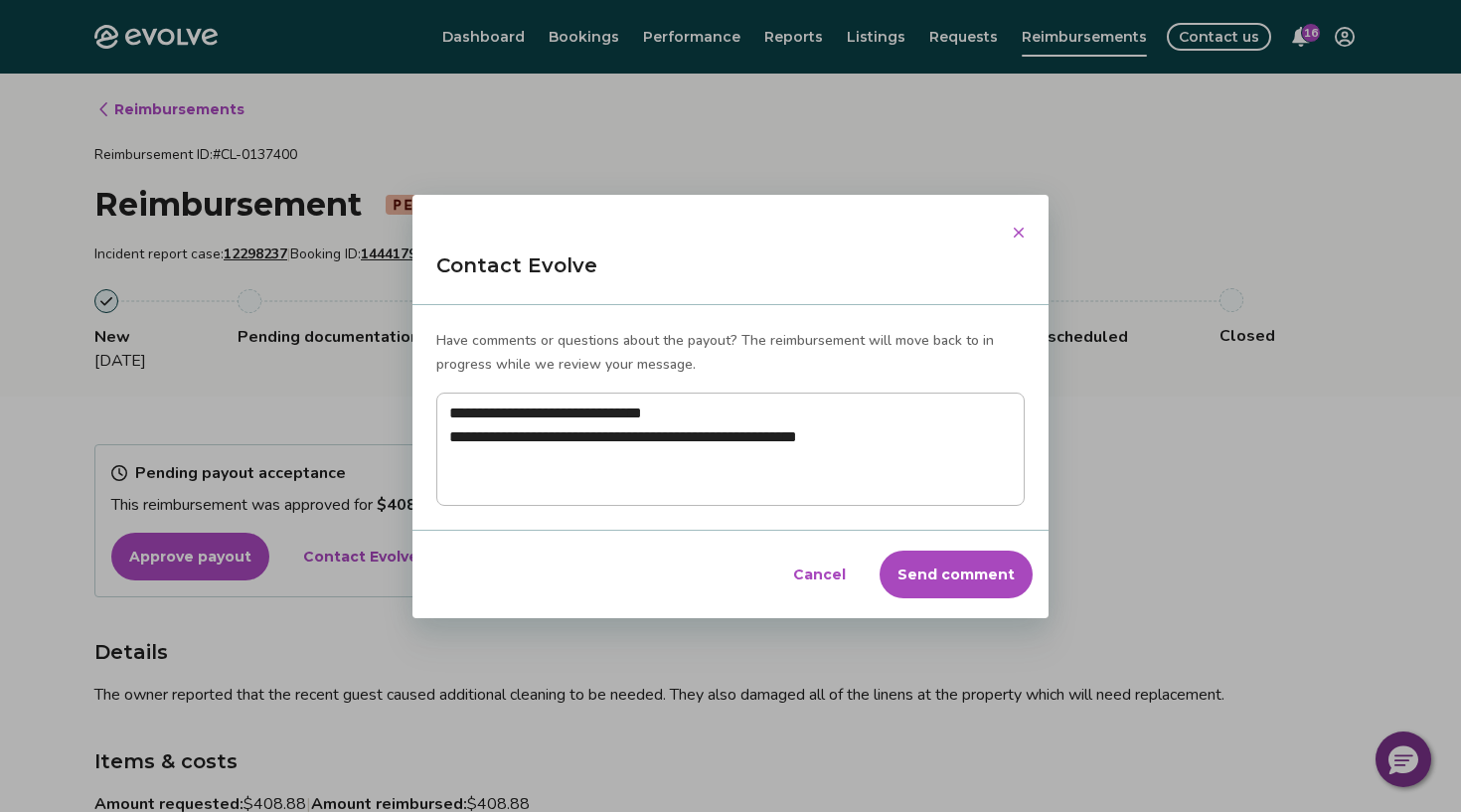 type on "**********" 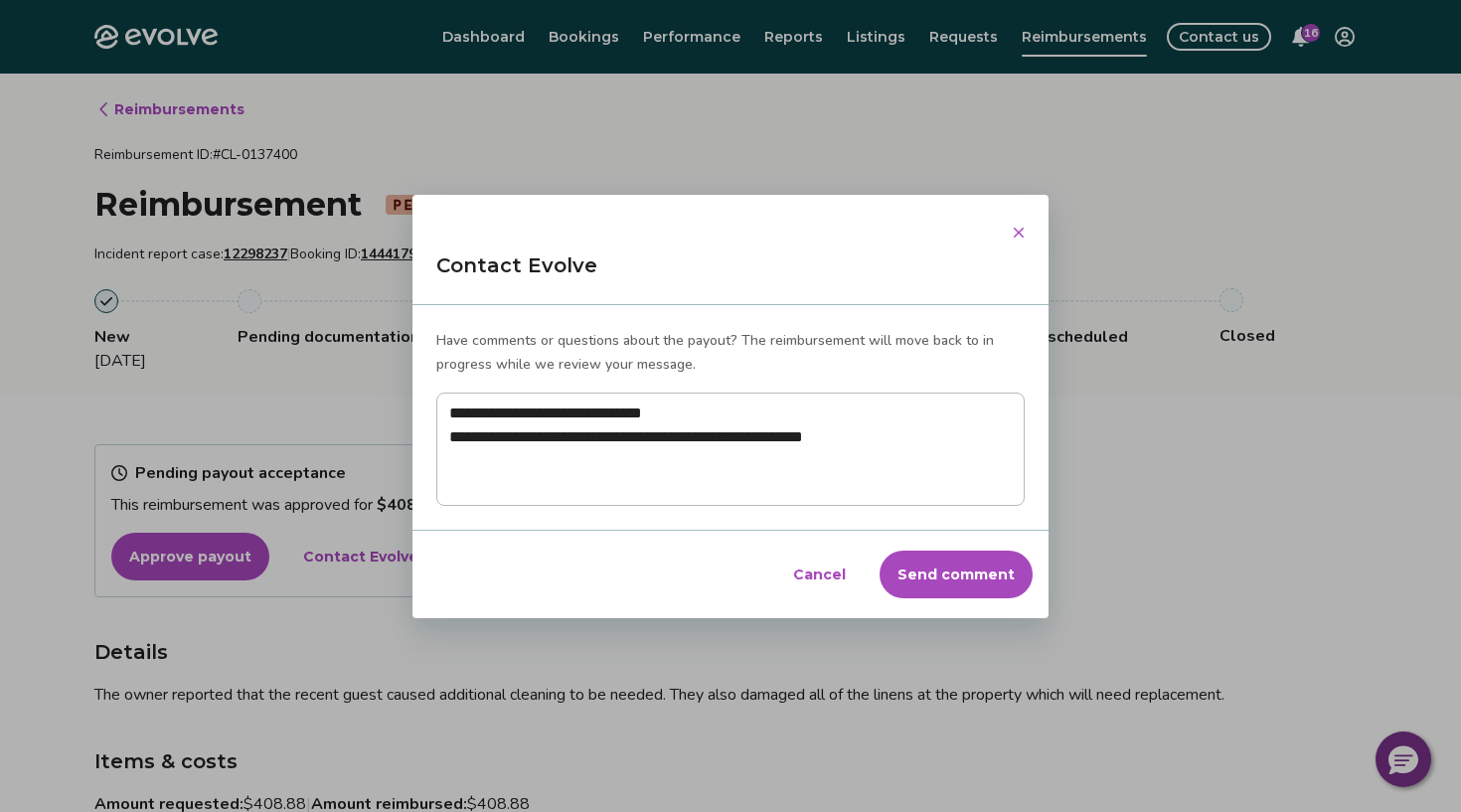 type on "**********" 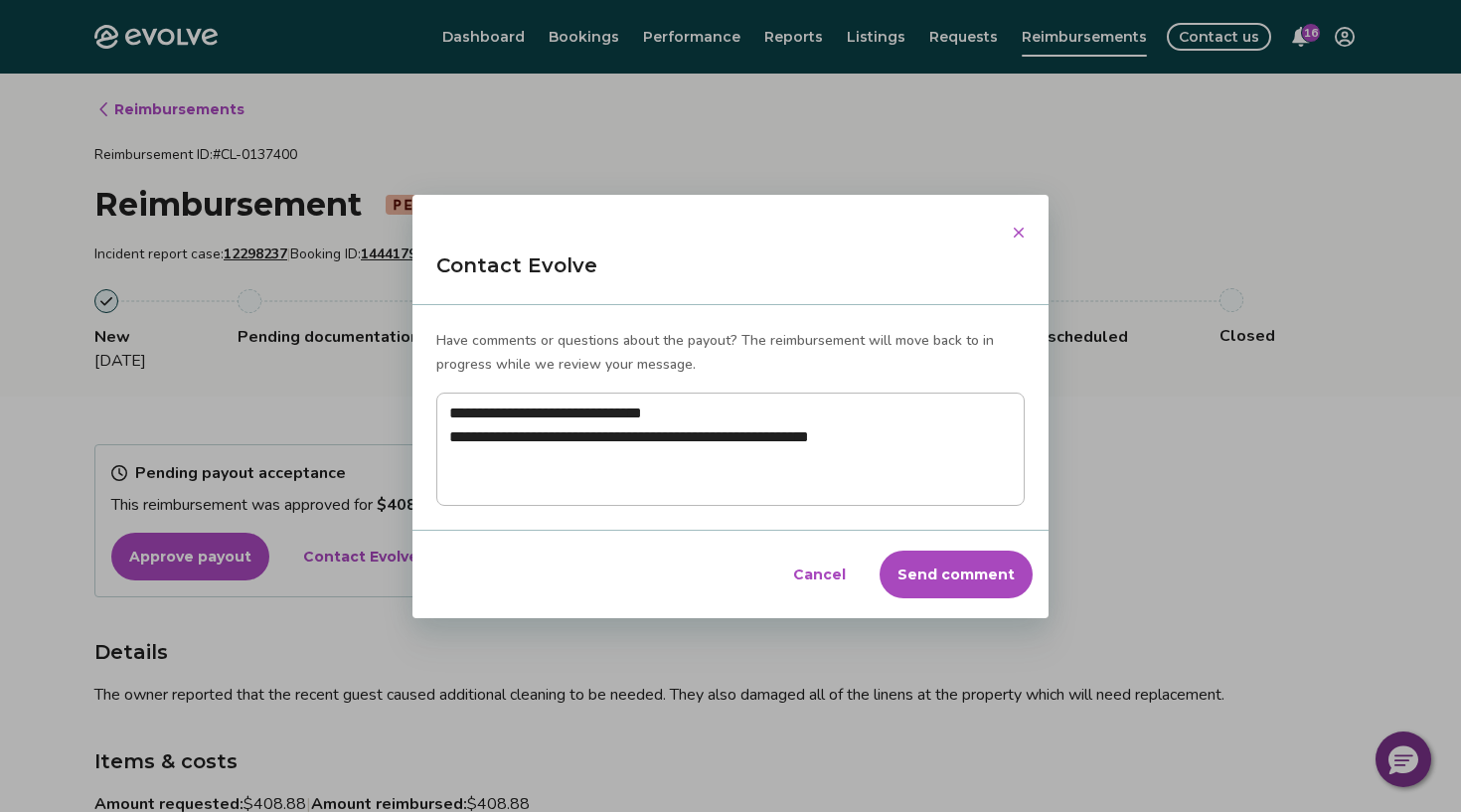 type on "**********" 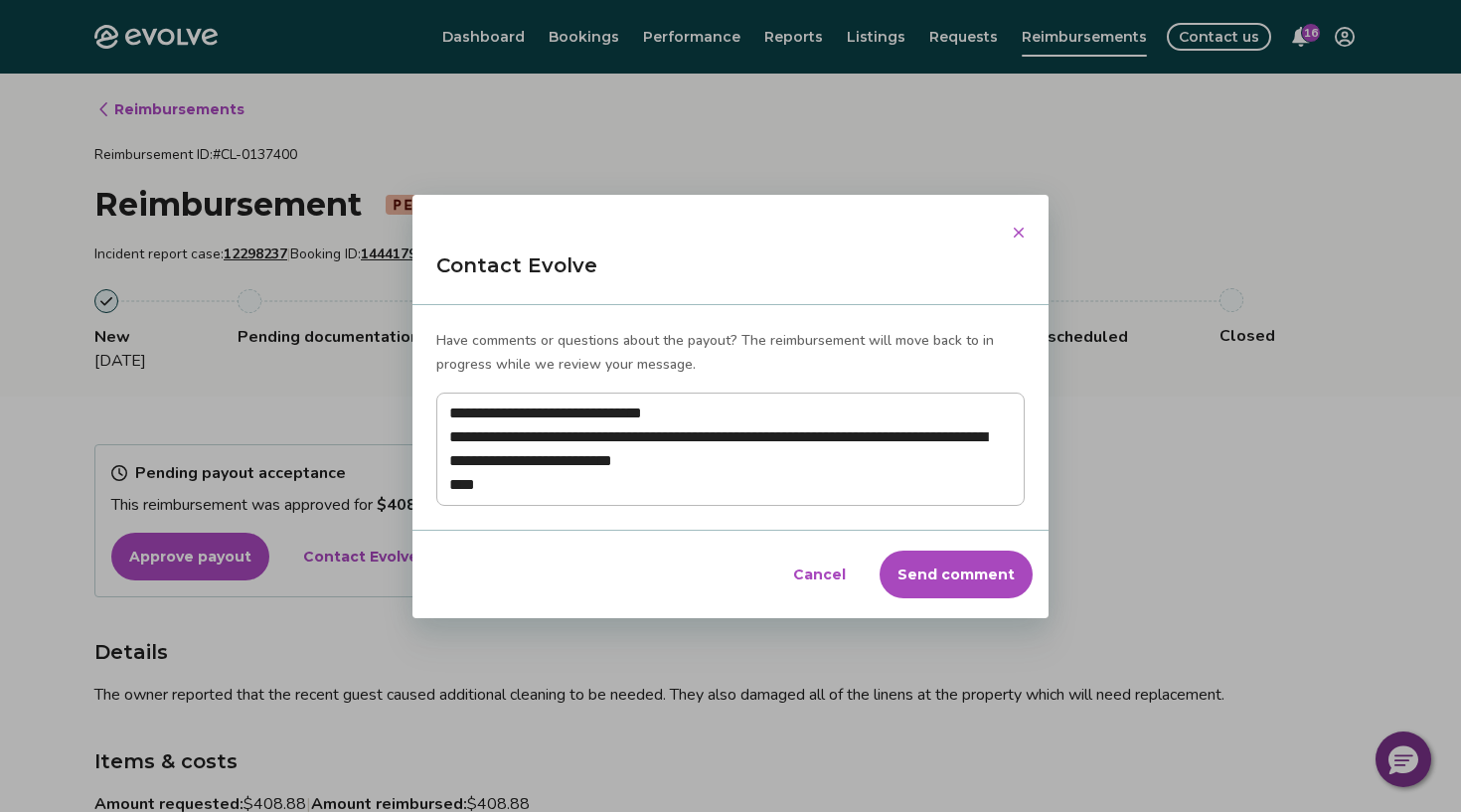 click on "**********" at bounding box center (730, 449) 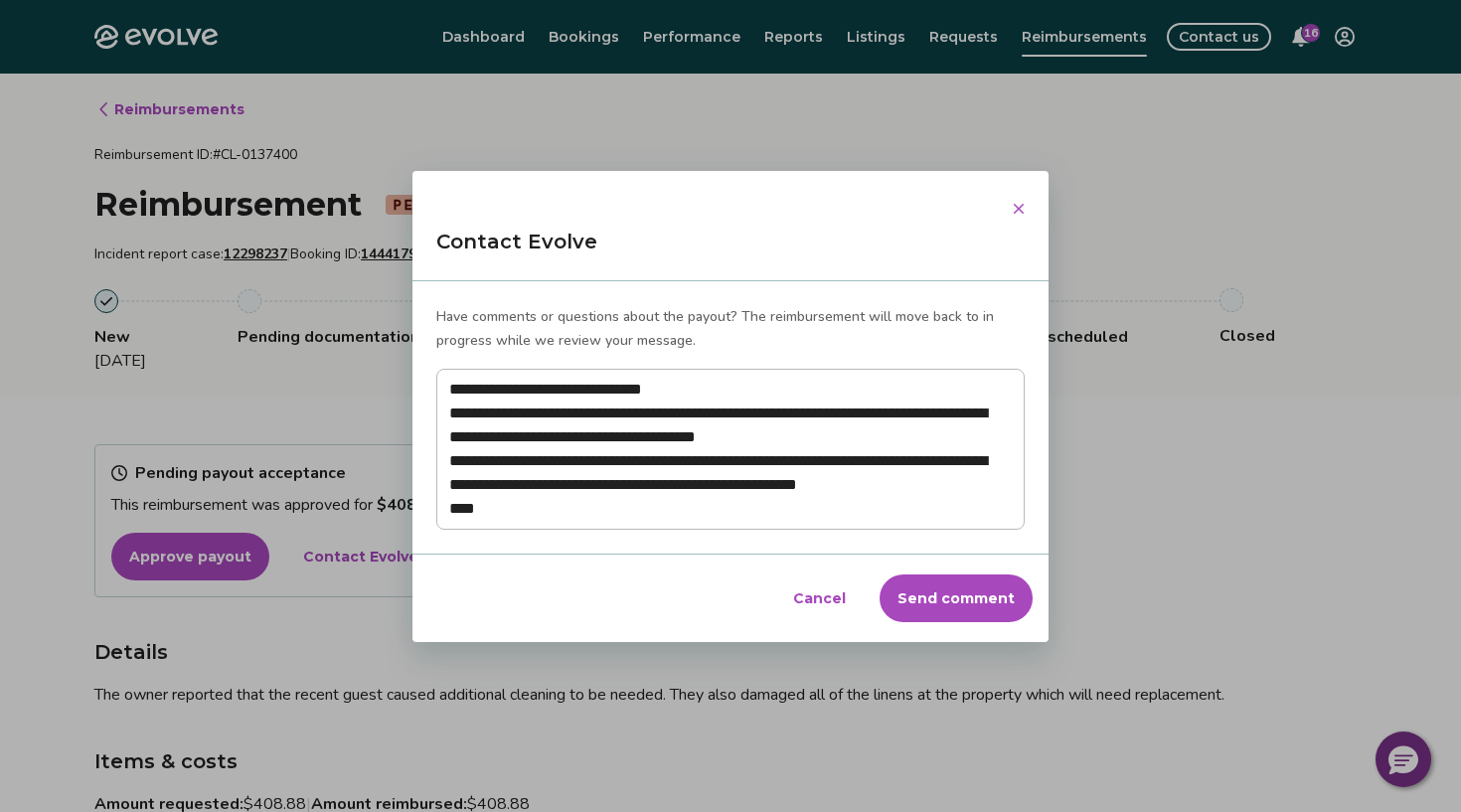 drag, startPoint x: 719, startPoint y: 210, endPoint x: 892, endPoint y: 203, distance: 173.14156 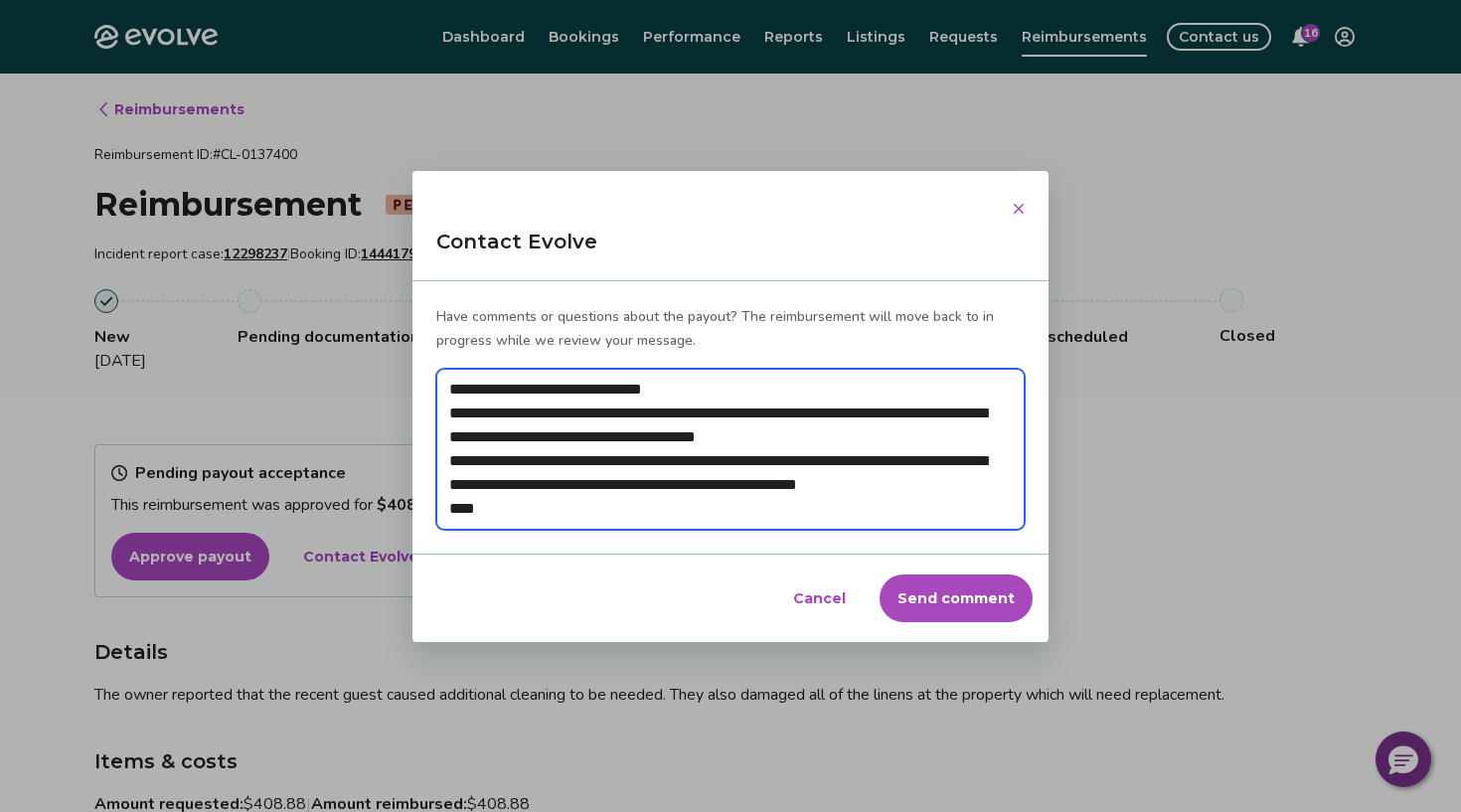 click on "**********" at bounding box center [730, 449] 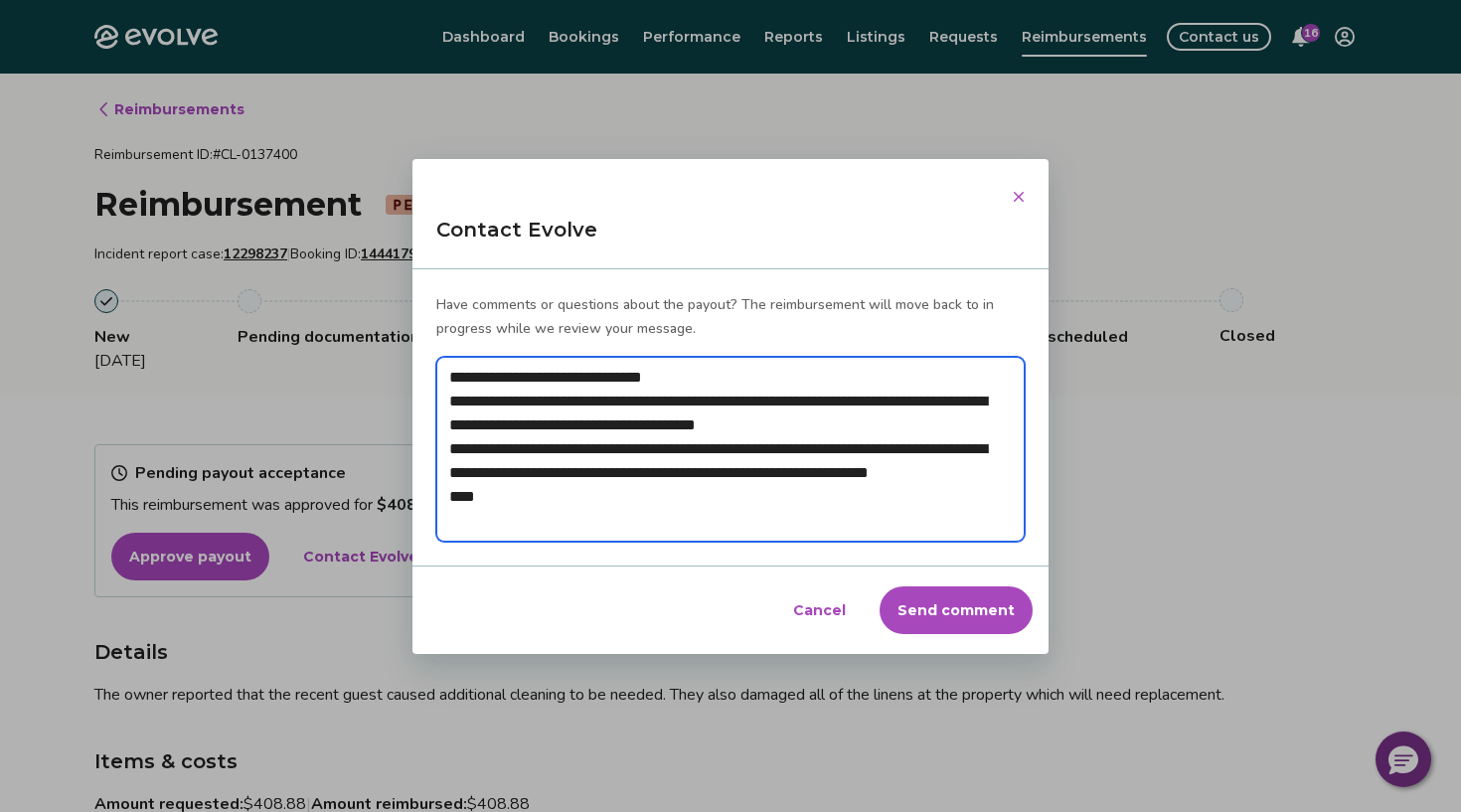 click on "**********" at bounding box center [730, 449] 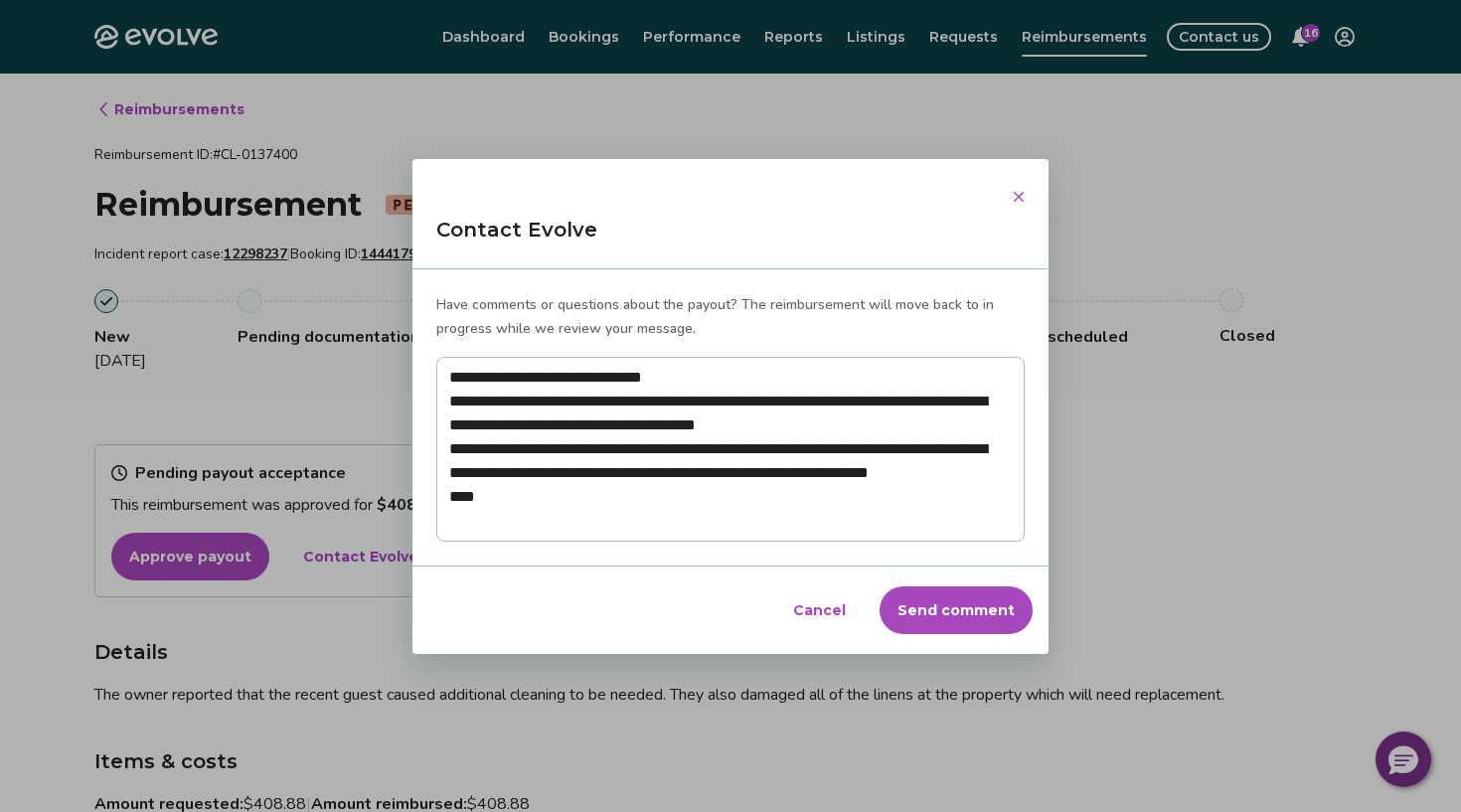drag, startPoint x: 582, startPoint y: 180, endPoint x: 627, endPoint y: 177, distance: 45.099889 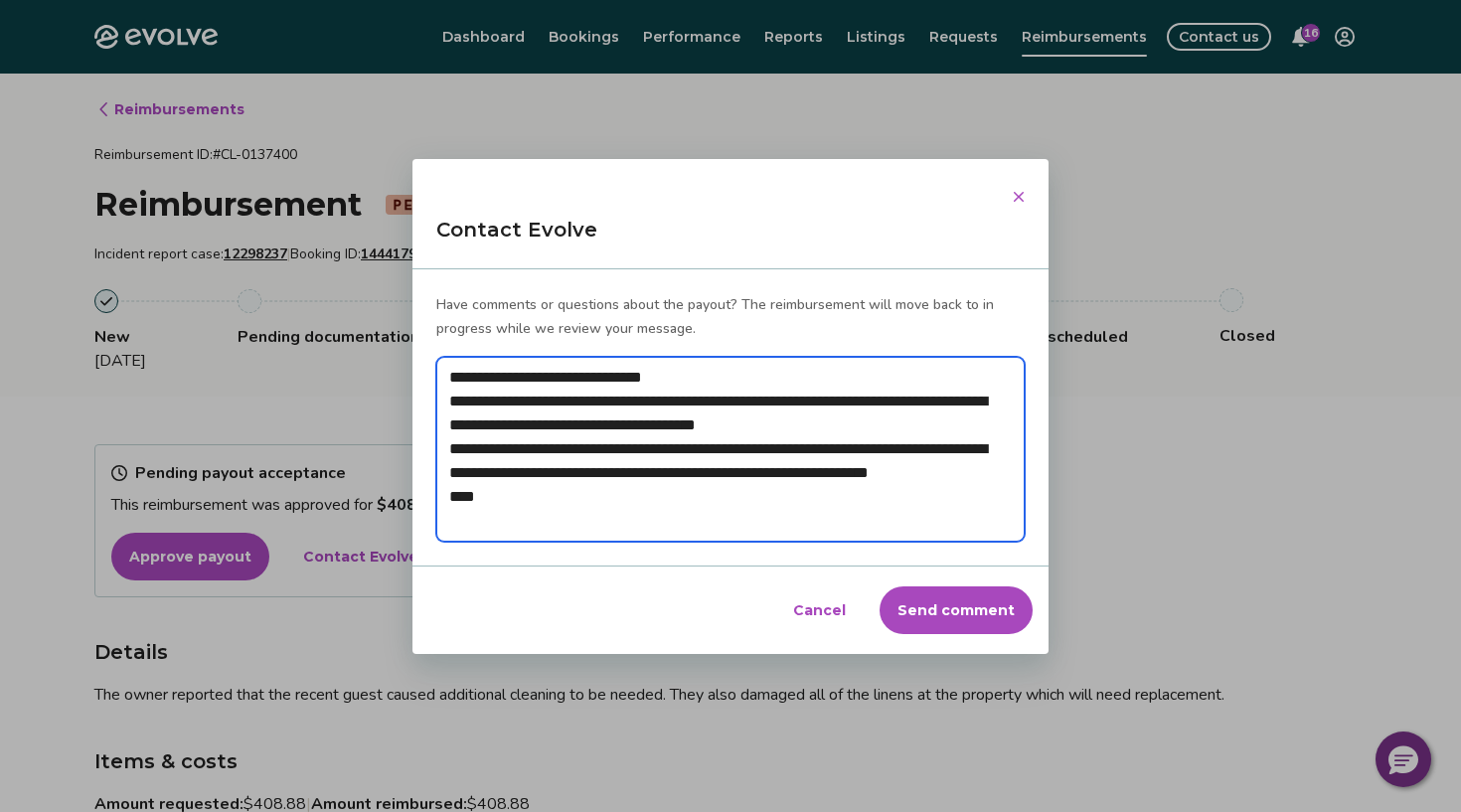 click on "**********" at bounding box center (730, 449) 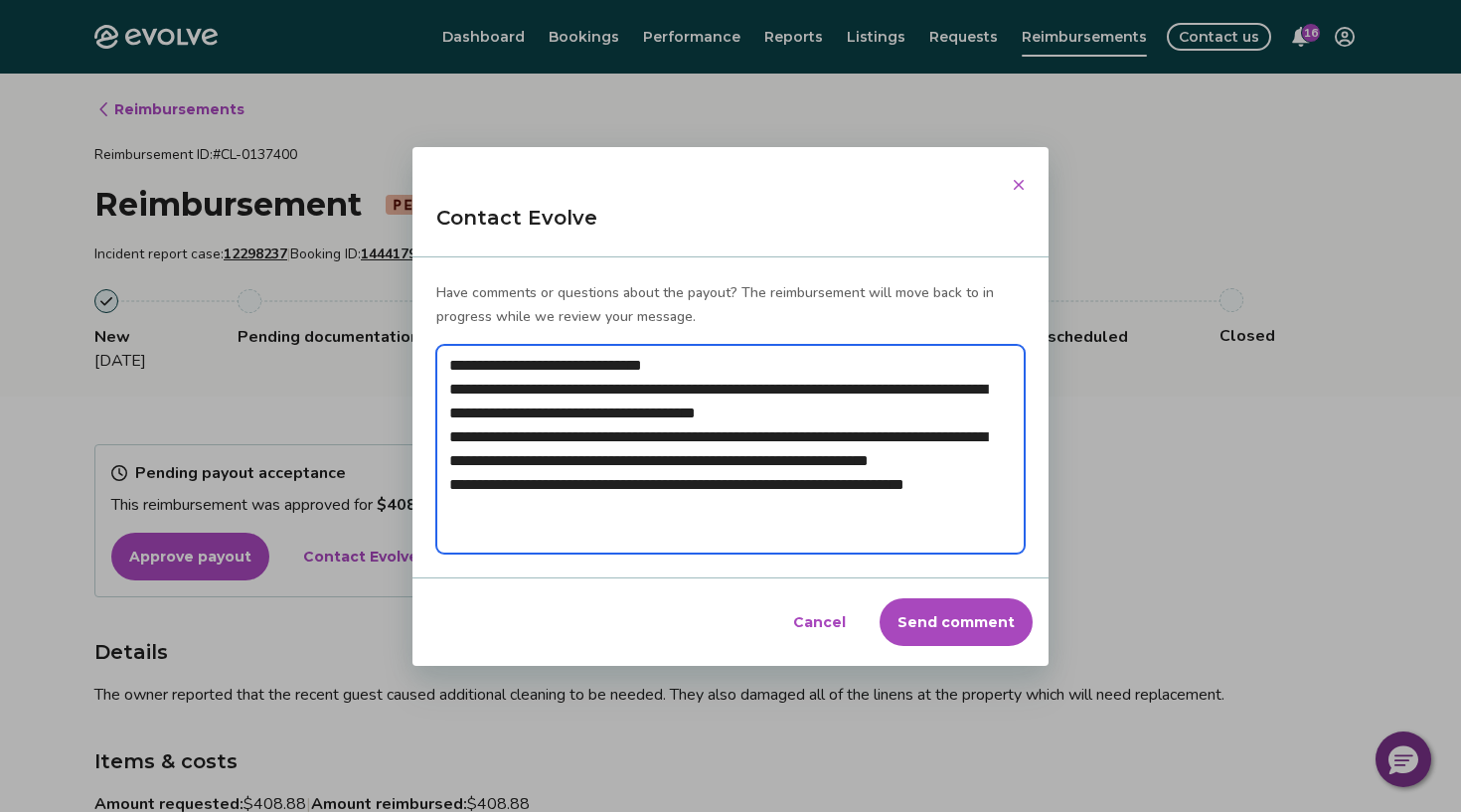 click on "**********" at bounding box center (730, 449) 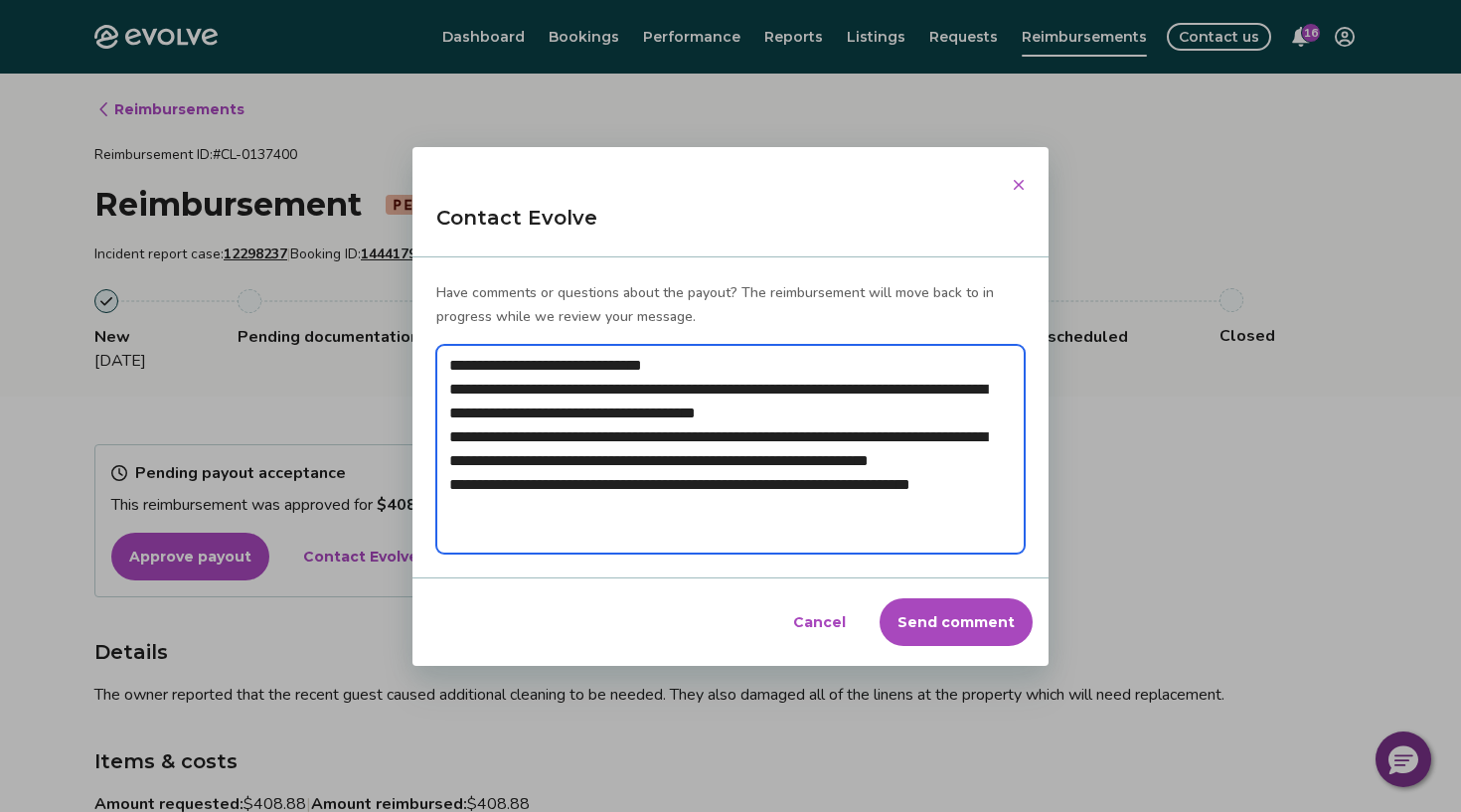 click on "**********" at bounding box center (730, 449) 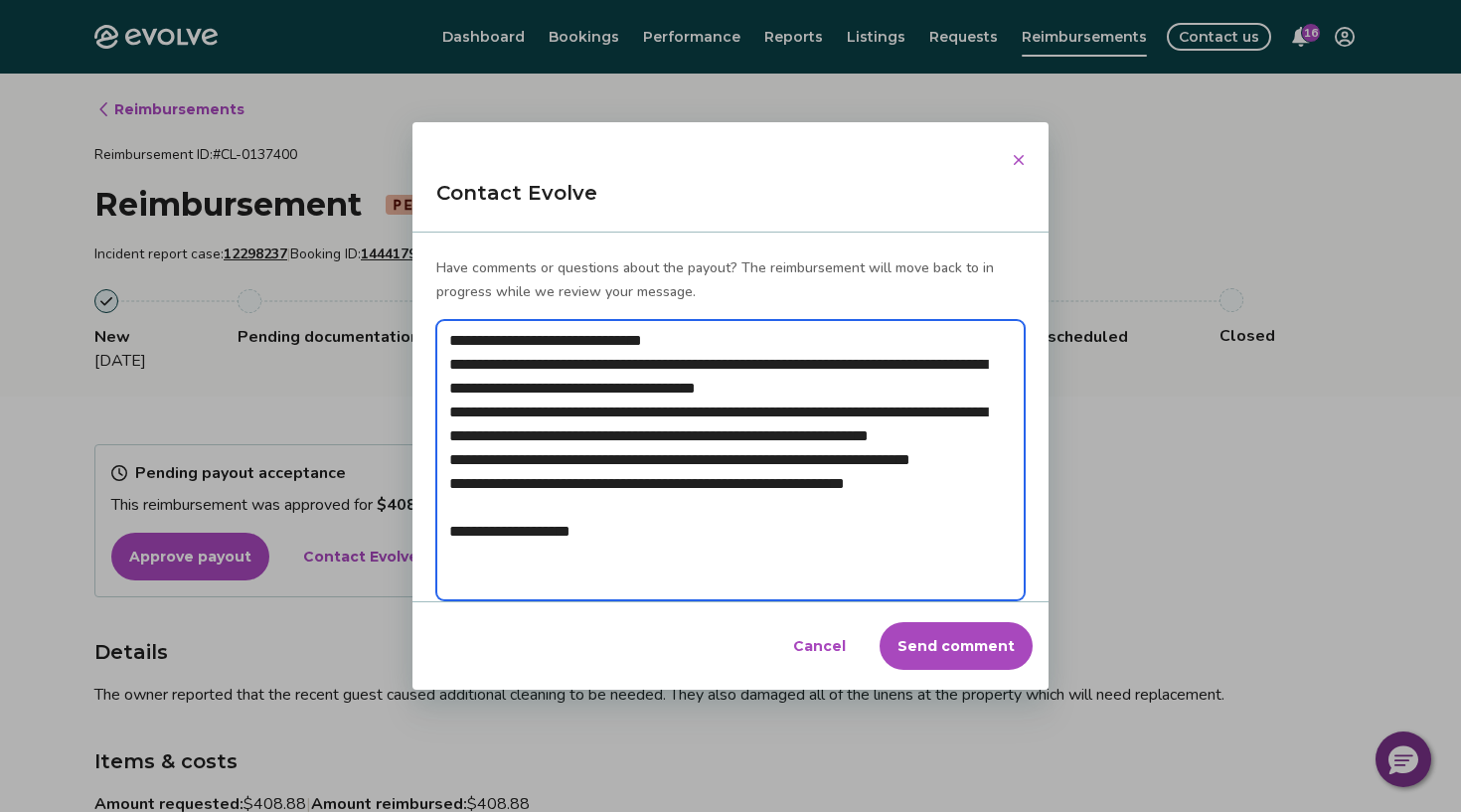click on "**********" at bounding box center [730, 460] 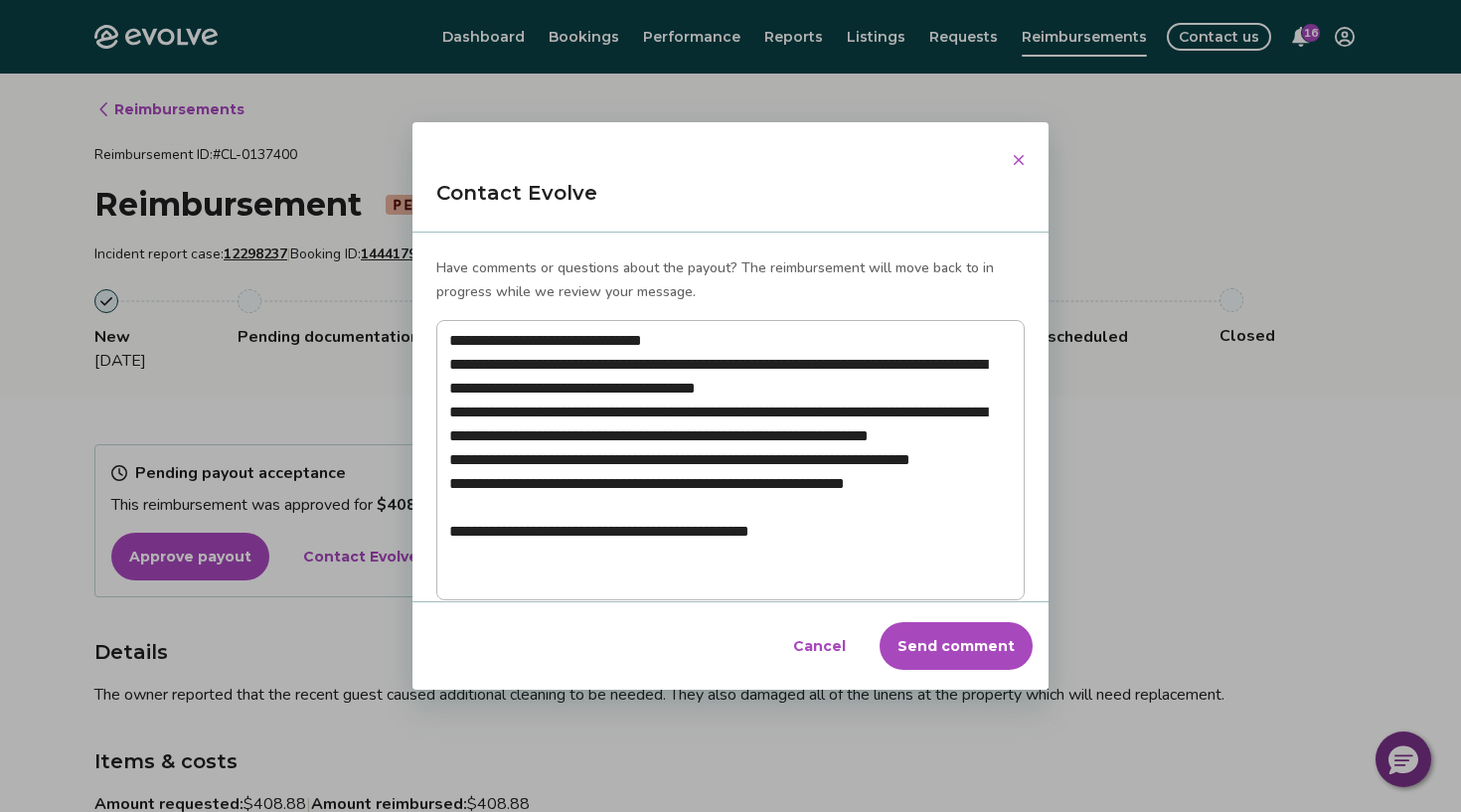 click on "Send comment" at bounding box center [956, 646] 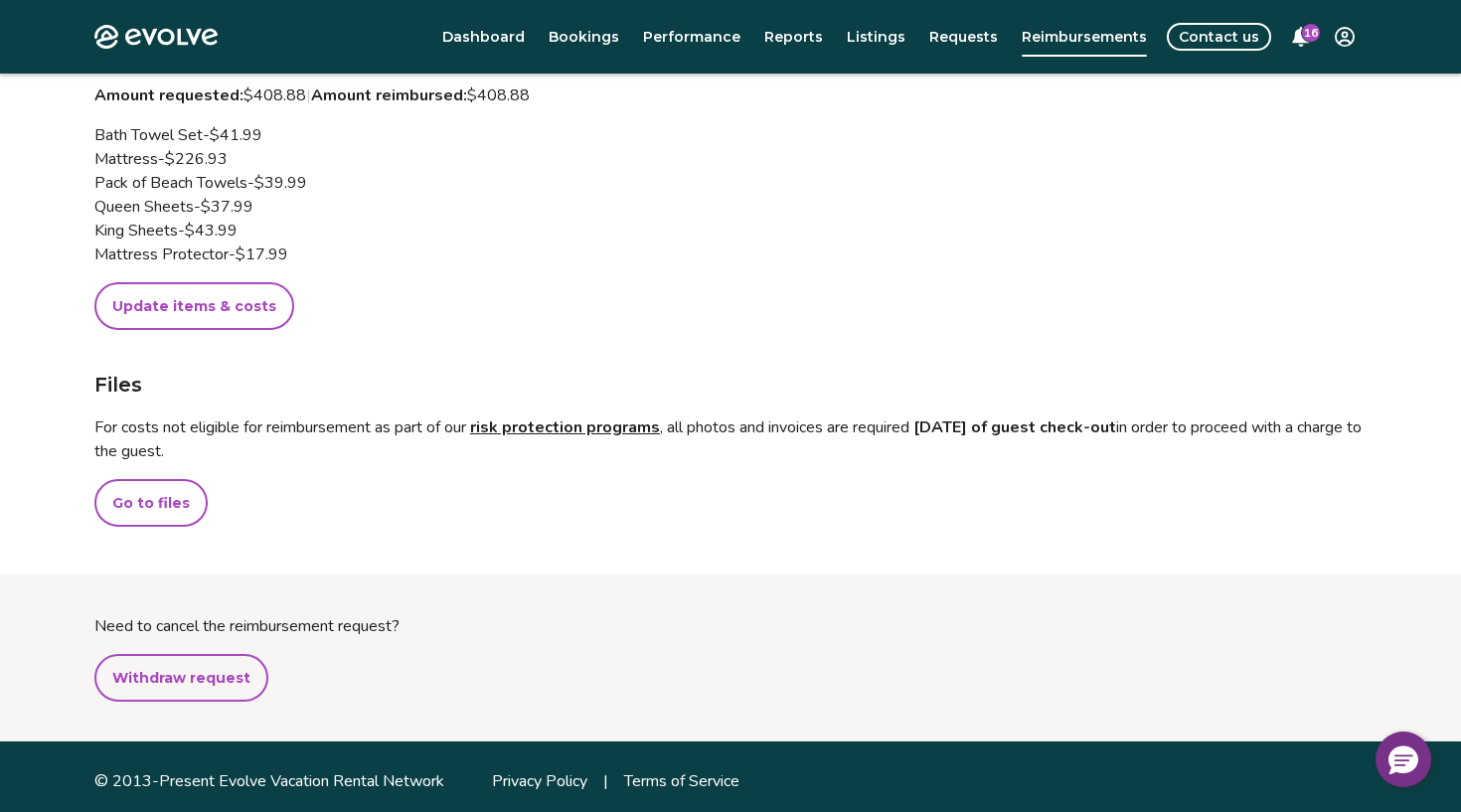 scroll, scrollTop: 517, scrollLeft: 0, axis: vertical 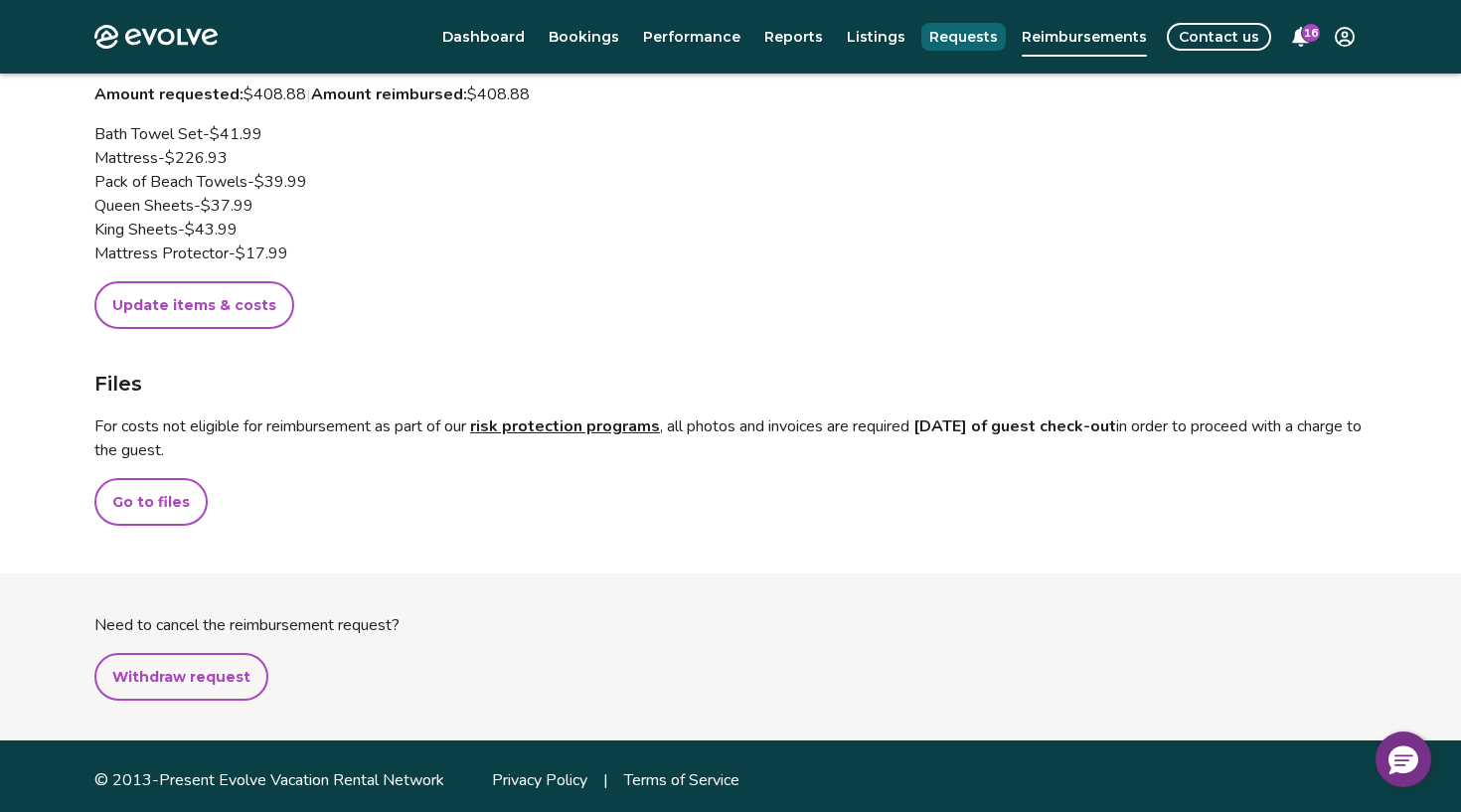 click on "Requests" at bounding box center [963, 37] 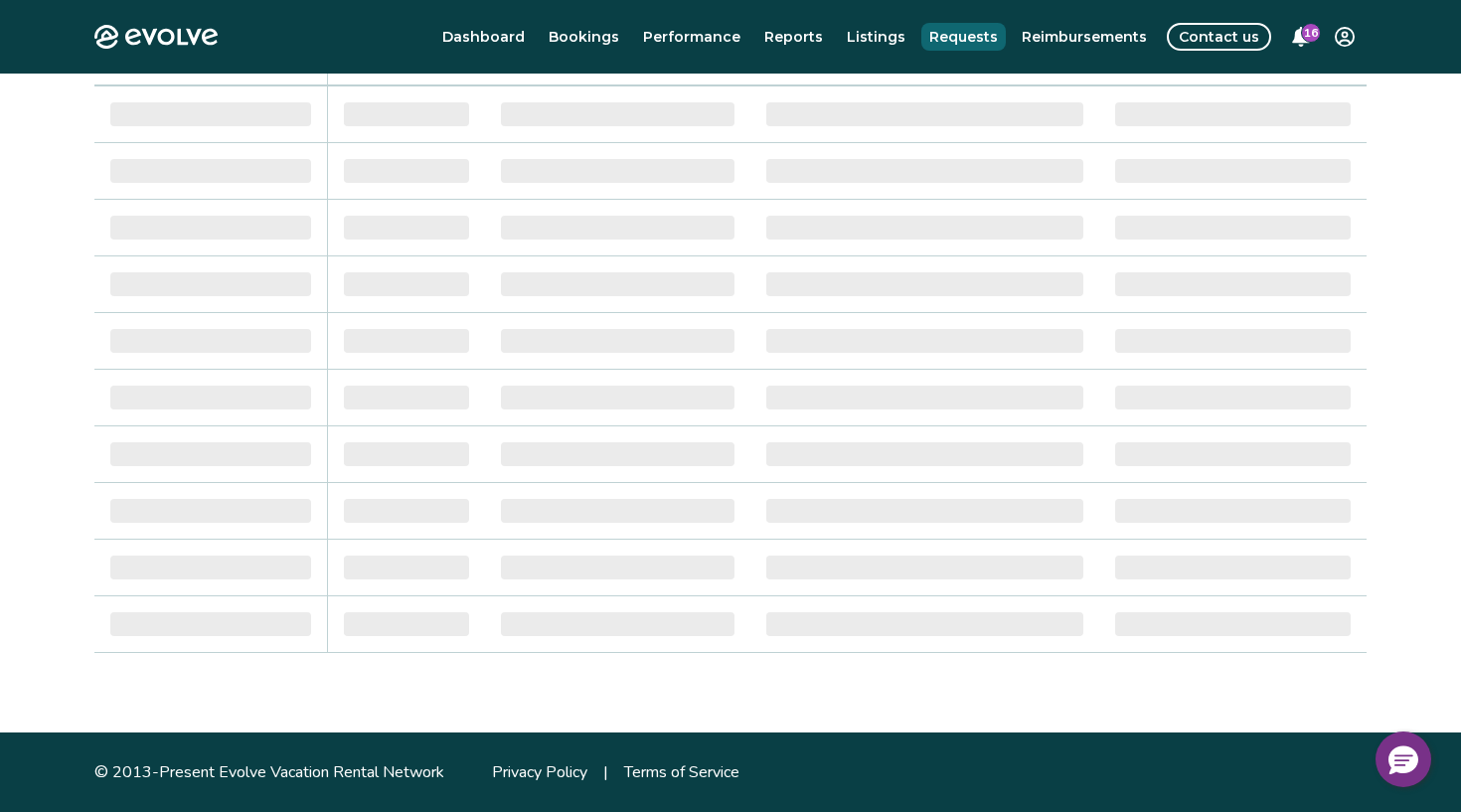 scroll, scrollTop: 0, scrollLeft: 0, axis: both 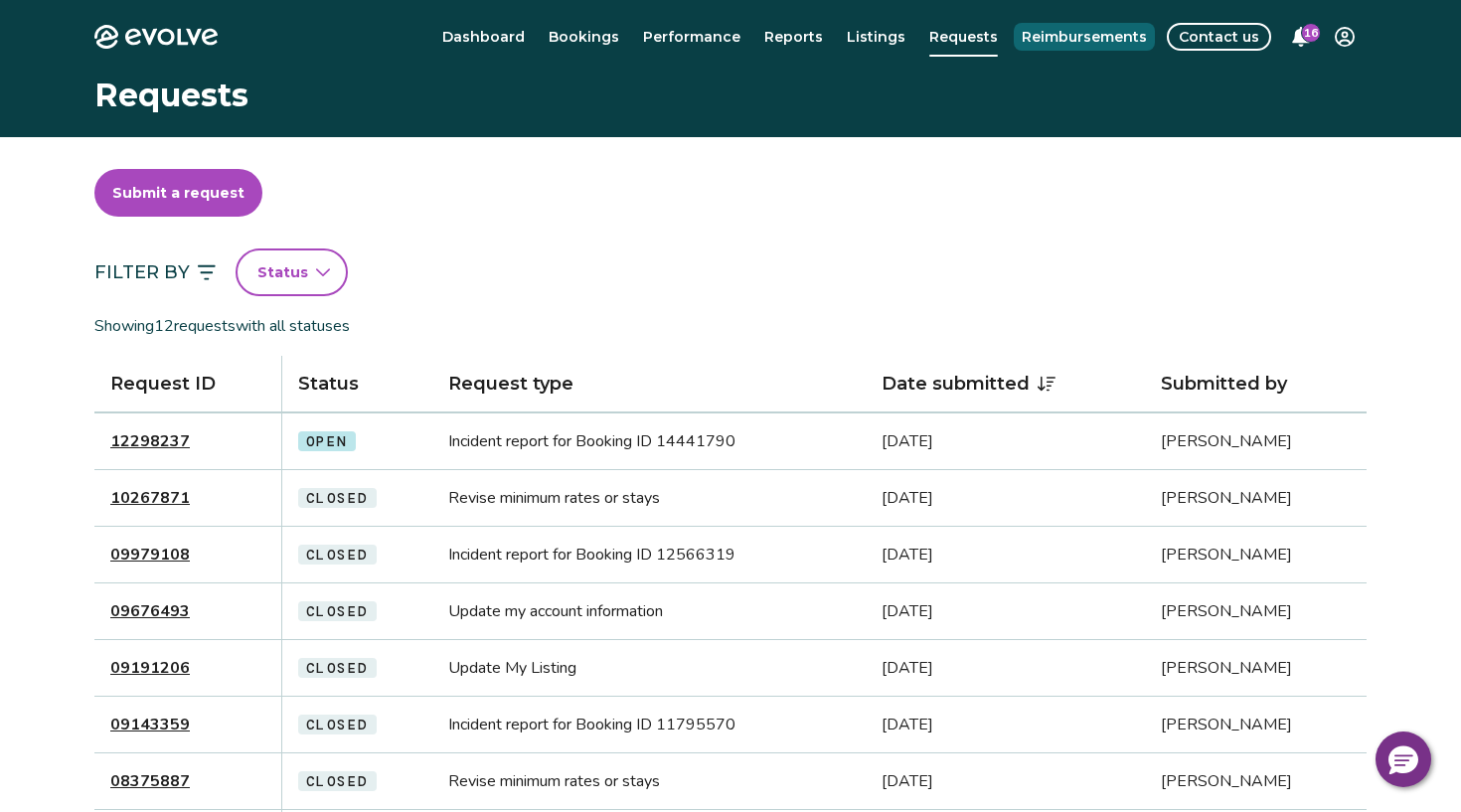 click on "Reimbursements" at bounding box center [1084, 37] 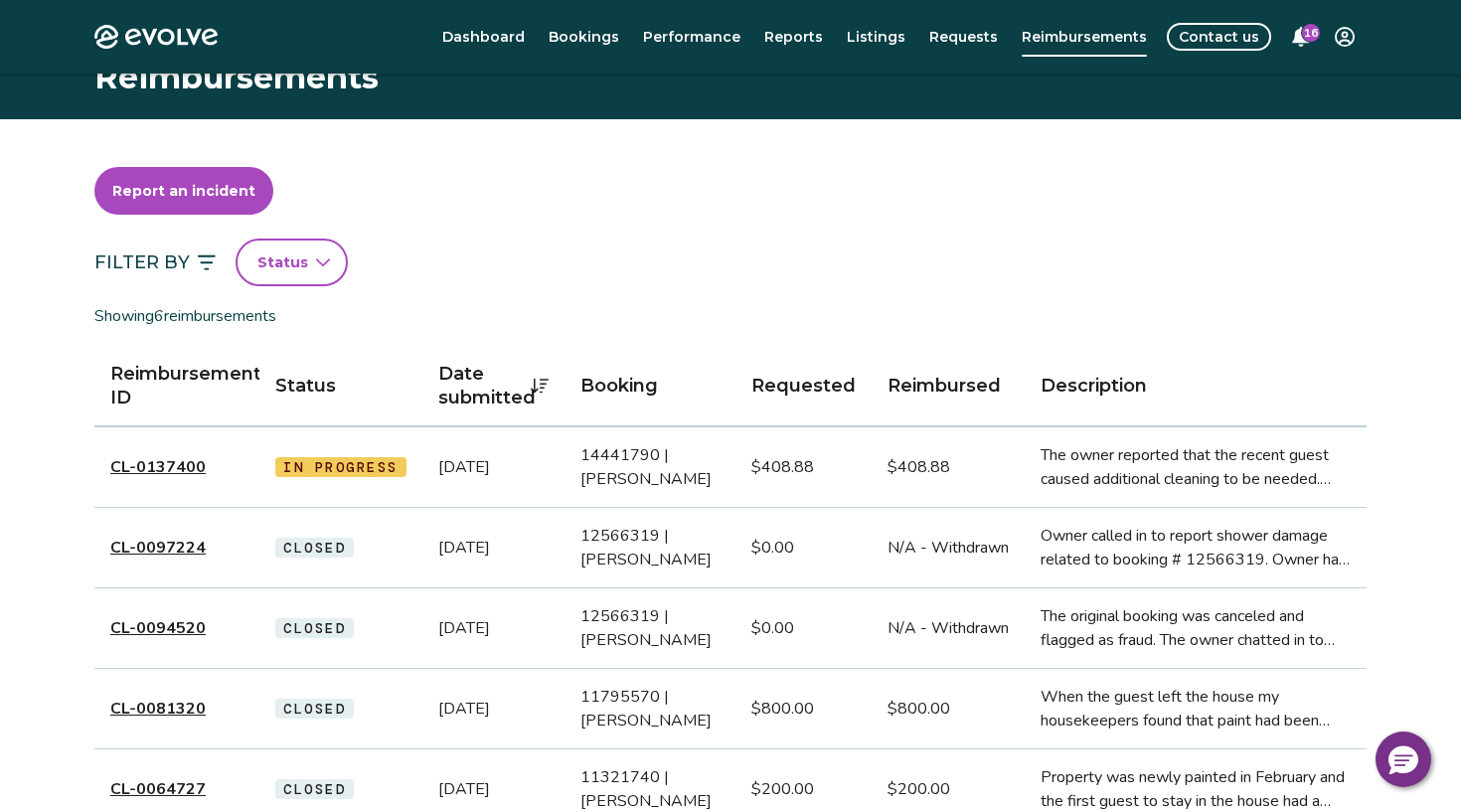 scroll, scrollTop: 22, scrollLeft: 0, axis: vertical 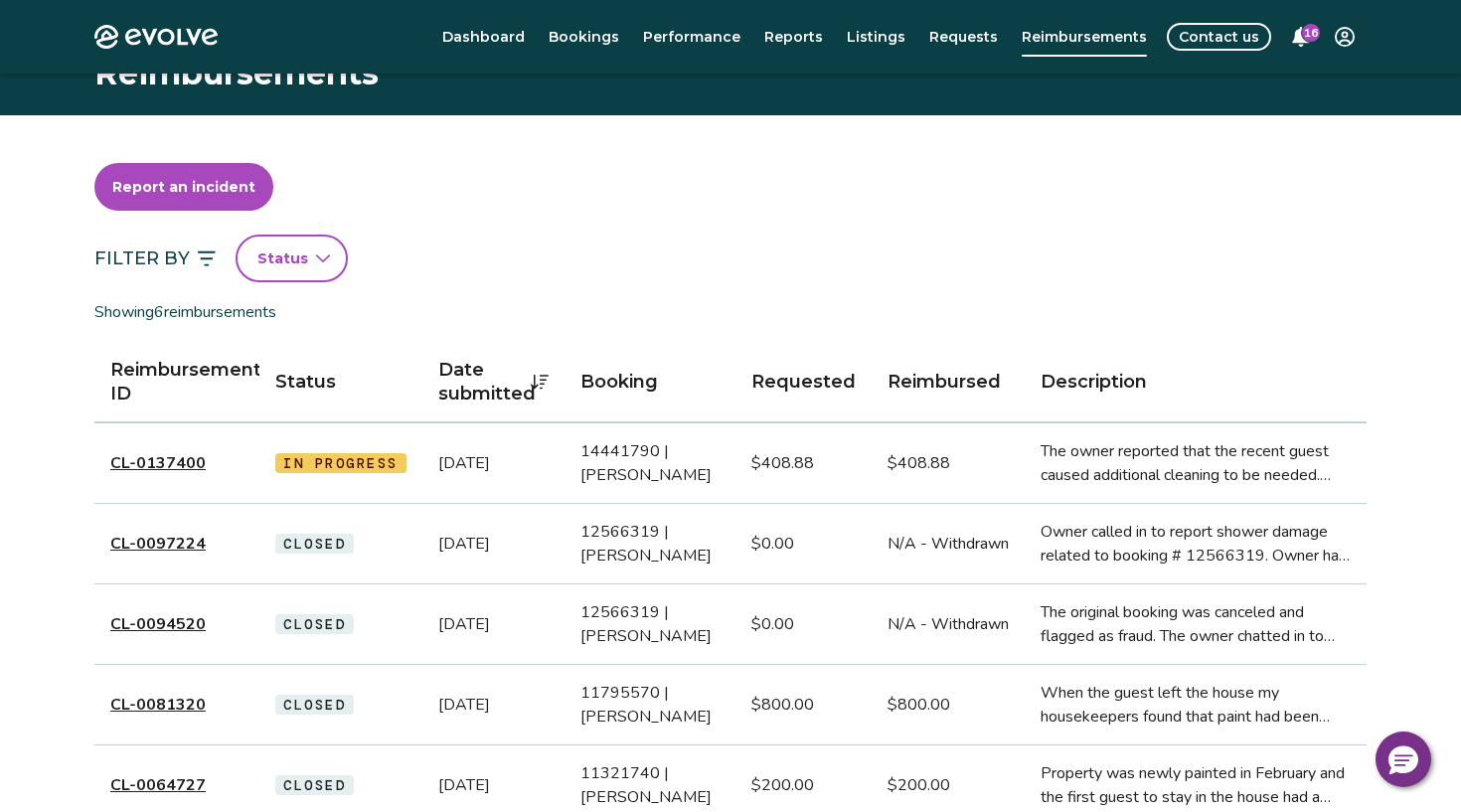 click on "In Progress" at bounding box center (341, 463) 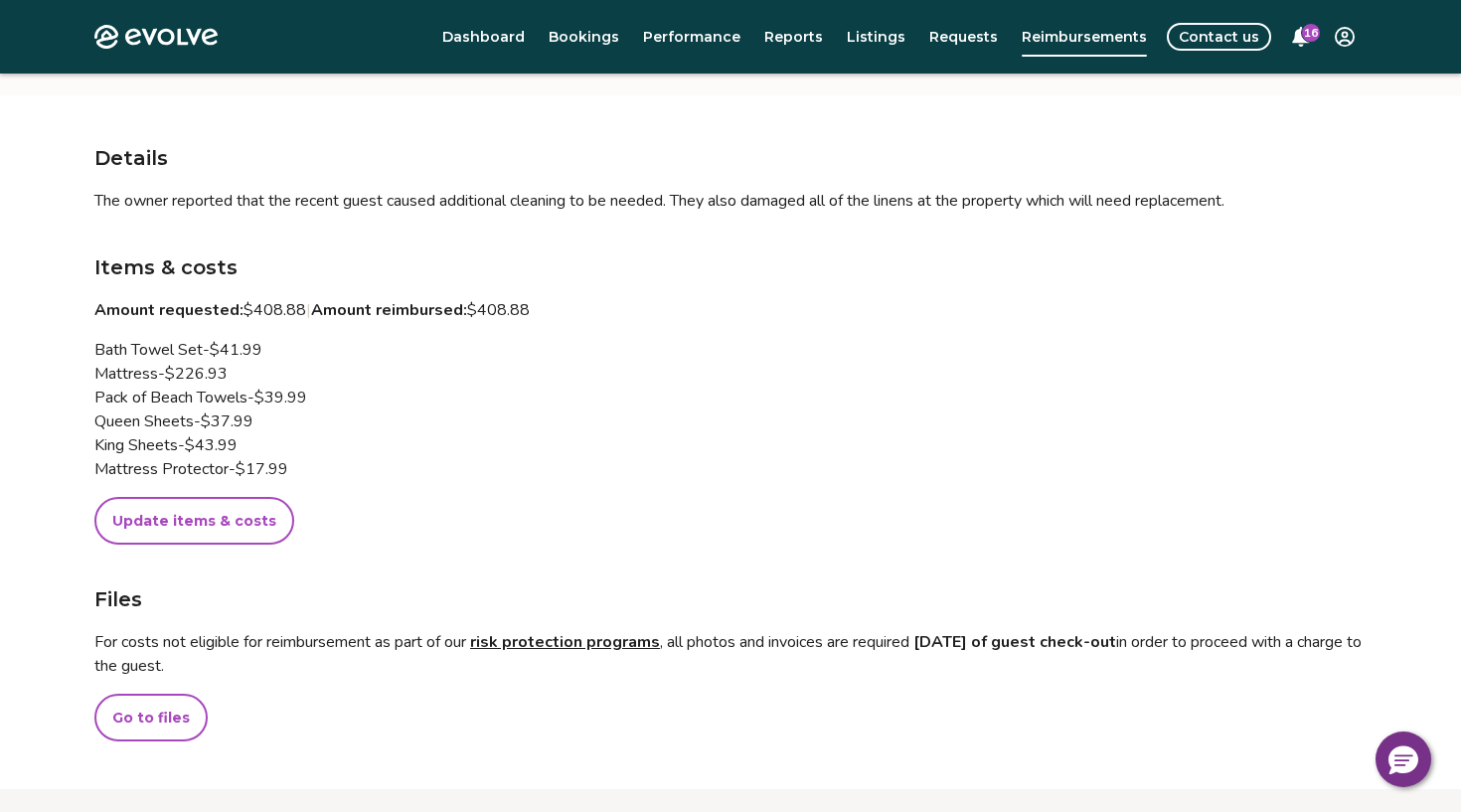 scroll, scrollTop: 286, scrollLeft: 0, axis: vertical 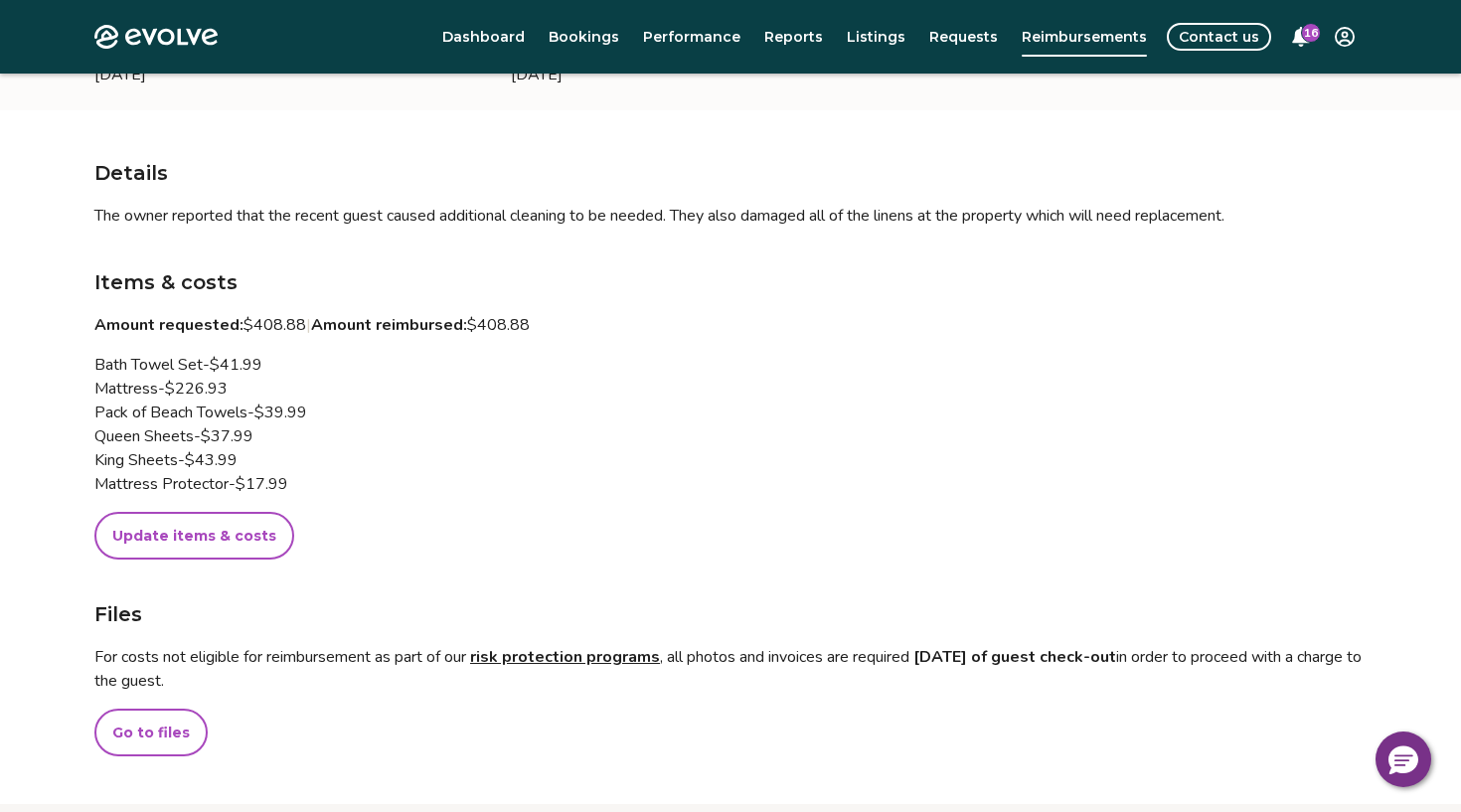 click on "Update items & costs" at bounding box center [194, 536] 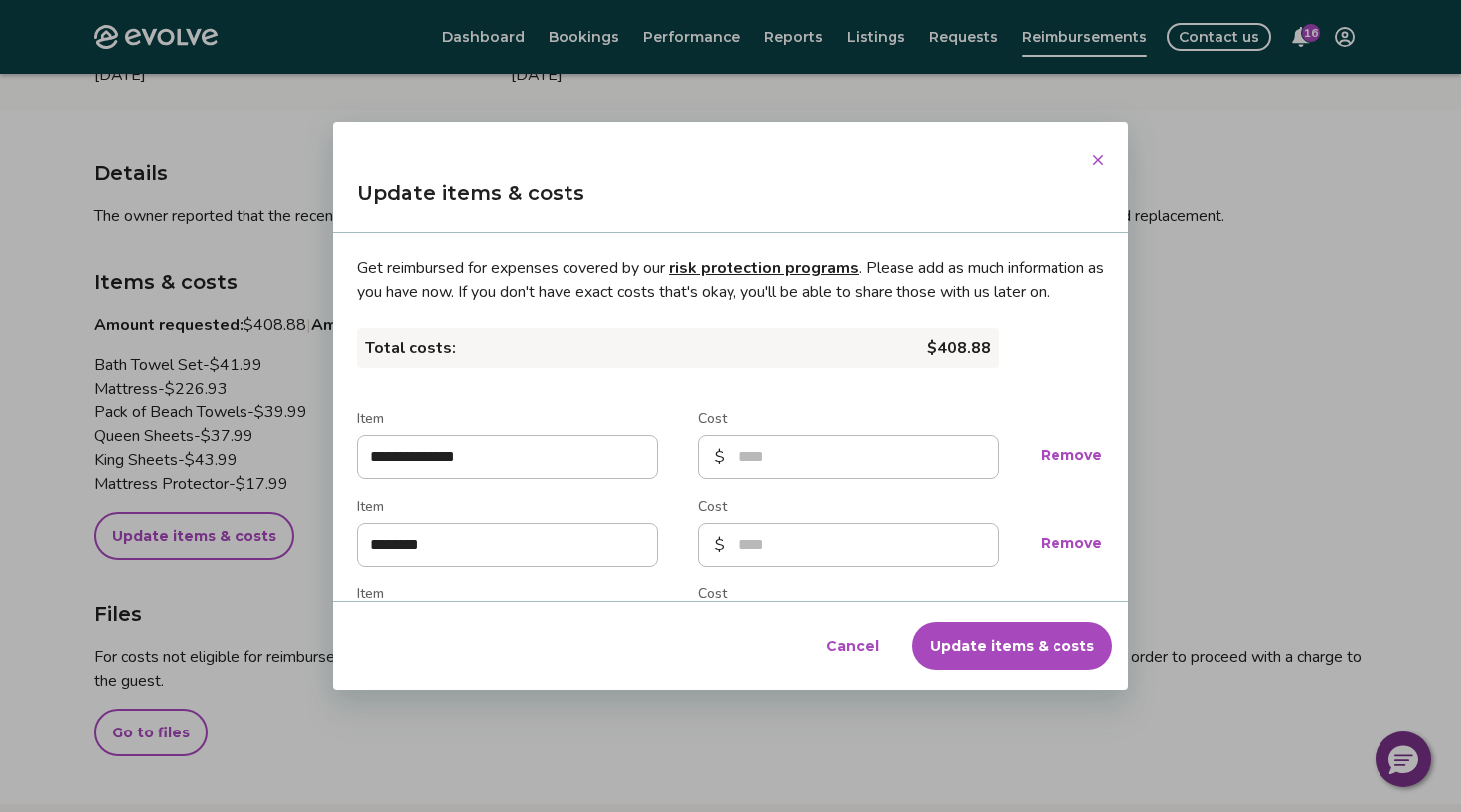 scroll, scrollTop: 0, scrollLeft: 0, axis: both 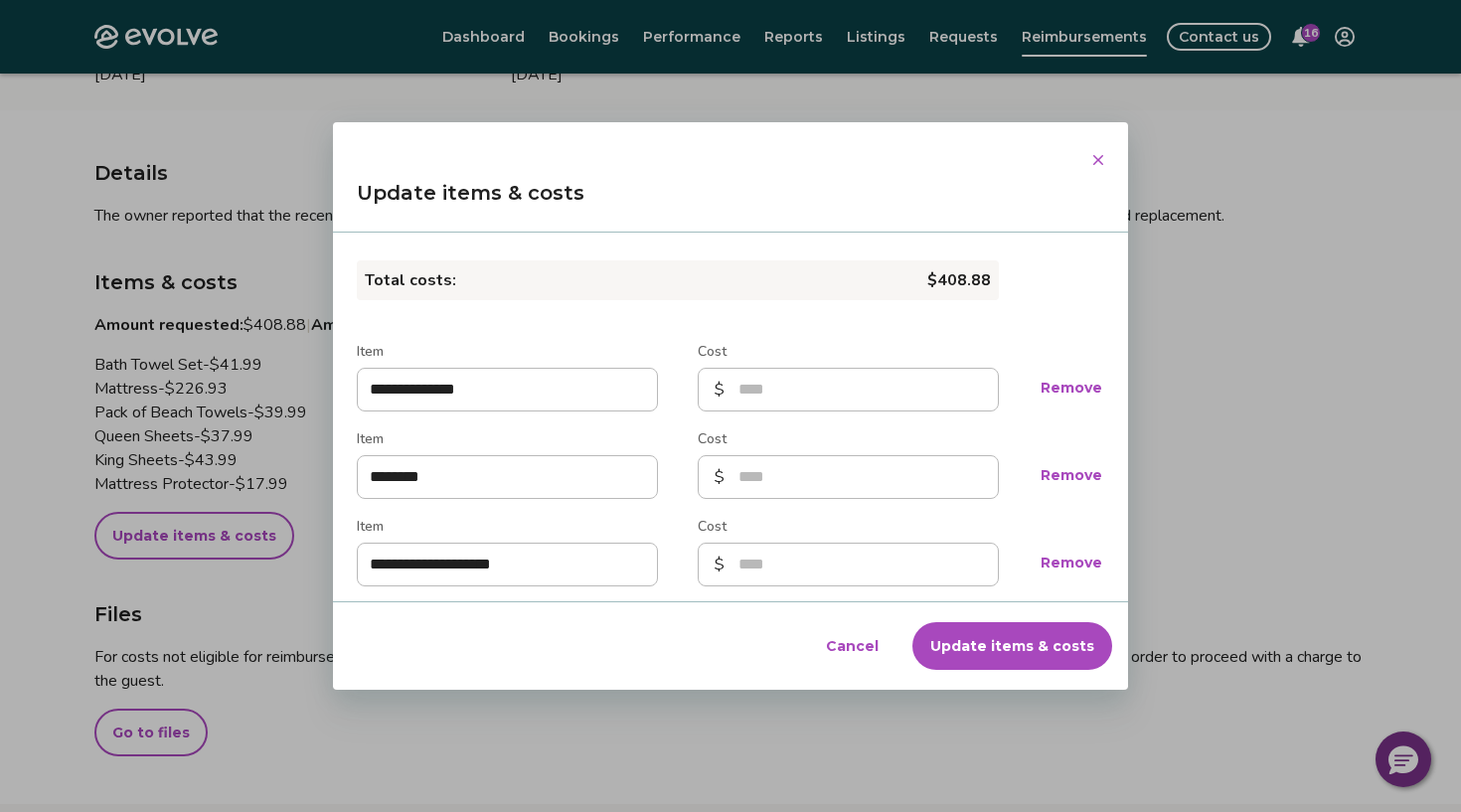 drag, startPoint x: 871, startPoint y: 648, endPoint x: 690, endPoint y: 637, distance: 181.3339 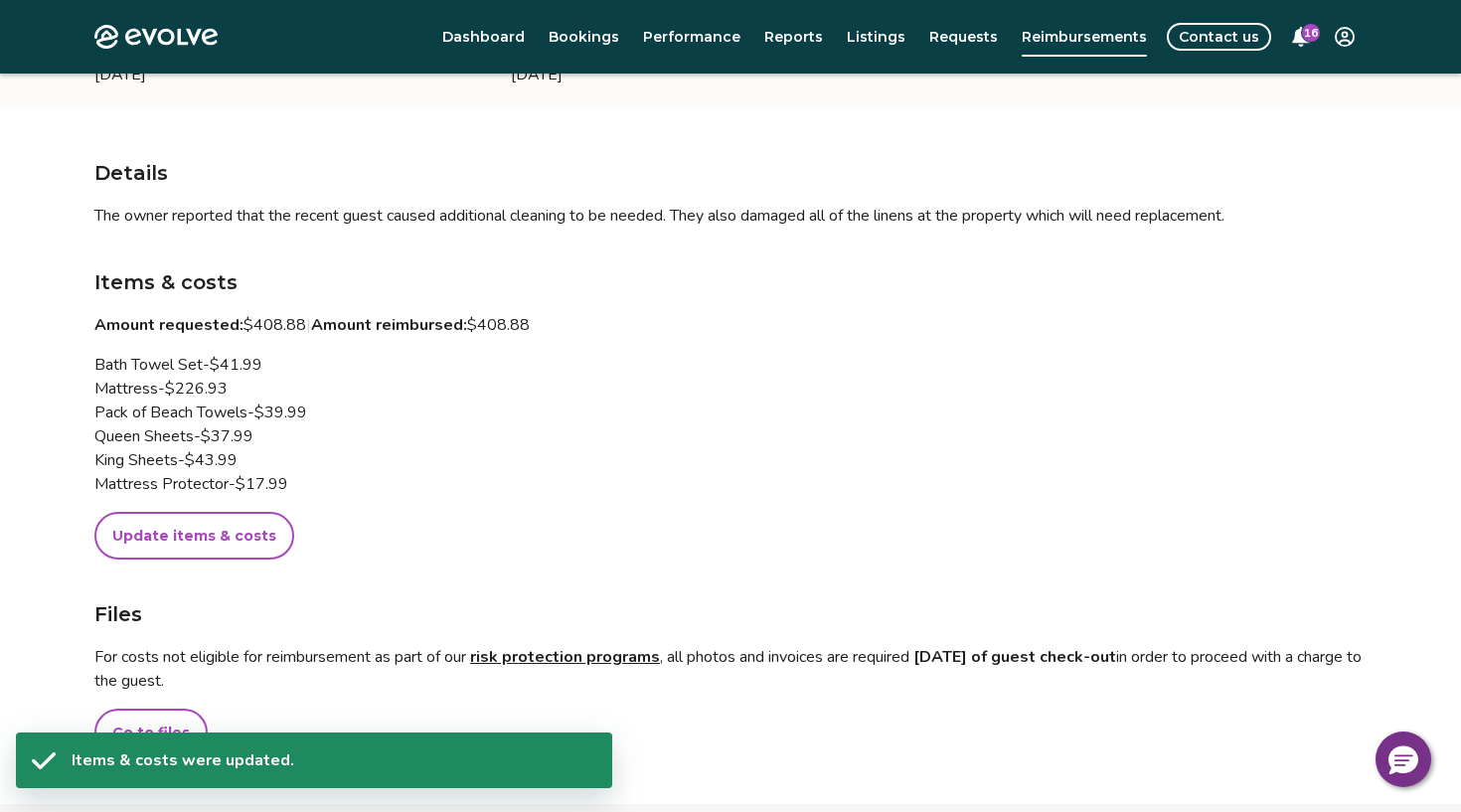 click on "Update items & costs" at bounding box center [194, 536] 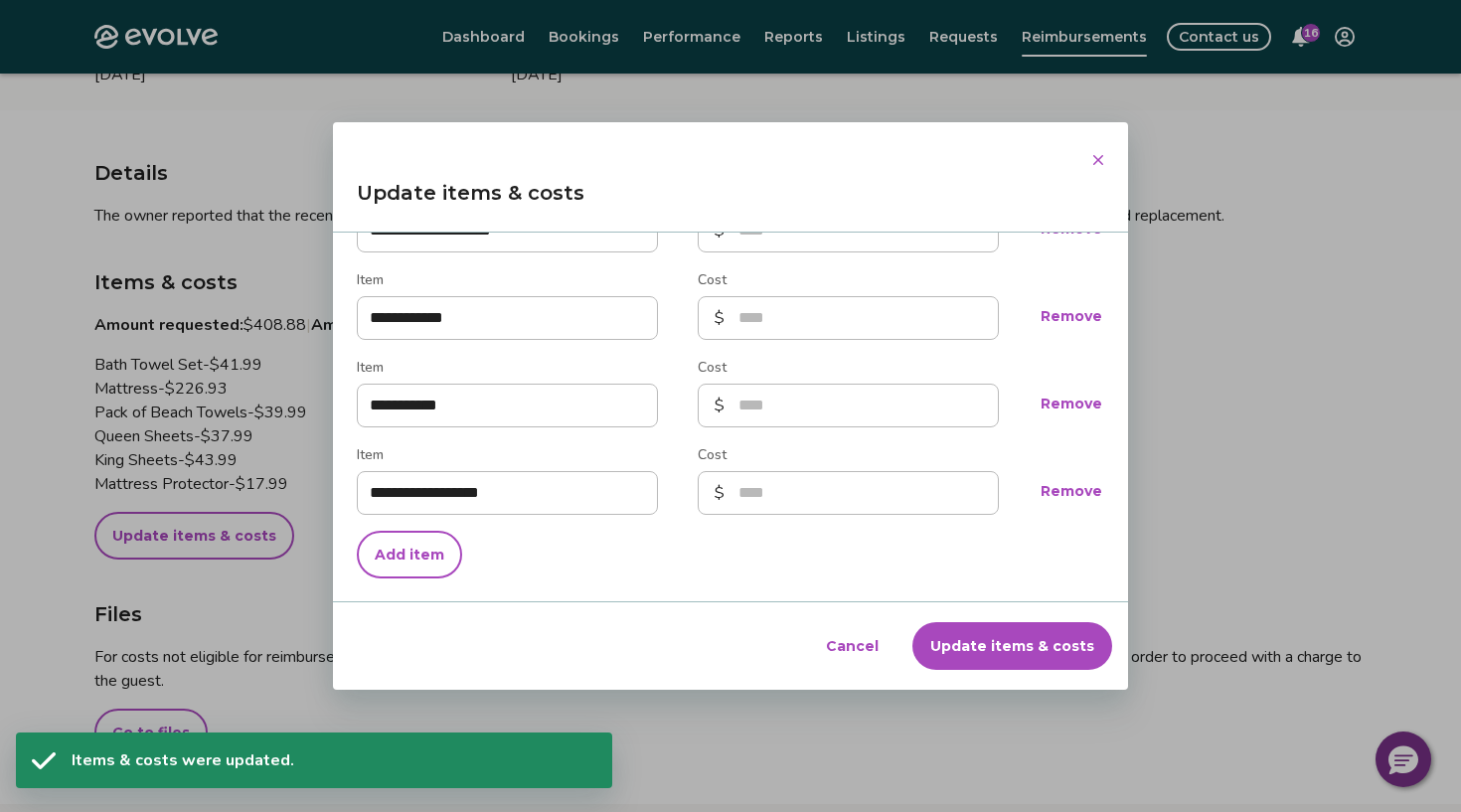 scroll, scrollTop: 402, scrollLeft: 0, axis: vertical 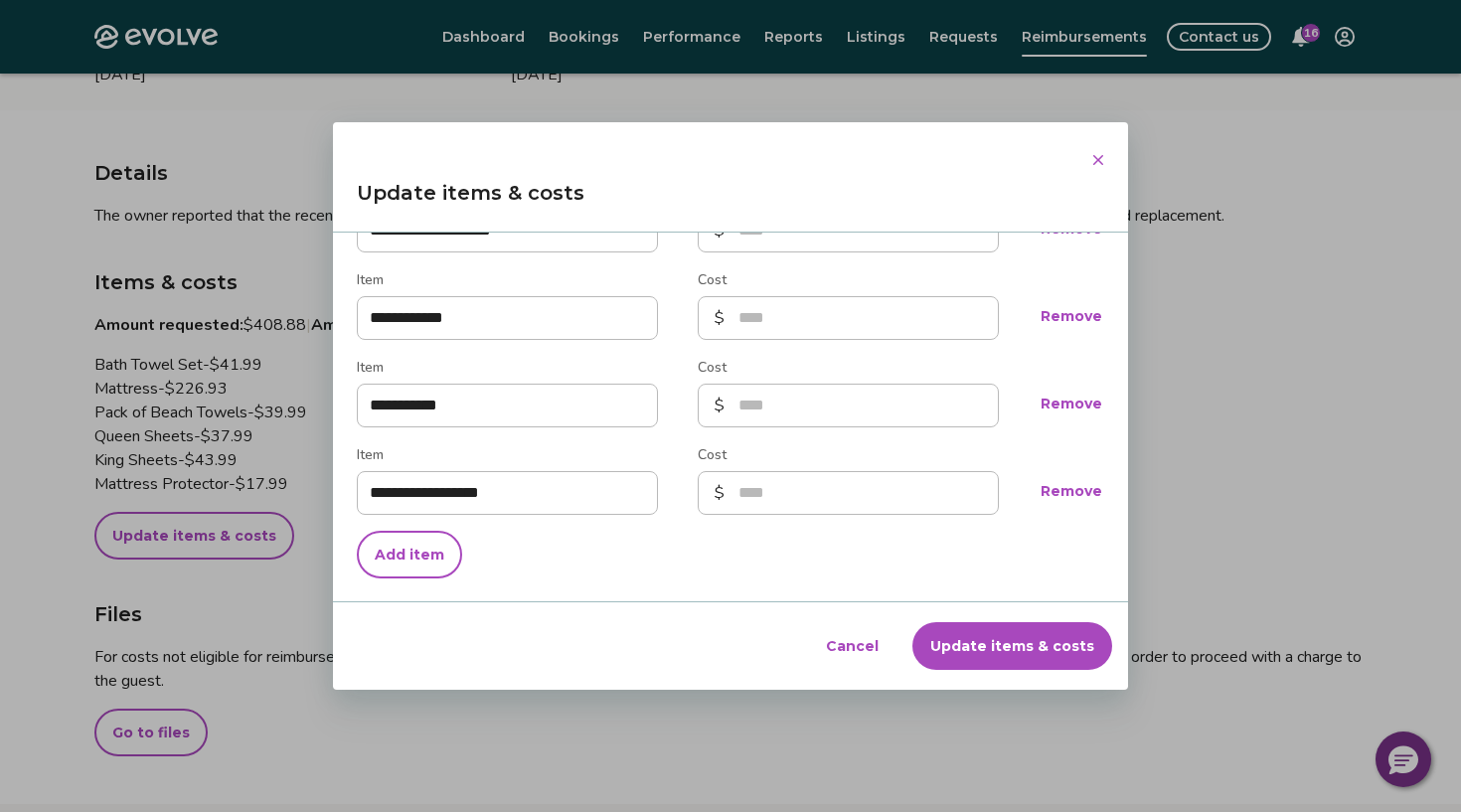 click on "Add item" at bounding box center (409, 555) 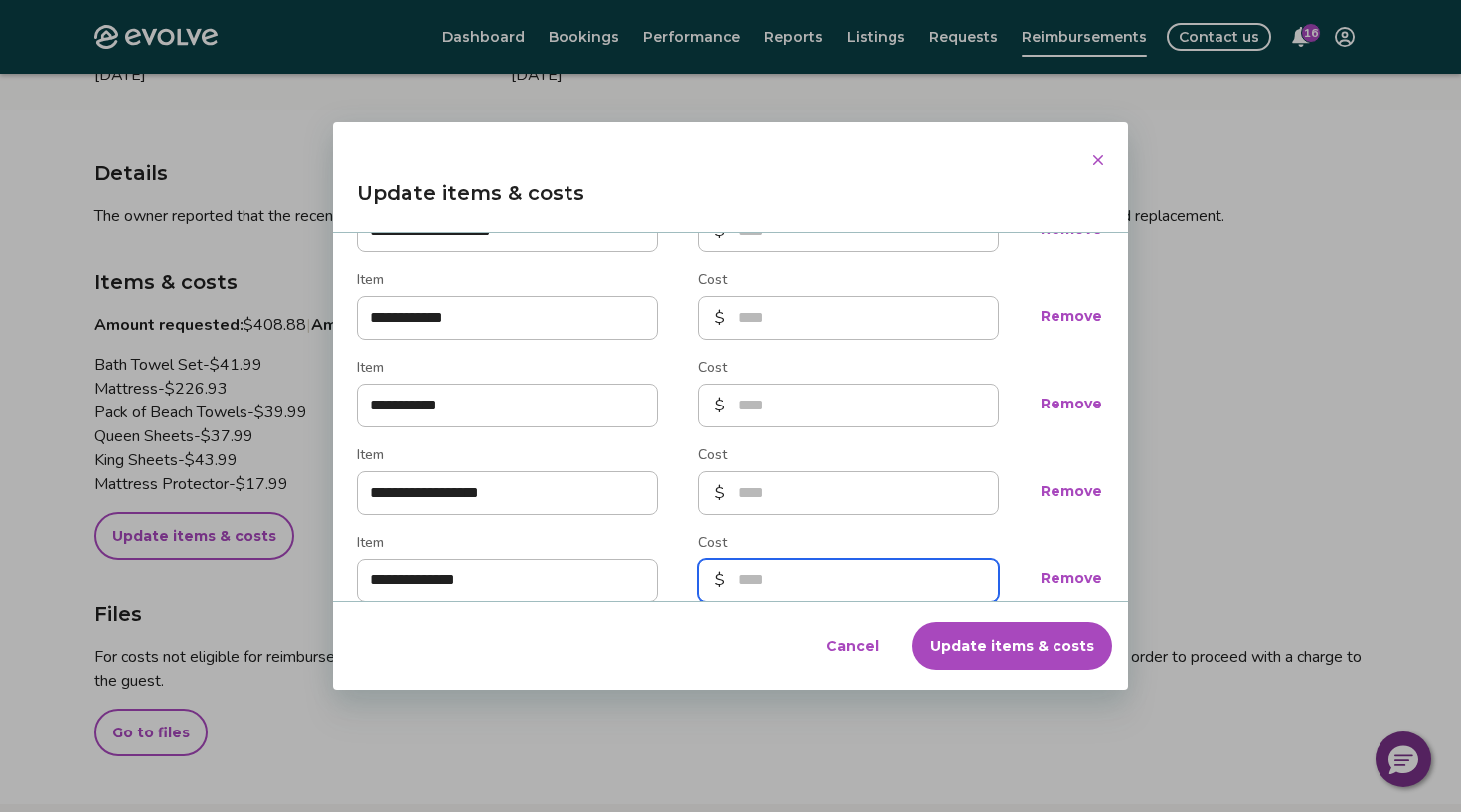 click on "Cost" at bounding box center [848, 580] 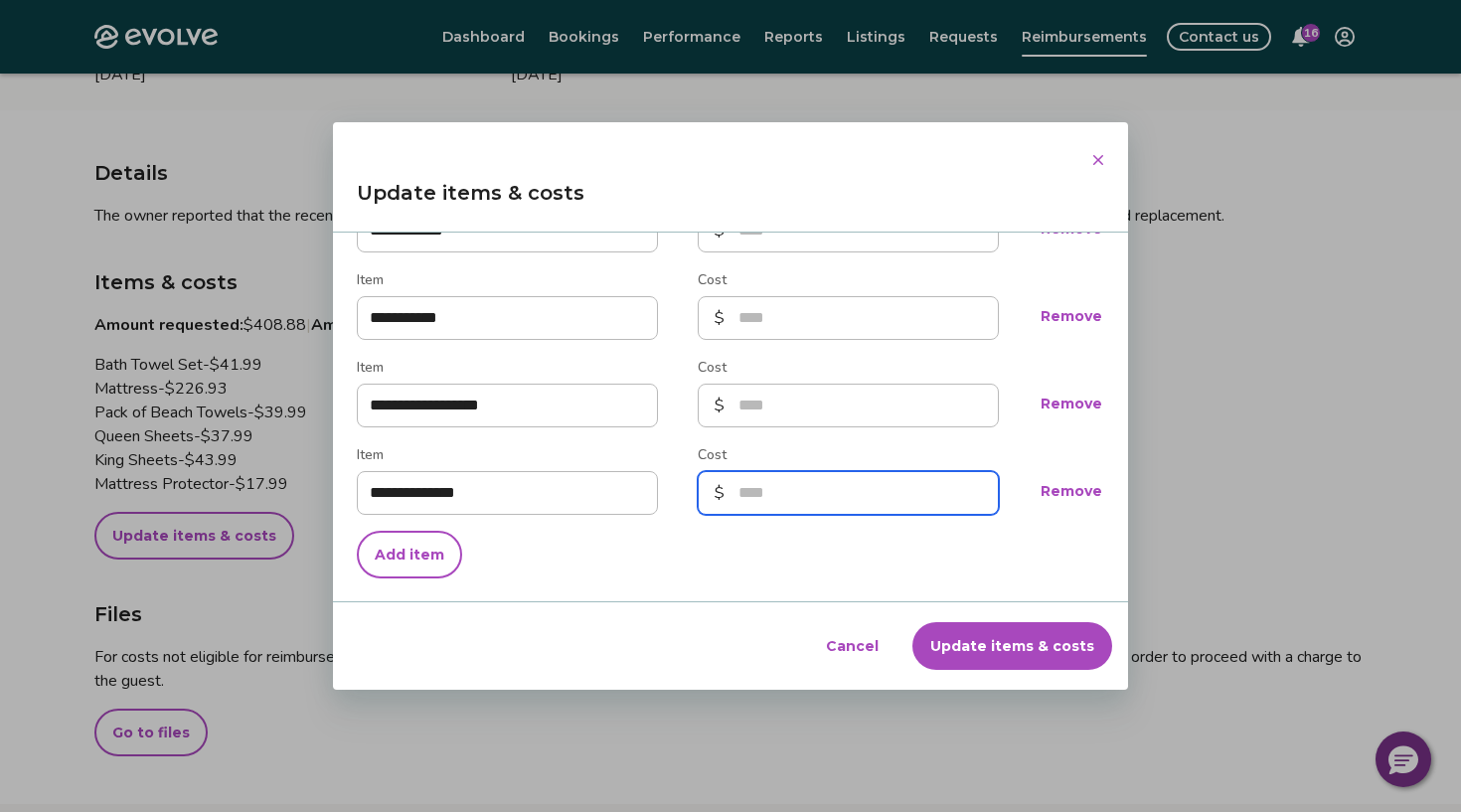 scroll, scrollTop: 489, scrollLeft: 0, axis: vertical 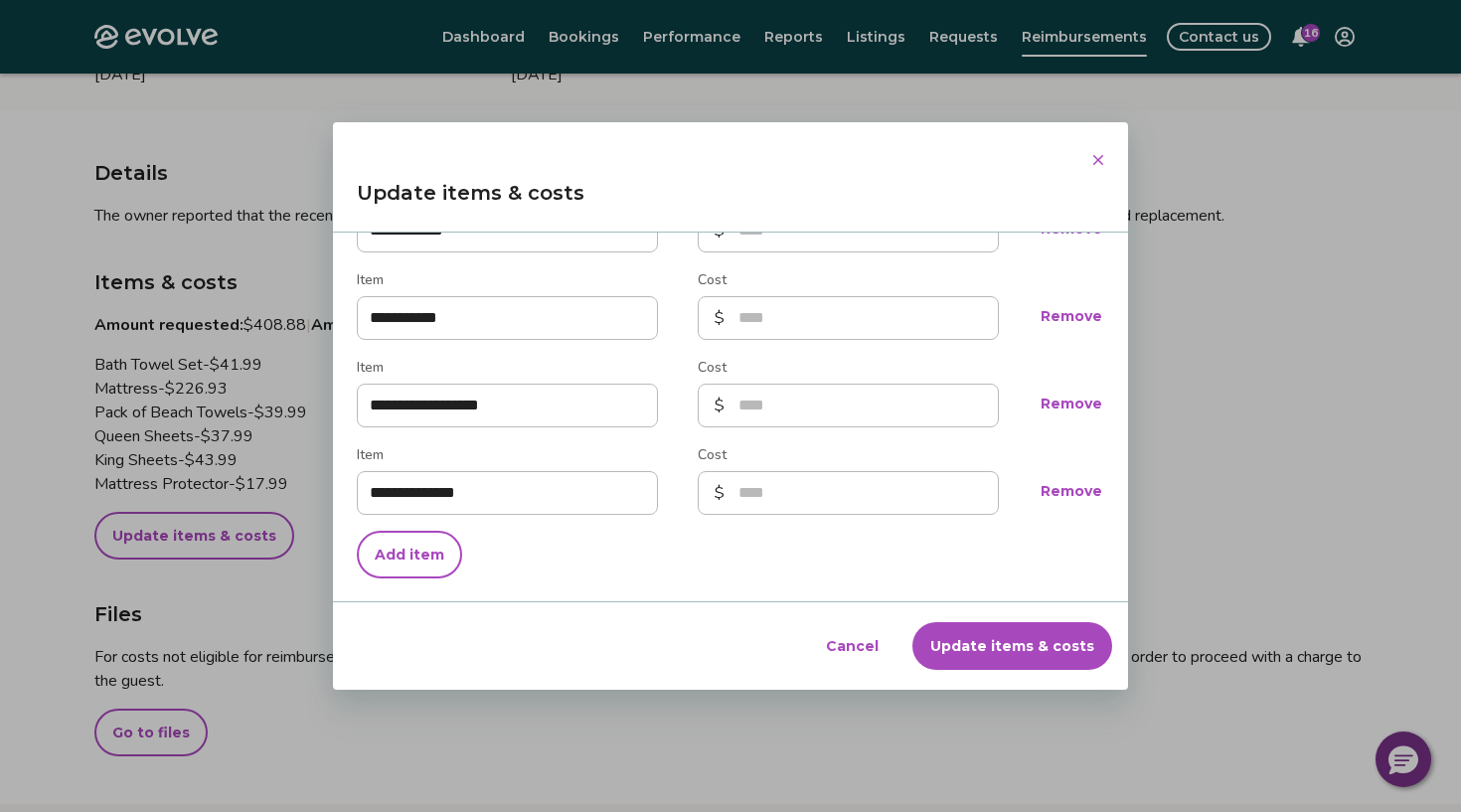 click on "Add item" at bounding box center (409, 555) 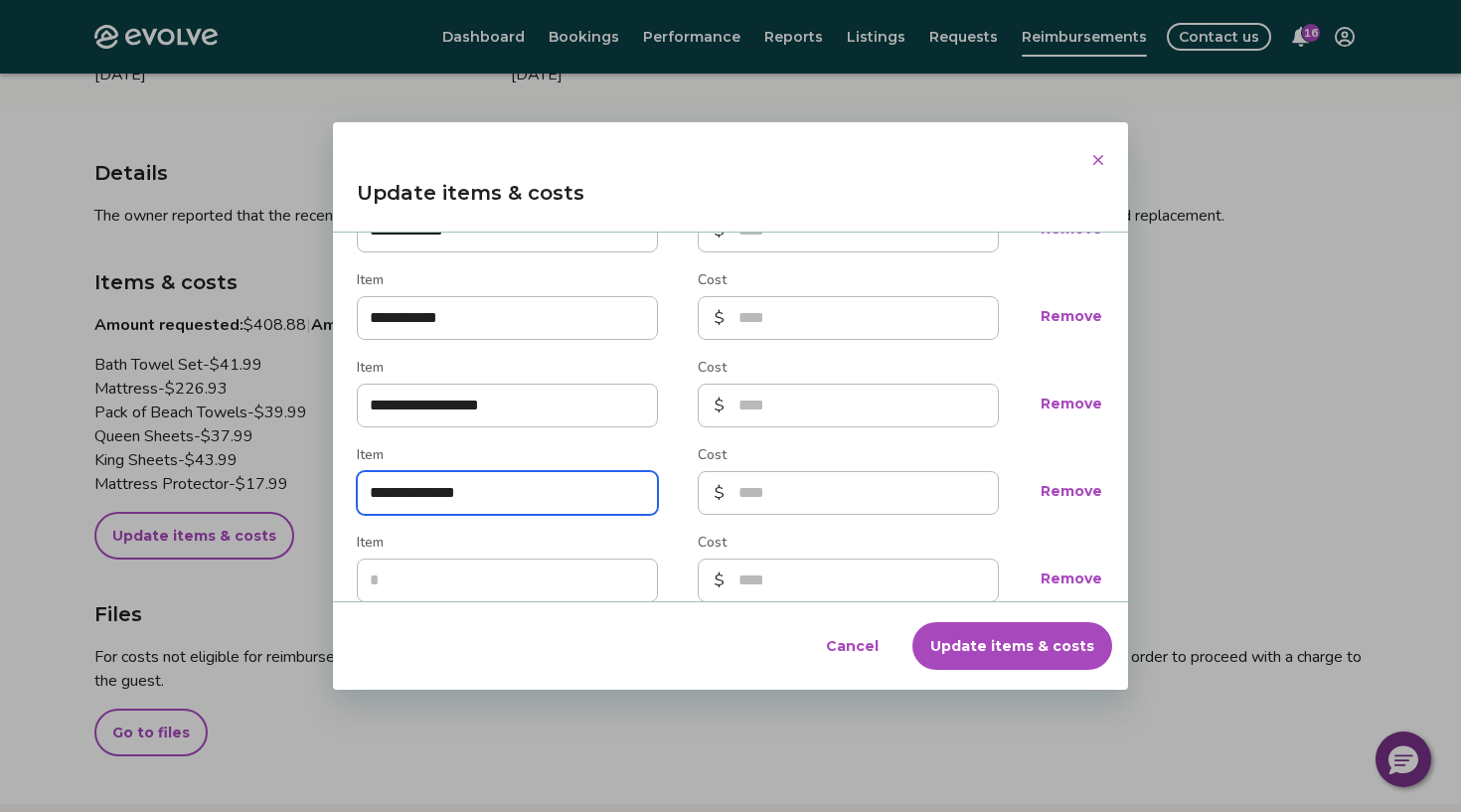 drag, startPoint x: 502, startPoint y: 494, endPoint x: 339, endPoint y: 488, distance: 163.11039 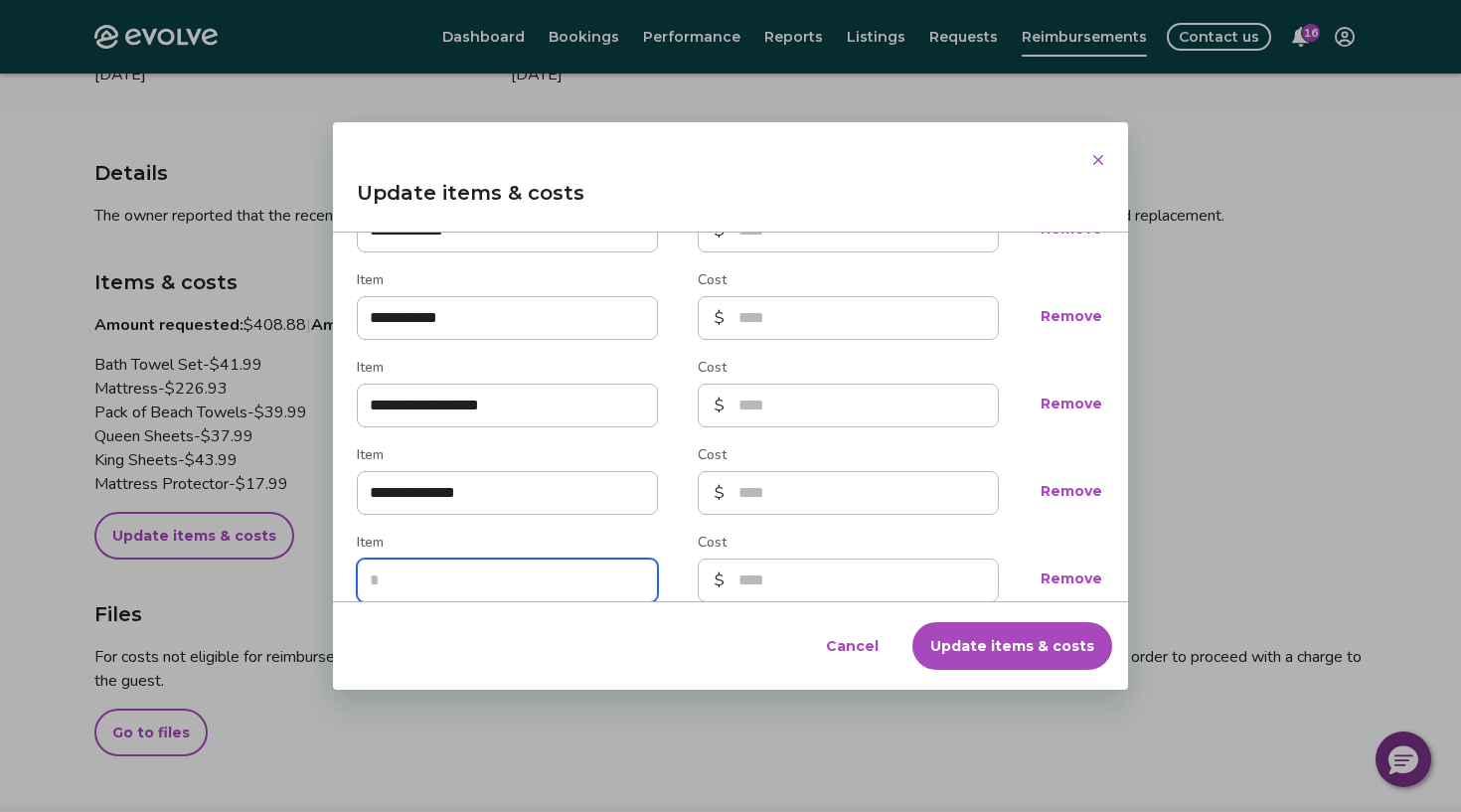 click on "Item" at bounding box center [507, 580] 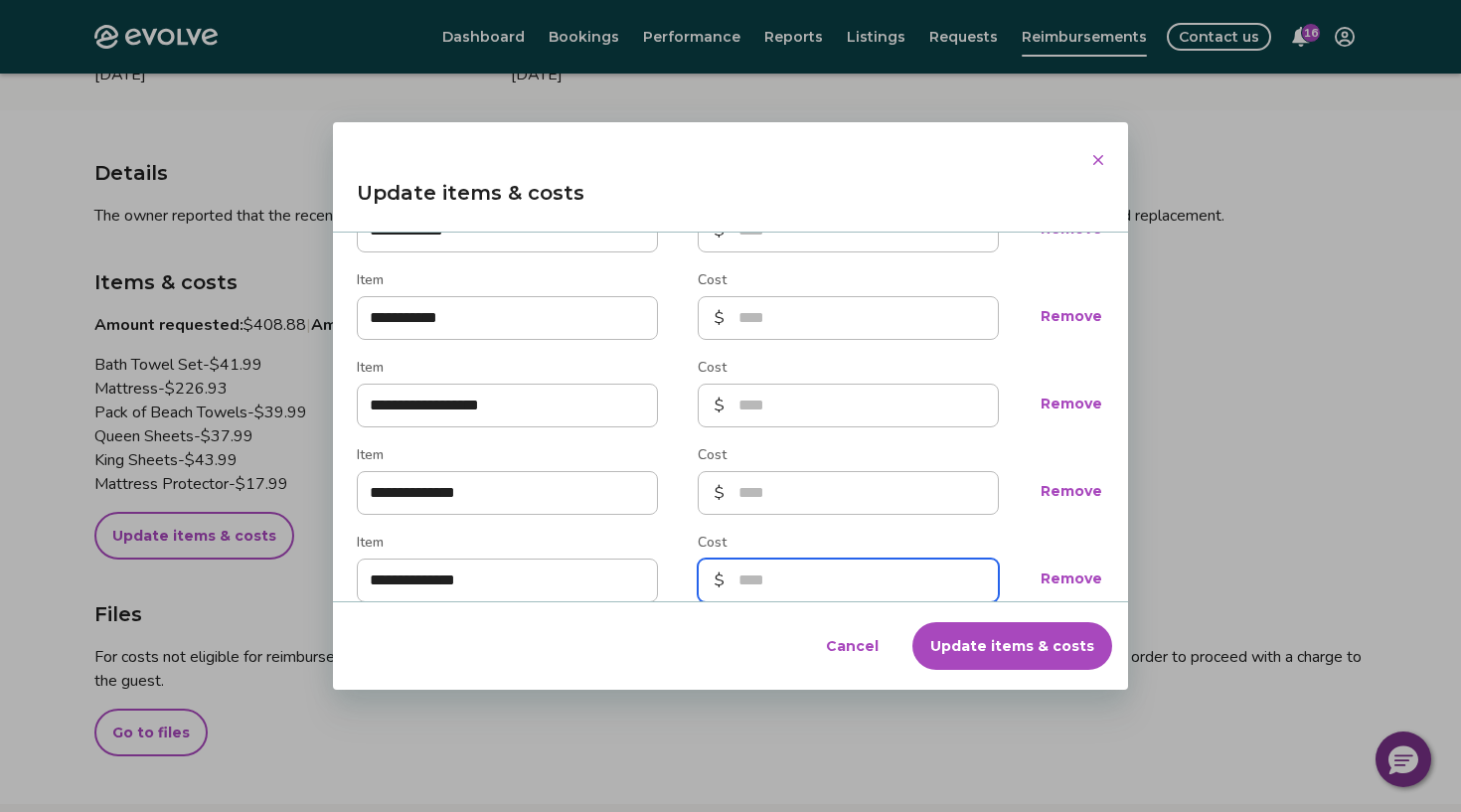 click on "Cost" at bounding box center [848, 580] 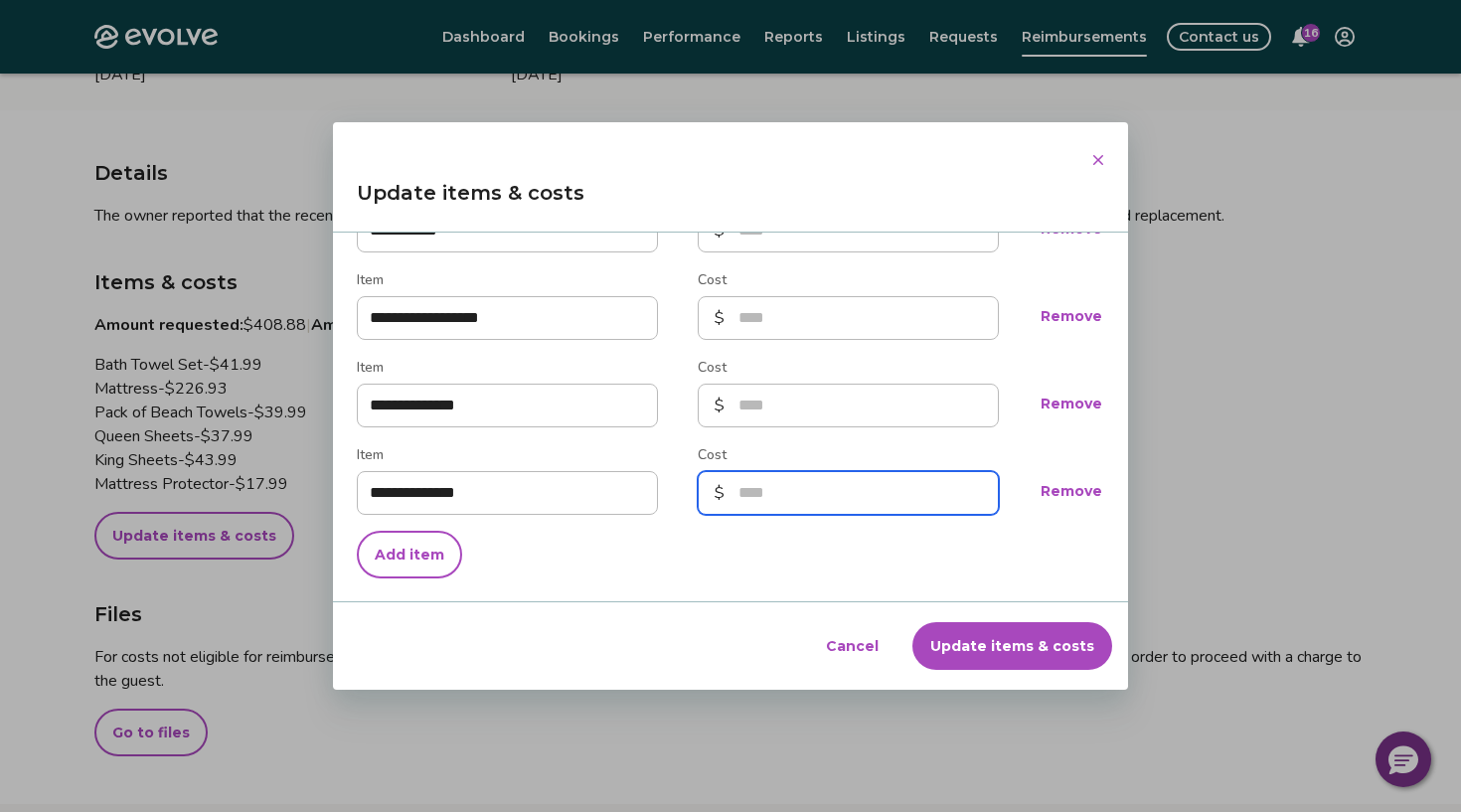 scroll, scrollTop: 576, scrollLeft: 0, axis: vertical 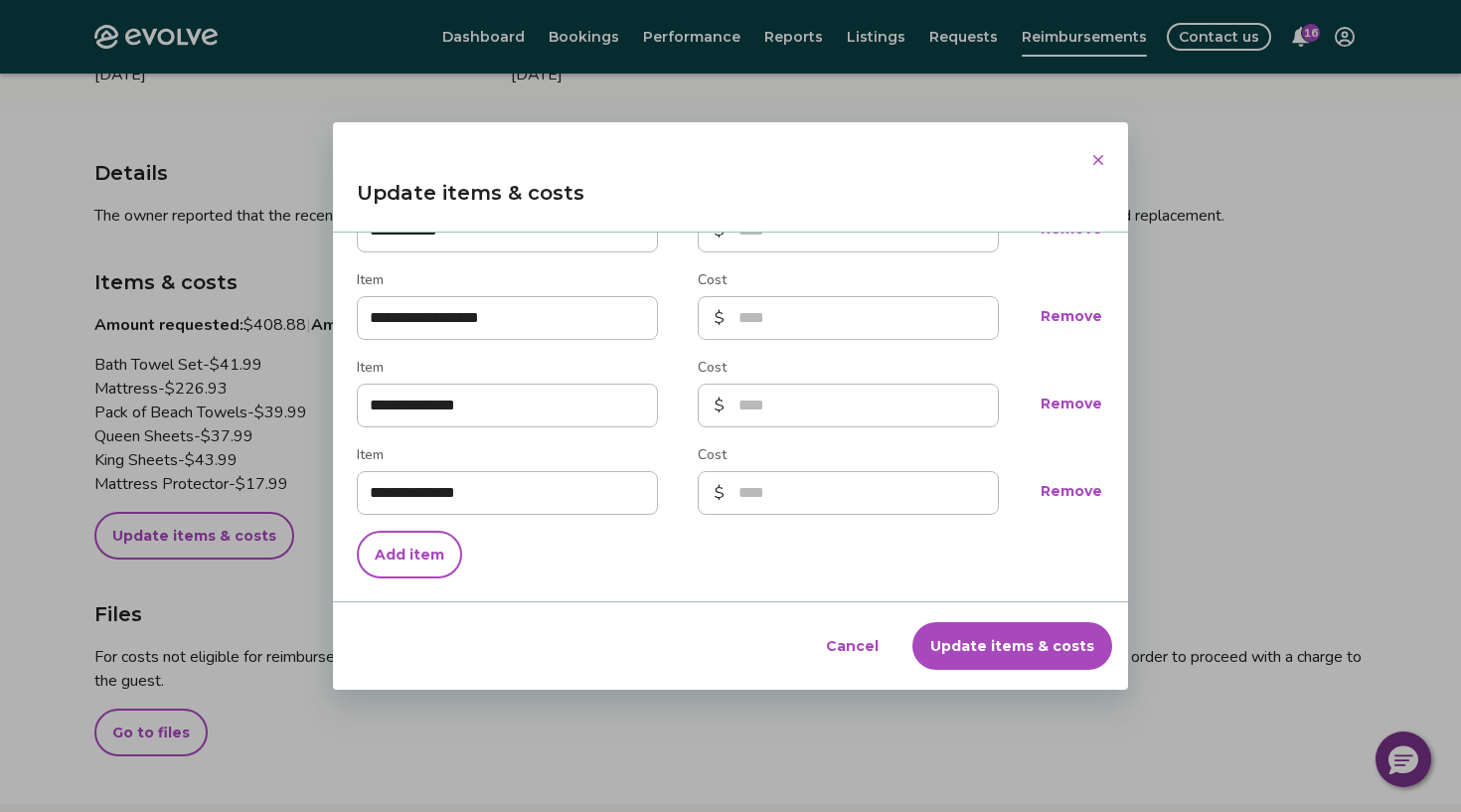 click on "Add item" at bounding box center (409, 555) 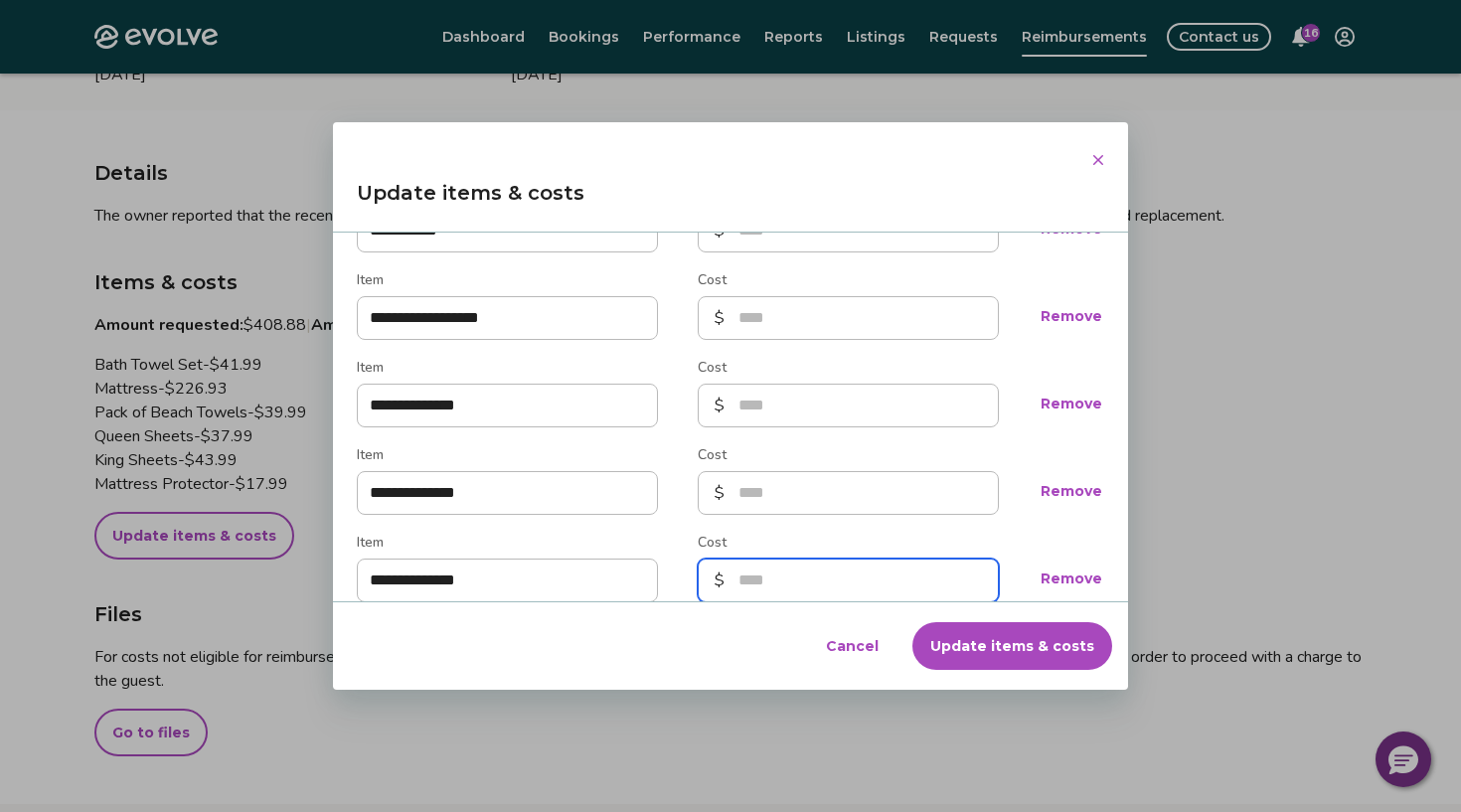 click on "Cost" at bounding box center (848, 580) 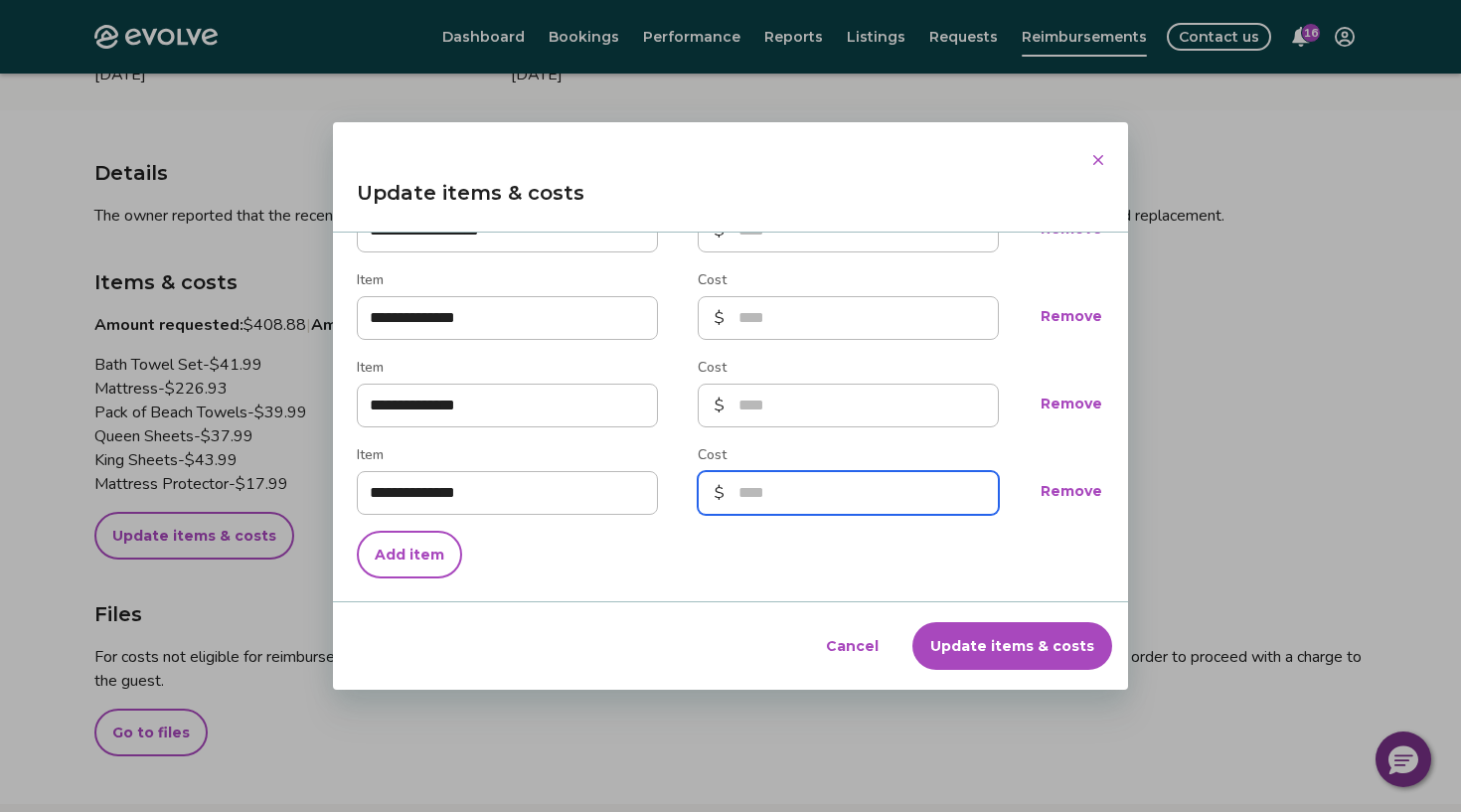 scroll, scrollTop: 664, scrollLeft: 0, axis: vertical 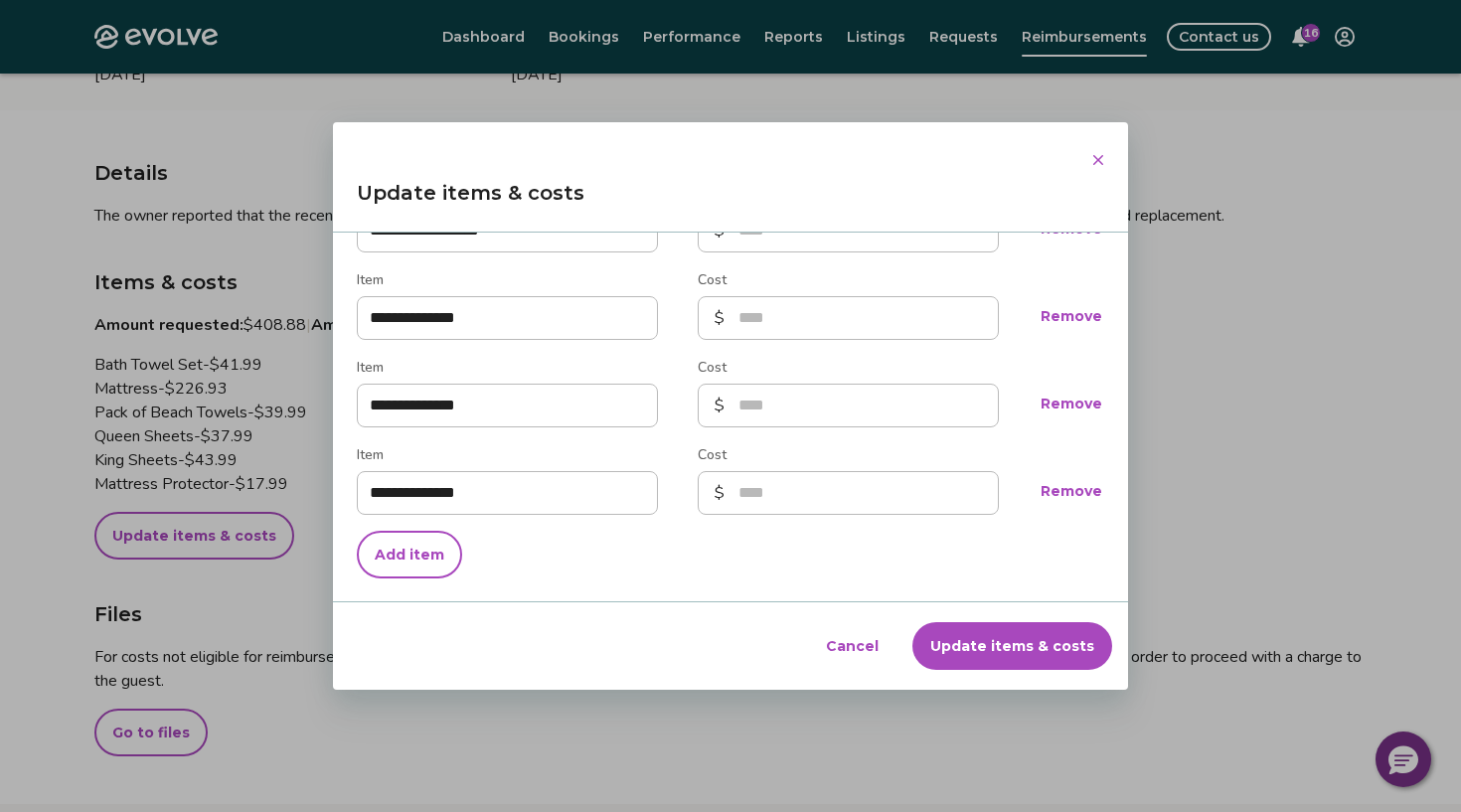 click on "Add item" at bounding box center (409, 555) 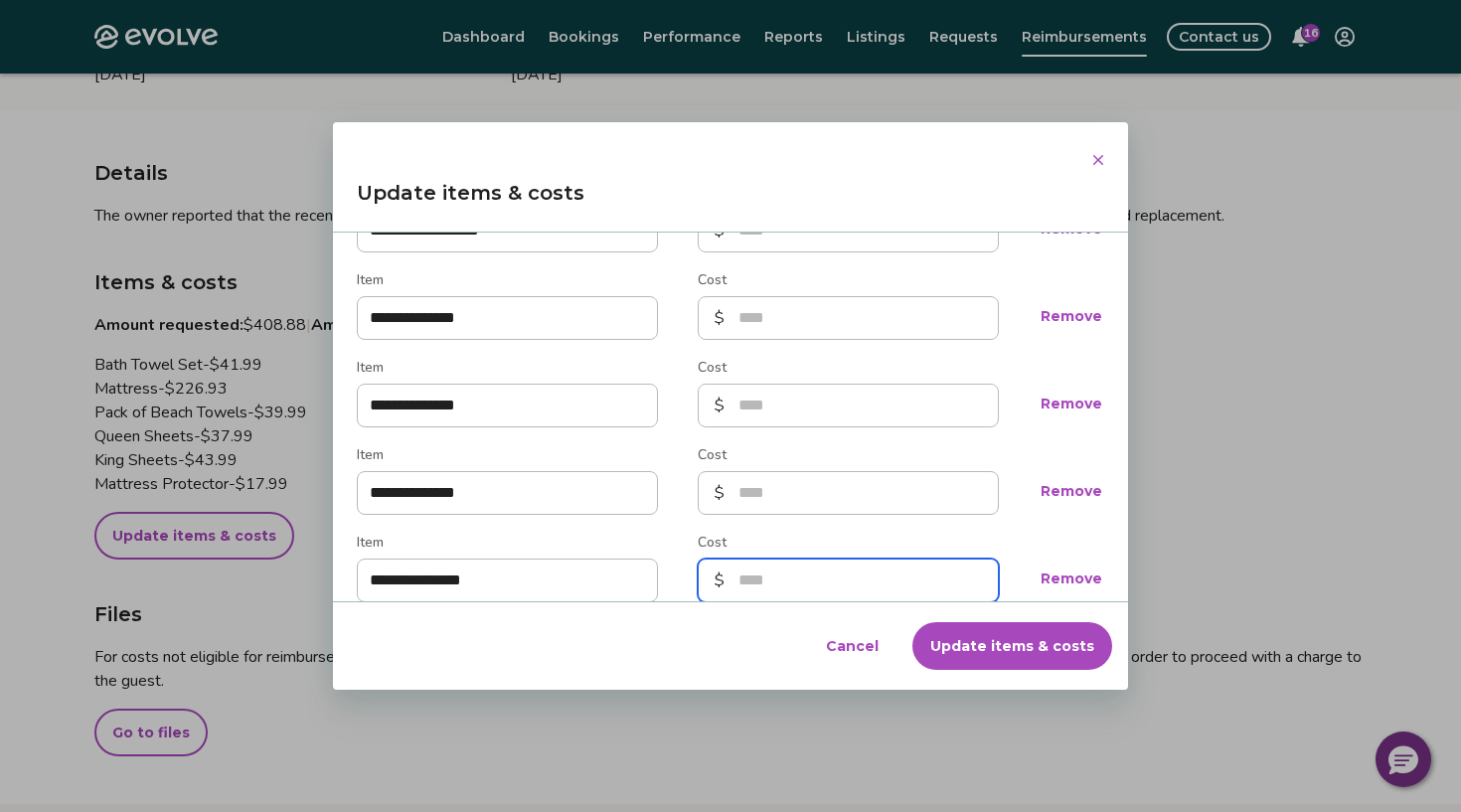 click on "Cost" at bounding box center [848, 580] 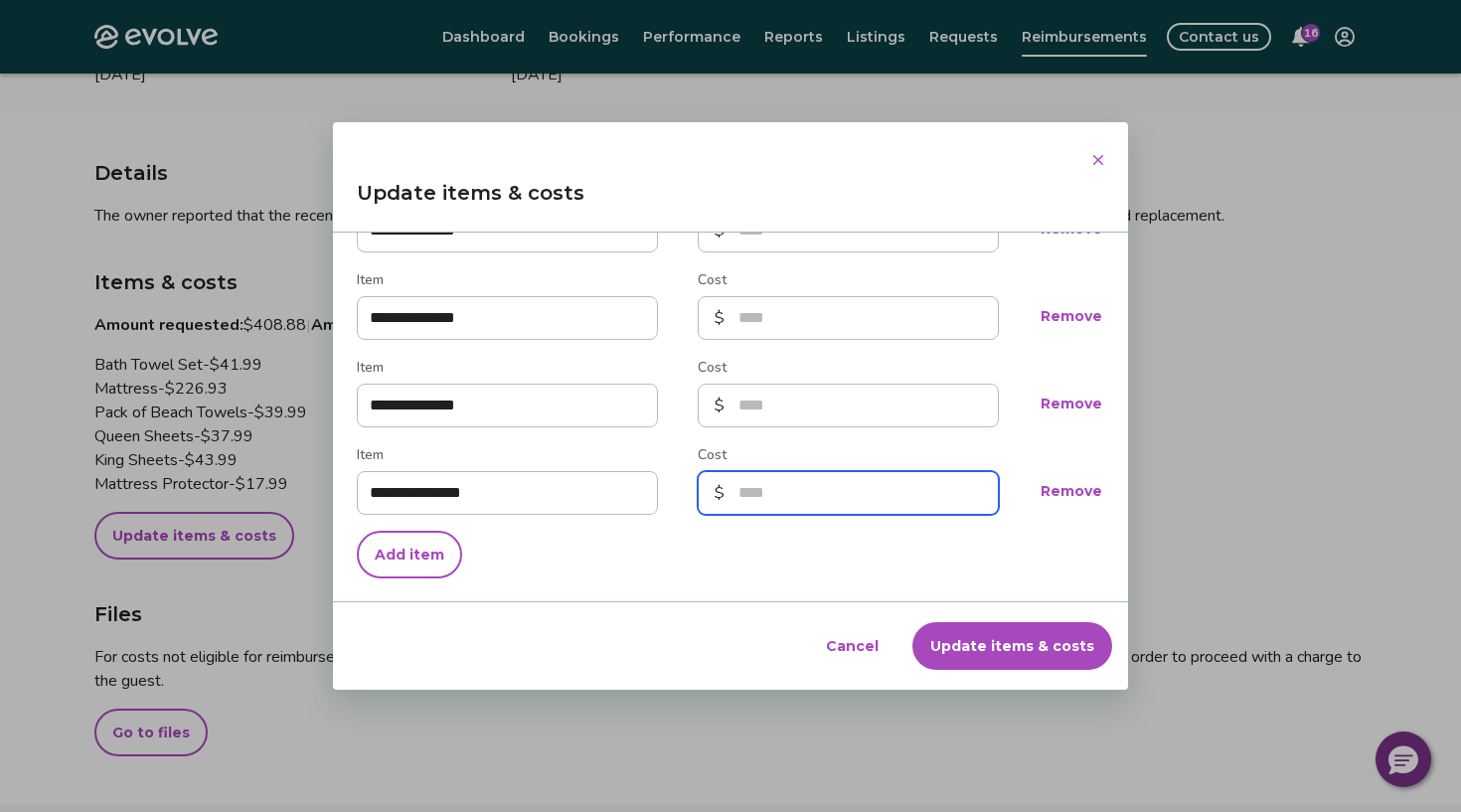scroll, scrollTop: 751, scrollLeft: 0, axis: vertical 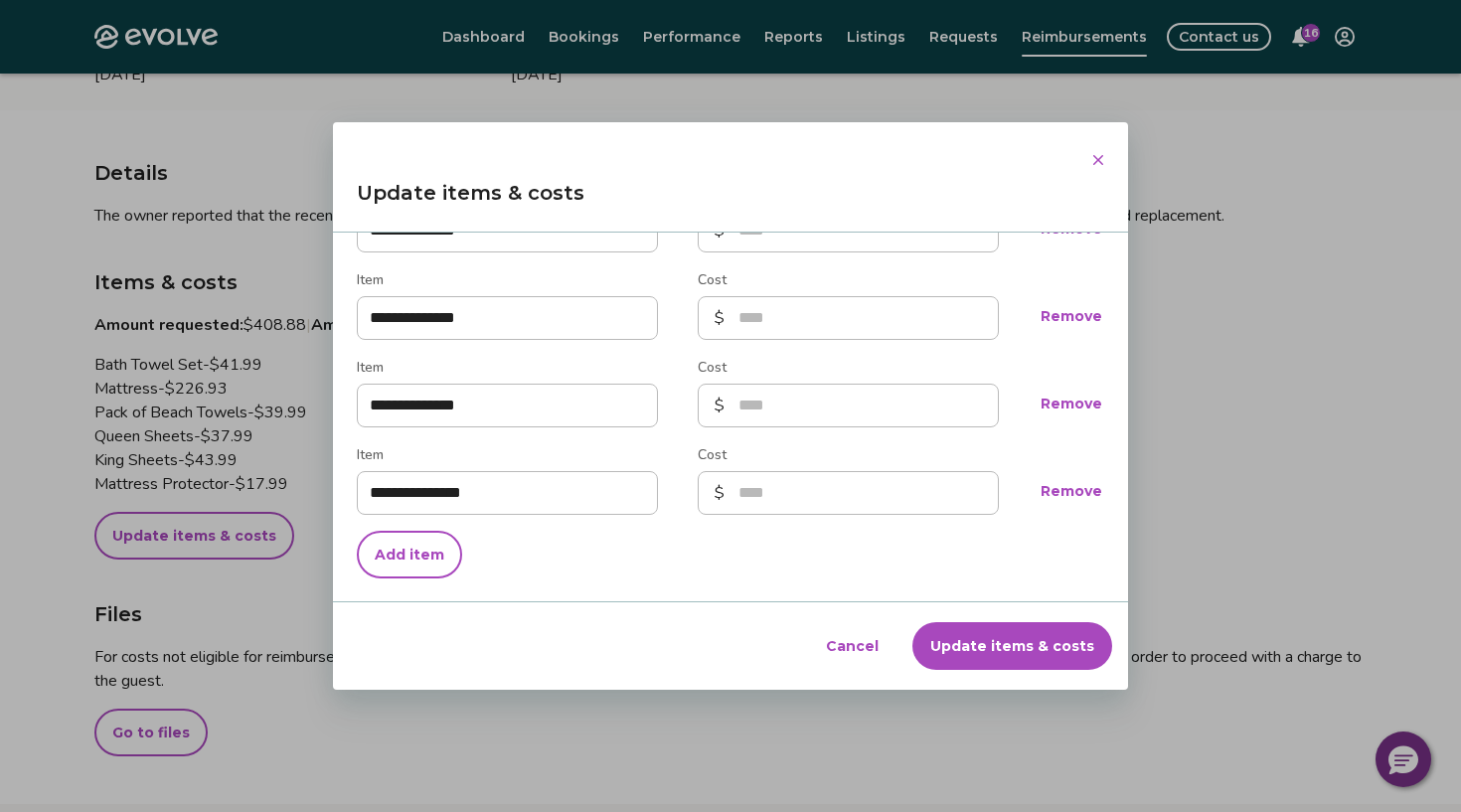 click on "Add item" at bounding box center (409, 555) 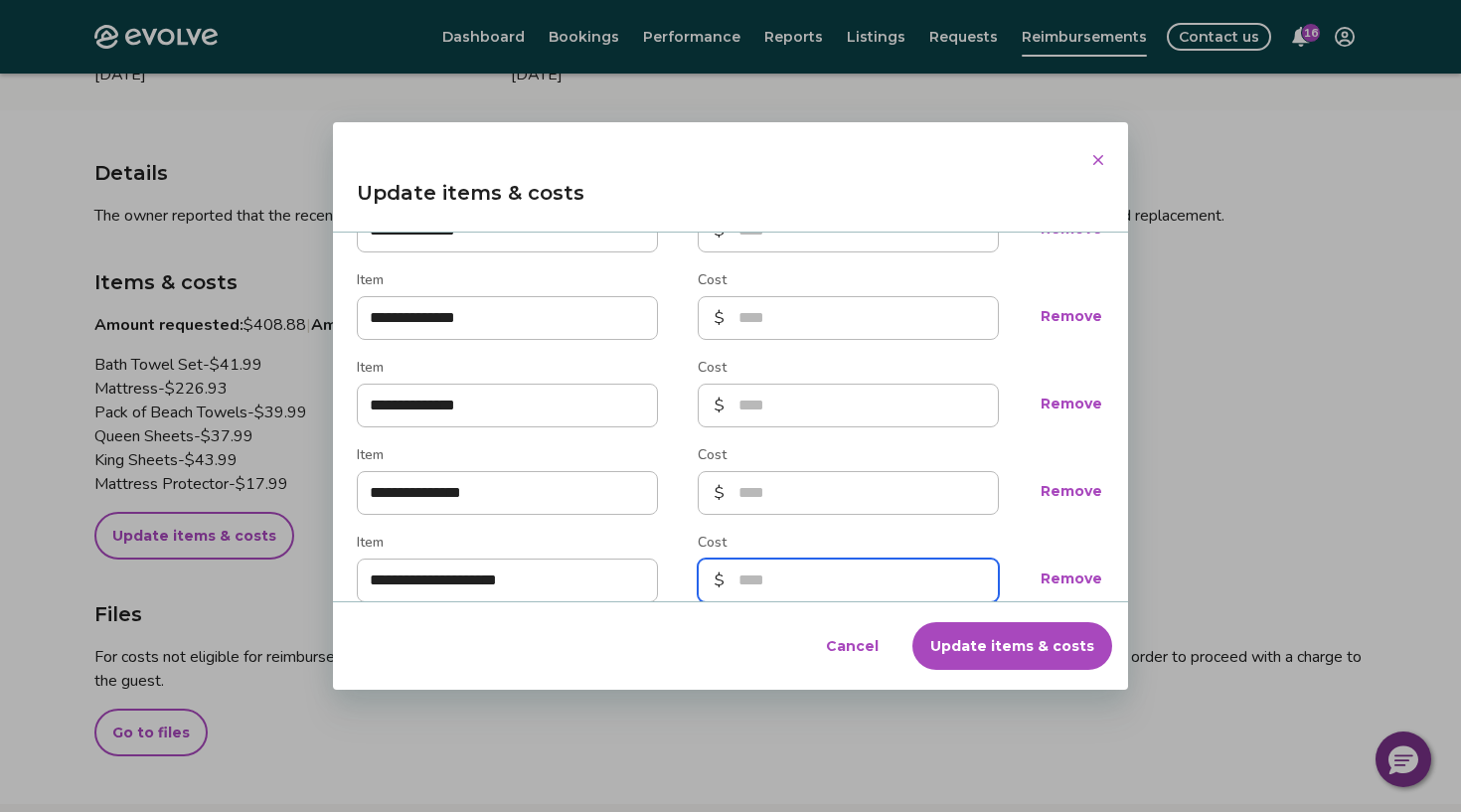 click on "Cost" at bounding box center [848, 580] 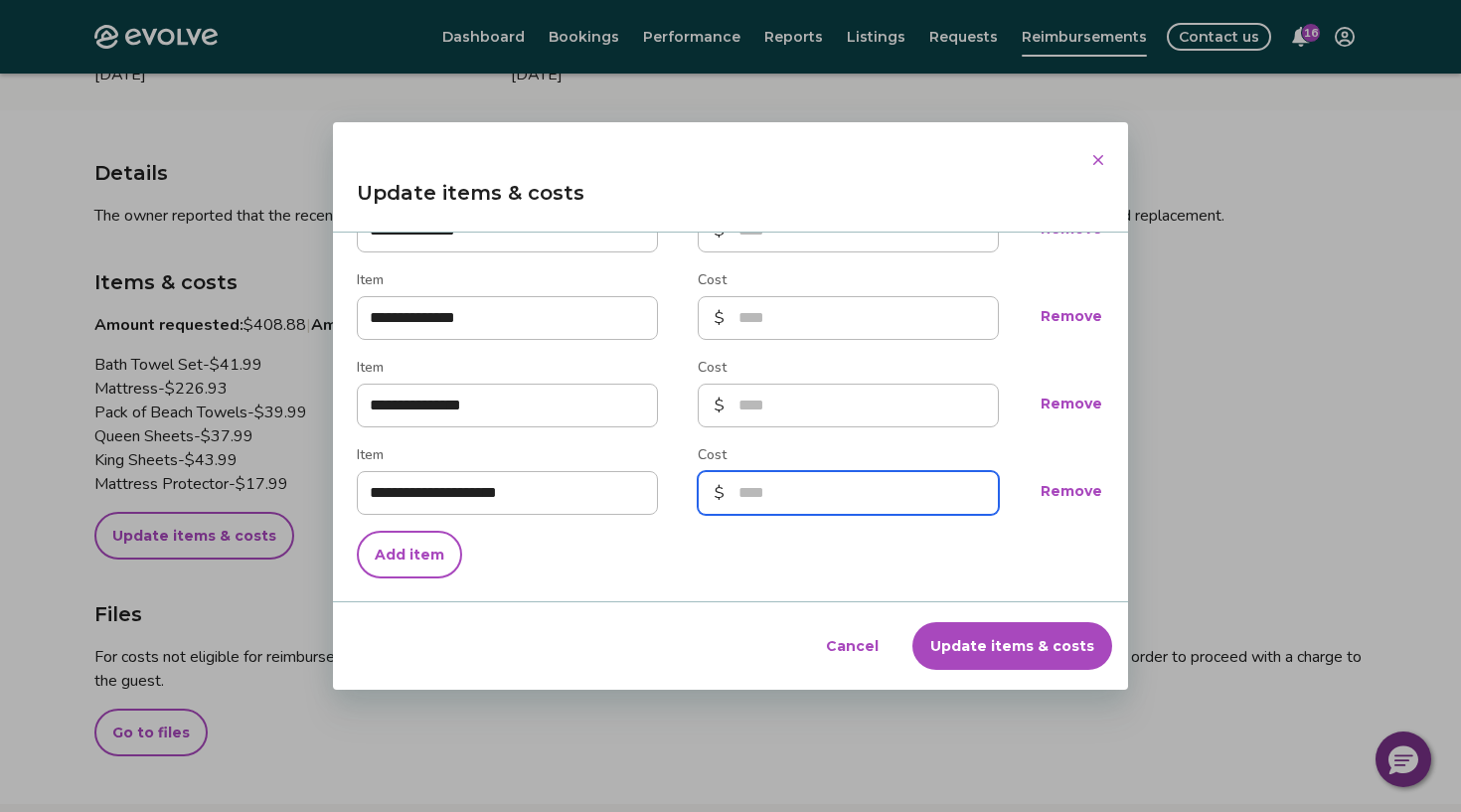 scroll, scrollTop: 839, scrollLeft: 0, axis: vertical 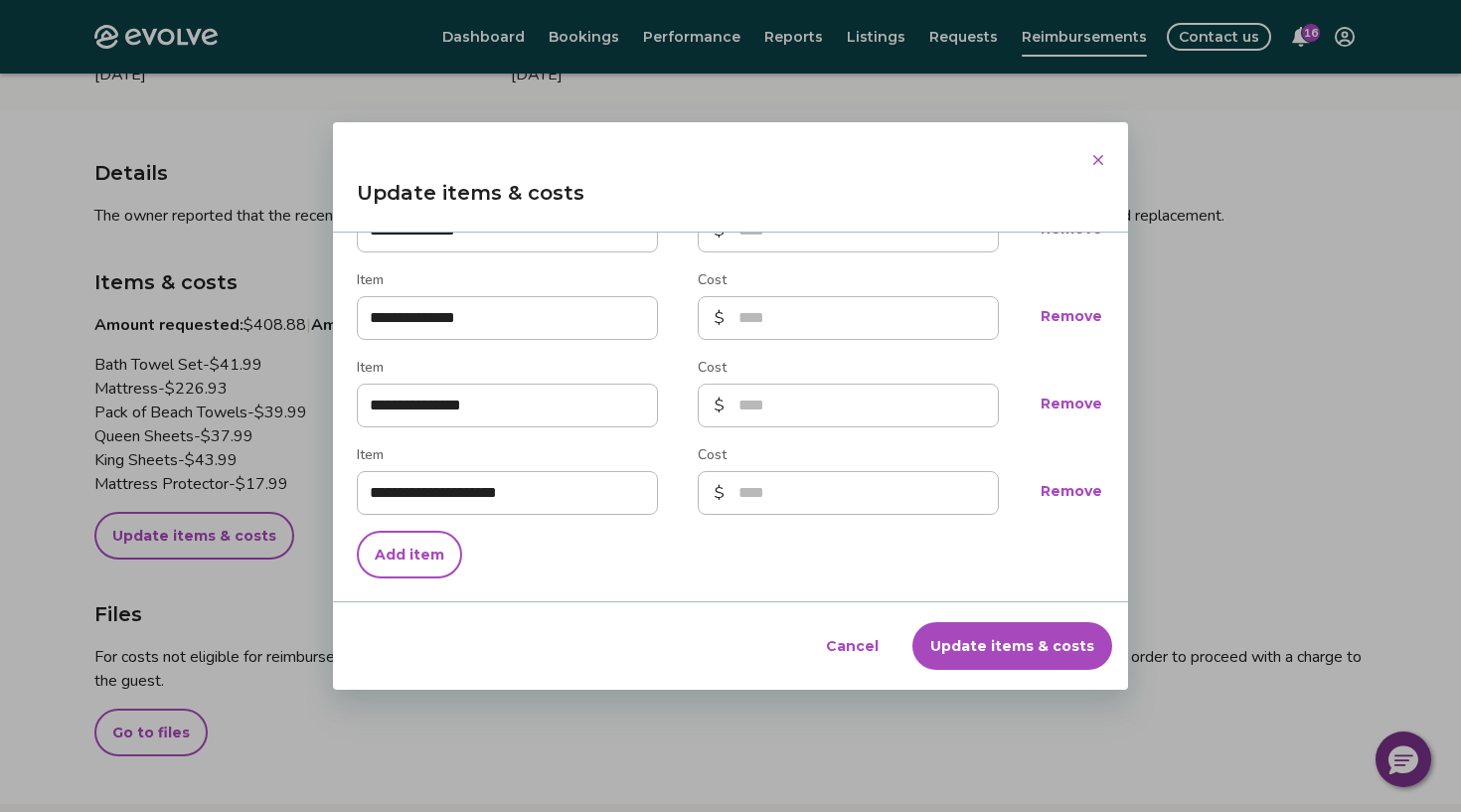 click on "Add item" at bounding box center (409, 555) 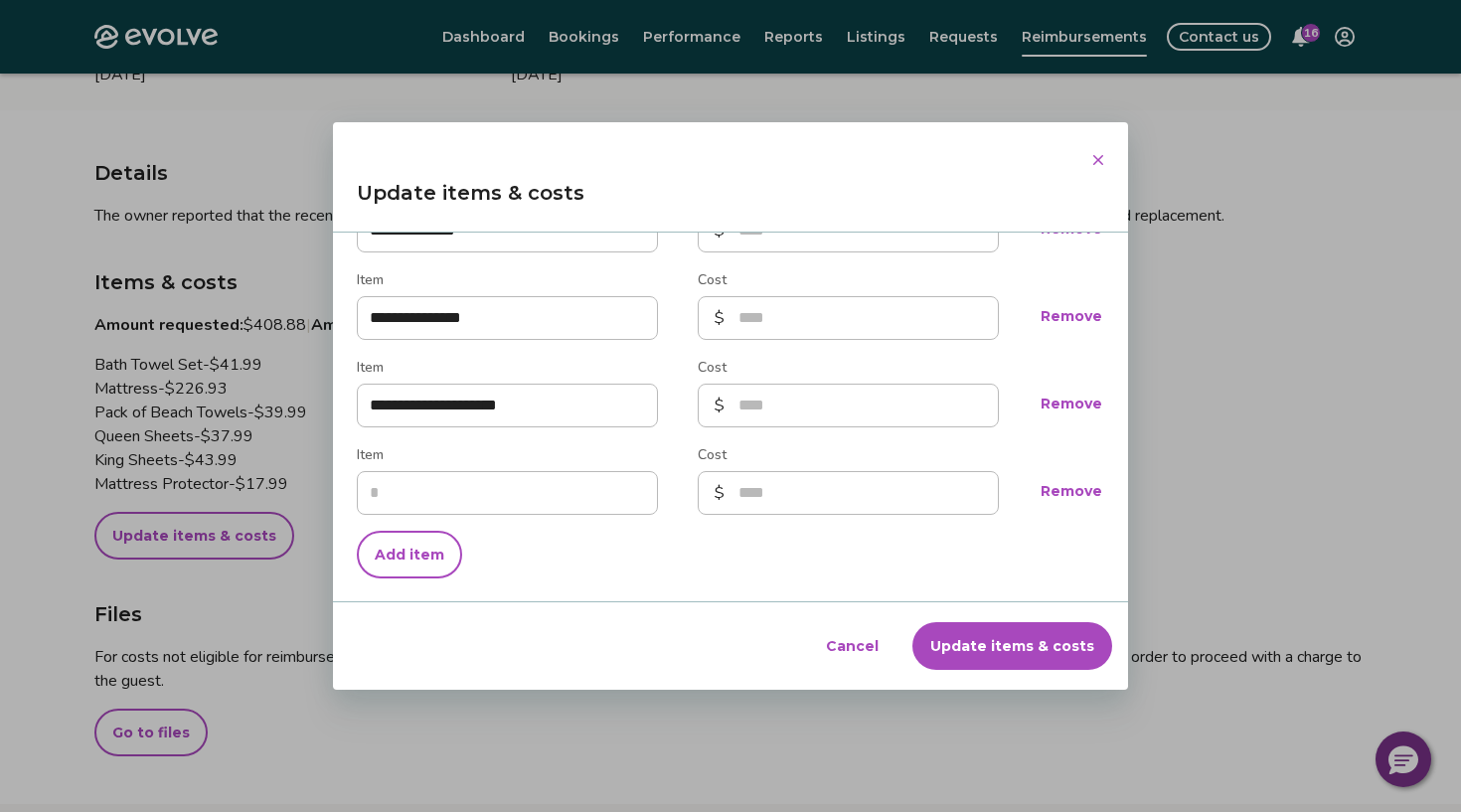 scroll, scrollTop: 926, scrollLeft: 0, axis: vertical 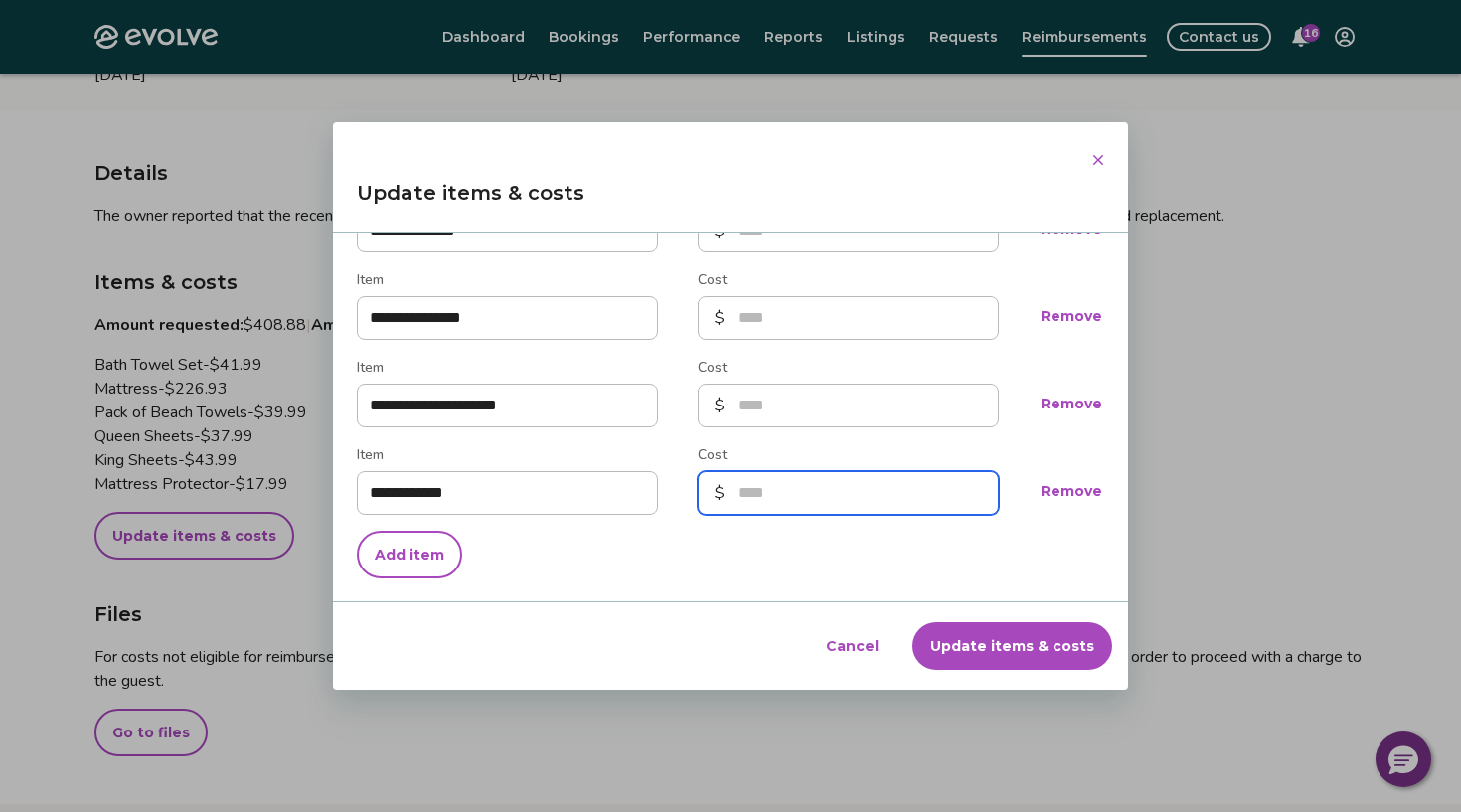 click on "Cost" at bounding box center [848, 493] 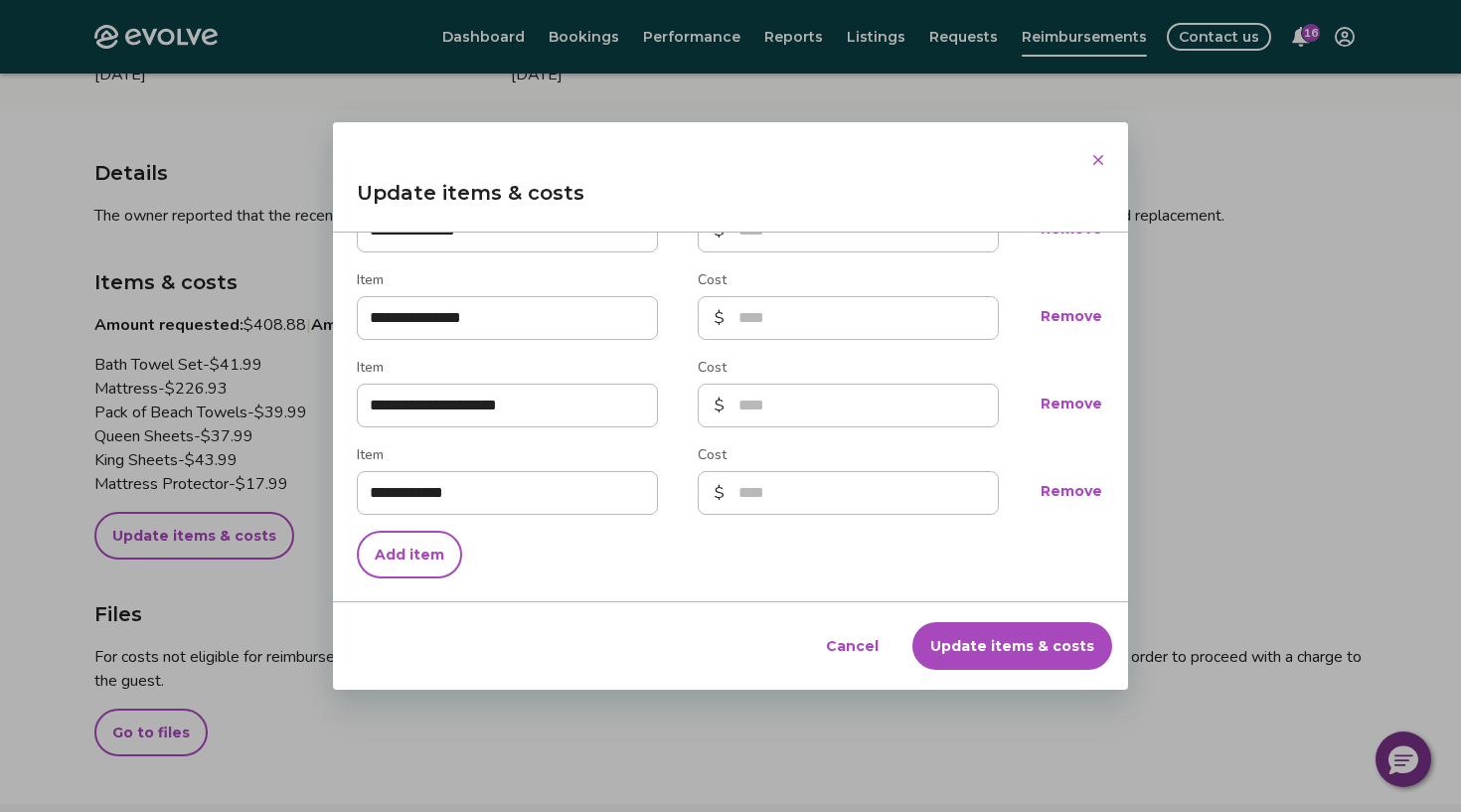 click on "Add item" at bounding box center [409, 555] 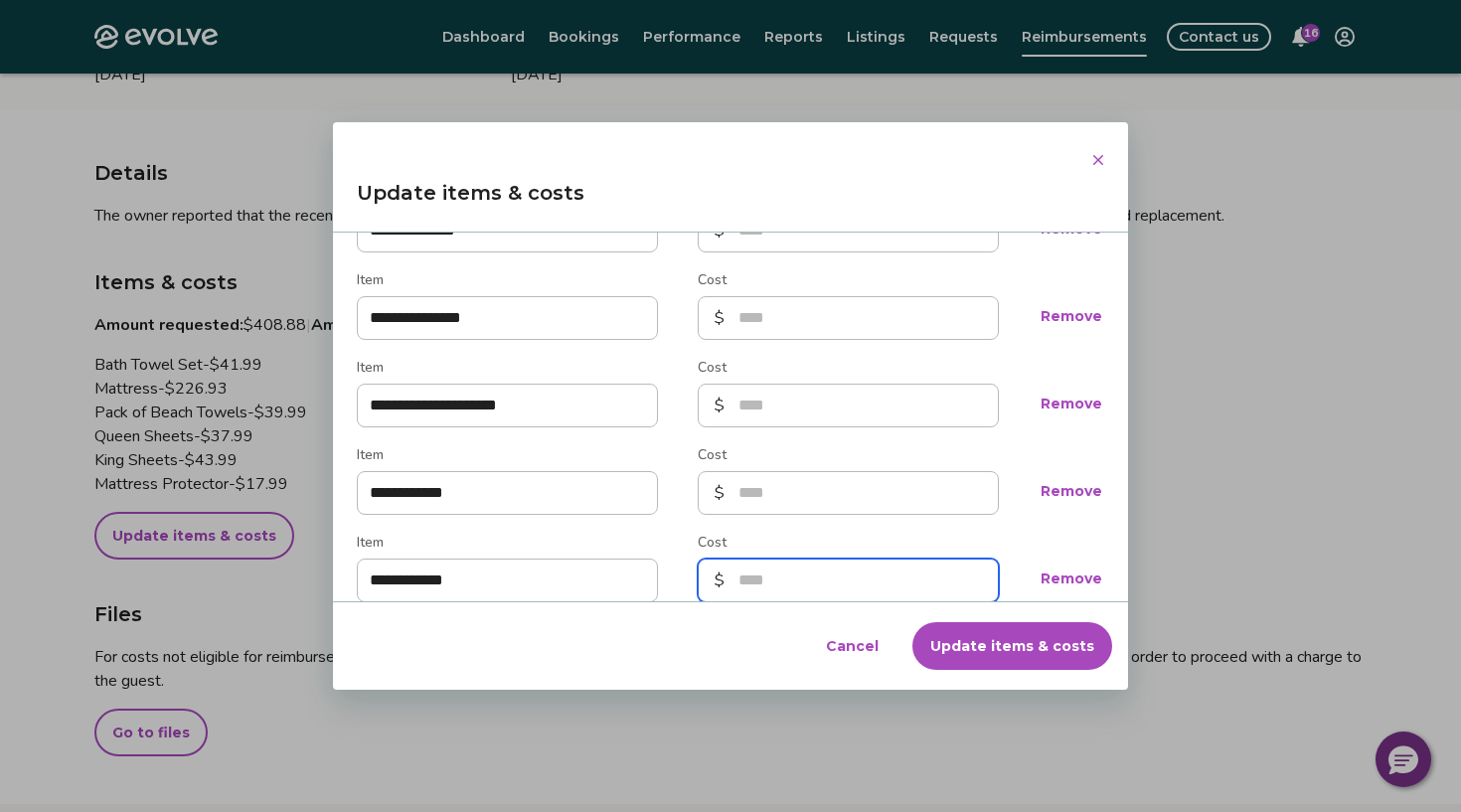 click on "Cost" at bounding box center [848, 580] 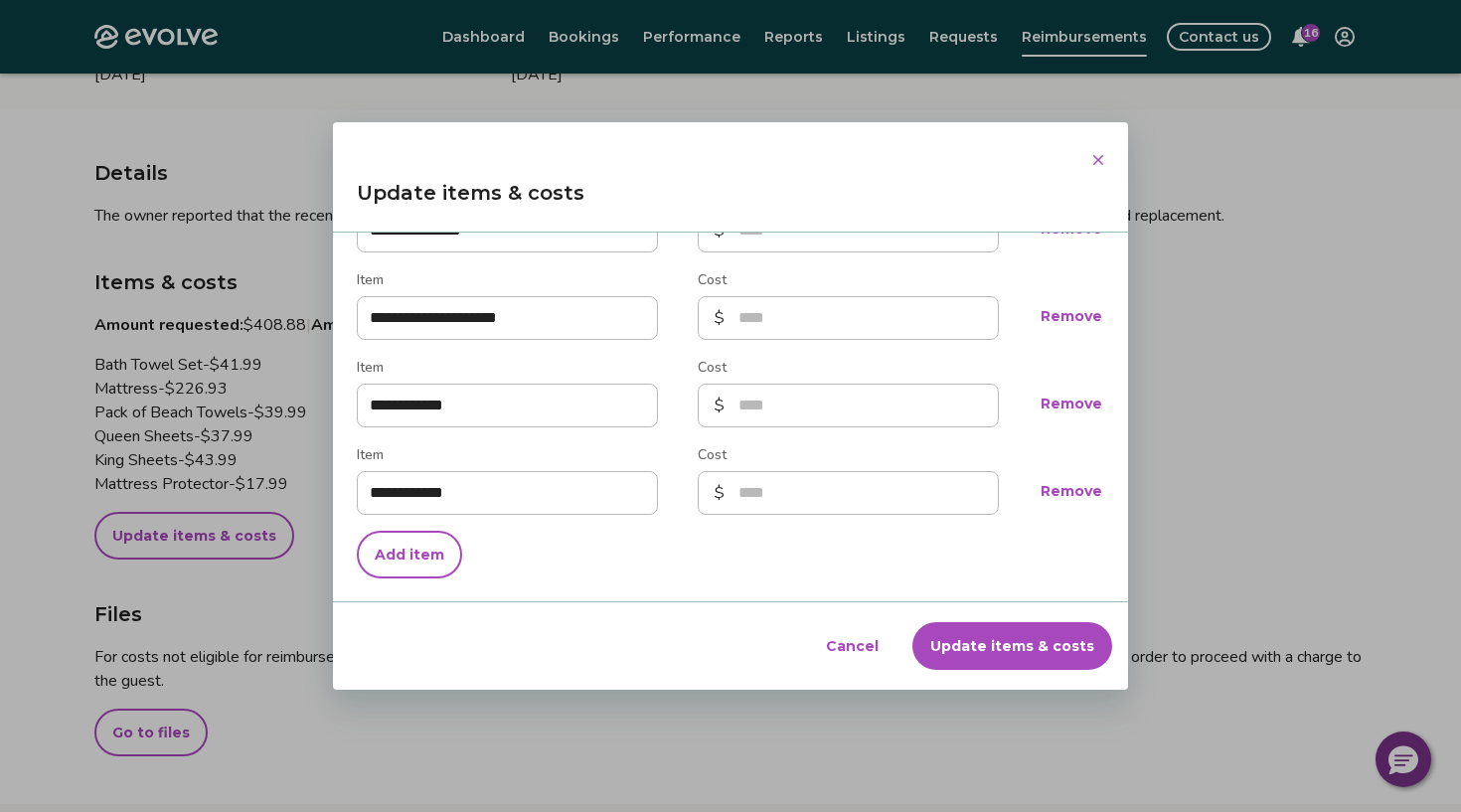 scroll, scrollTop: 1014, scrollLeft: 0, axis: vertical 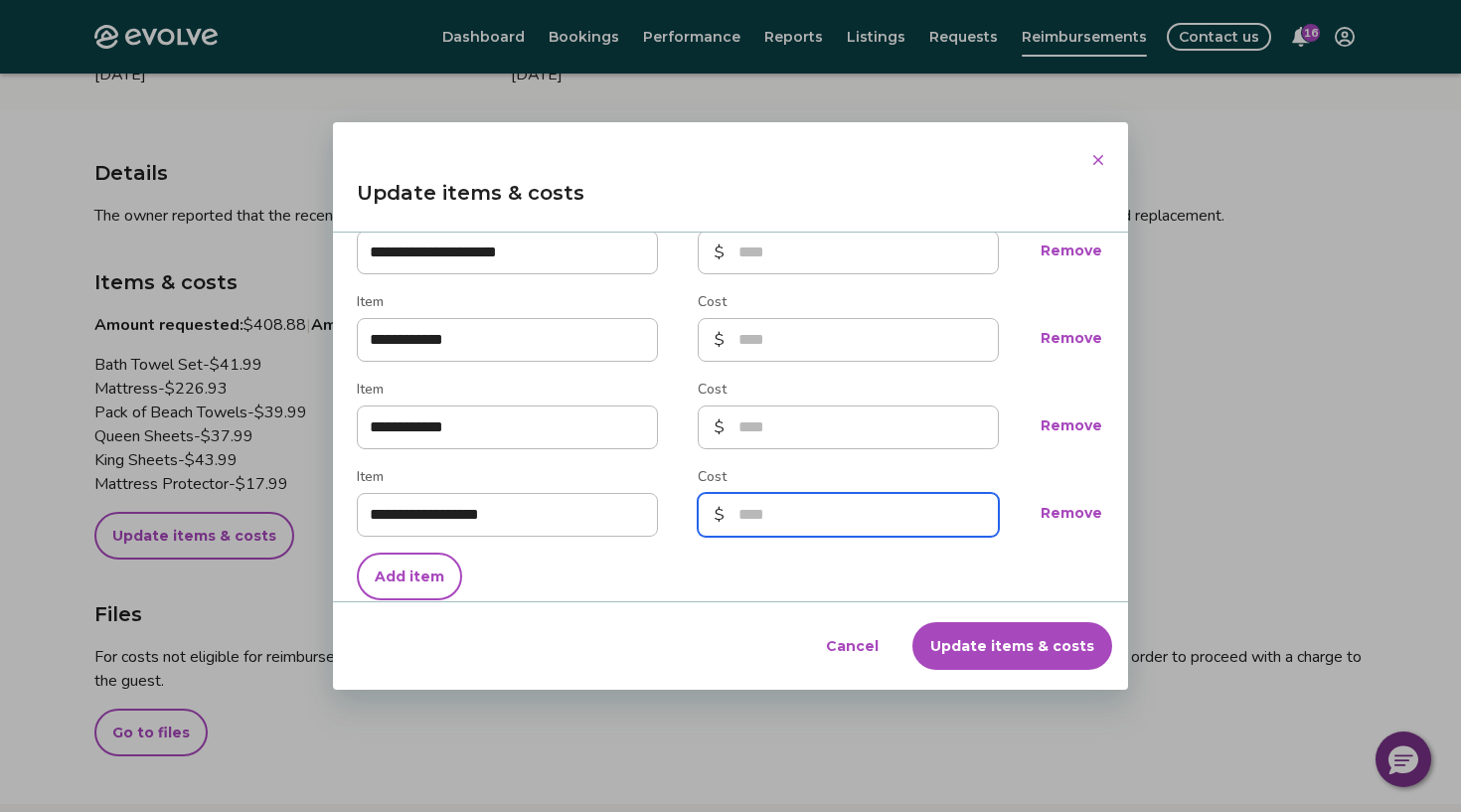 click on "Cost" at bounding box center [848, 515] 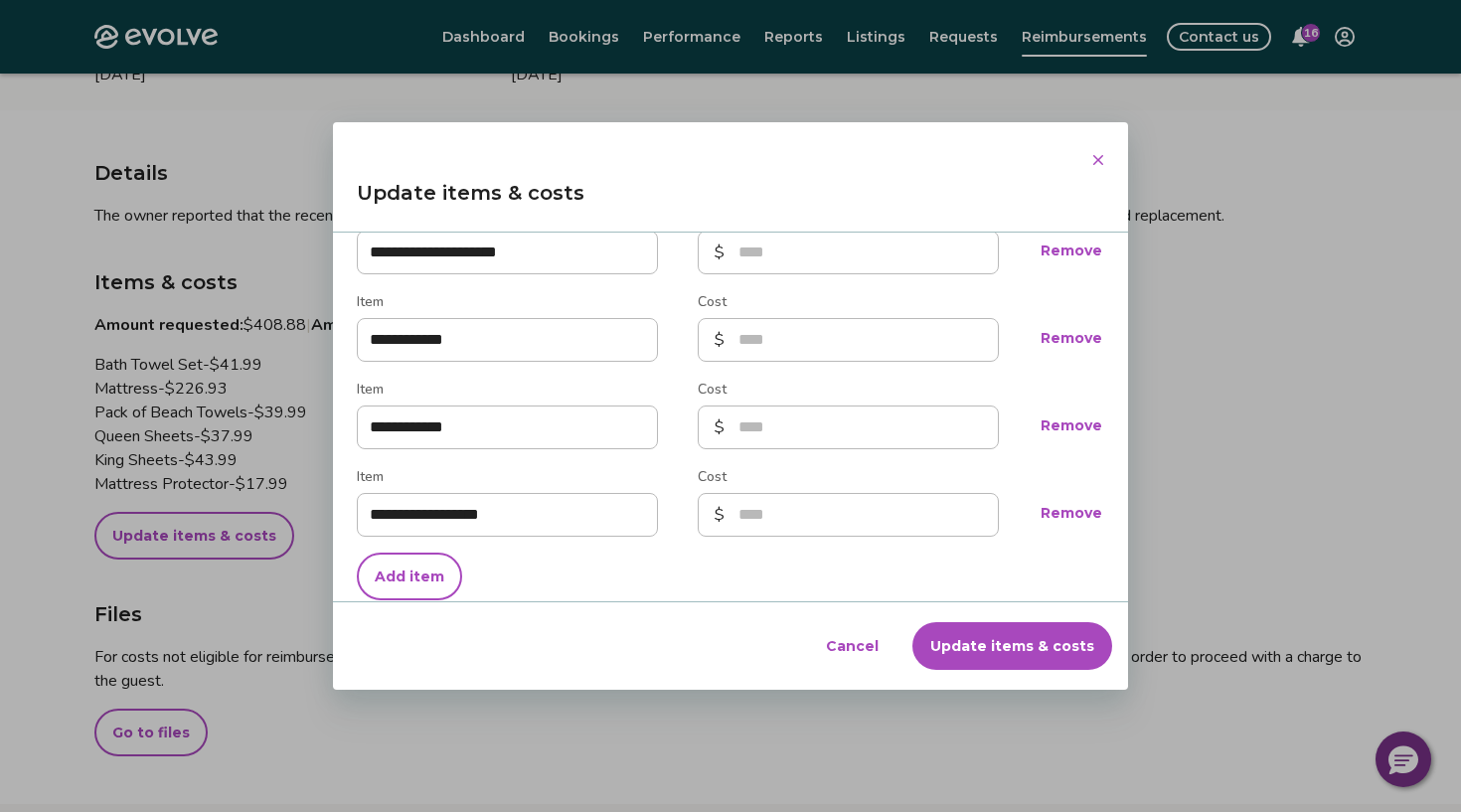 click on "Add item" at bounding box center [409, 576] 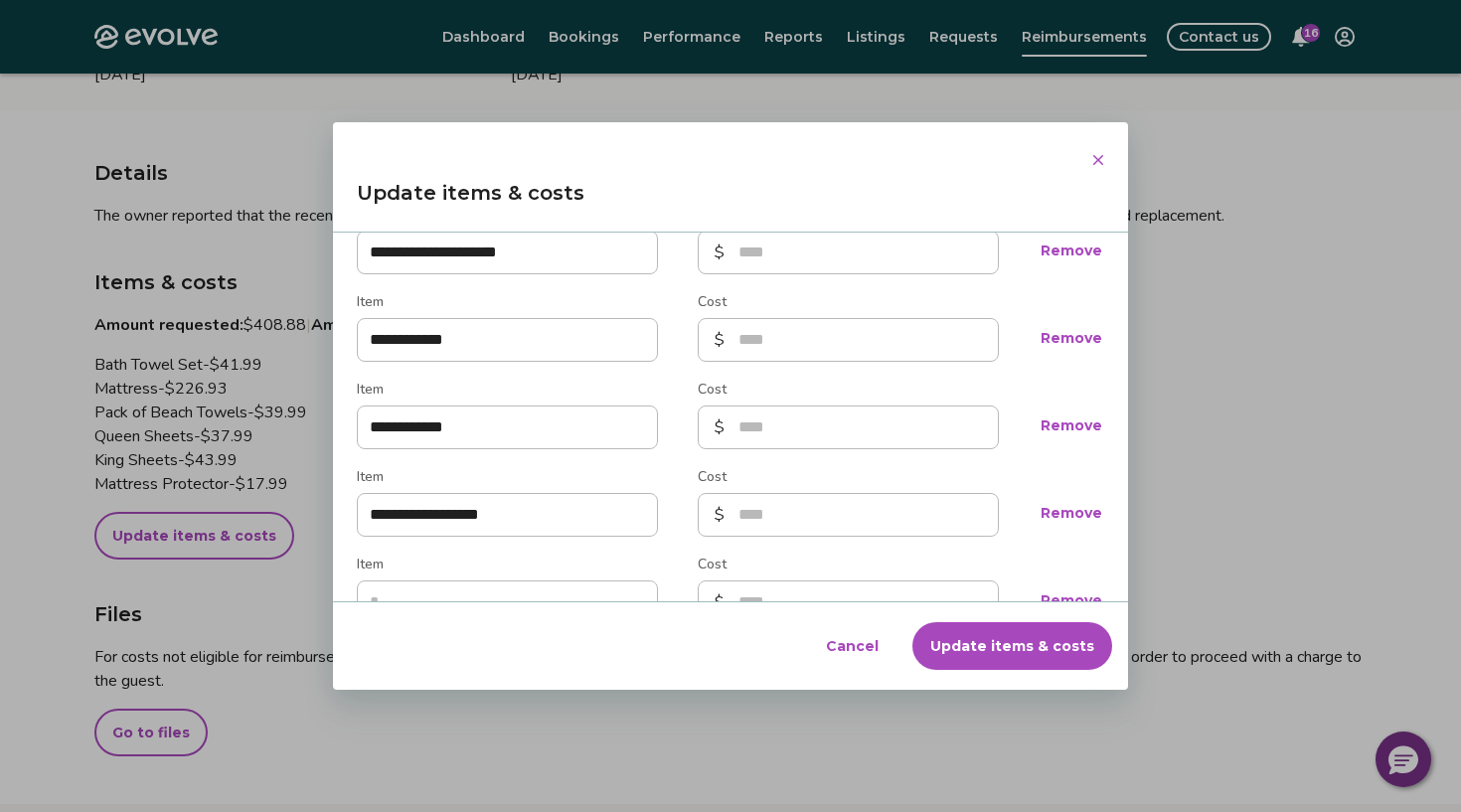 scroll, scrollTop: 1091, scrollLeft: 0, axis: vertical 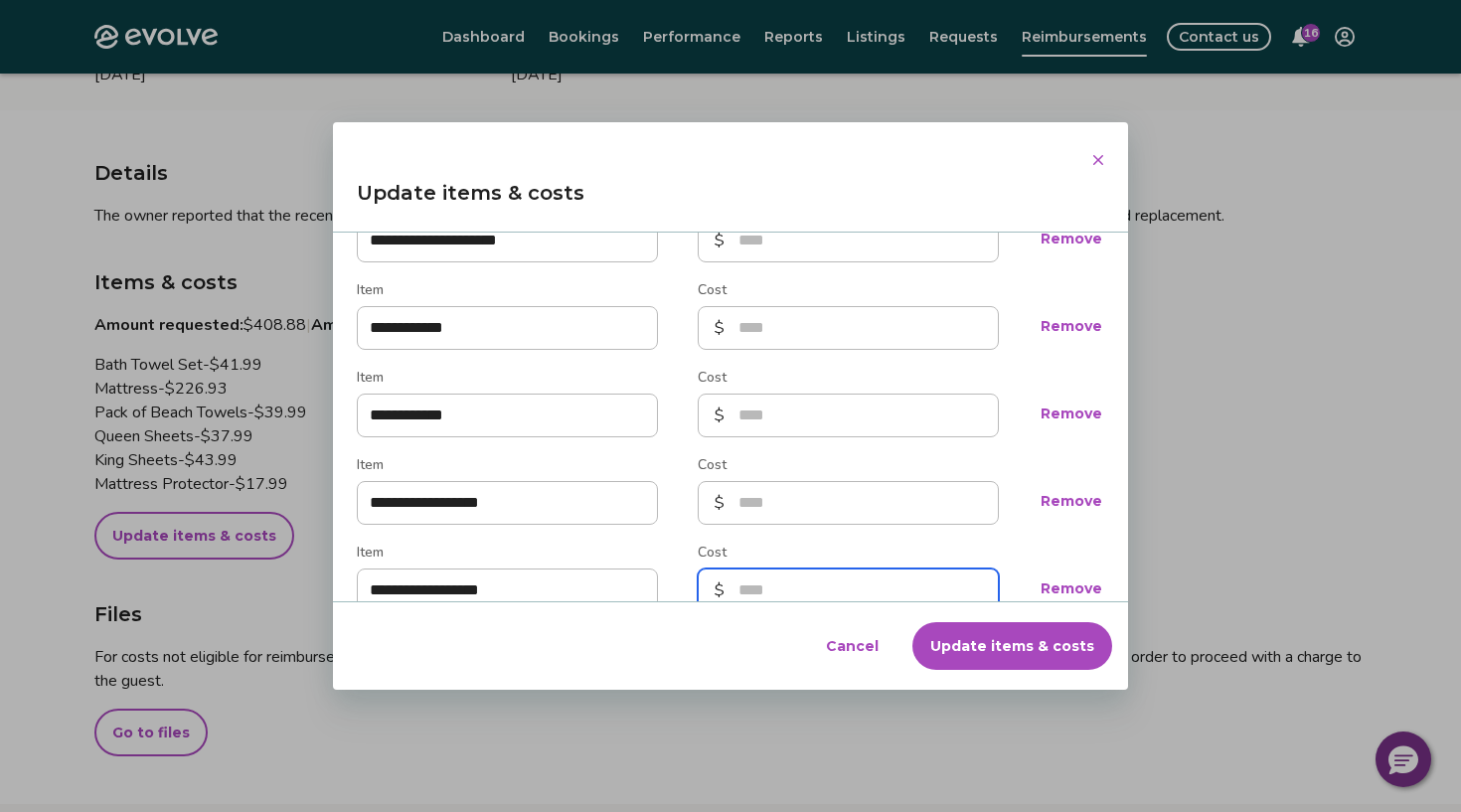 click on "Cost" at bounding box center [848, 590] 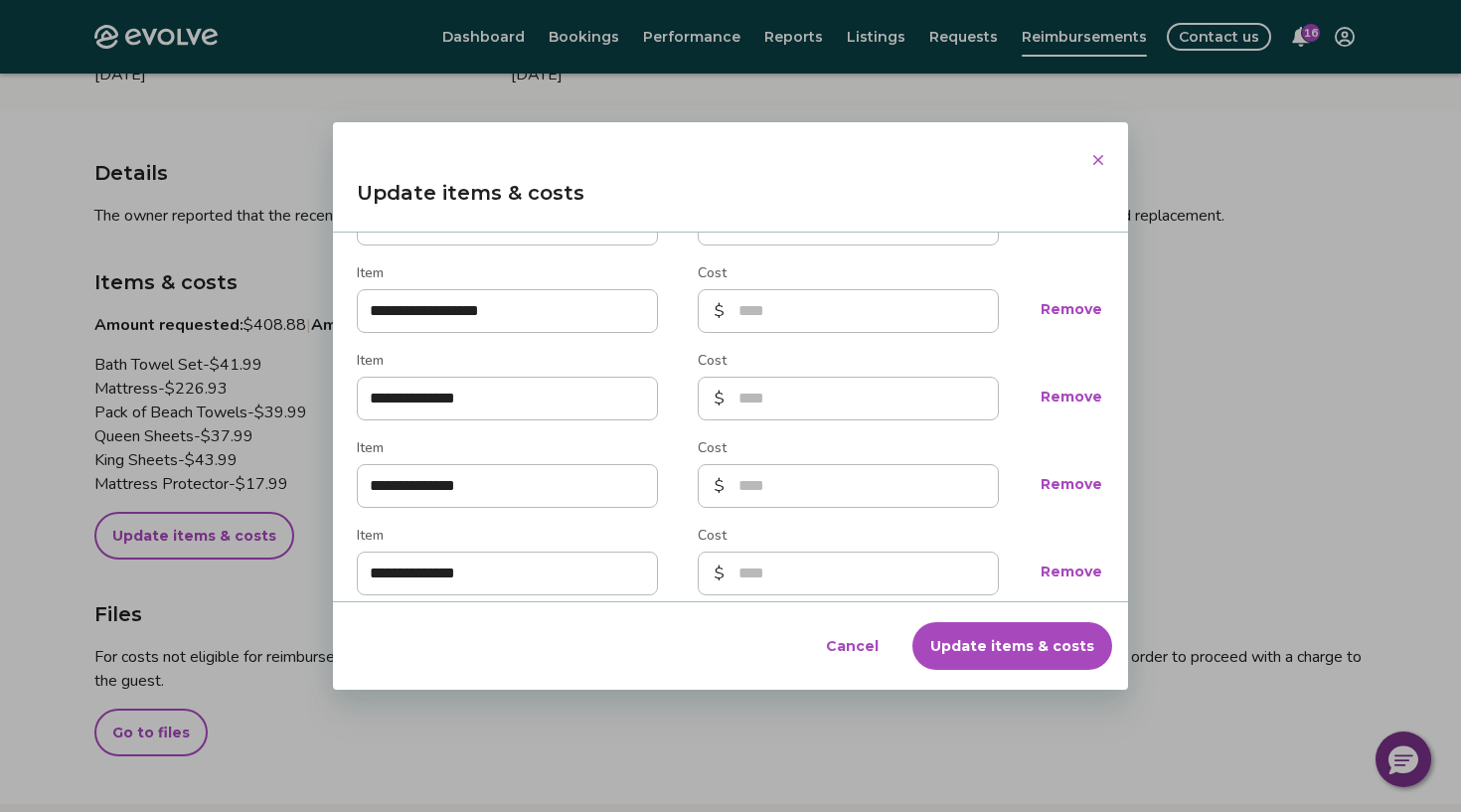 scroll, scrollTop: 586, scrollLeft: 0, axis: vertical 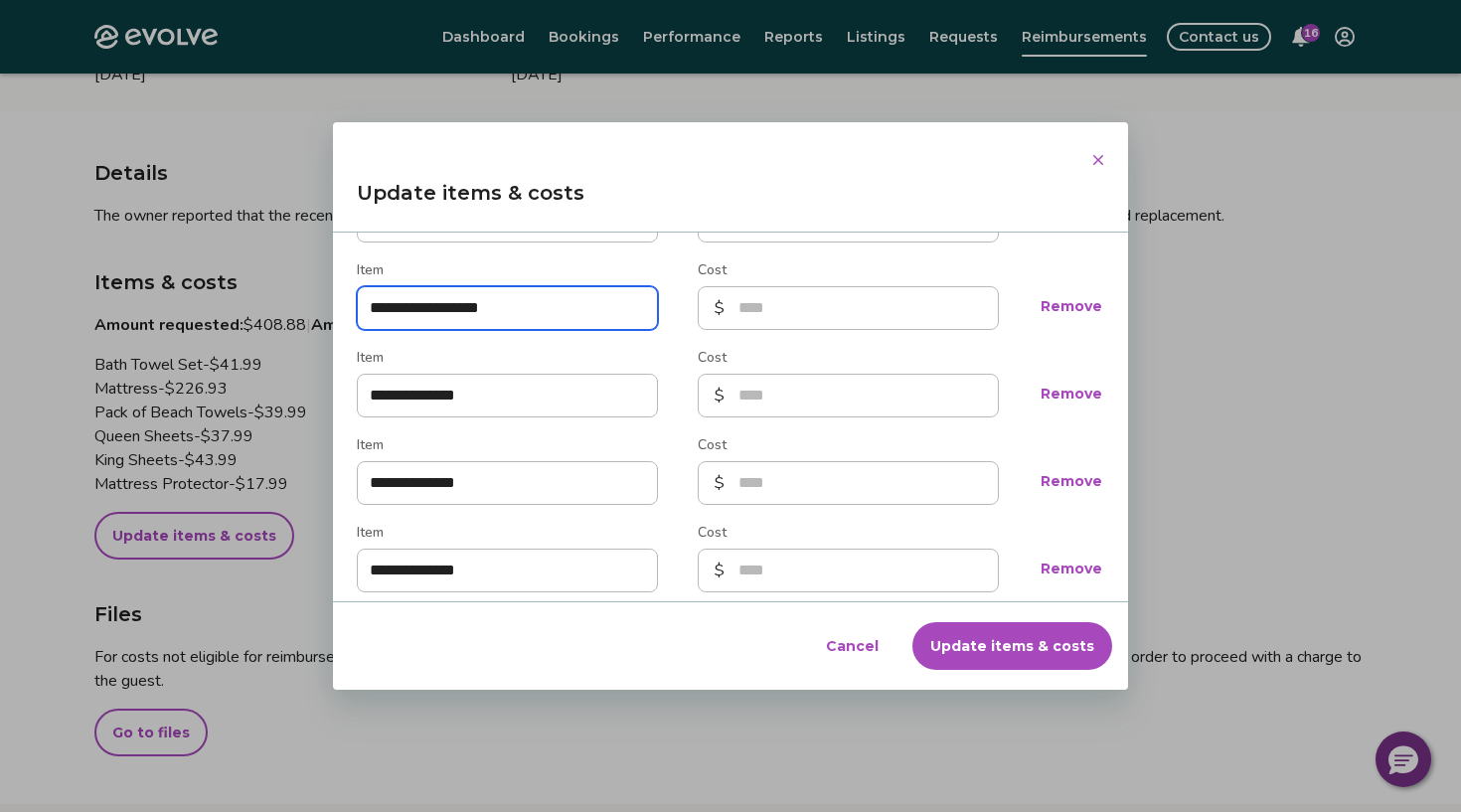 click on "**********" at bounding box center [507, 308] 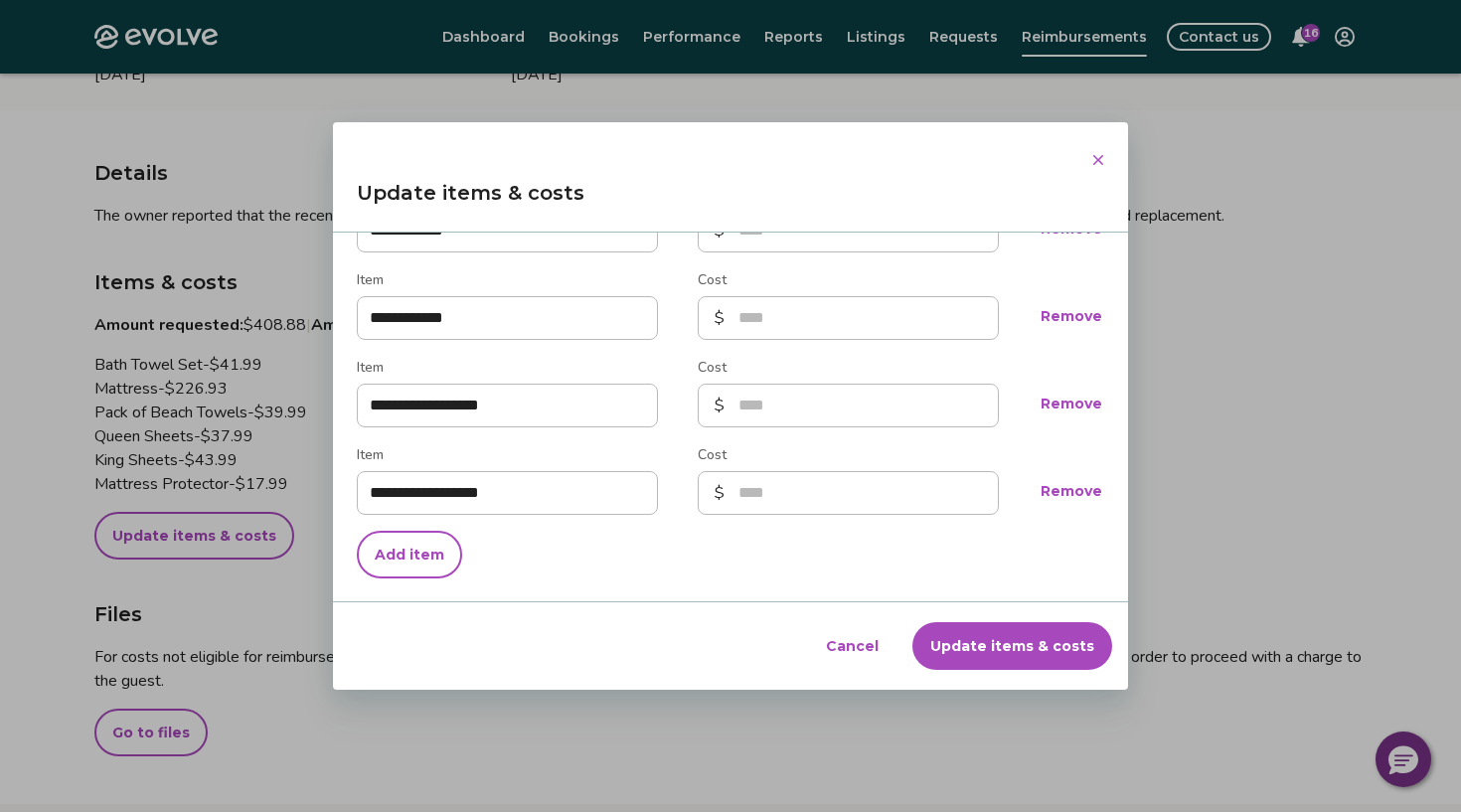 scroll, scrollTop: 1189, scrollLeft: 0, axis: vertical 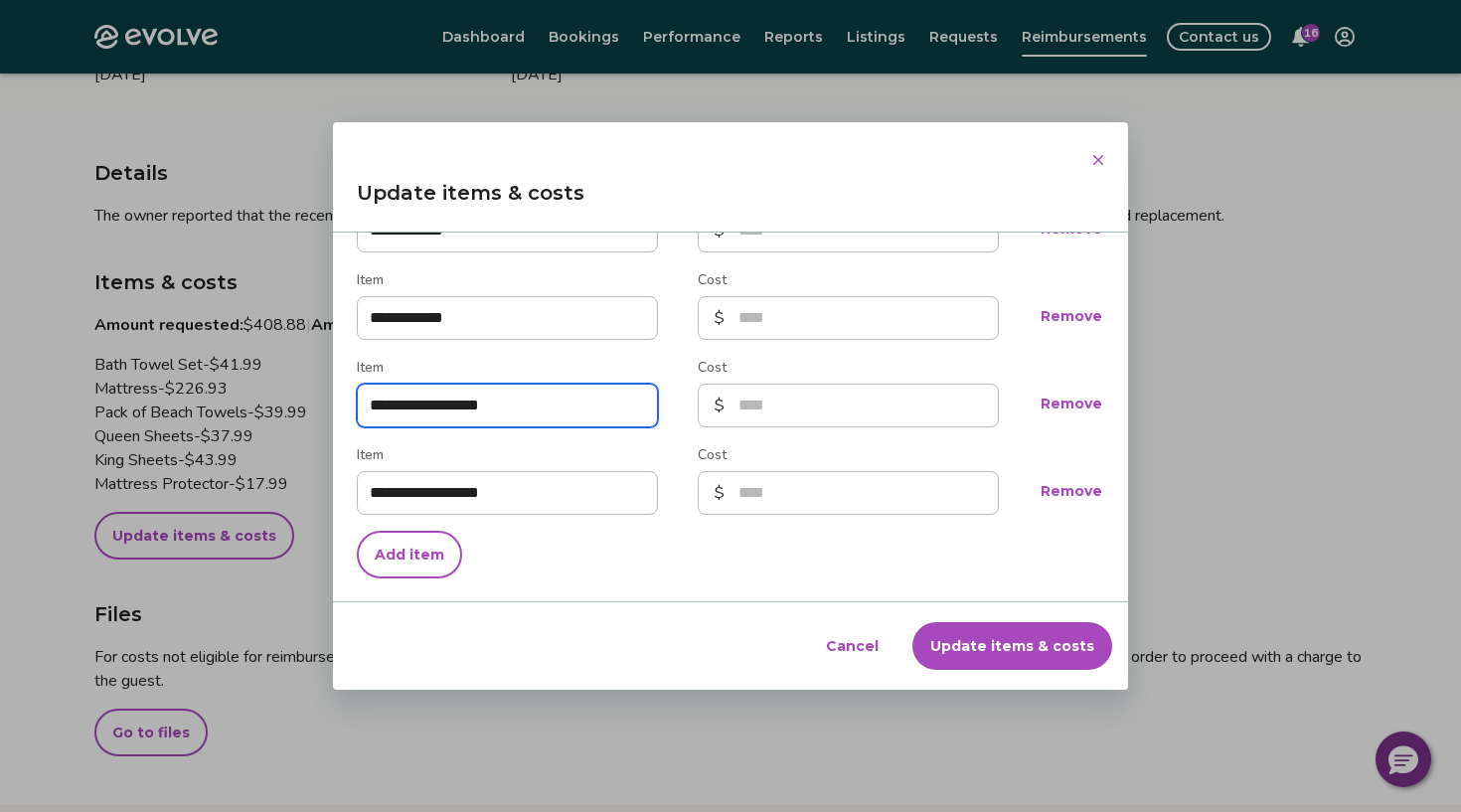 click on "**********" at bounding box center (507, 406) 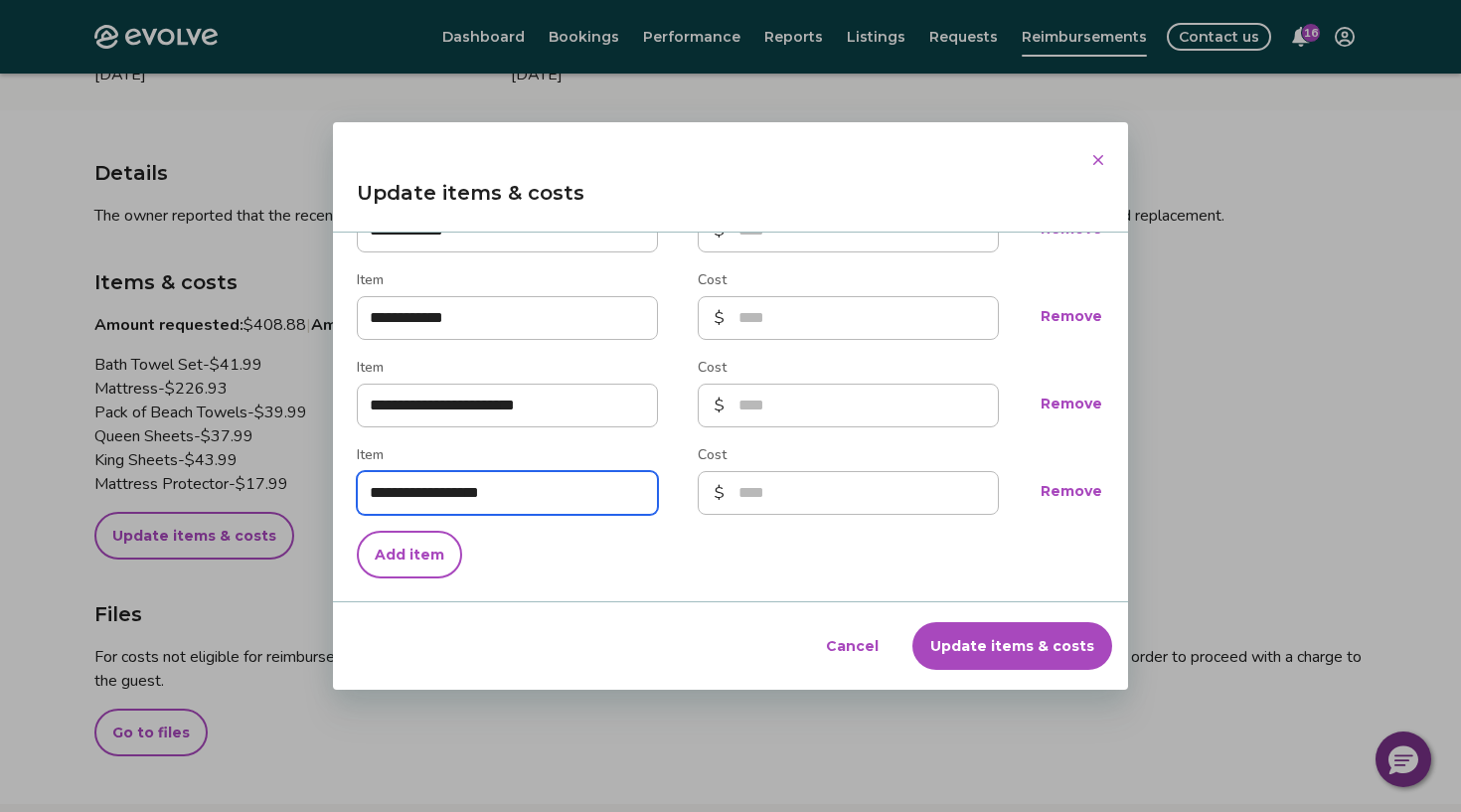 click on "**********" at bounding box center [507, 493] 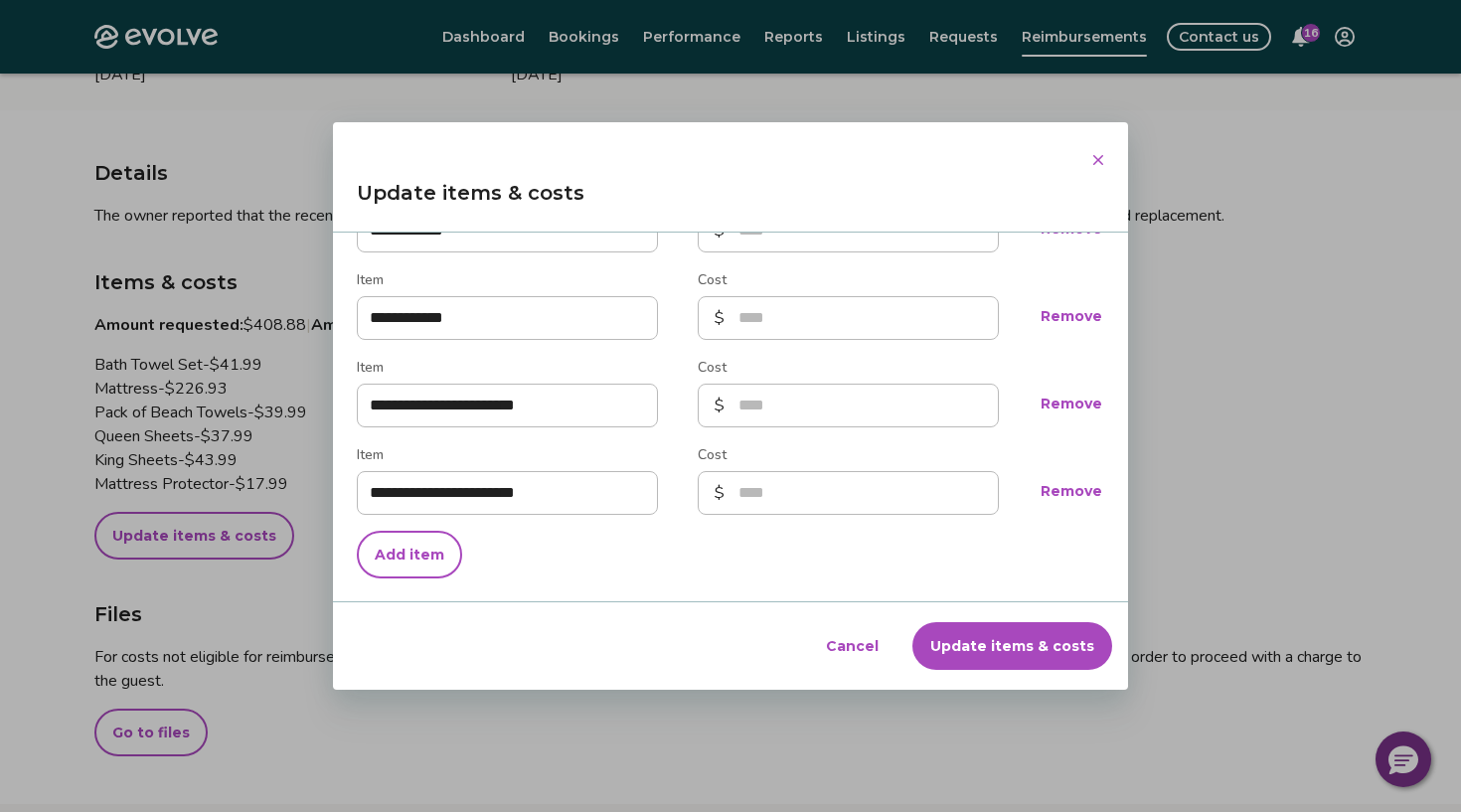click on "Update items & costs" at bounding box center (1012, 646) 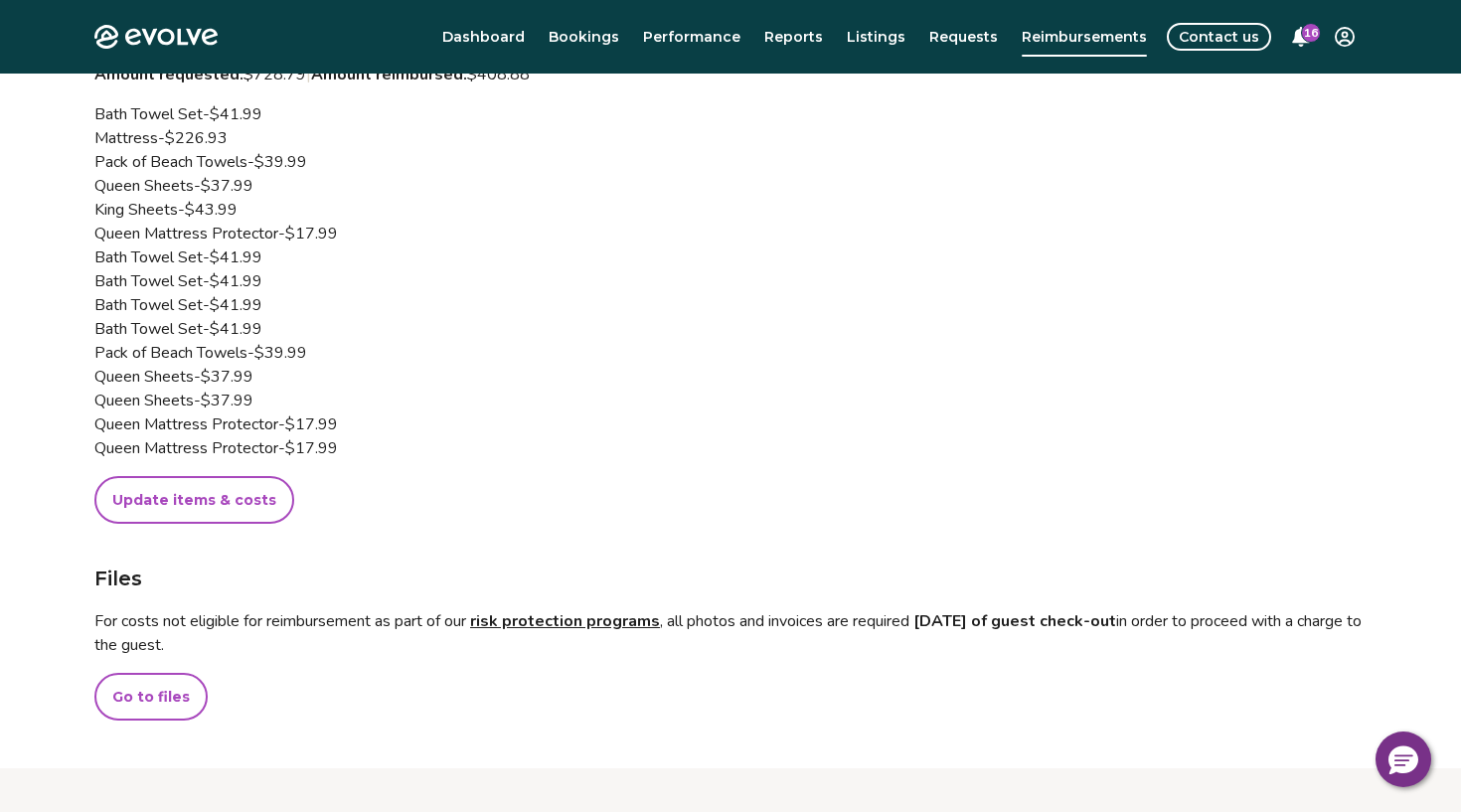 scroll, scrollTop: 0, scrollLeft: 0, axis: both 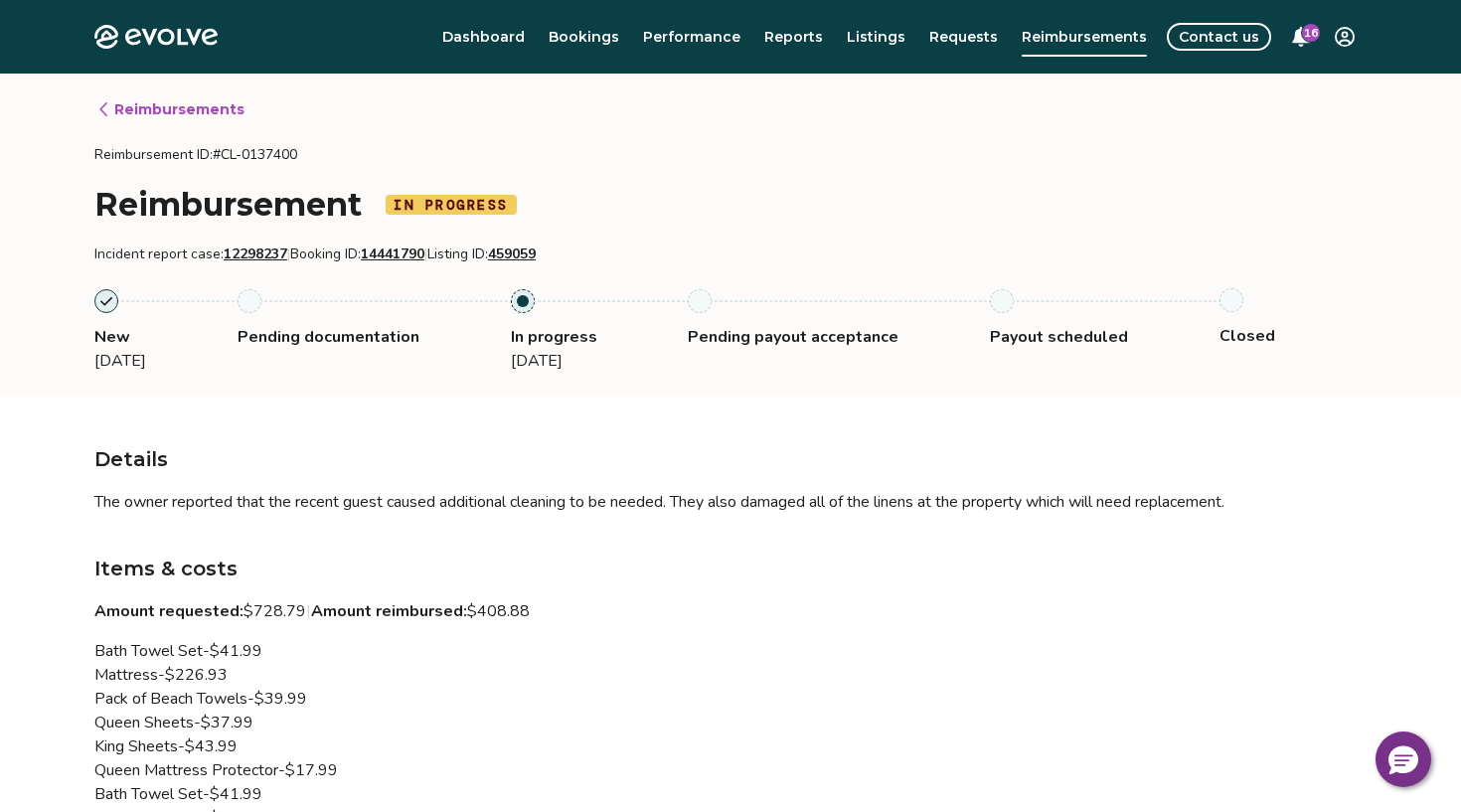 click on "12298237" at bounding box center [255, 253] 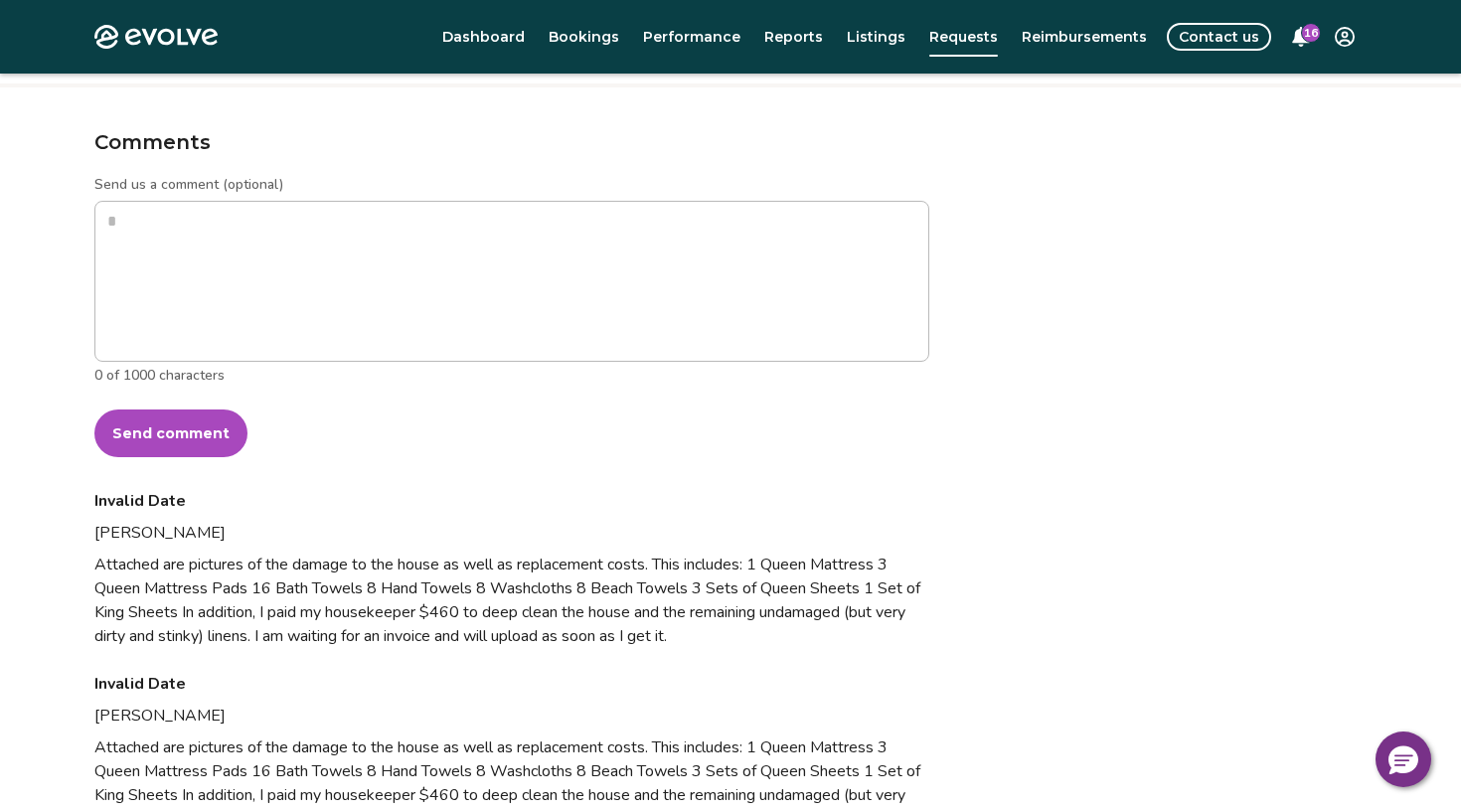 scroll, scrollTop: 1161, scrollLeft: 0, axis: vertical 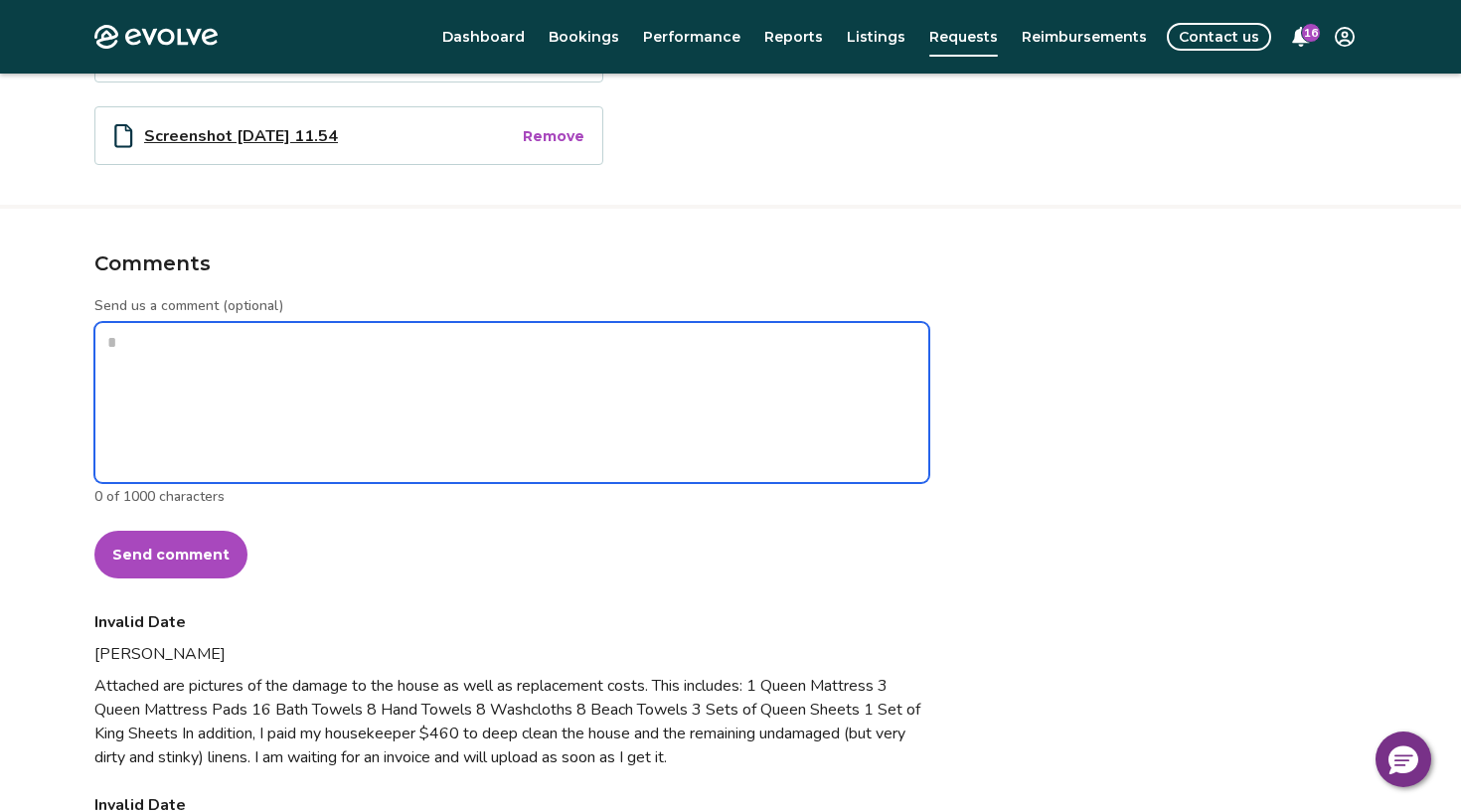 click on "Send us a comment (optional)" at bounding box center (512, 403) 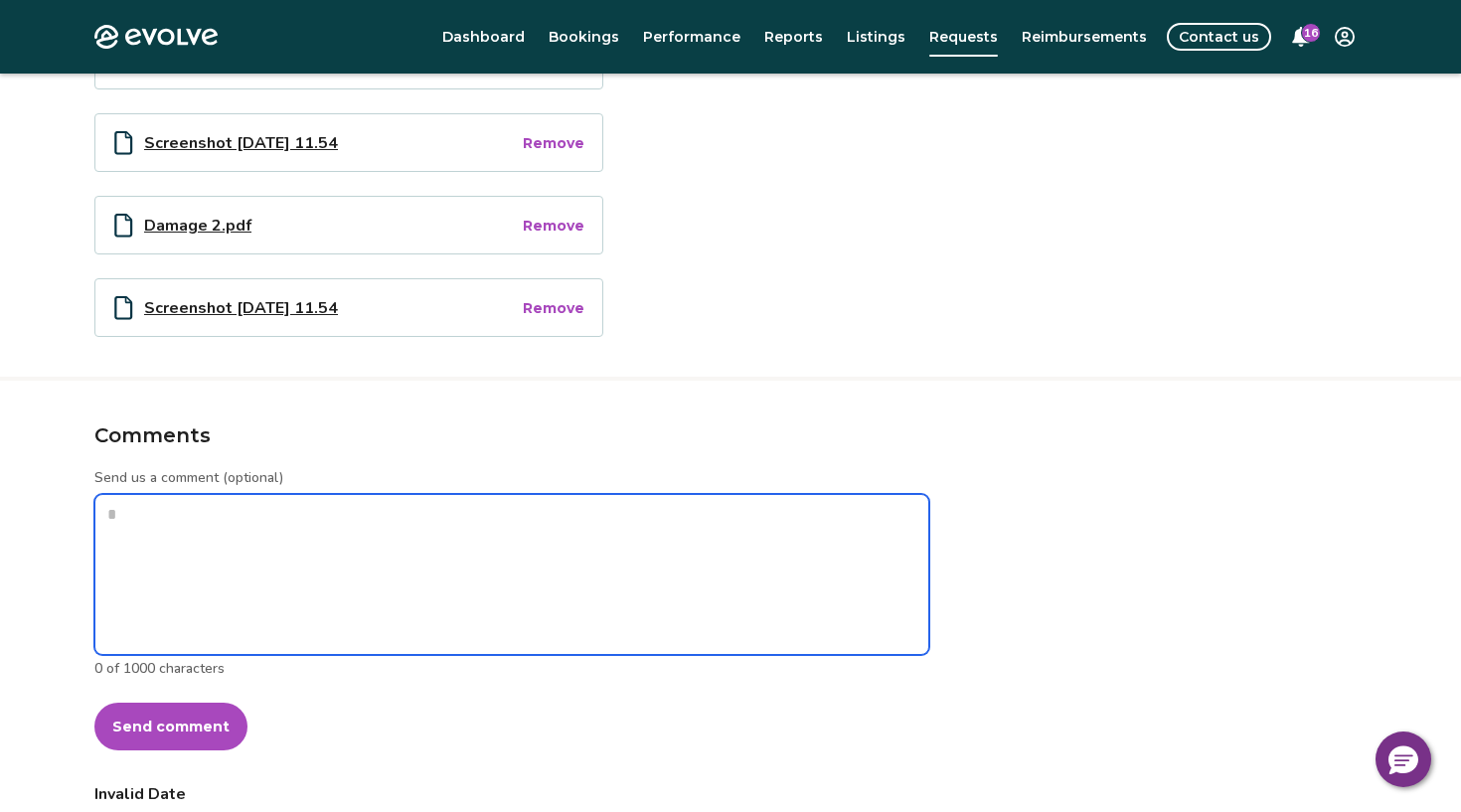 scroll, scrollTop: 799, scrollLeft: 0, axis: vertical 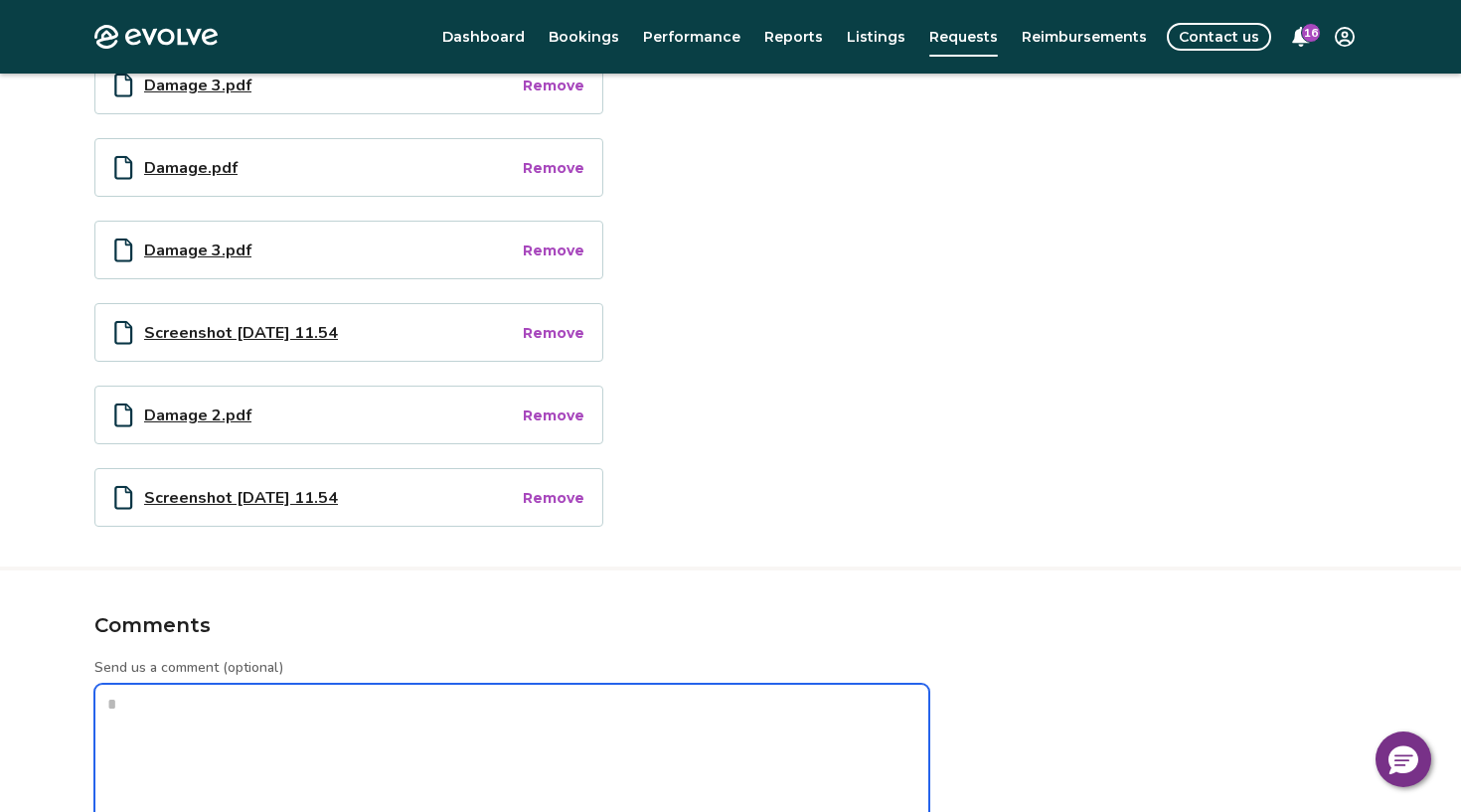 click on "Send us a comment (optional)" at bounding box center [512, 764] 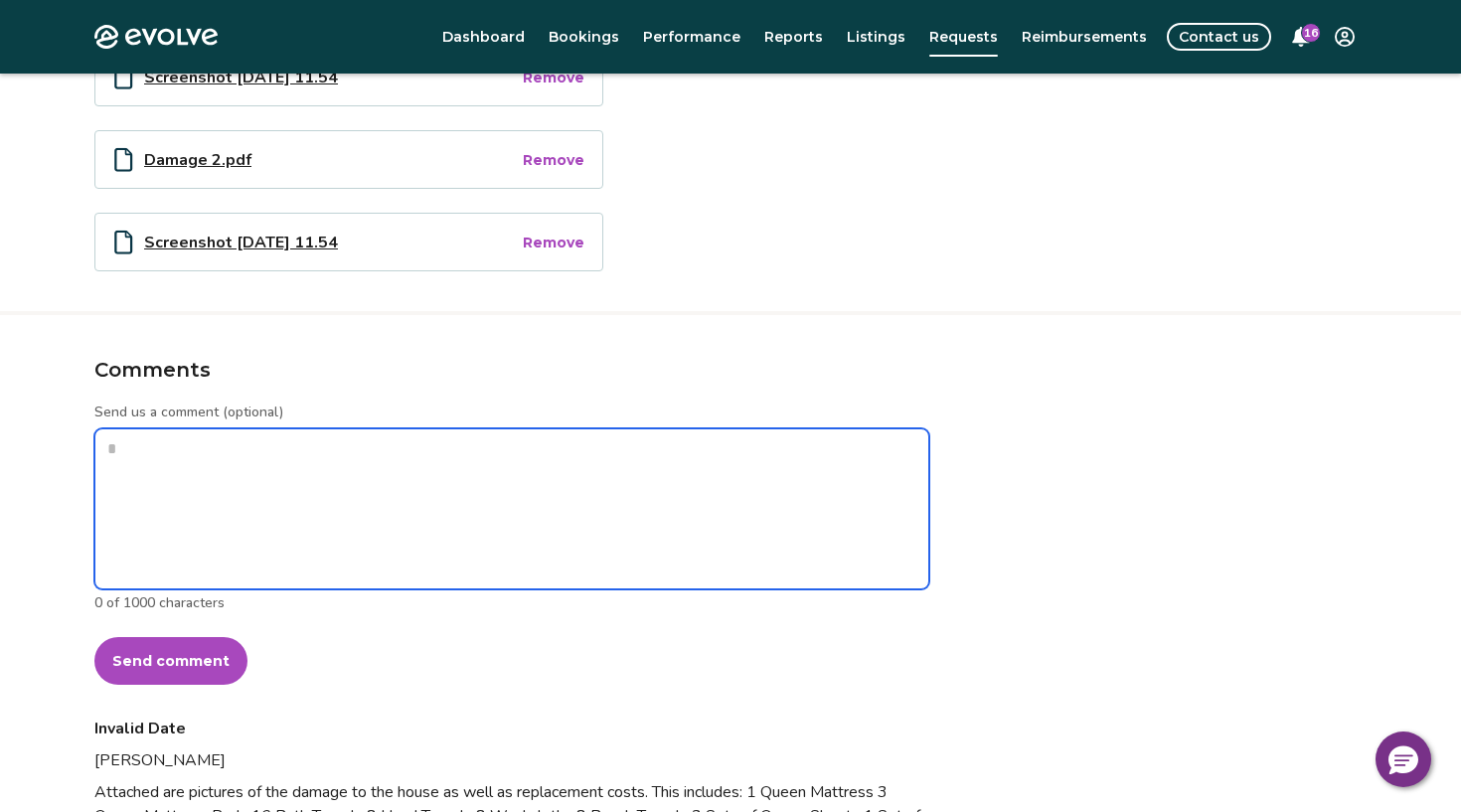 scroll, scrollTop: 1290, scrollLeft: 0, axis: vertical 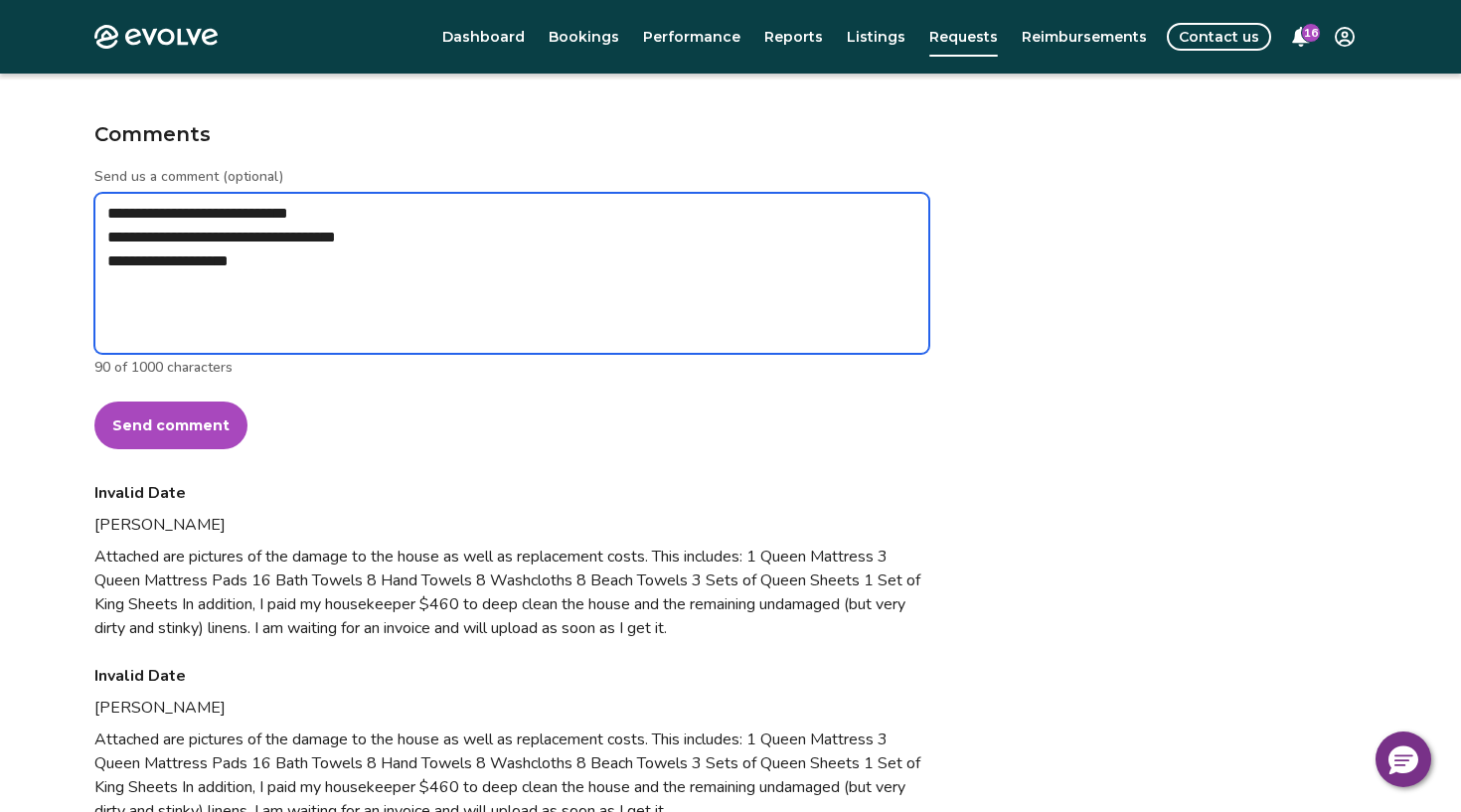 click on "**********" at bounding box center [512, 273] 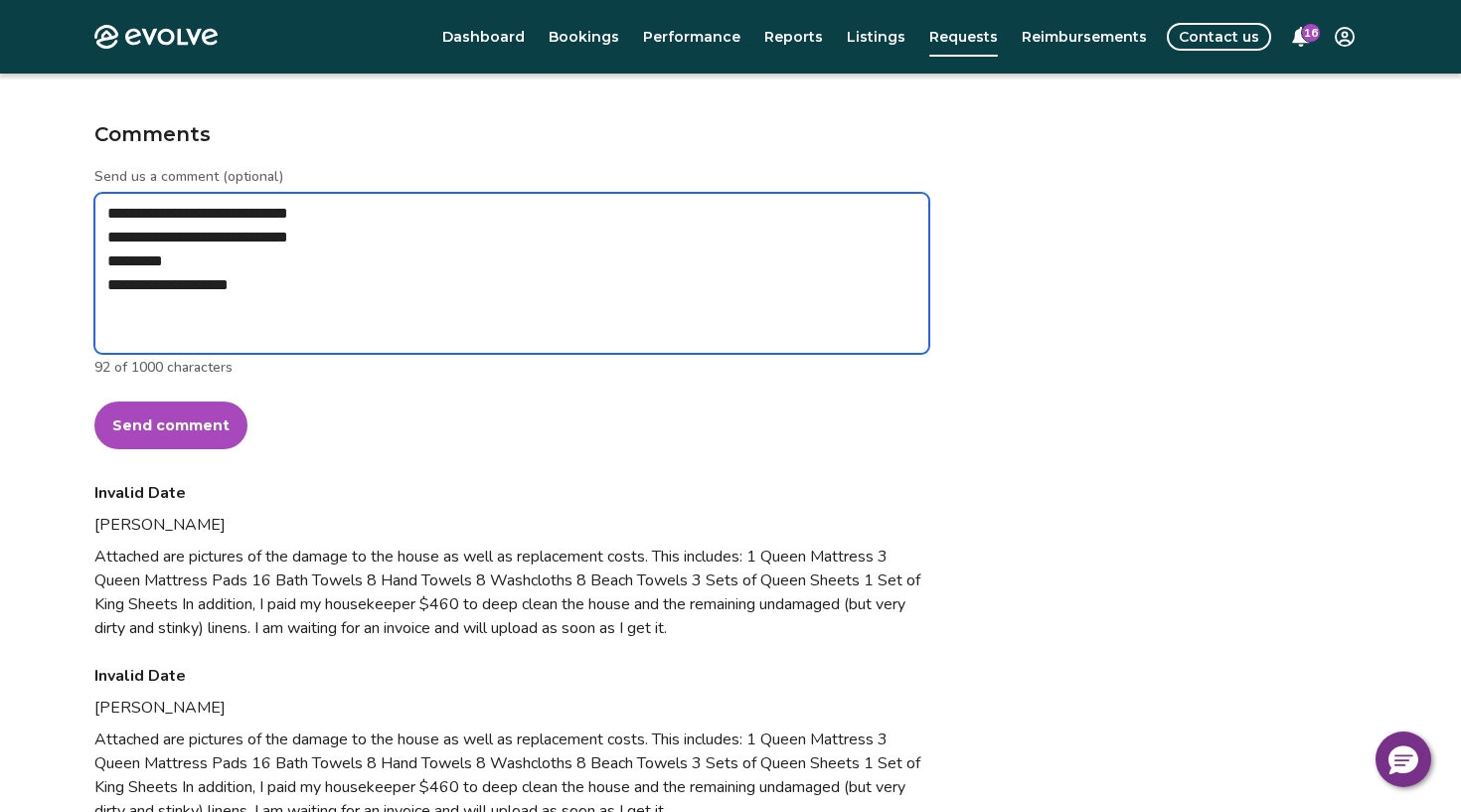 click on "**********" at bounding box center (512, 273) 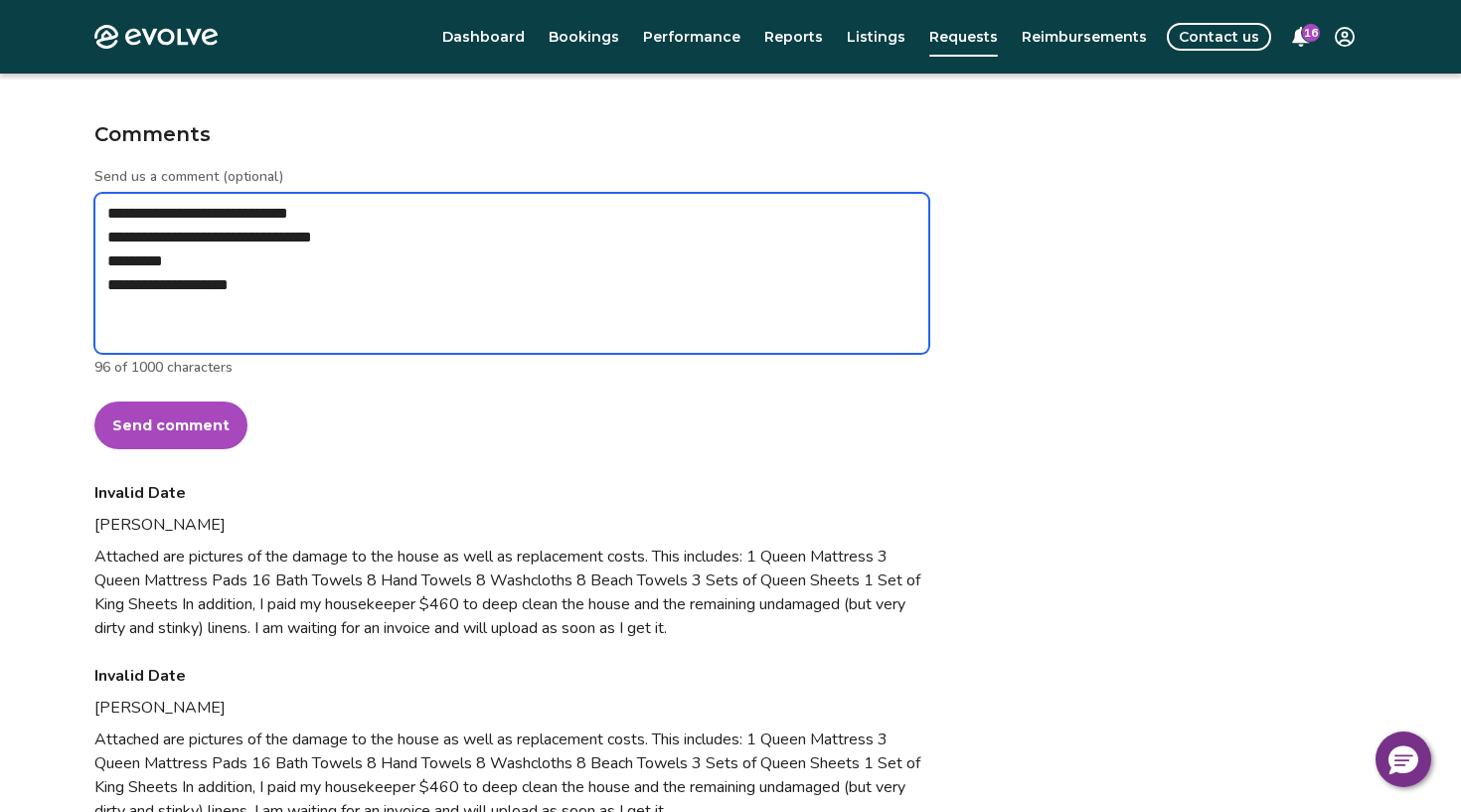 drag, startPoint x: 179, startPoint y: 259, endPoint x: 91, endPoint y: 261, distance: 88.02272 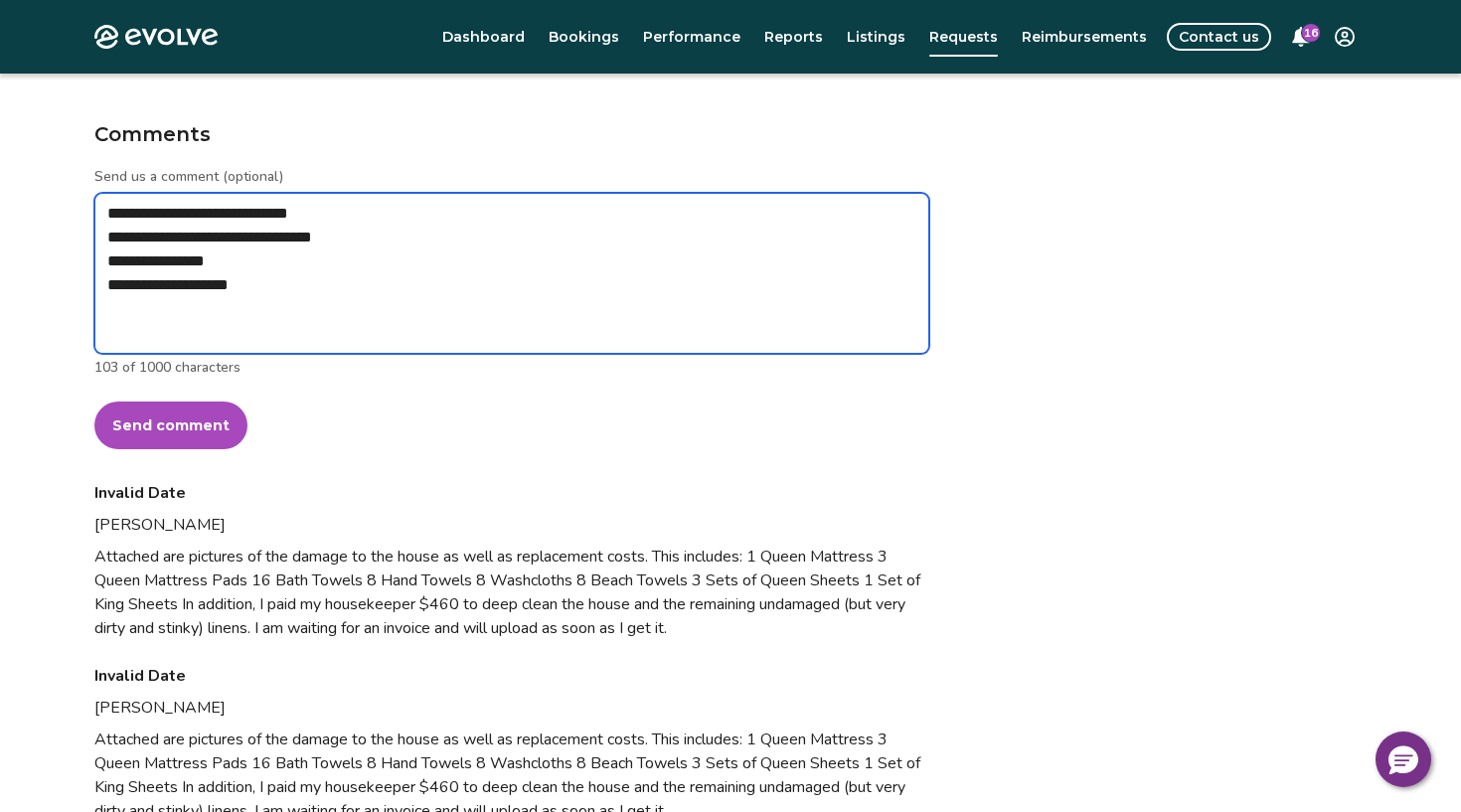 click on "**********" at bounding box center [512, 273] 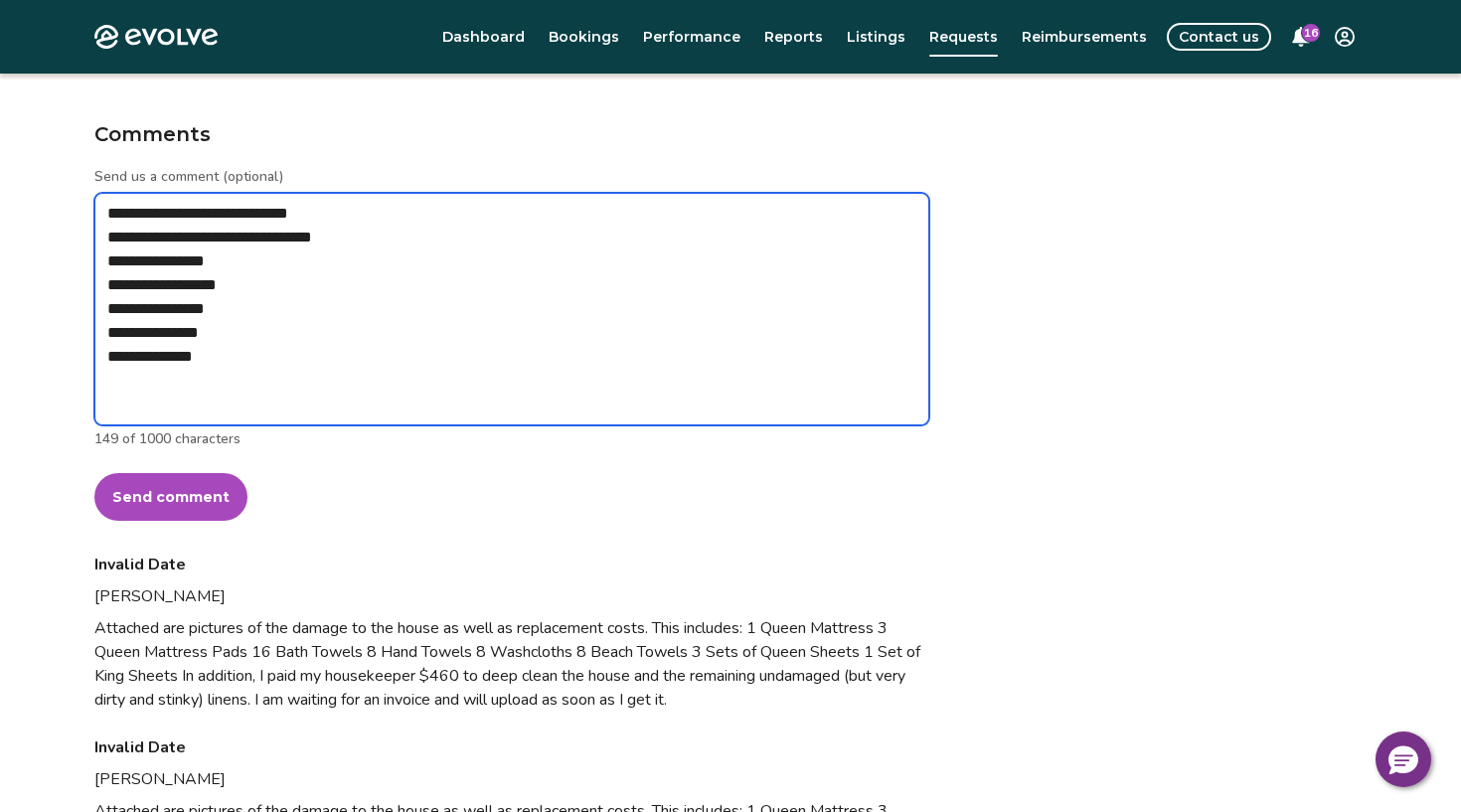 click on "**********" at bounding box center [512, 309] 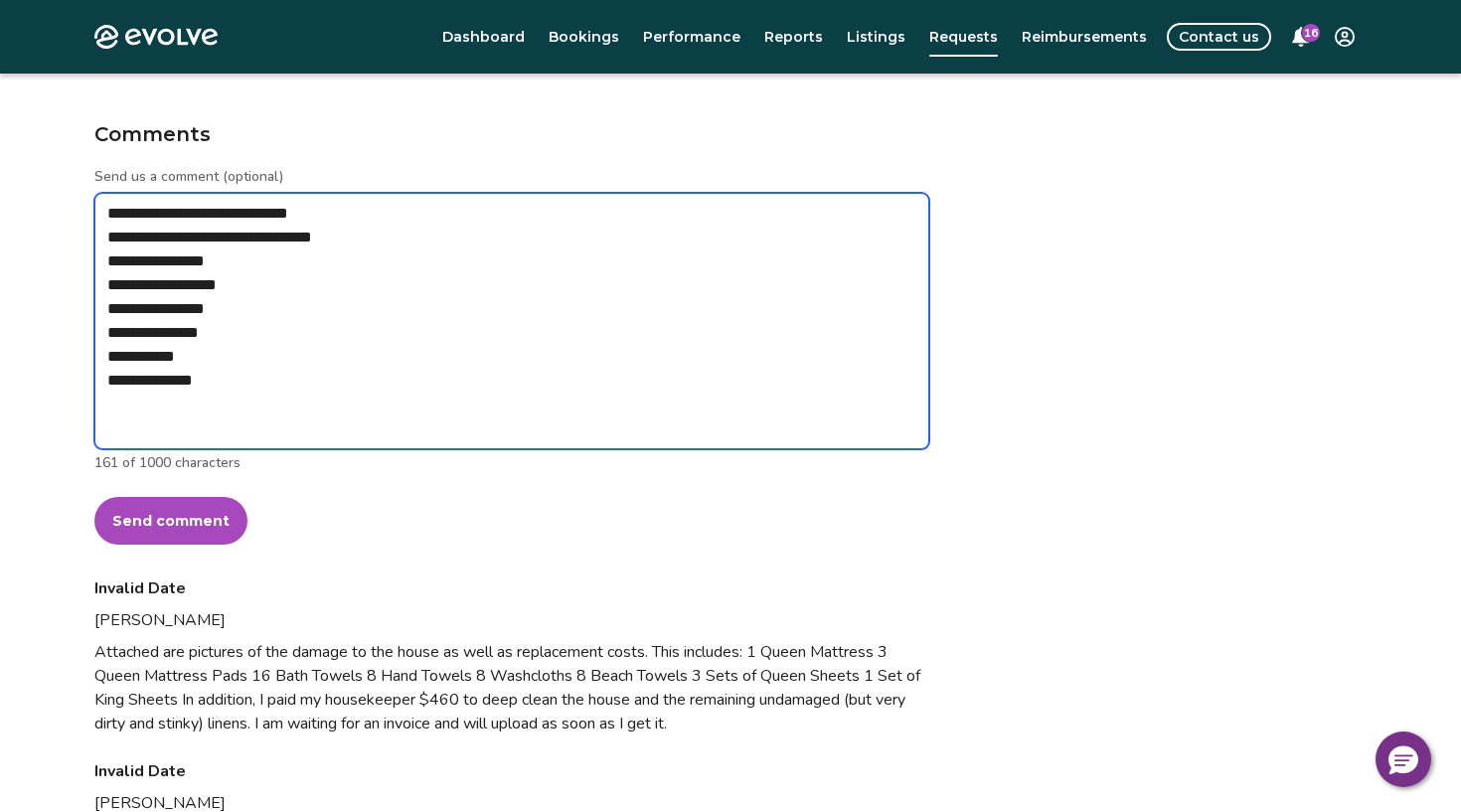 drag, startPoint x: 205, startPoint y: 382, endPoint x: 159, endPoint y: 380, distance: 46.043458 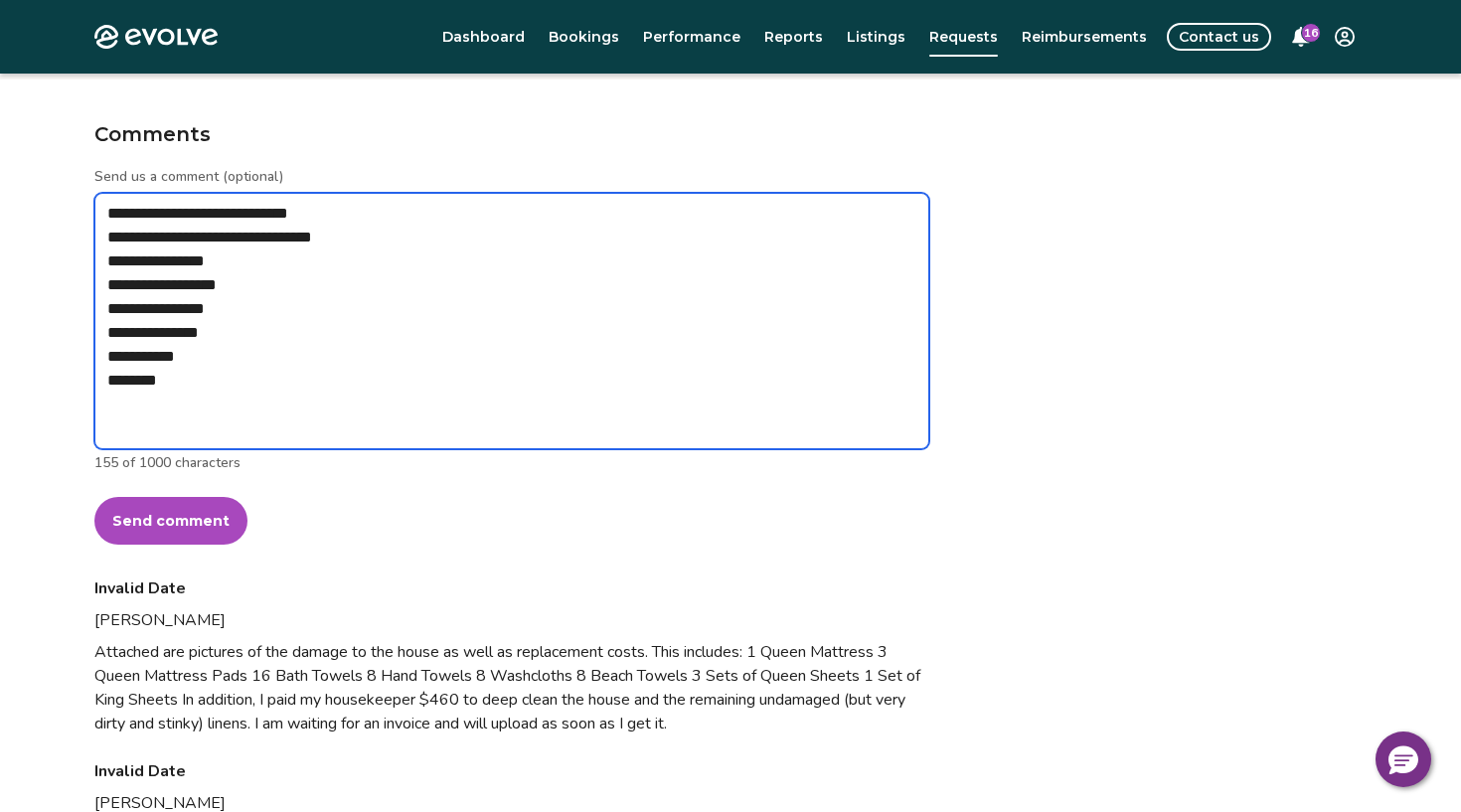click on "**********" at bounding box center [512, 321] 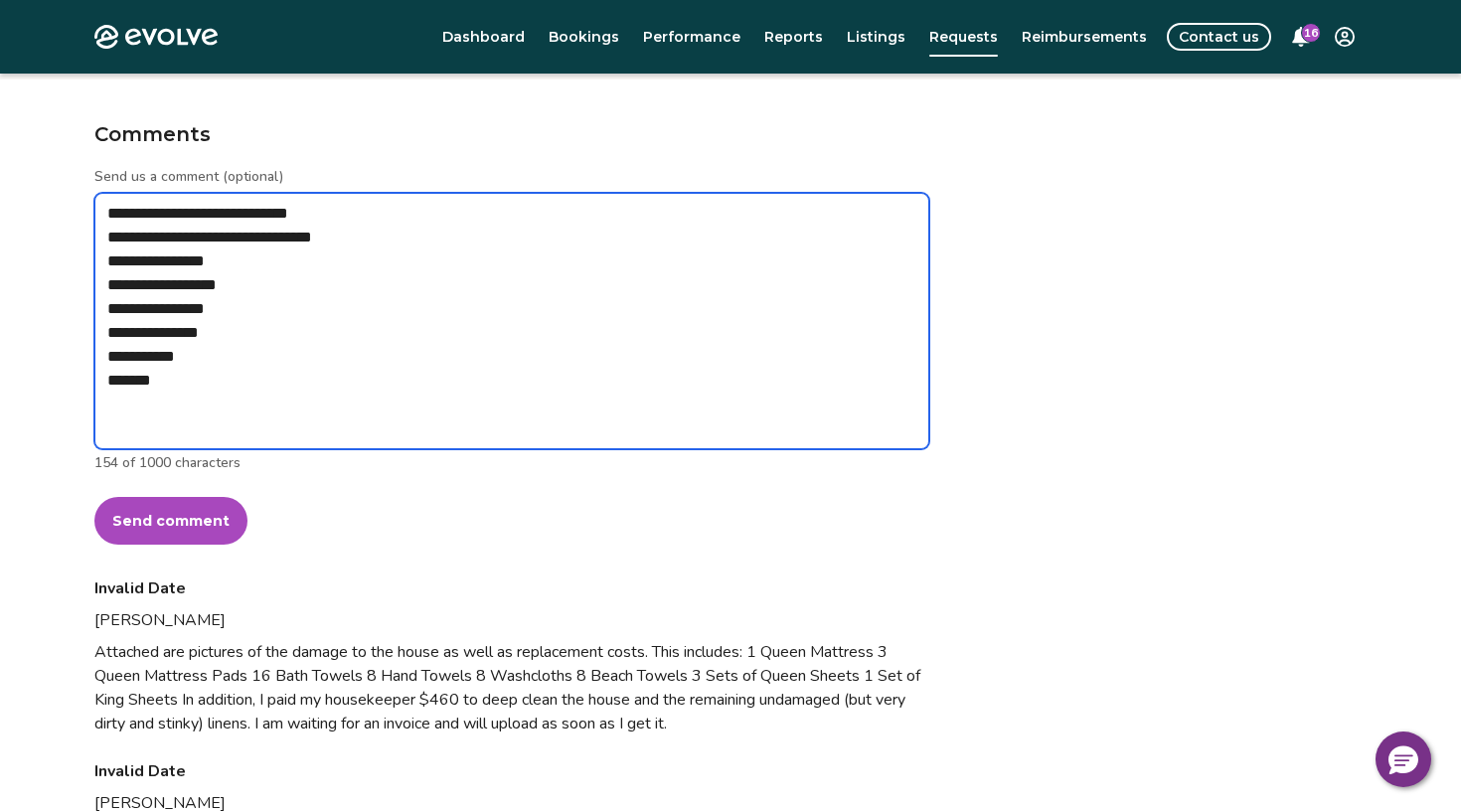 click on "**********" at bounding box center (512, 321) 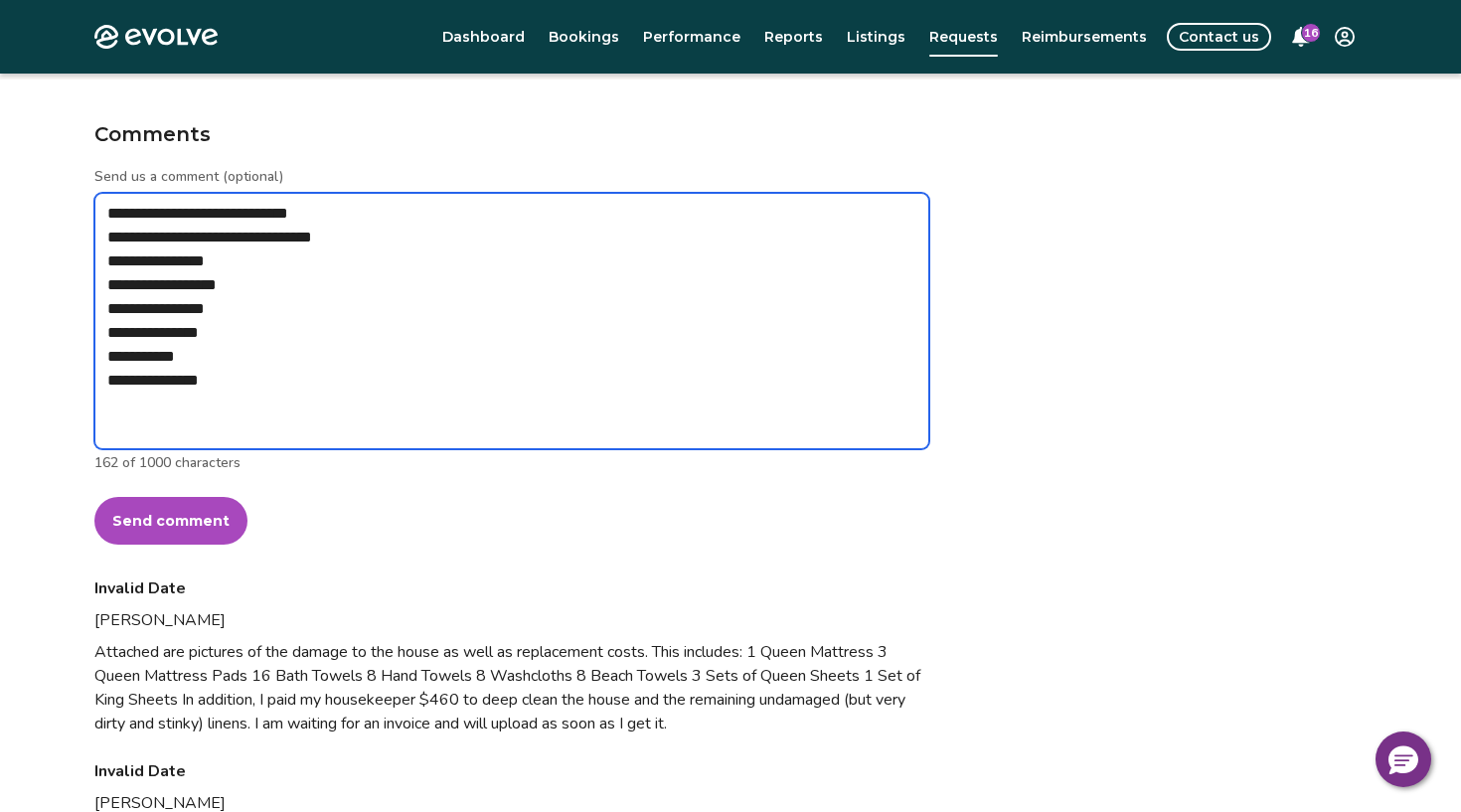 click on "**********" at bounding box center [512, 321] 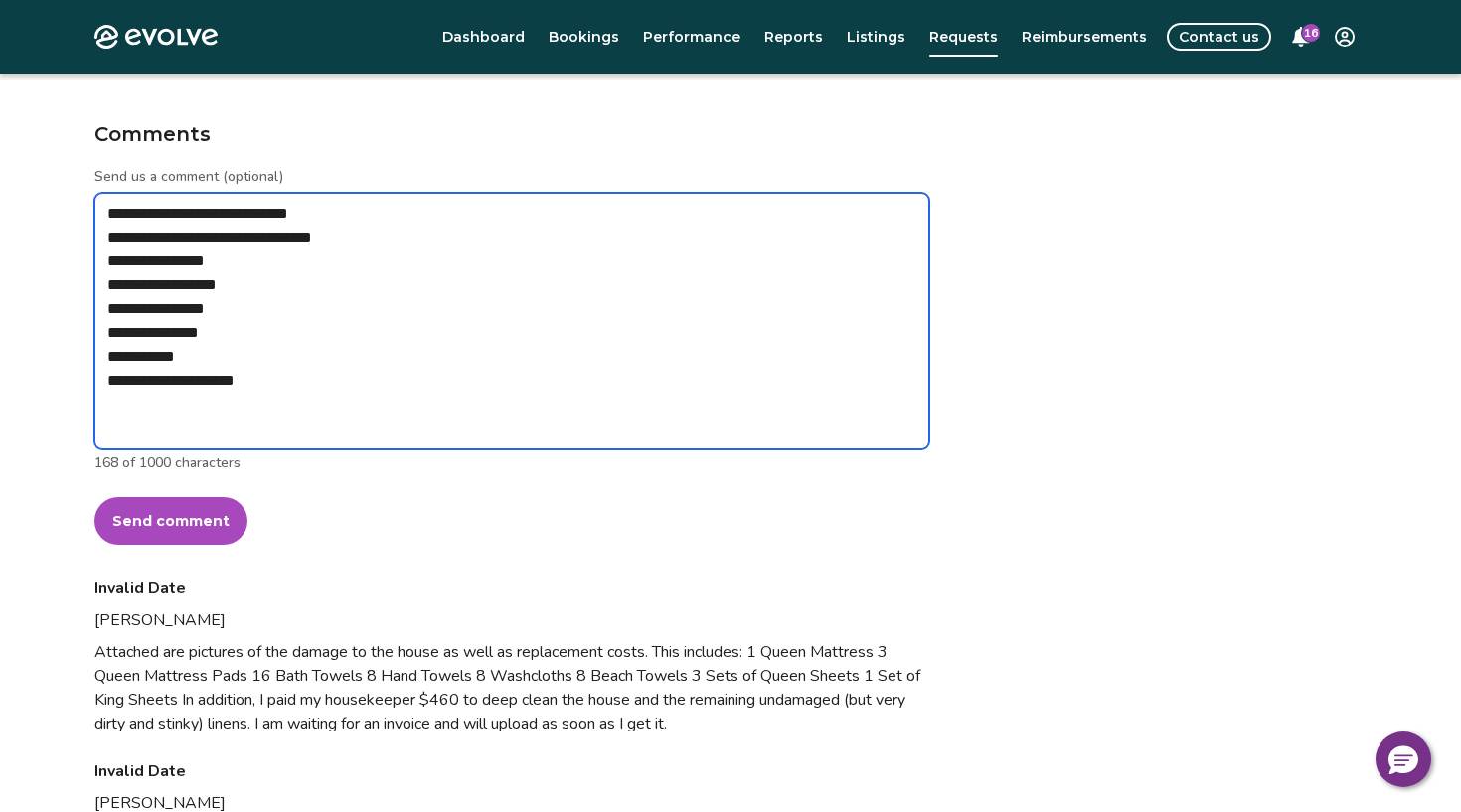 click on "**********" at bounding box center [512, 321] 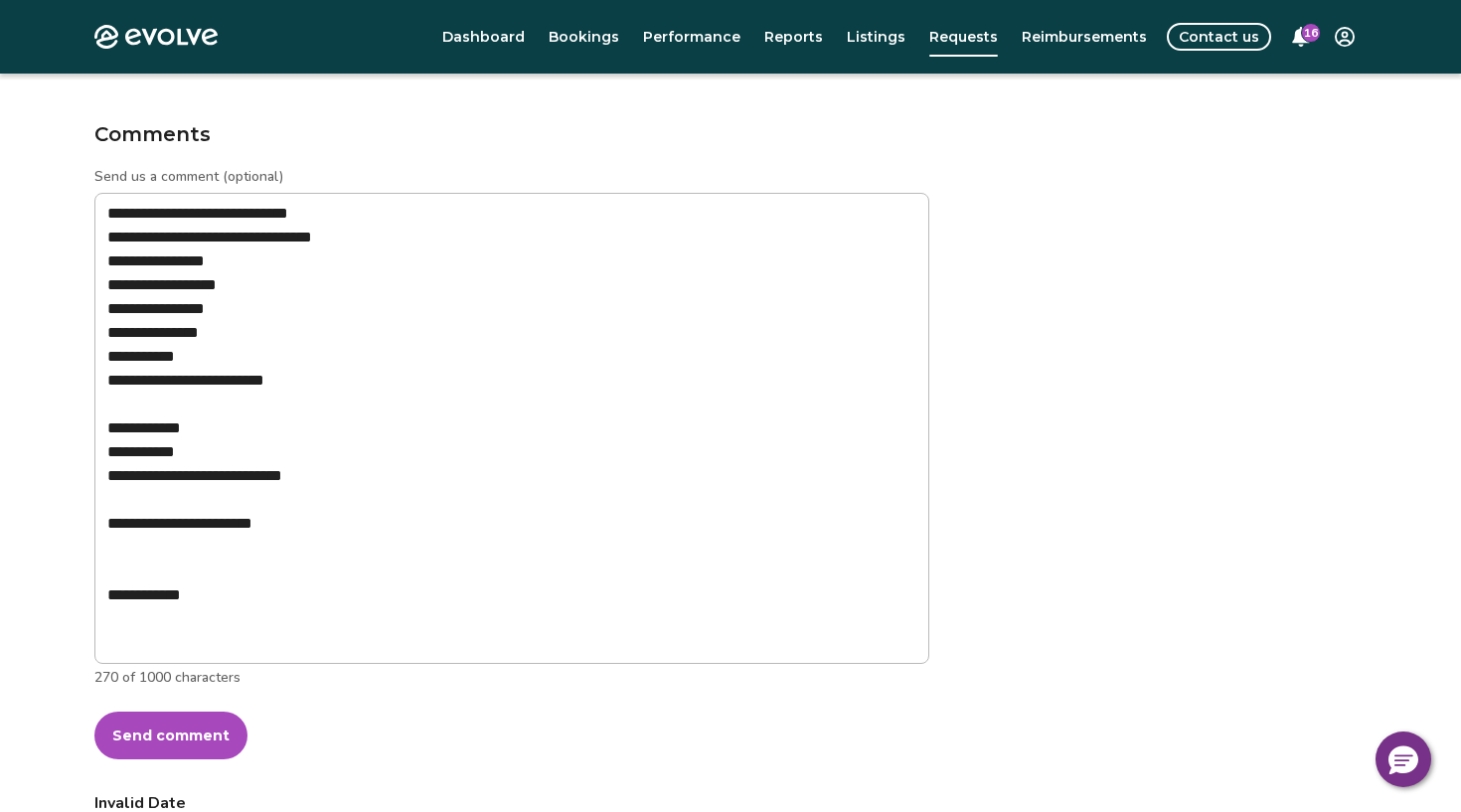 click on "Send comment" at bounding box center (171, 735) 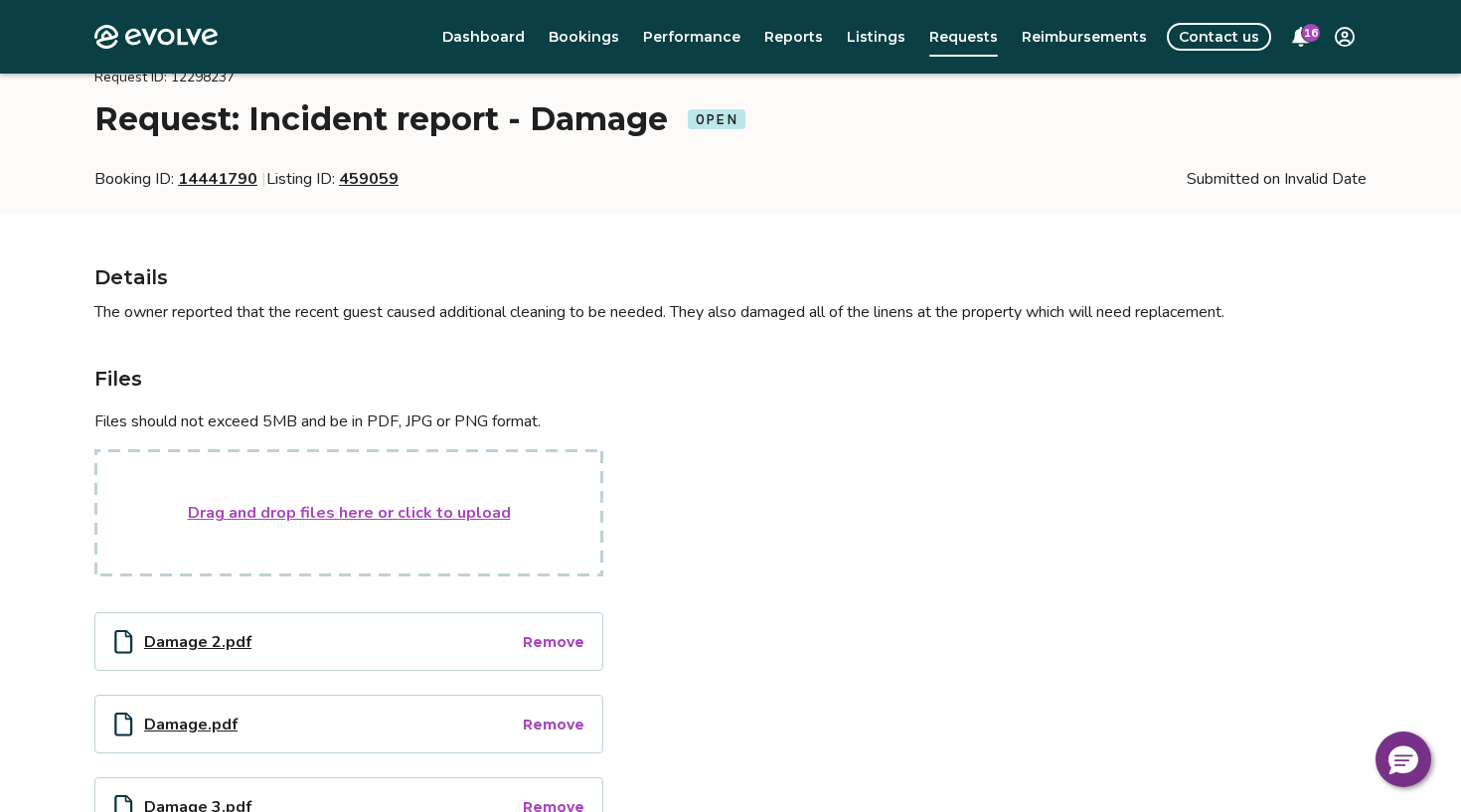 scroll, scrollTop: 0, scrollLeft: 0, axis: both 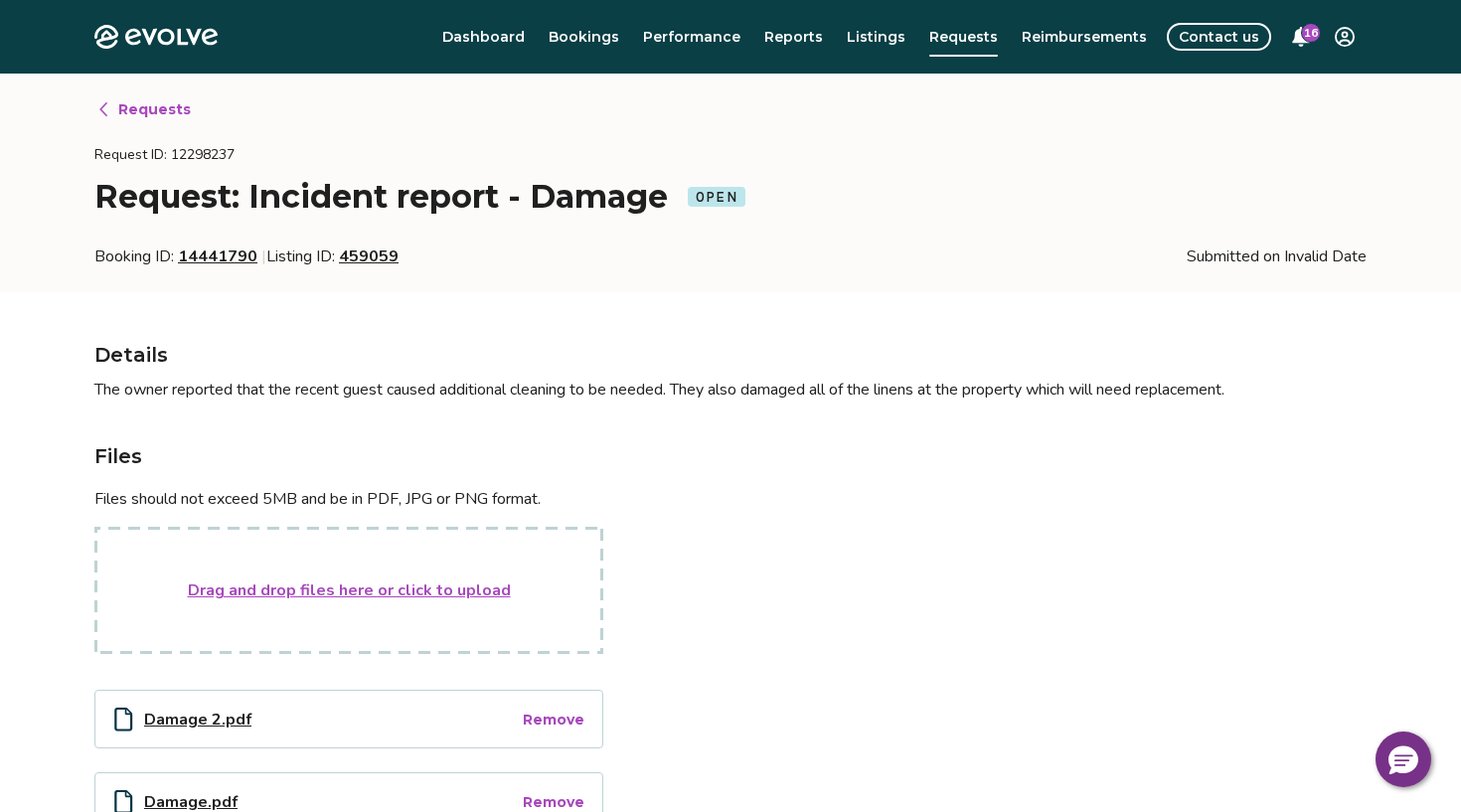 click on "Requests" at bounding box center [154, 109] 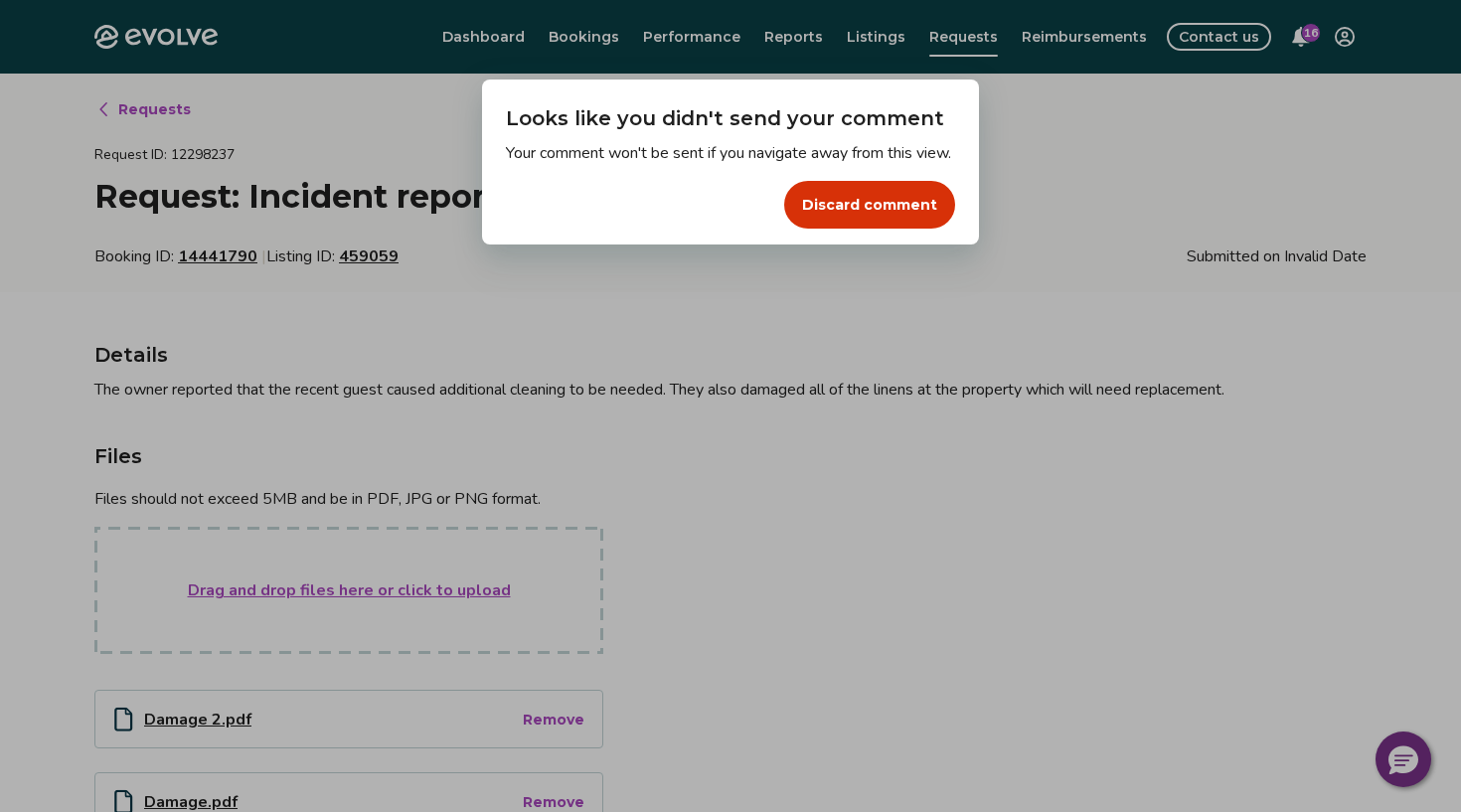 click on "Dialog Looks like you didn't send your comment Your comment won't be sent if you navigate away from this view. Discard comment" at bounding box center [730, 406] 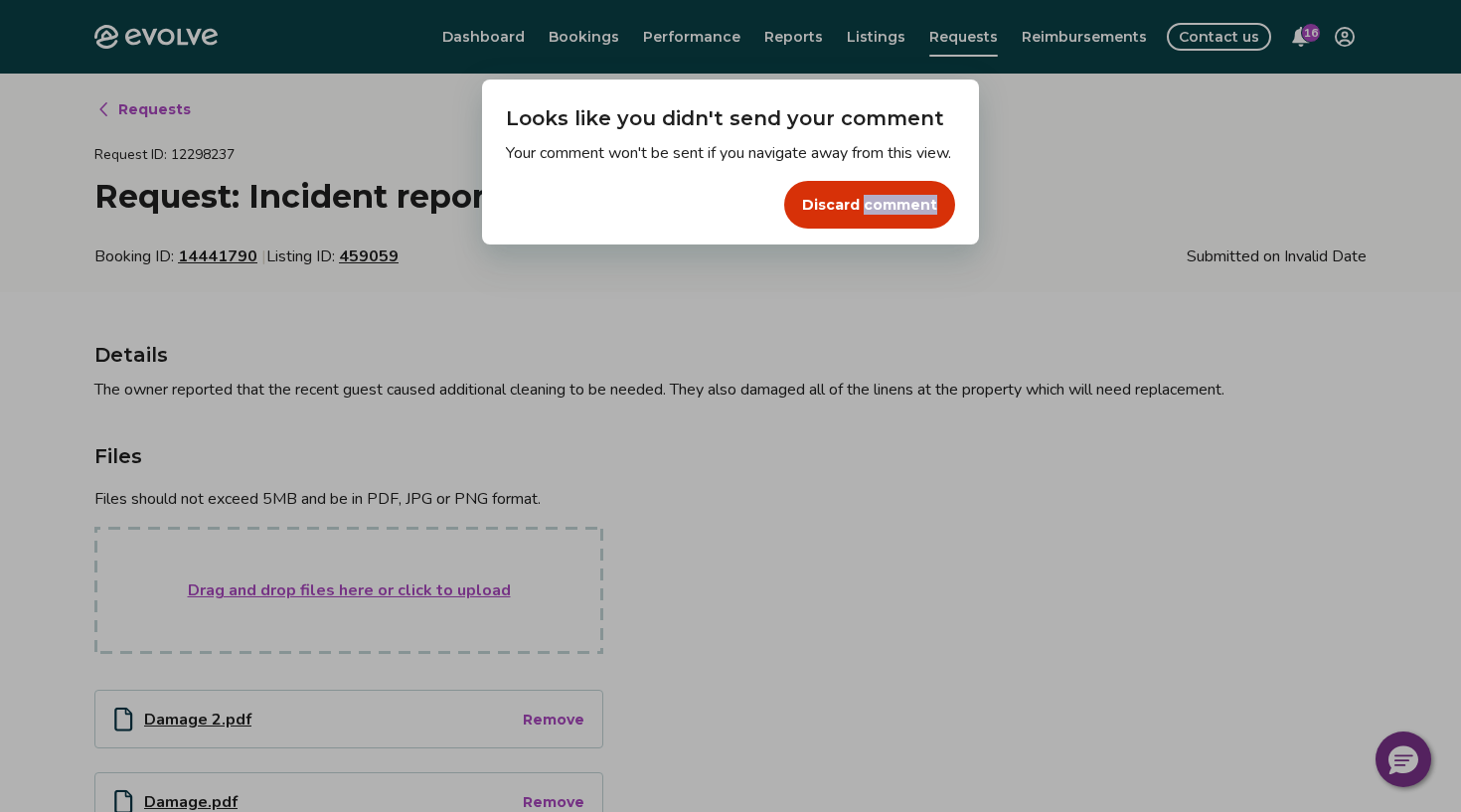 click on "Dialog Looks like you didn't send your comment Your comment won't be sent if you navigate away from this view. Discard comment" at bounding box center (730, 406) 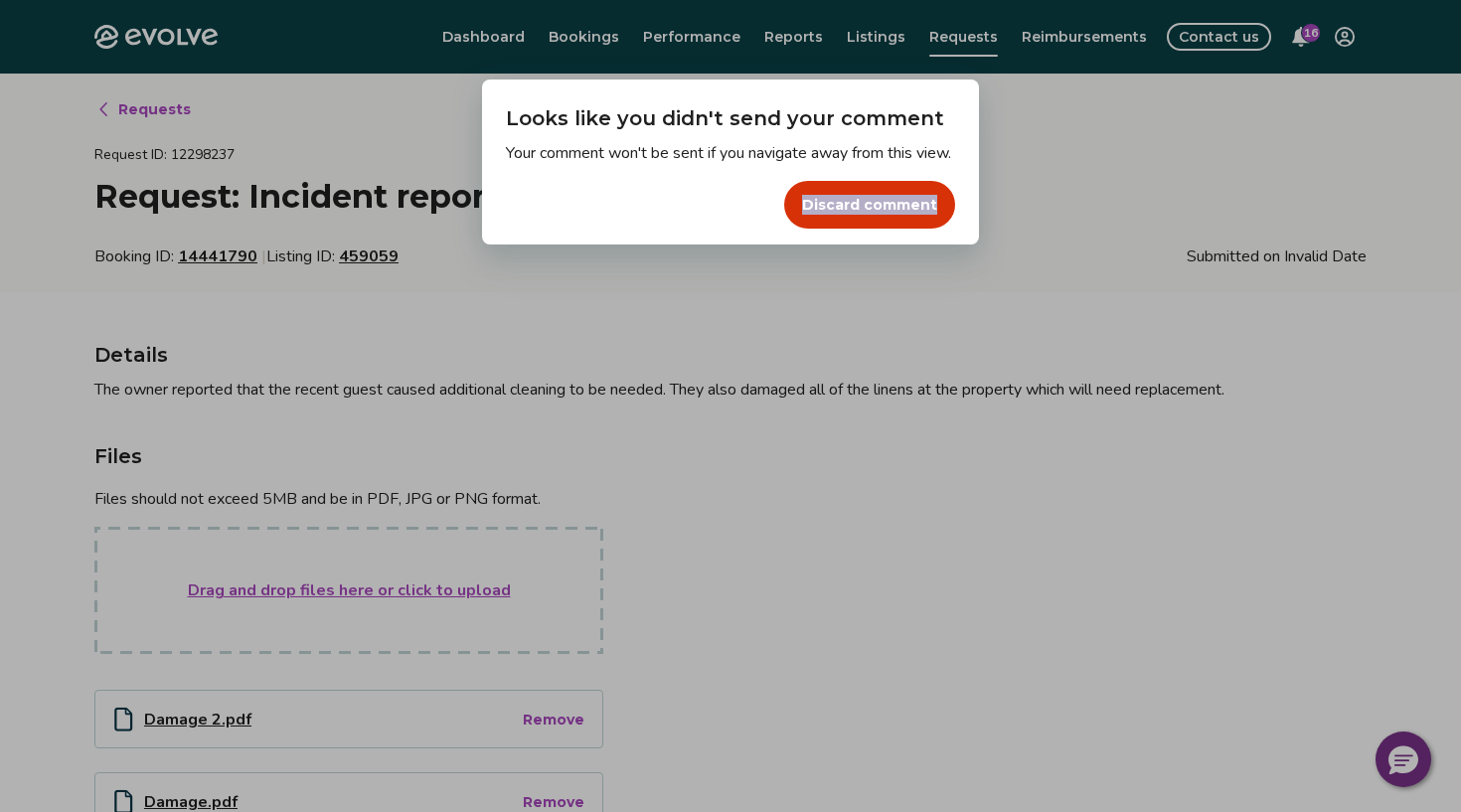 click on "Dialog Looks like you didn't send your comment Your comment won't be sent if you navigate away from this view. Discard comment" at bounding box center [730, 406] 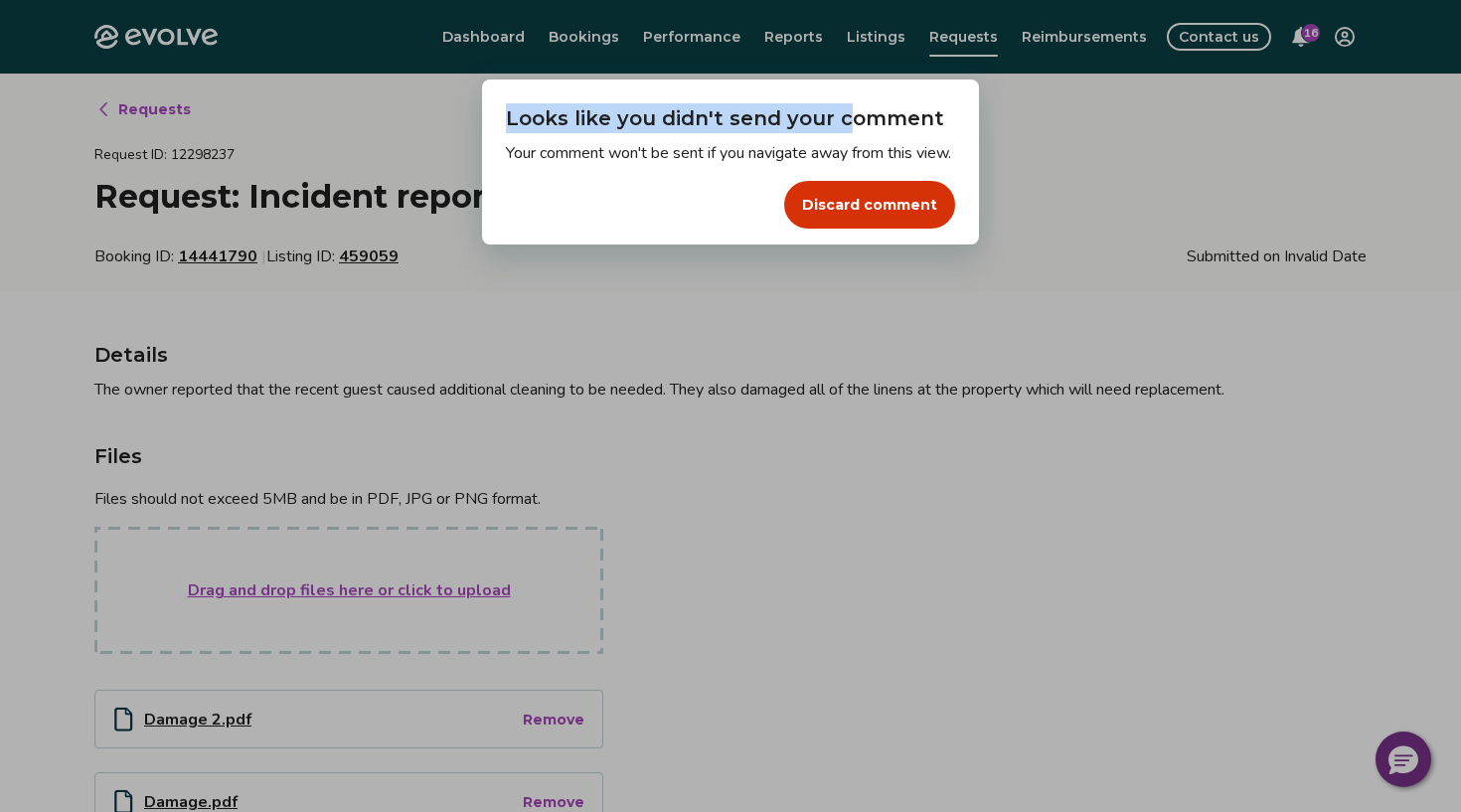 drag, startPoint x: 722, startPoint y: 99, endPoint x: 845, endPoint y: 119, distance: 124.61541 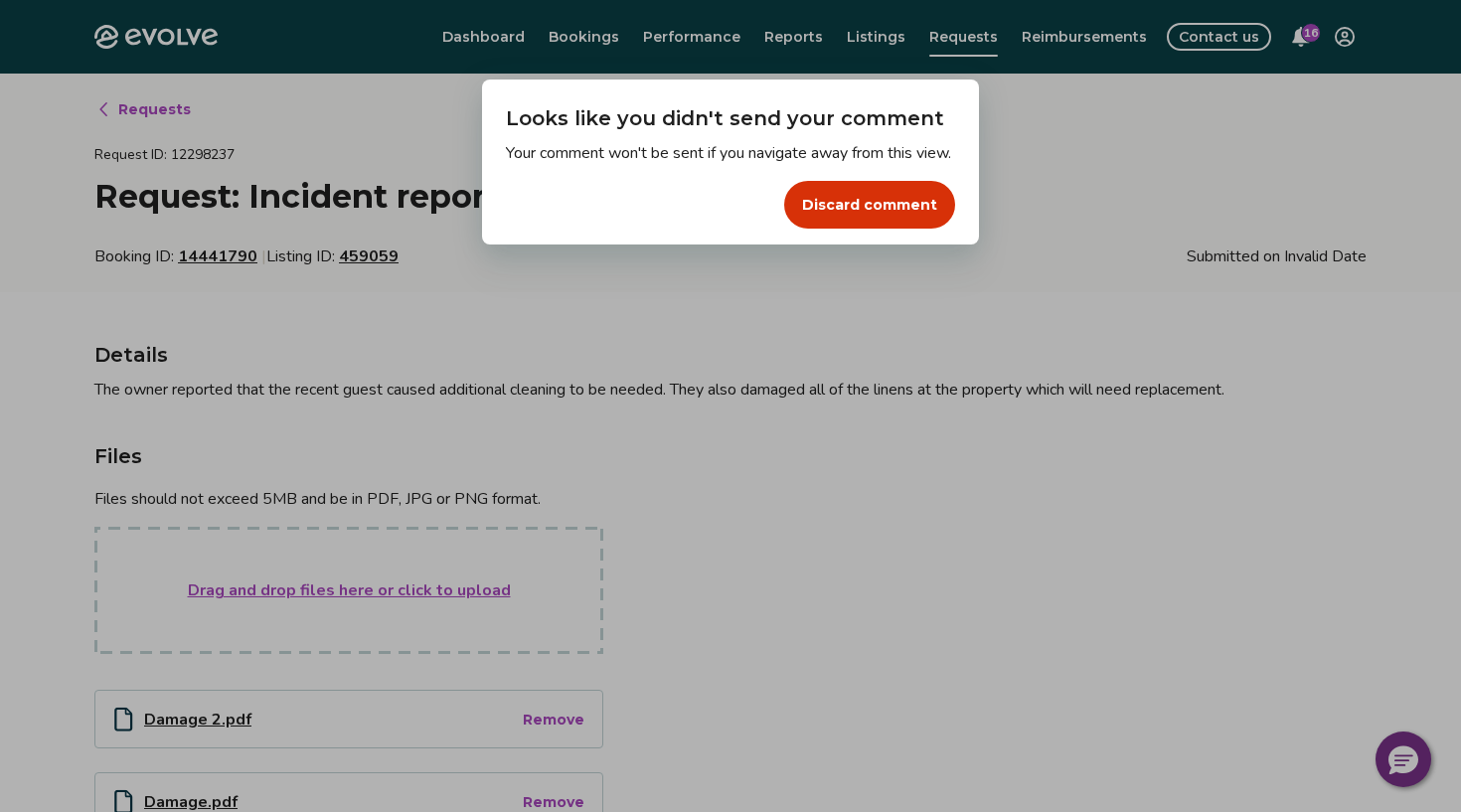 click on "Your comment won't be sent if you navigate away from this view." at bounding box center (730, 153) 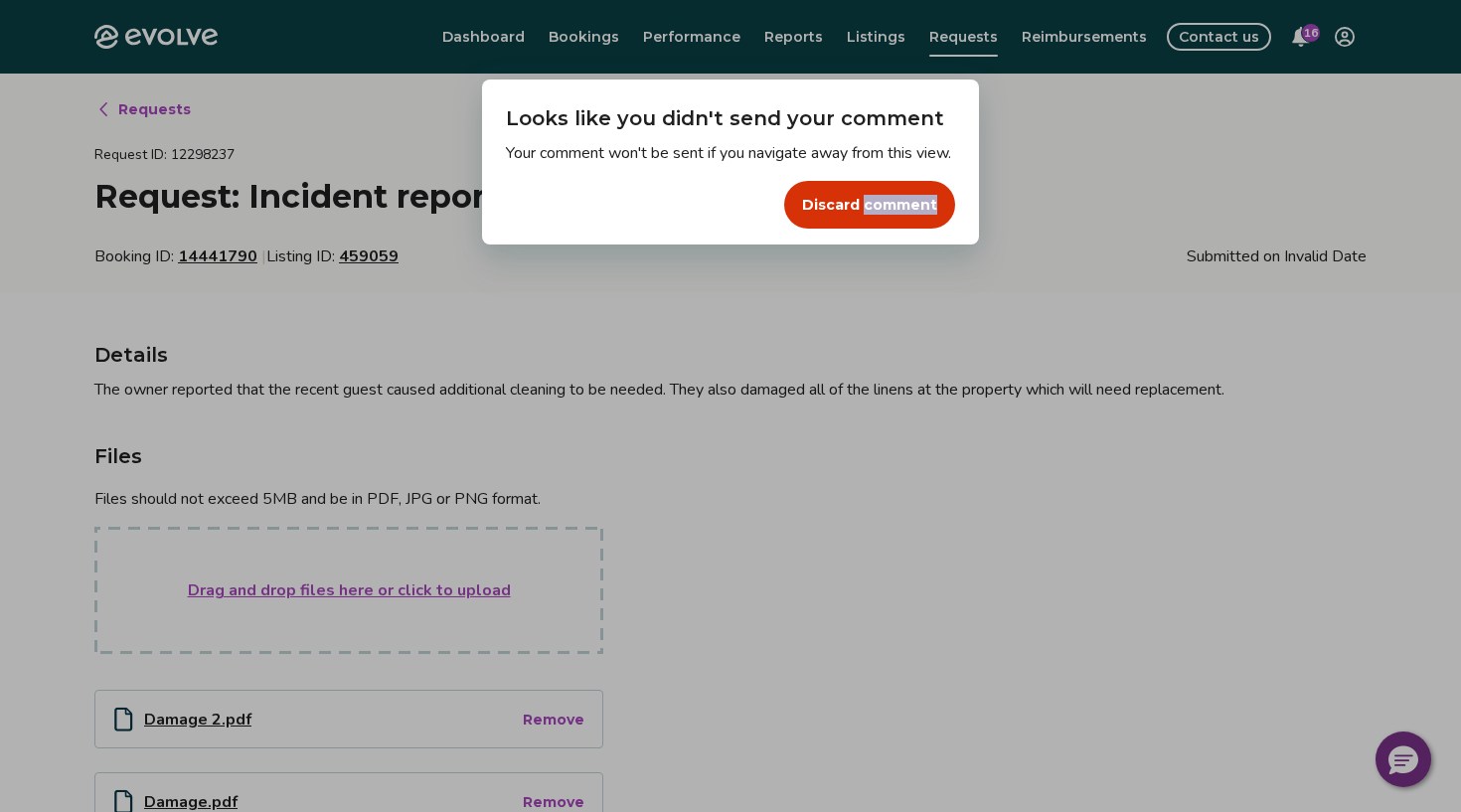 click on "Dialog Looks like you didn't send your comment Your comment won't be sent if you navigate away from this view. Discard comment" at bounding box center [730, 406] 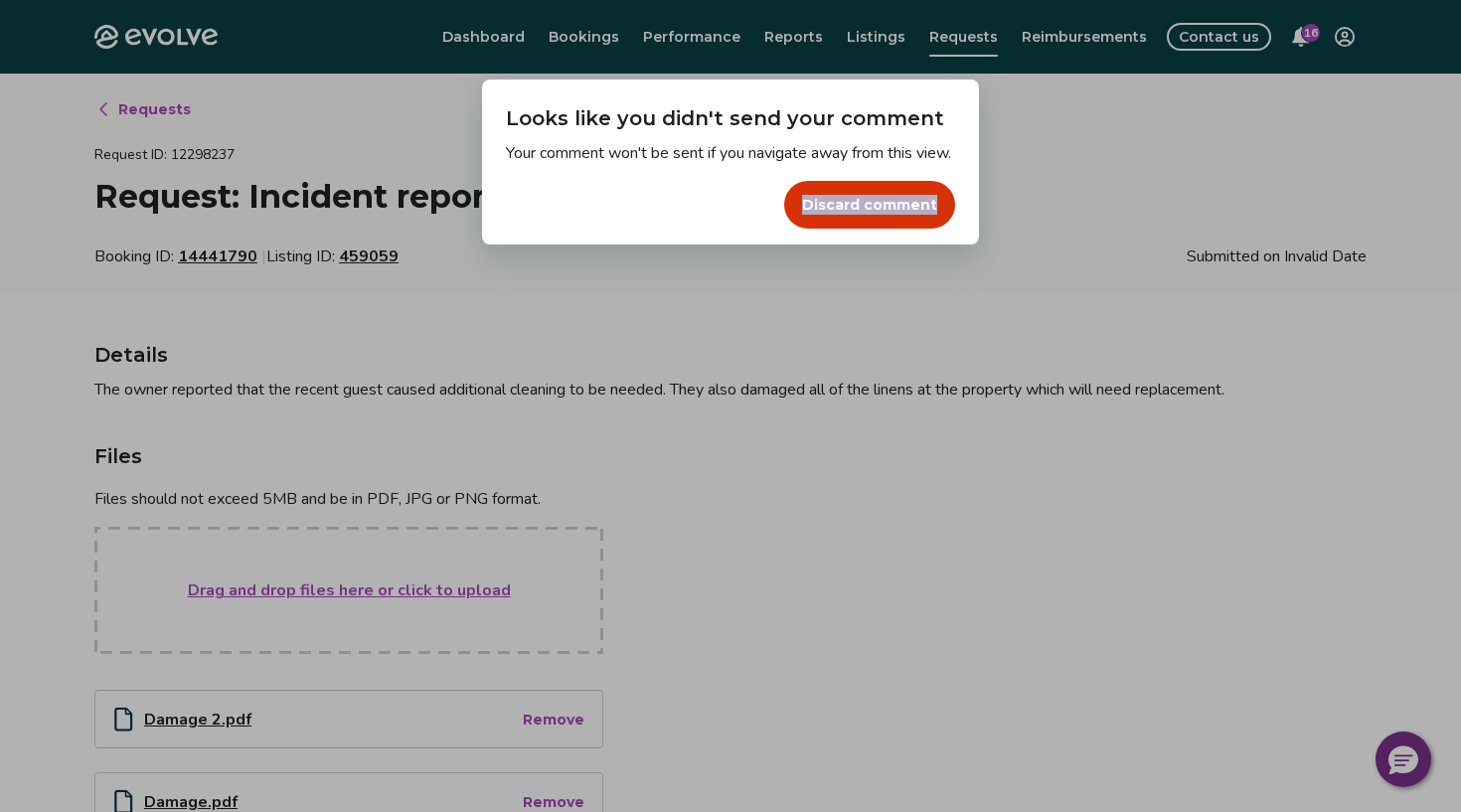 click on "Dialog Looks like you didn't send your comment Your comment won't be sent if you navigate away from this view. Discard comment" at bounding box center [730, 406] 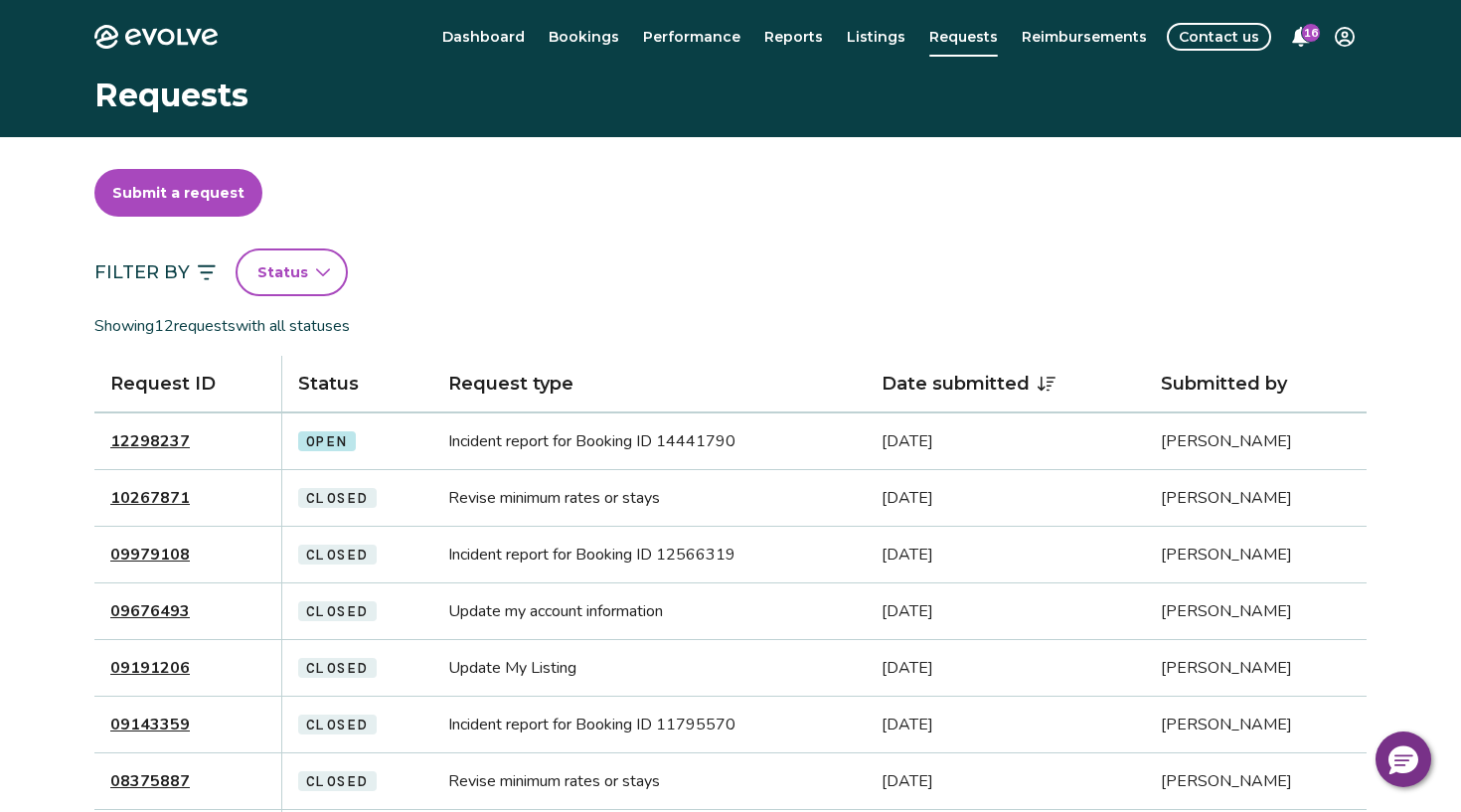 click on "12298237" at bounding box center [150, 441] 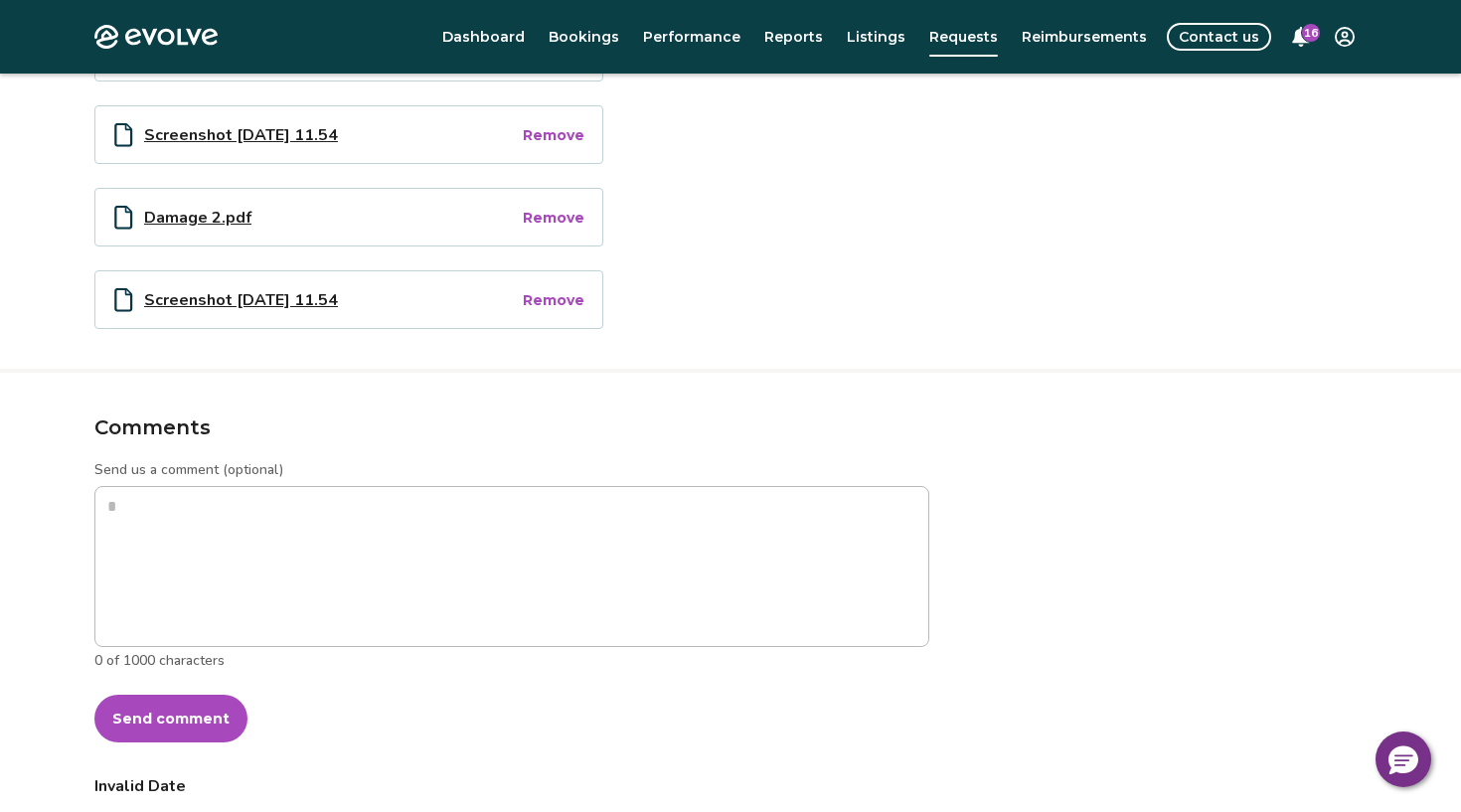 scroll, scrollTop: 1210, scrollLeft: 0, axis: vertical 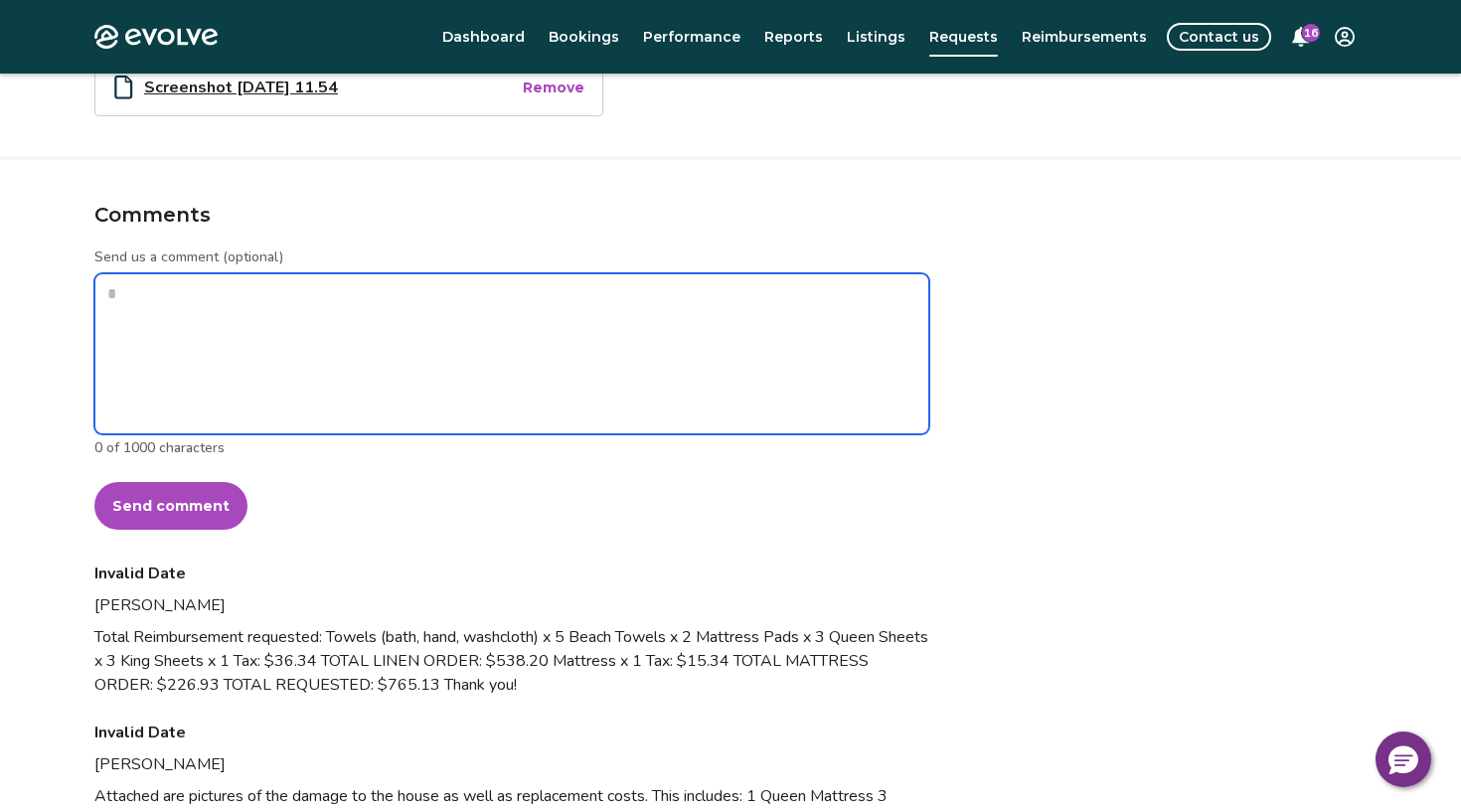 click on "Send us a comment (optional)" at bounding box center (512, 354) 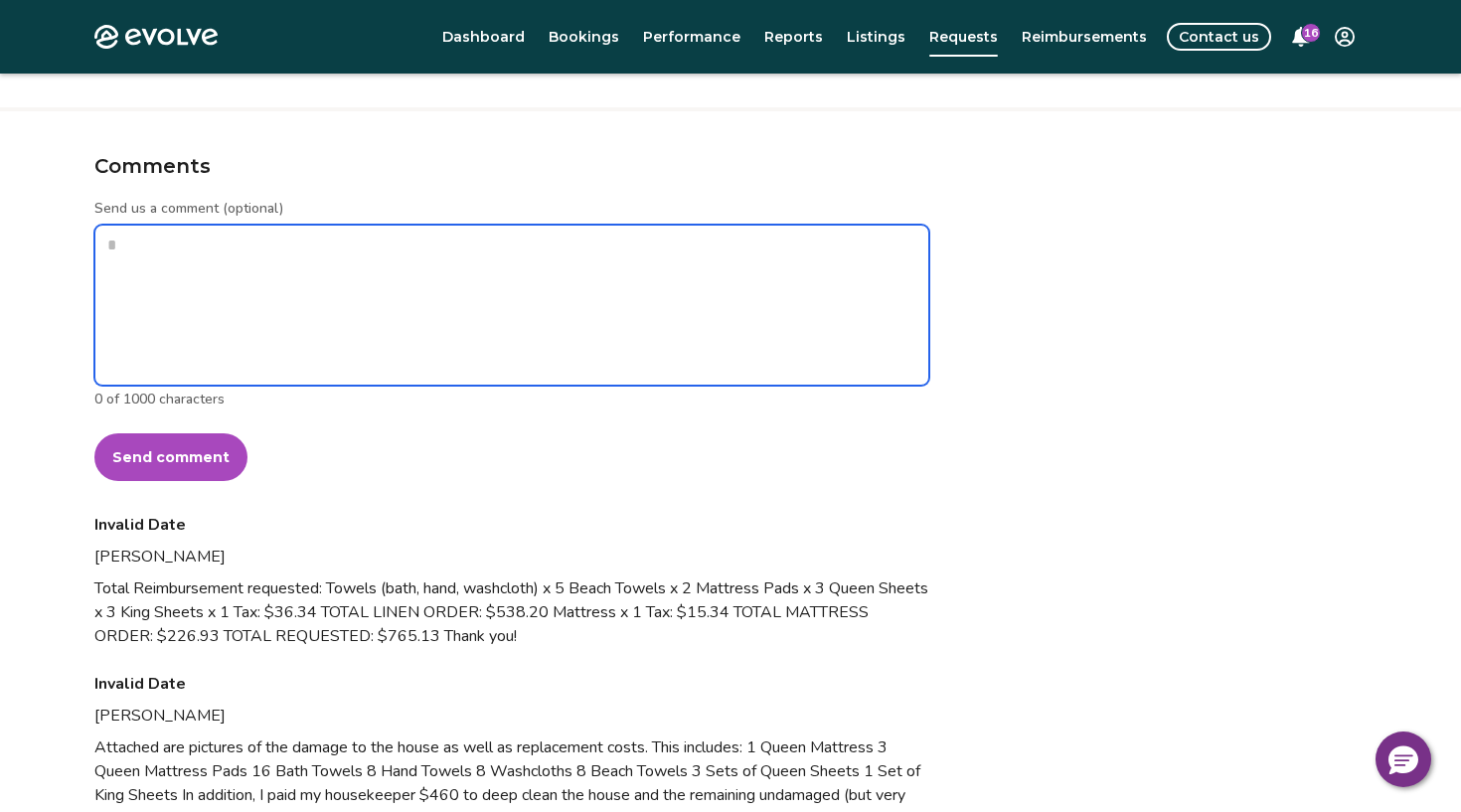 scroll, scrollTop: 1264, scrollLeft: 0, axis: vertical 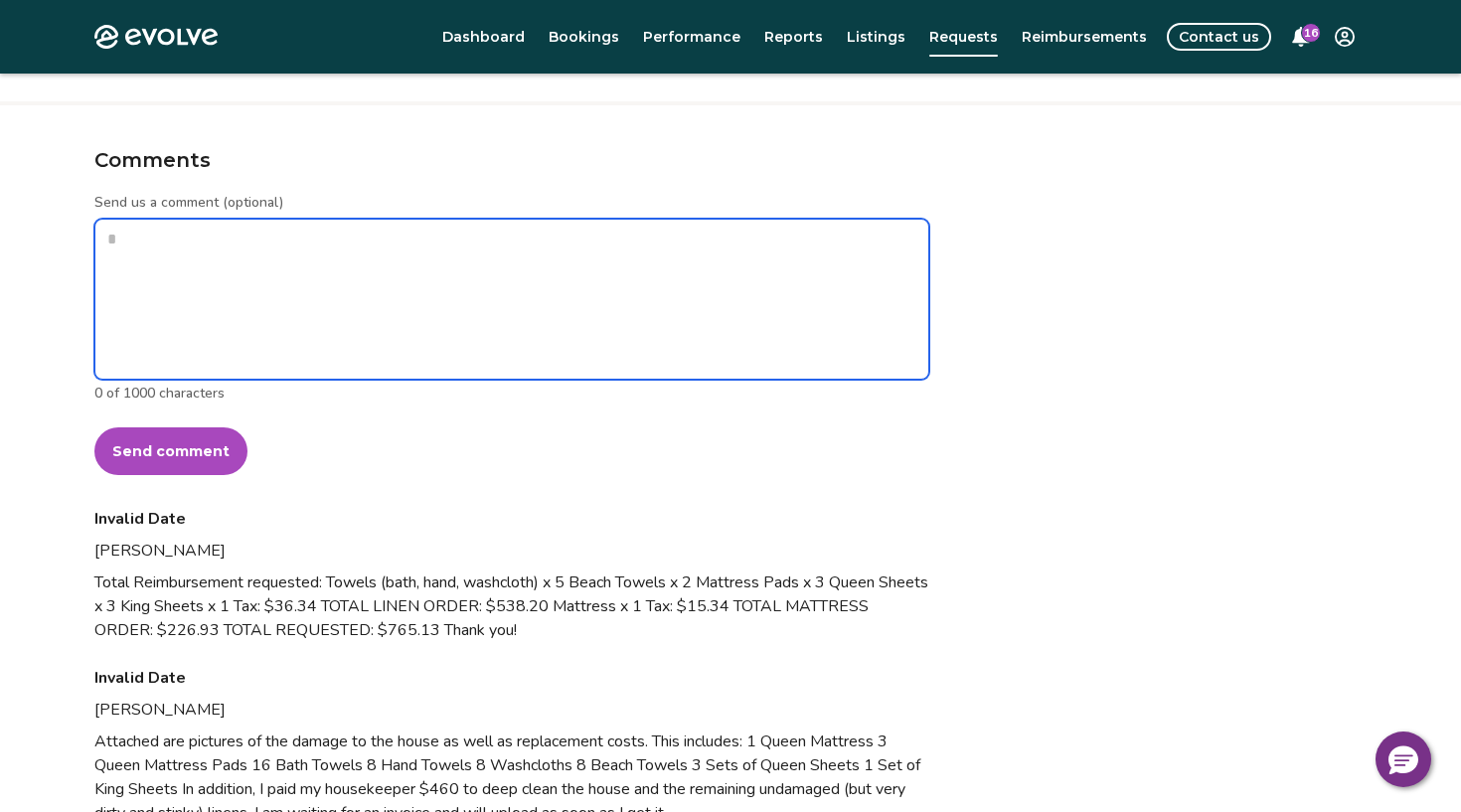 click on "Send us a comment (optional)" at bounding box center (512, 299) 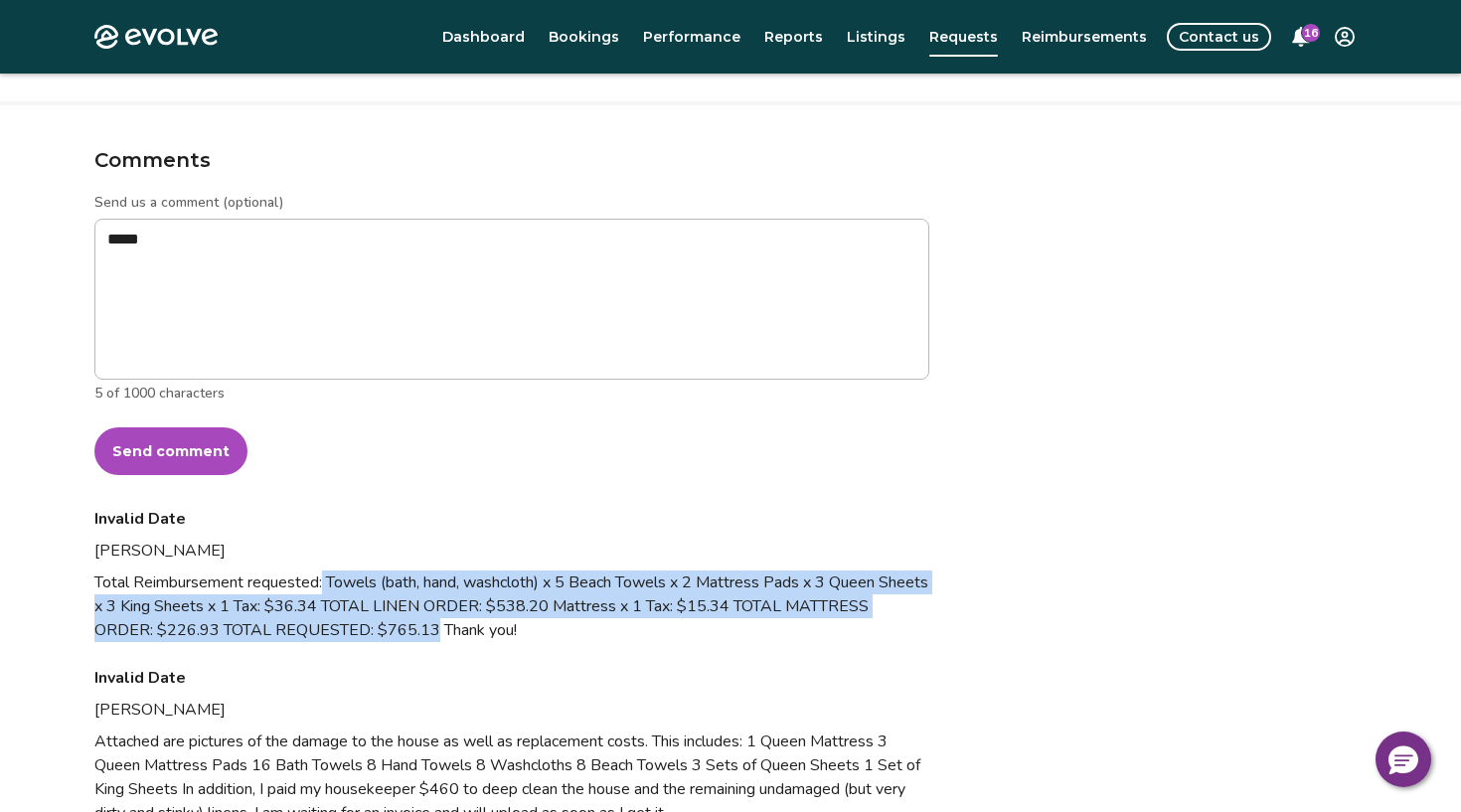drag, startPoint x: 328, startPoint y: 578, endPoint x: 435, endPoint y: 630, distance: 118.96638 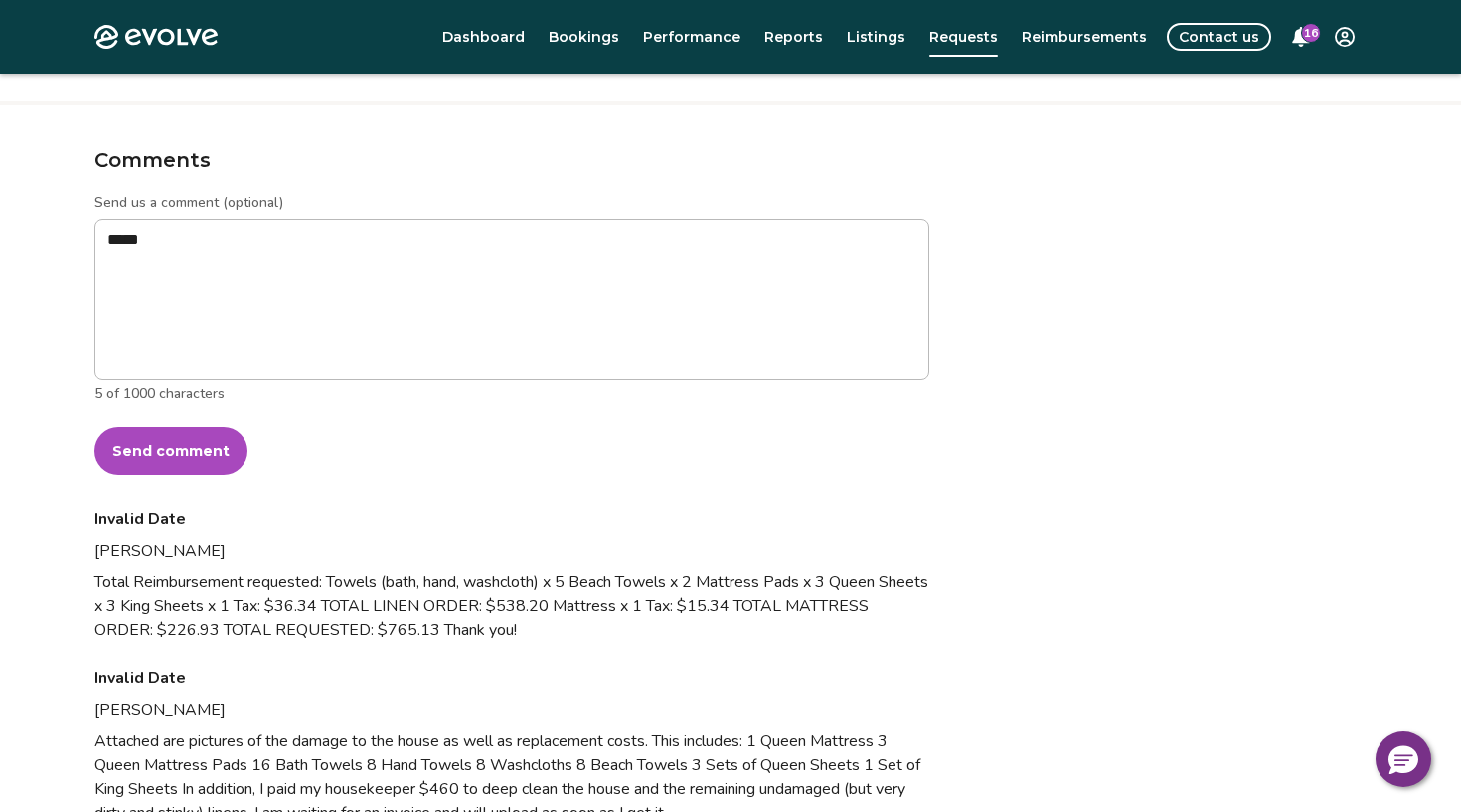 click on "Total Reimbursement requested:
Towels (bath, hand, washcloth) x 5
Beach Towels x 2
Mattress Pads x 3
Queen Sheets x 3
King Sheets x 1
Tax: $36.34
TOTAL LINEN ORDER: $538.20
Mattress x 1
Tax: $15.34
TOTAL MATTRESS ORDER: $226.93
TOTAL REQUESTED: $765.13
Thank you!" at bounding box center (512, 606) 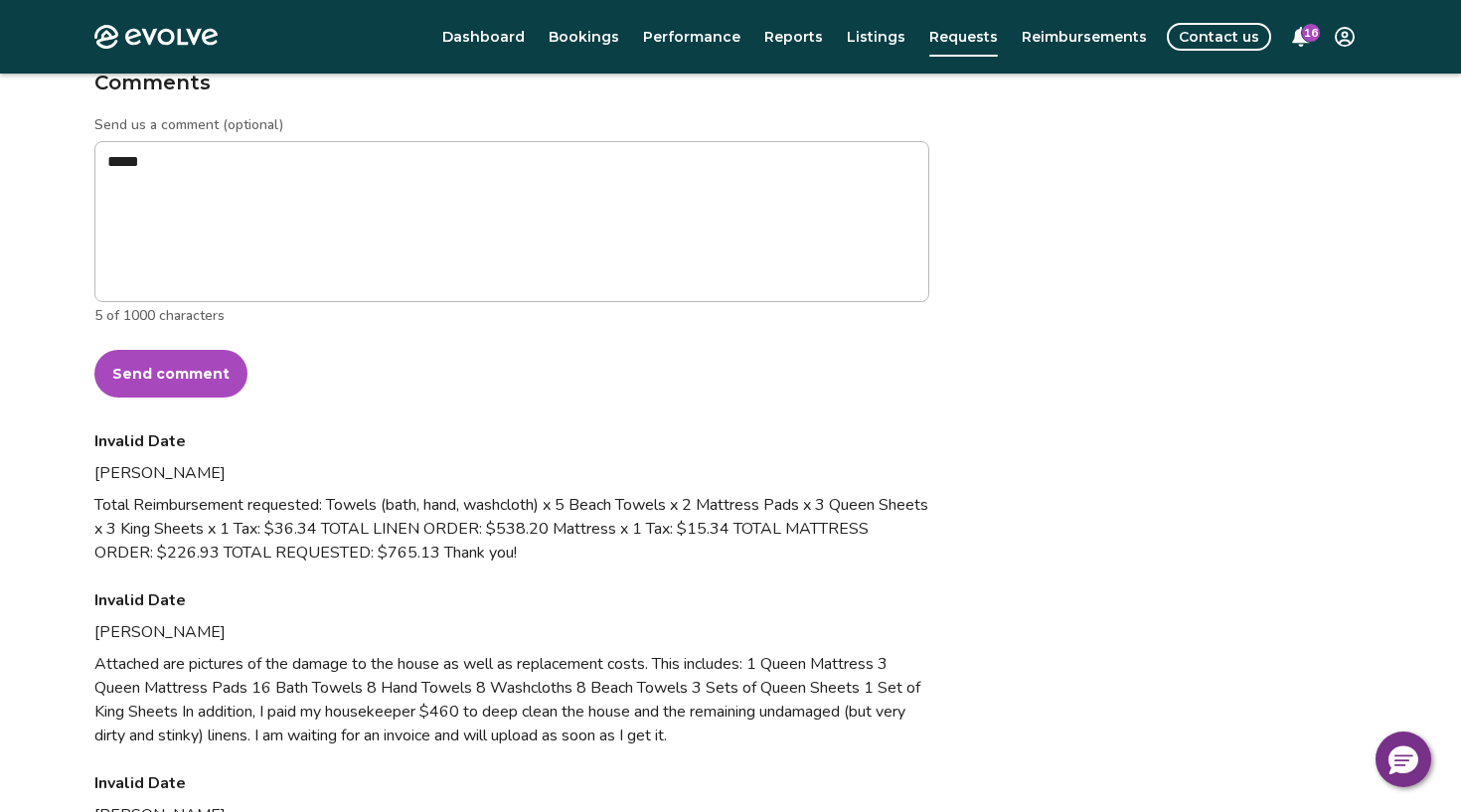 scroll, scrollTop: 1352, scrollLeft: 0, axis: vertical 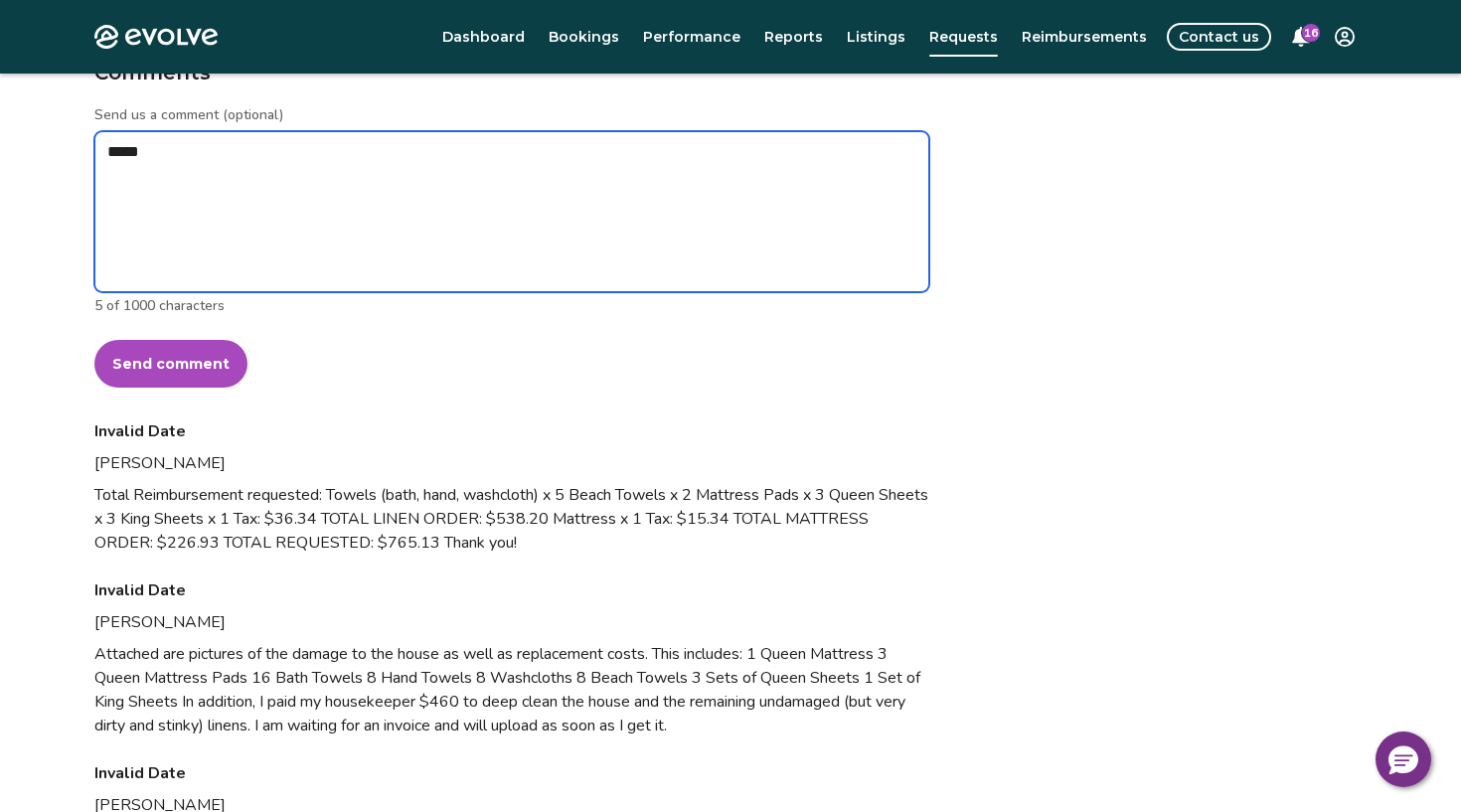 drag, startPoint x: 137, startPoint y: 157, endPoint x: 75, endPoint y: 151, distance: 62.28965 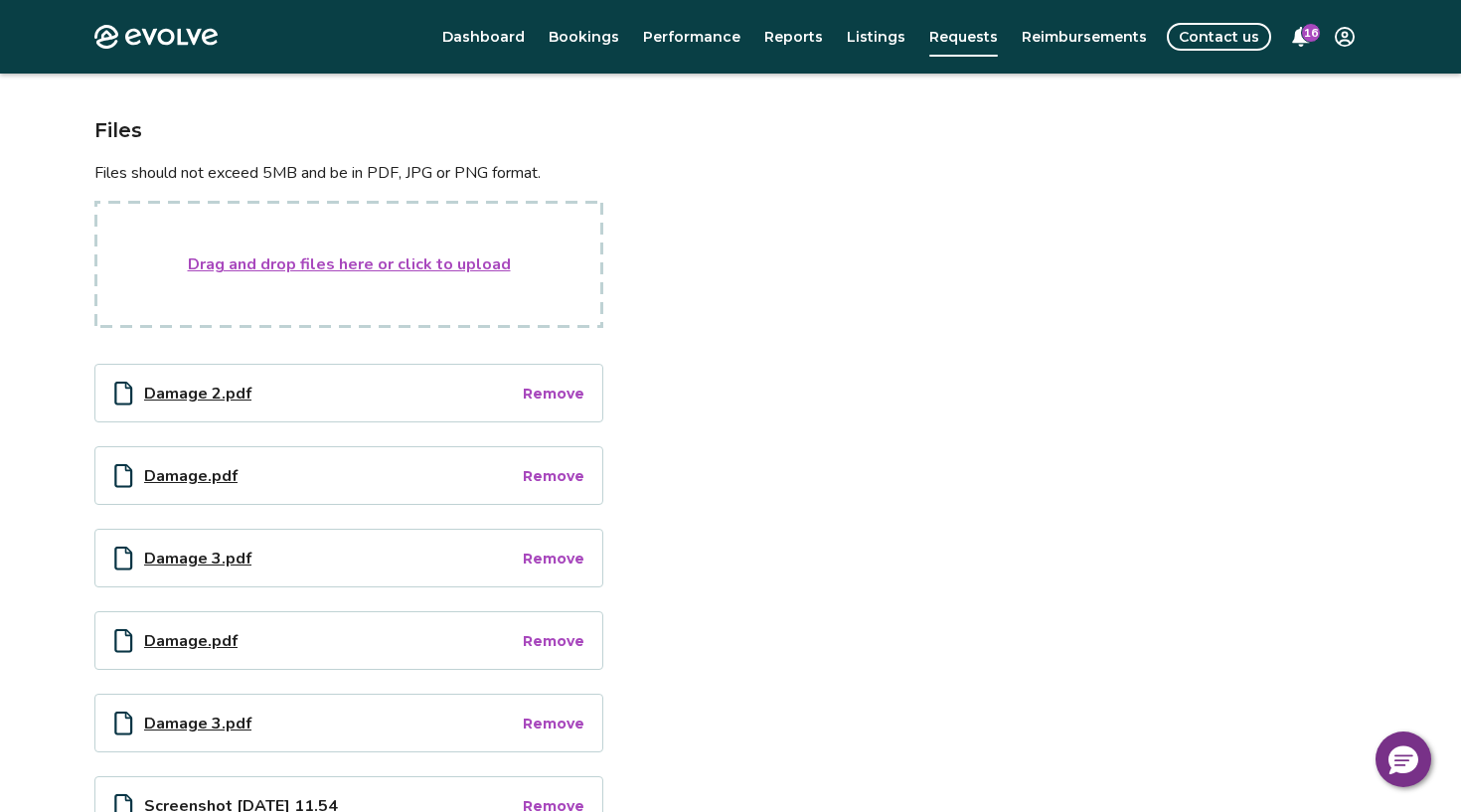 scroll, scrollTop: 0, scrollLeft: 0, axis: both 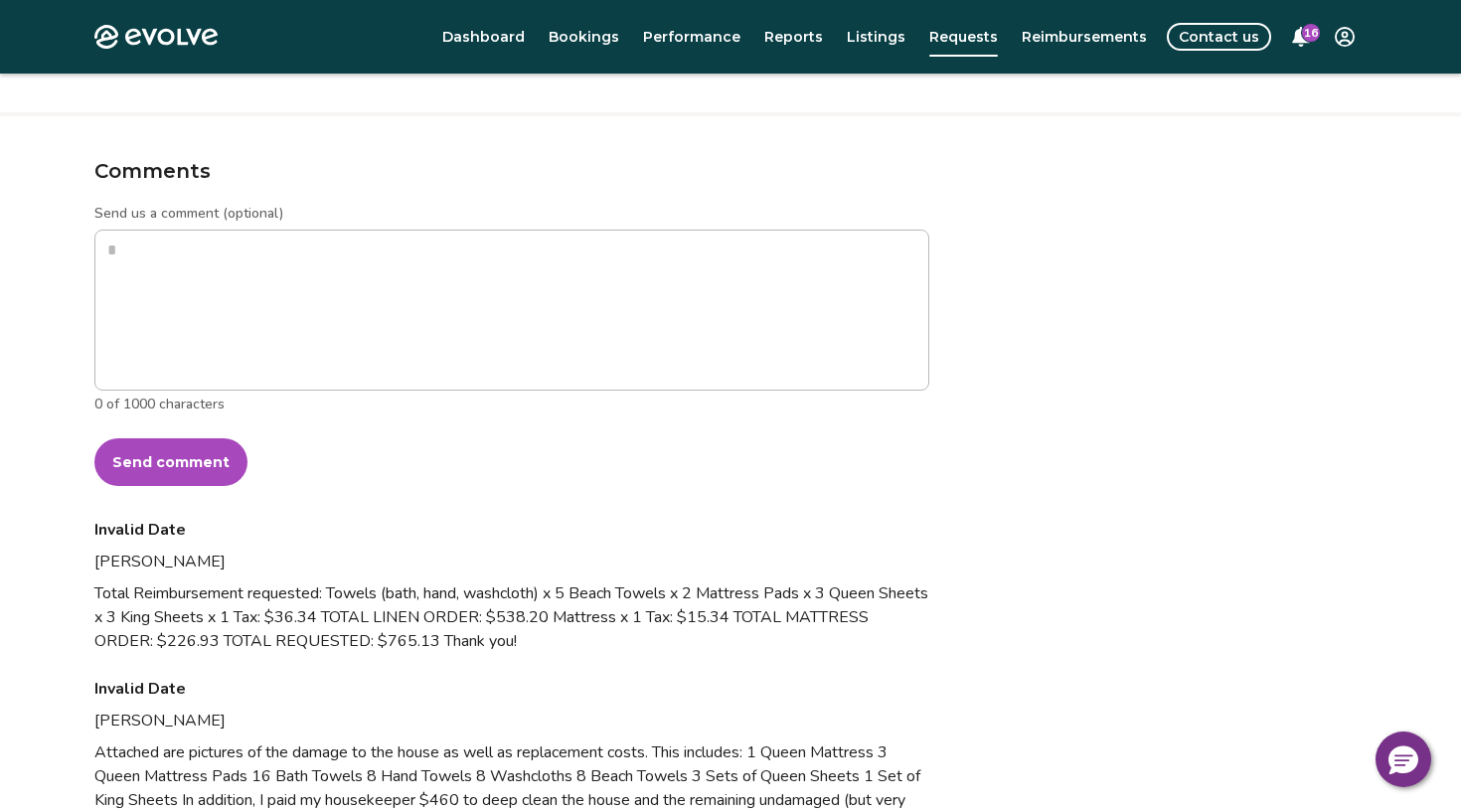 click on "Jennifer C." at bounding box center (512, 566) 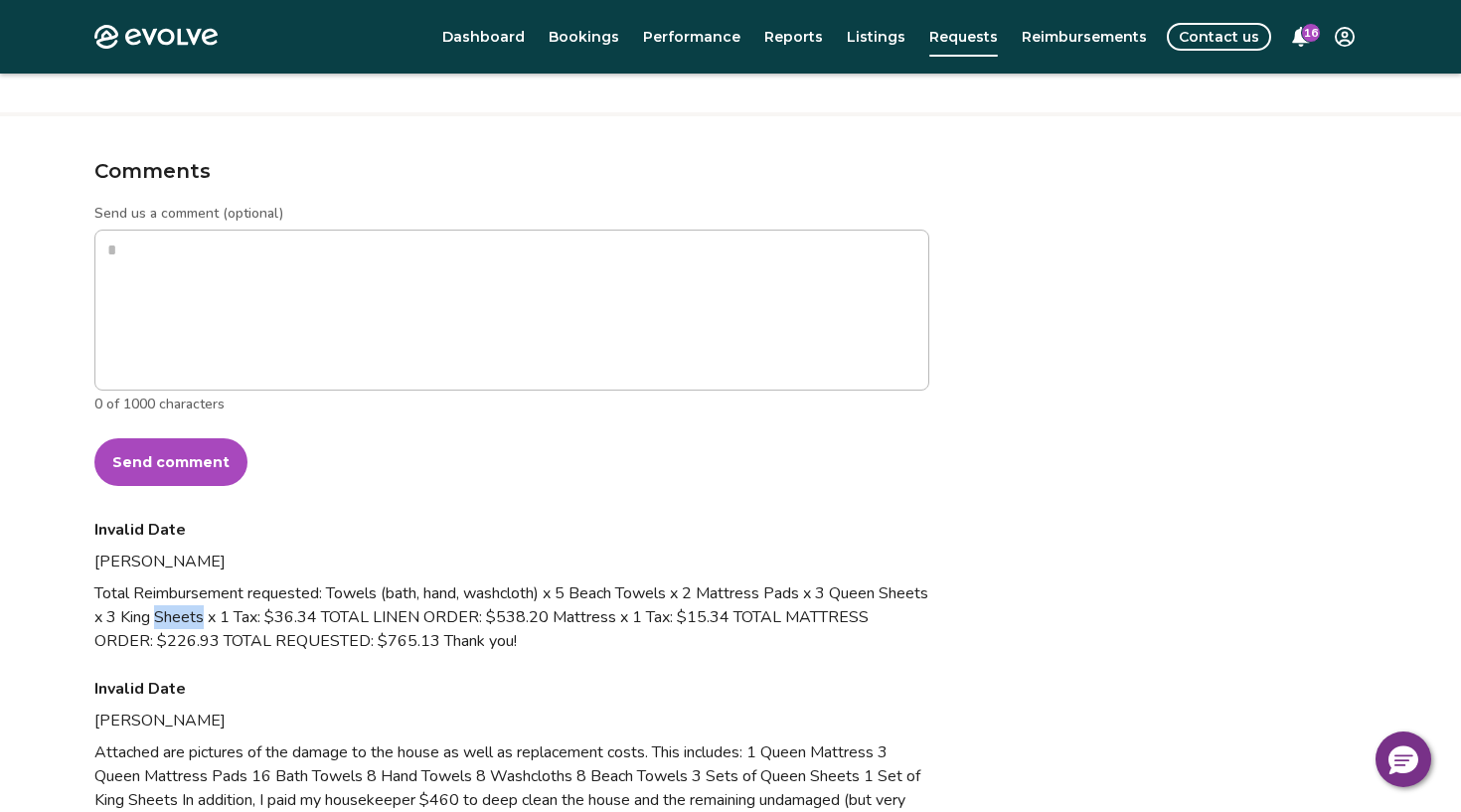 click on "Total Reimbursement requested:
Towels (bath, hand, washcloth) x 5
Beach Towels x 2
Mattress Pads x 3
Queen Sheets x 3
King Sheets x 1
Tax: $36.34
TOTAL LINEN ORDER: $538.20
Mattress x 1
Tax: $15.34
TOTAL MATTRESS ORDER: $226.93
TOTAL REQUESTED: $765.13
Thank you!" at bounding box center [512, 617] 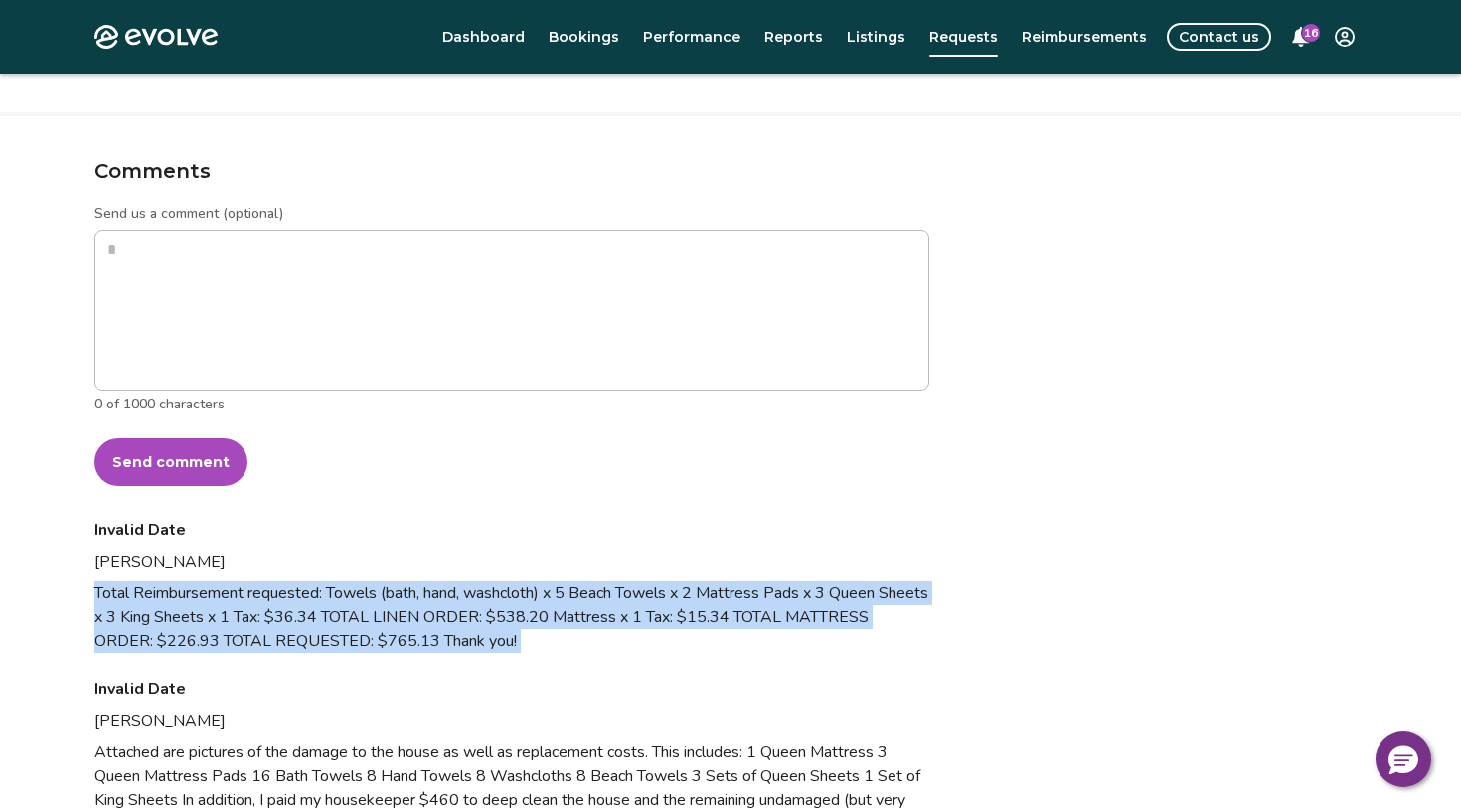 click on "Total Reimbursement requested:
Towels (bath, hand, washcloth) x 5
Beach Towels x 2
Mattress Pads x 3
Queen Sheets x 3
King Sheets x 1
Tax: $36.34
TOTAL LINEN ORDER: $538.20
Mattress x 1
Tax: $15.34
TOTAL MATTRESS ORDER: $226.93
TOTAL REQUESTED: $765.13
Thank you!" at bounding box center [512, 617] 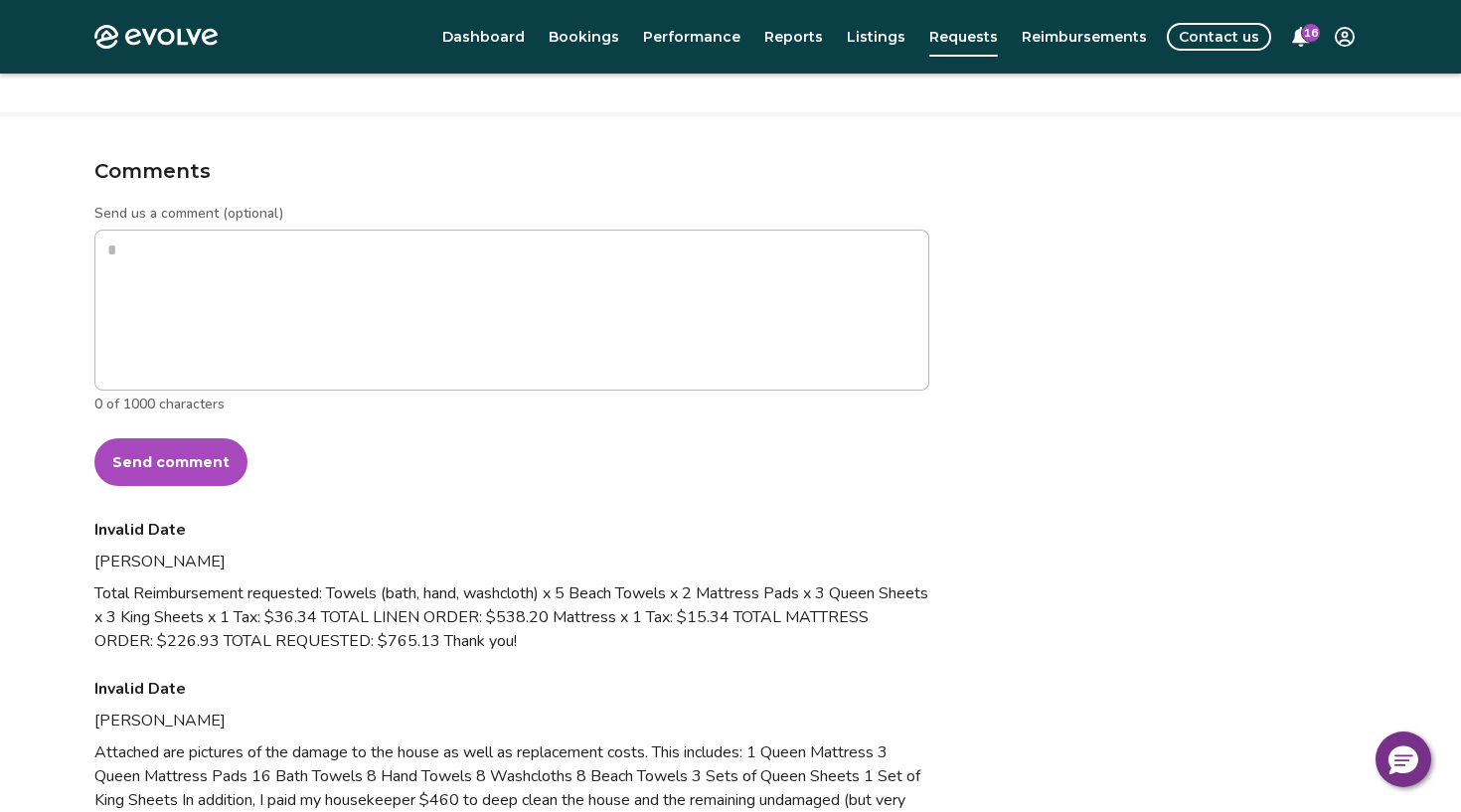 click on "Total Reimbursement requested:
Towels (bath, hand, washcloth) x 5
Beach Towels x 2
Mattress Pads x 3
Queen Sheets x 3
King Sheets x 1
Tax: $36.34
TOTAL LINEN ORDER: $538.20
Mattress x 1
Tax: $15.34
TOTAL MATTRESS ORDER: $226.93
TOTAL REQUESTED: $765.13
Thank you!" at bounding box center (512, 617) 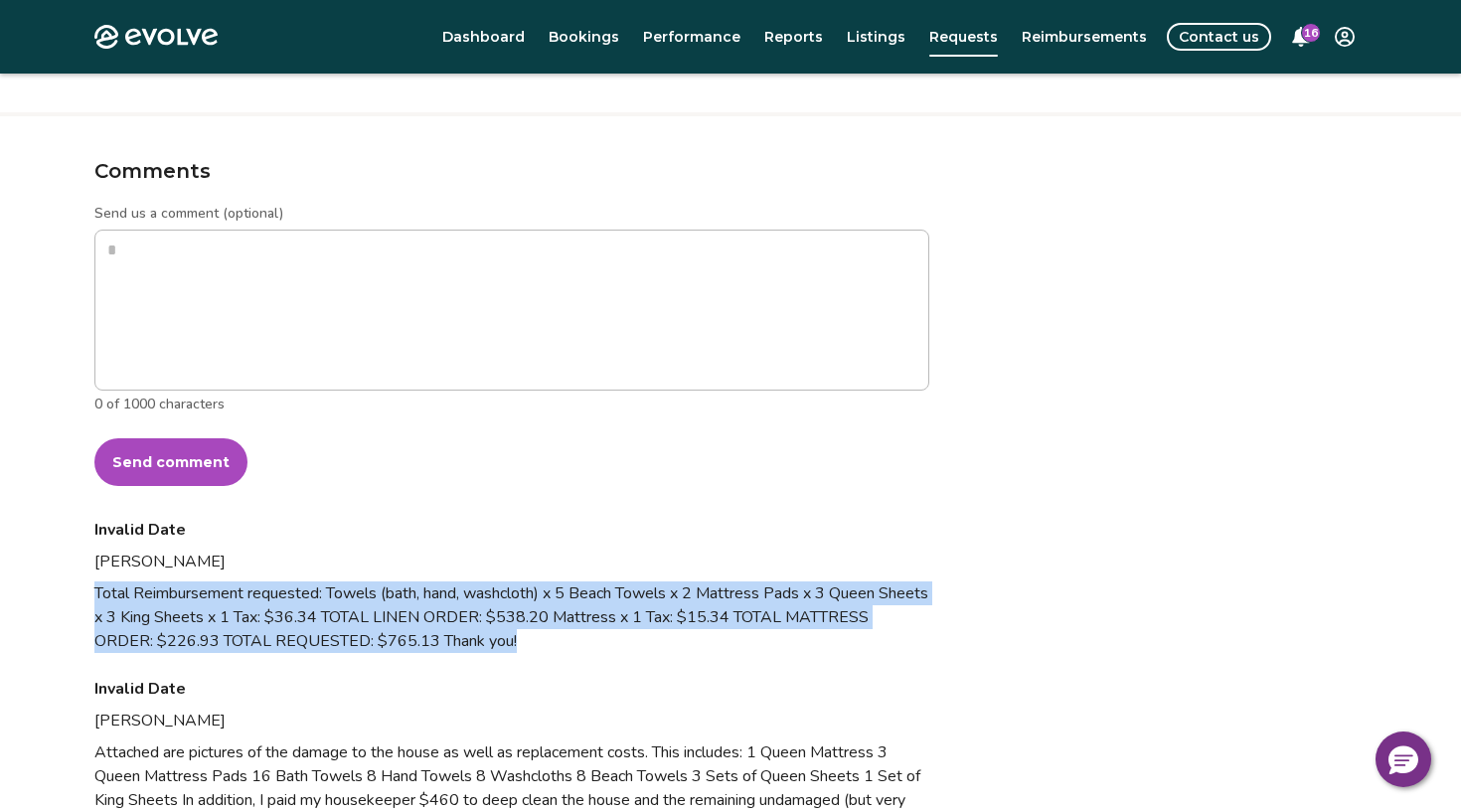 drag, startPoint x: 98, startPoint y: 589, endPoint x: 533, endPoint y: 647, distance: 438.84963 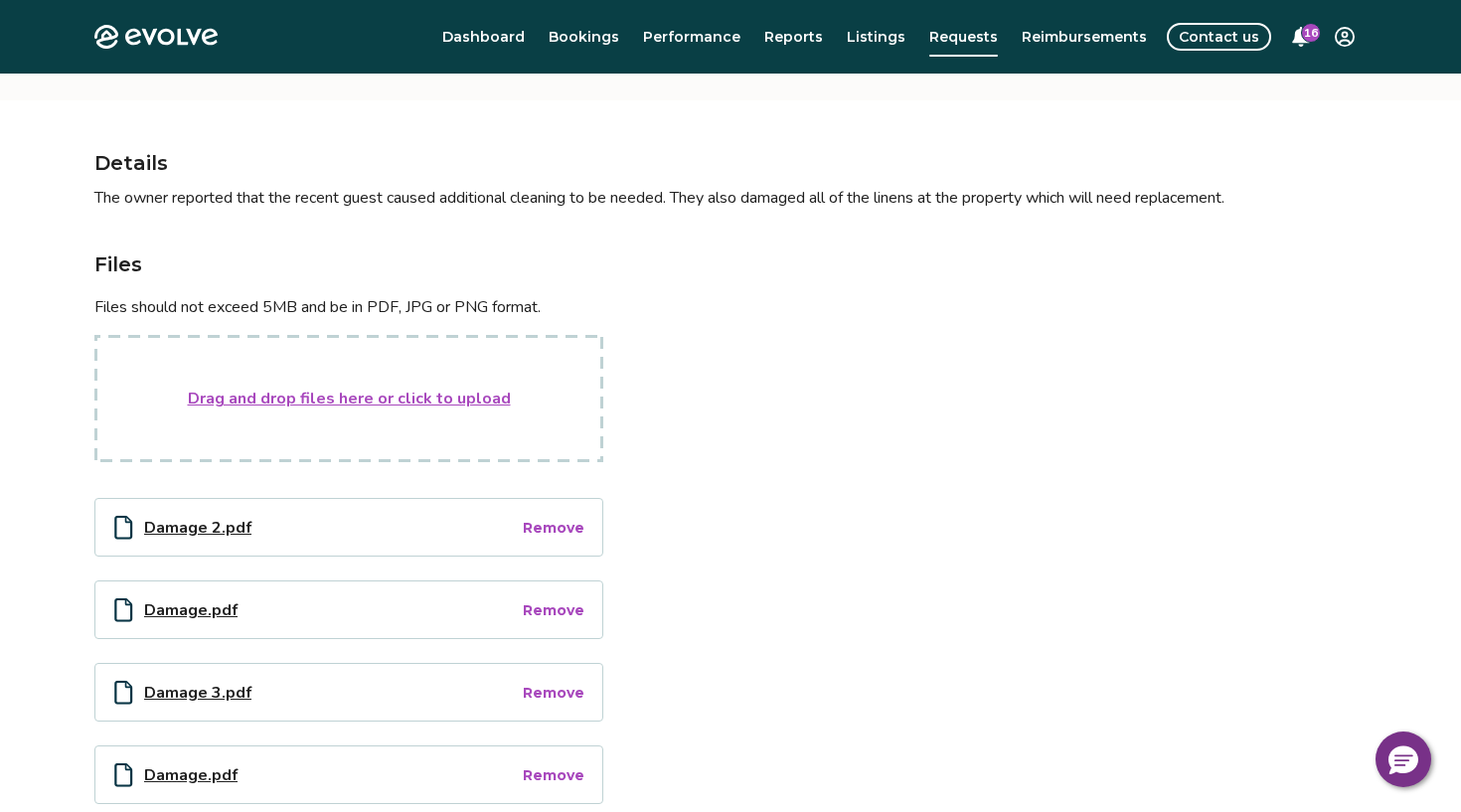 scroll, scrollTop: 0, scrollLeft: 0, axis: both 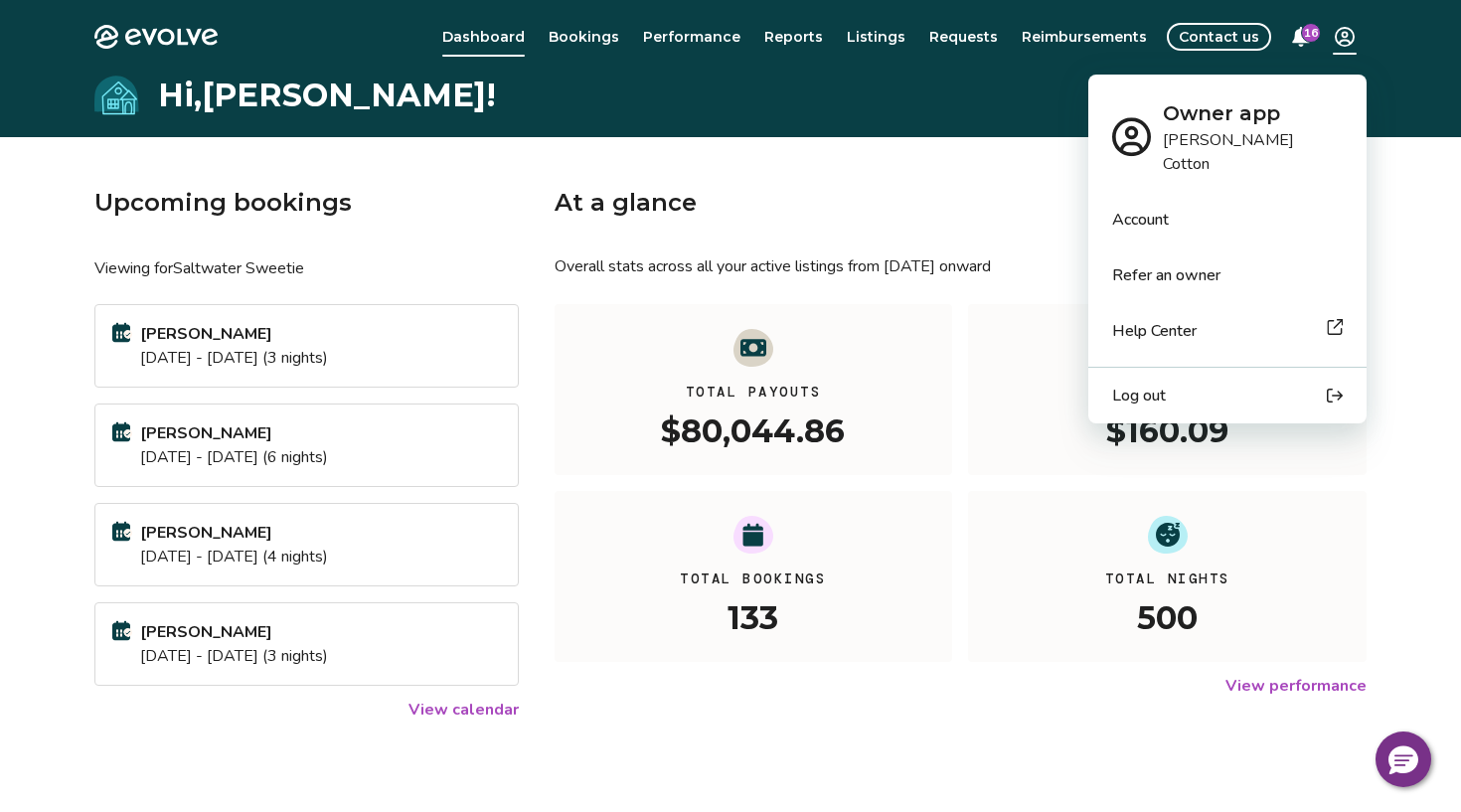click on "Evolve Dashboard Bookings Performance Reports Listings Requests Reimbursements Contact us 16 Hi,  Jennifer ! Upcoming bookings Viewing for  Saltwater Sweetie Amanda Canning Jul 10 - 13, 2025 (3 nights) Erica Christensen Jul 13 - 19, 2025 (6 nights) Maria Rangel Jul 20 - 24, 2025 (4 nights) Gabriel Noyola Jul 24 - 27, 2025 (3 nights) View calendar At a glance Overall stats across all your active listings from May 1, 2020 onward All YTD MTD Total Payouts $80,044.86 Average Rate $160.09 Total Bookings 133 Total Nights 500 View performance Looking for the booking site links to your listing?  You can find these under  the  Listings  overview © 2013-Present Evolve Vacation Rental Network Privacy Policy | Terms of Service
Owner app Jennifer   Cotton Account Refer an owner Help Center Log out" at bounding box center [730, 514] 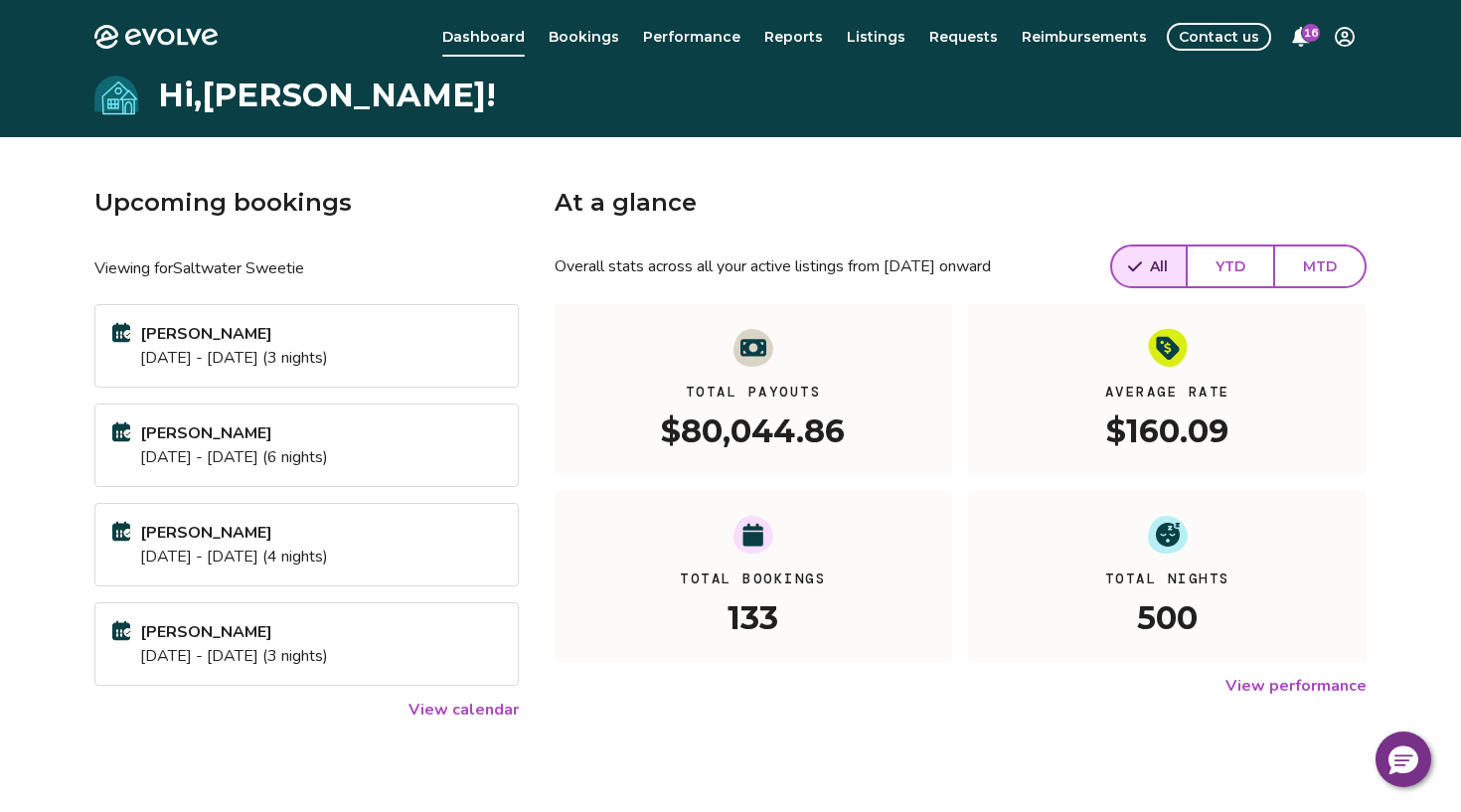 click on "Evolve Dashboard Bookings Performance Reports Listings Requests Reimbursements Contact us 16 Hi,  Jennifer ! Upcoming bookings Viewing for  Saltwater Sweetie Amanda Canning Jul 10 - 13, 2025 (3 nights) Erica Christensen Jul 13 - 19, 2025 (6 nights) Maria Rangel Jul 20 - 24, 2025 (4 nights) Gabriel Noyola Jul 24 - 27, 2025 (3 nights) View calendar At a glance Overall stats across all your active listings from May 1, 2020 onward All YTD MTD Total Payouts $80,044.86 Average Rate $160.09 Total Bookings 133 Total Nights 500 View performance Looking for the booking site links to your listing?  You can find these under  the  Listings  overview © 2013-Present Evolve Vacation Rental Network Privacy Policy | Terms of Service" at bounding box center [730, 514] 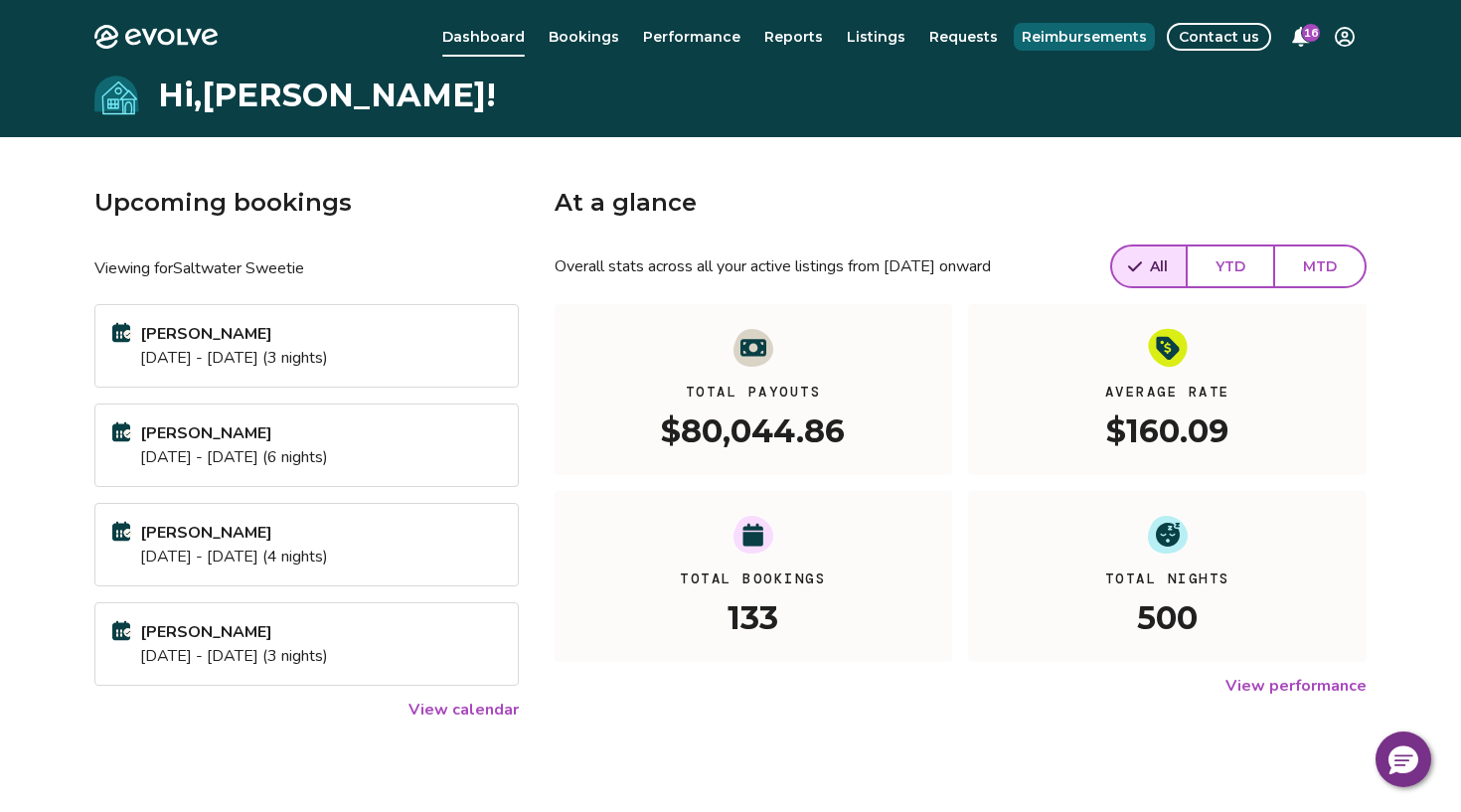 click on "Reimbursements" at bounding box center [1084, 37] 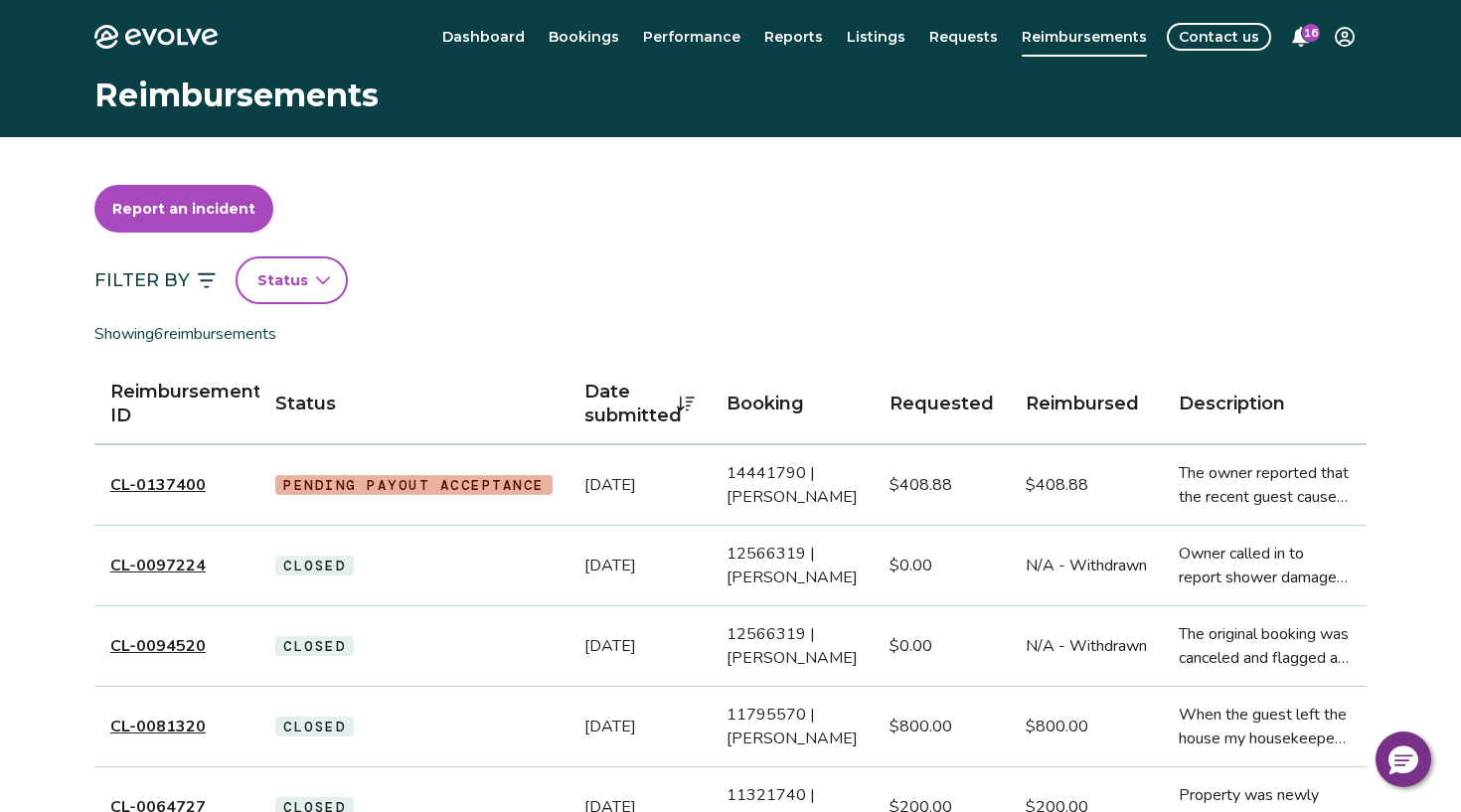 click on "CL-0137400" at bounding box center (158, 485) 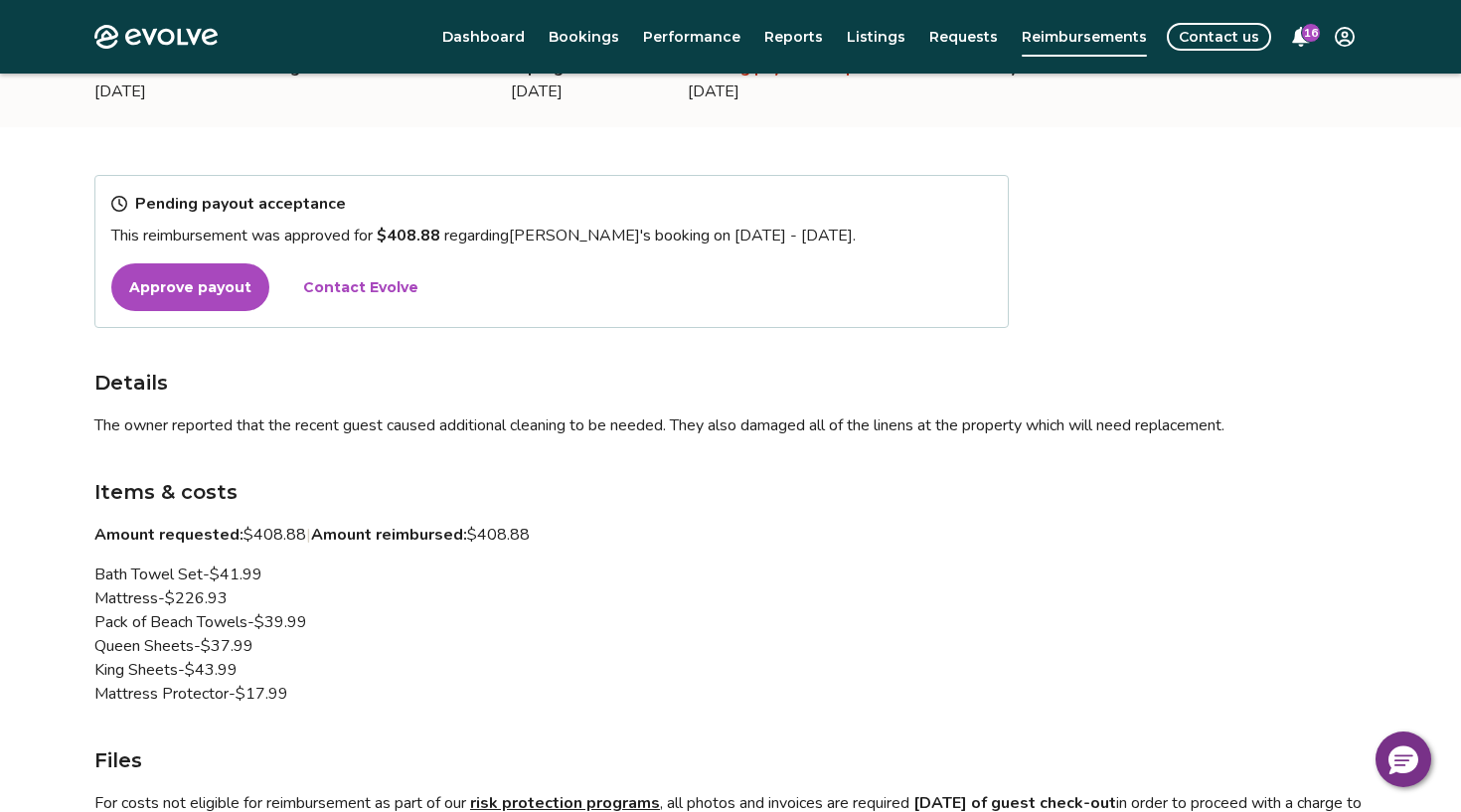 scroll, scrollTop: 487, scrollLeft: 0, axis: vertical 